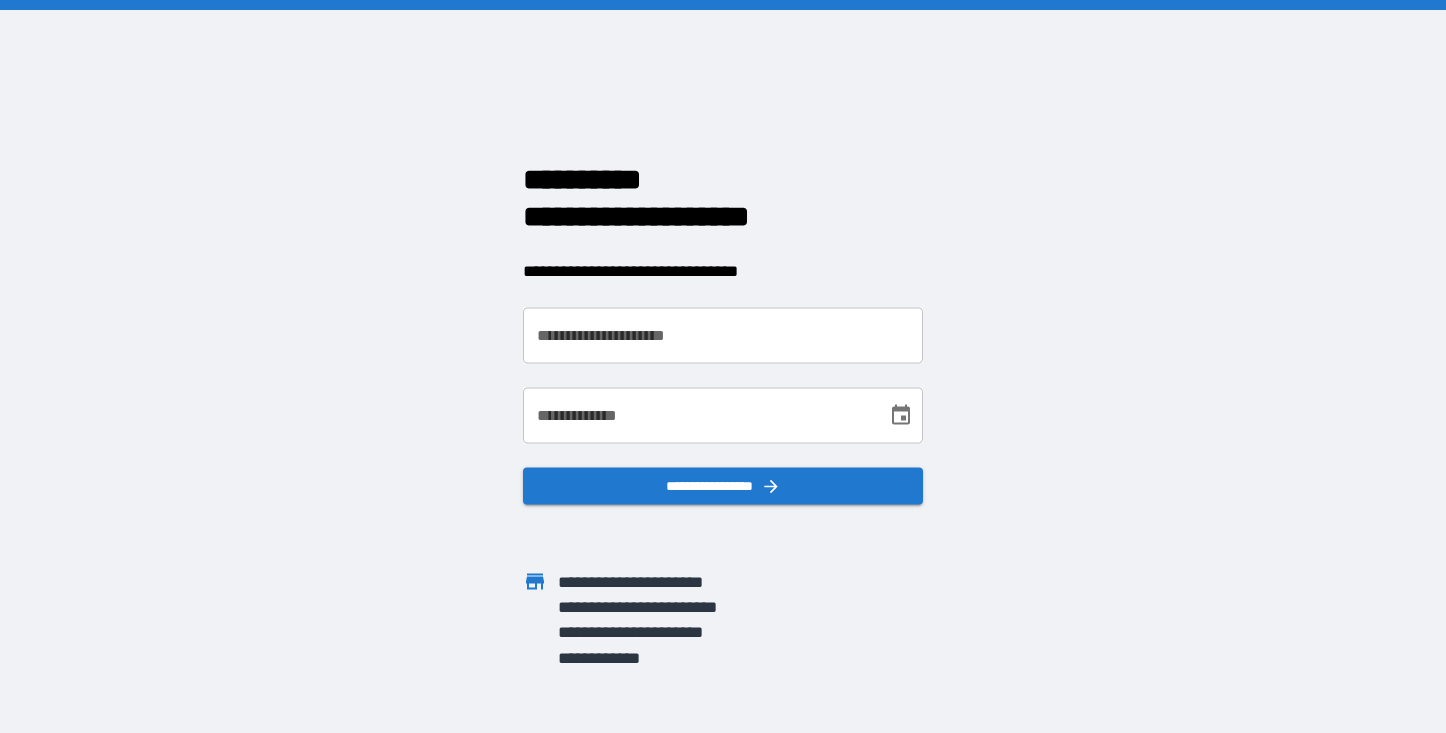 scroll, scrollTop: 0, scrollLeft: 0, axis: both 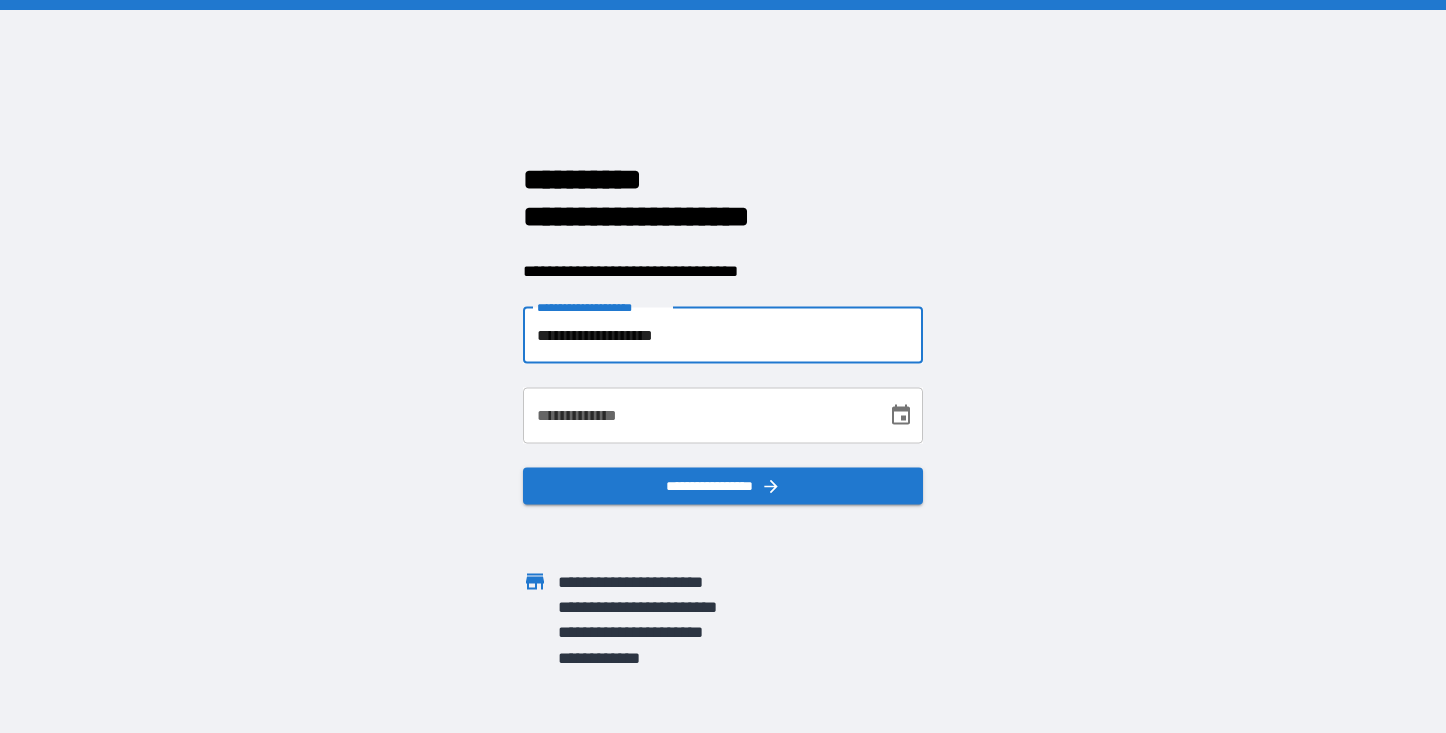 type on "**********" 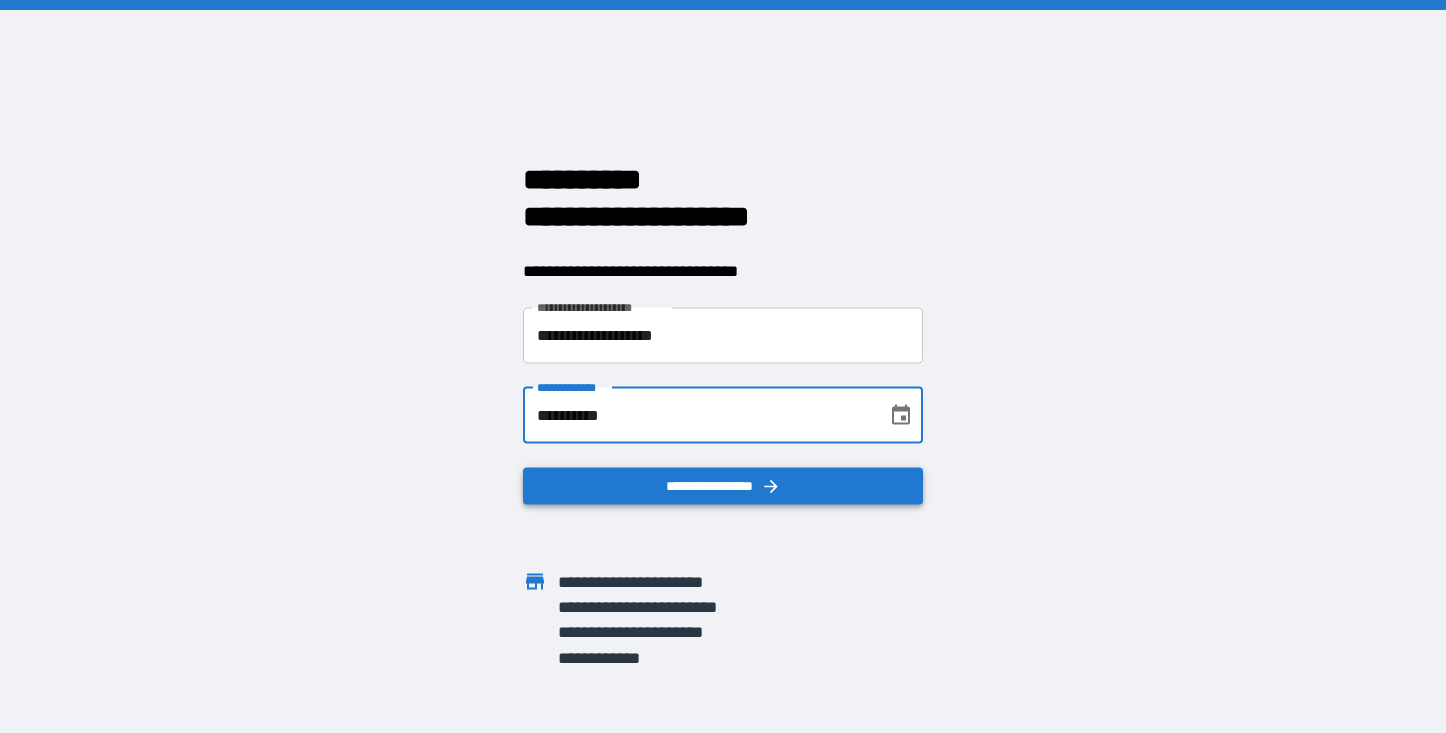 type on "**********" 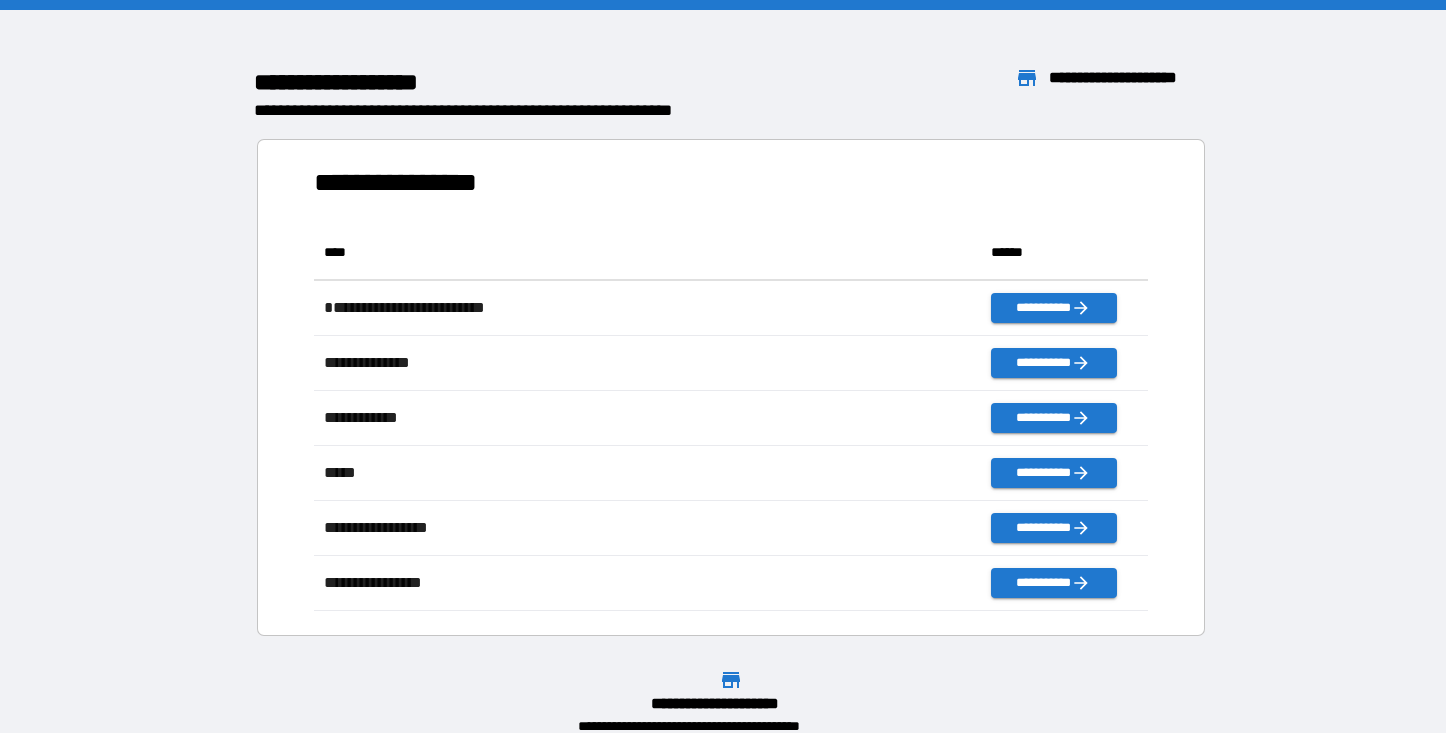 scroll, scrollTop: 1, scrollLeft: 1, axis: both 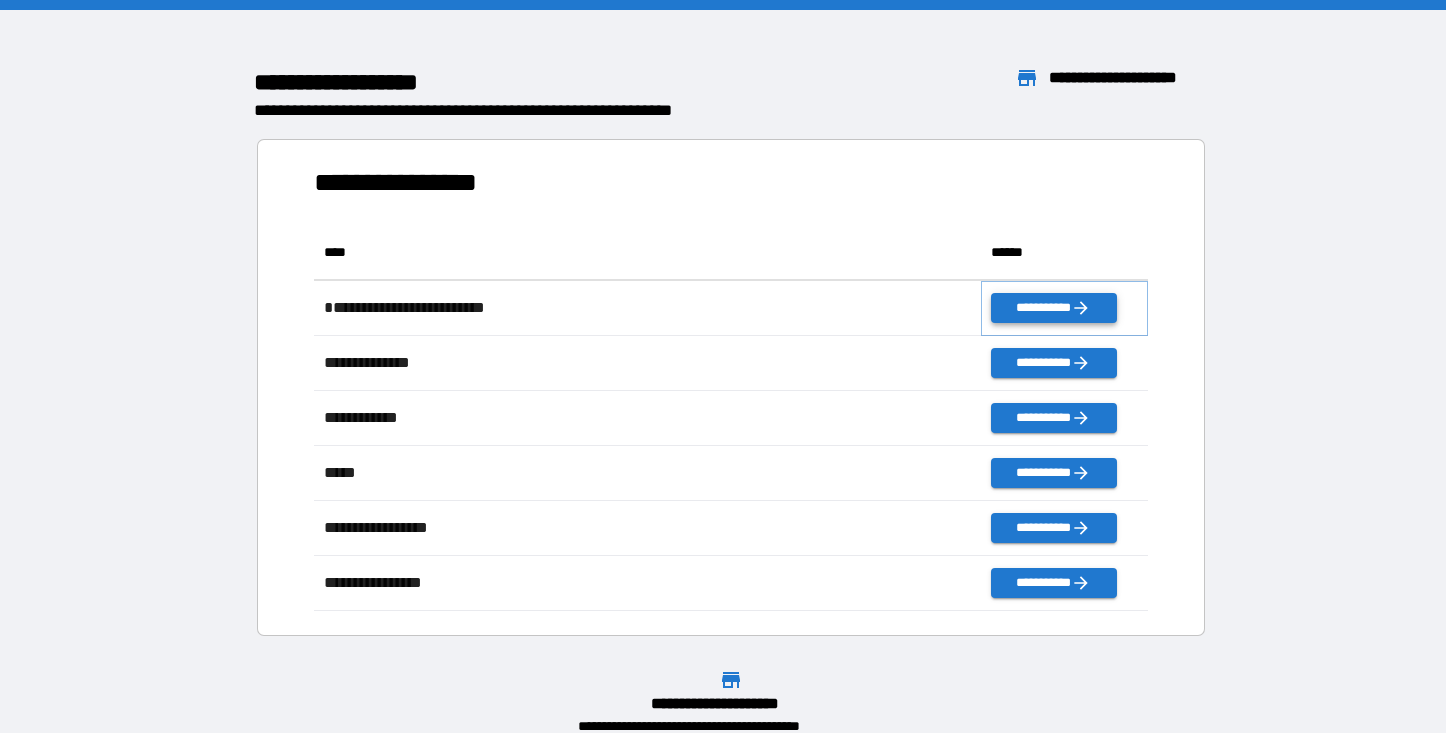 click on "**********" at bounding box center (1053, 308) 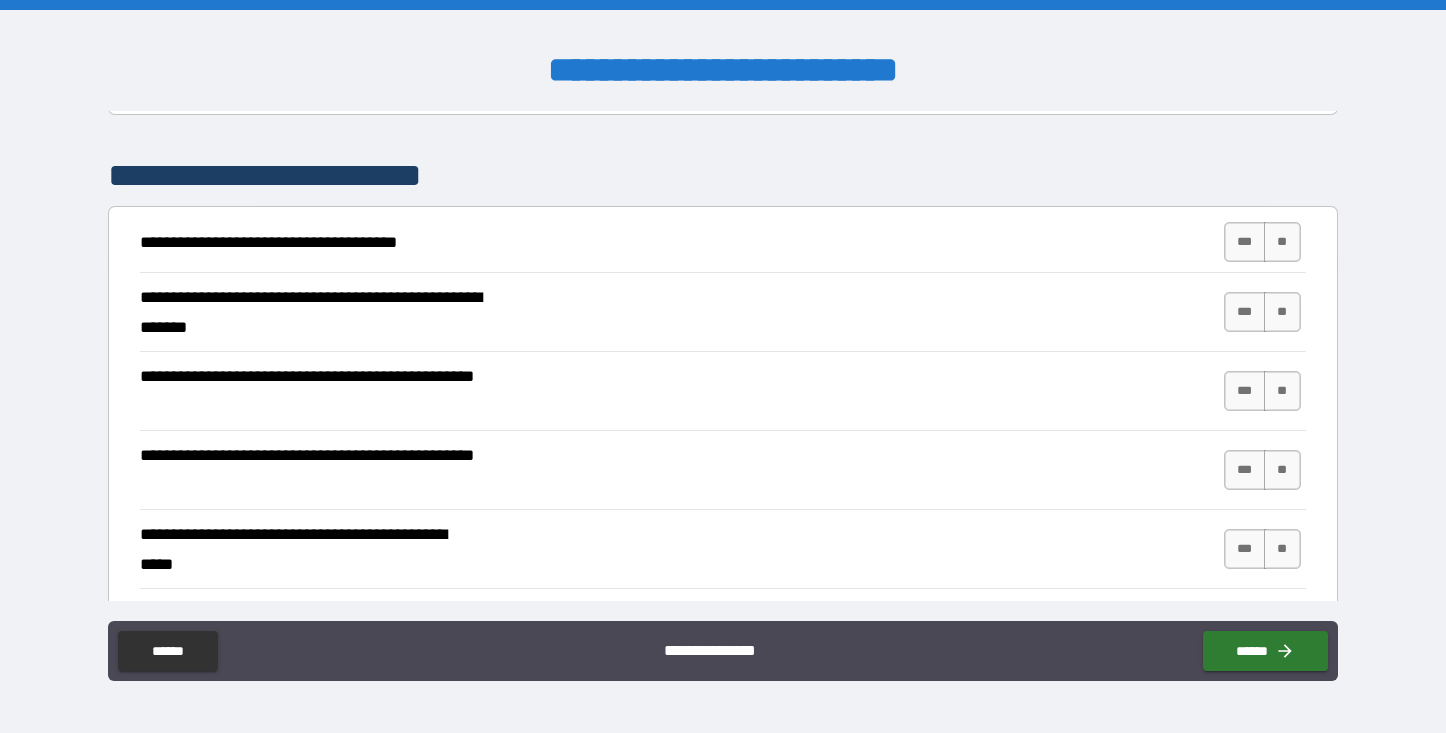 scroll, scrollTop: 347, scrollLeft: 0, axis: vertical 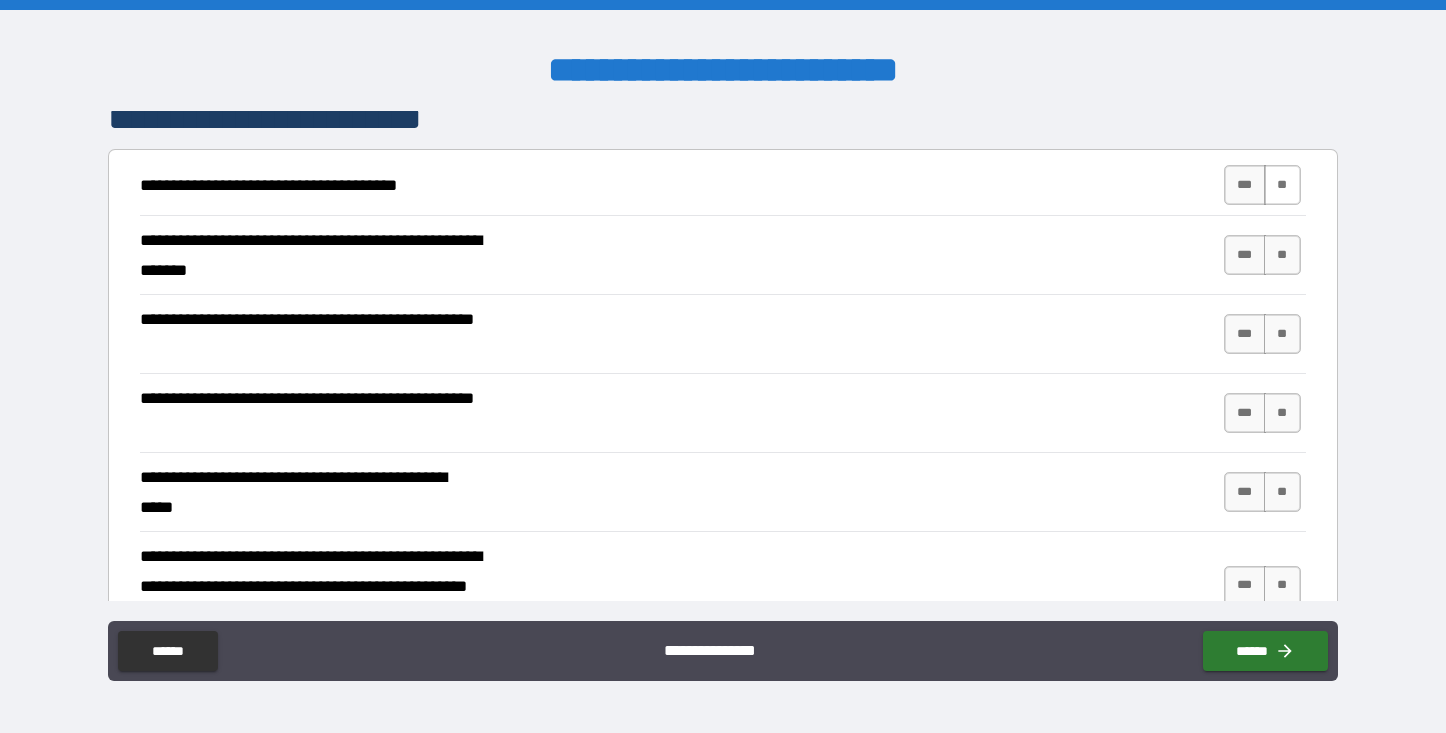 click on "**" at bounding box center (1282, 185) 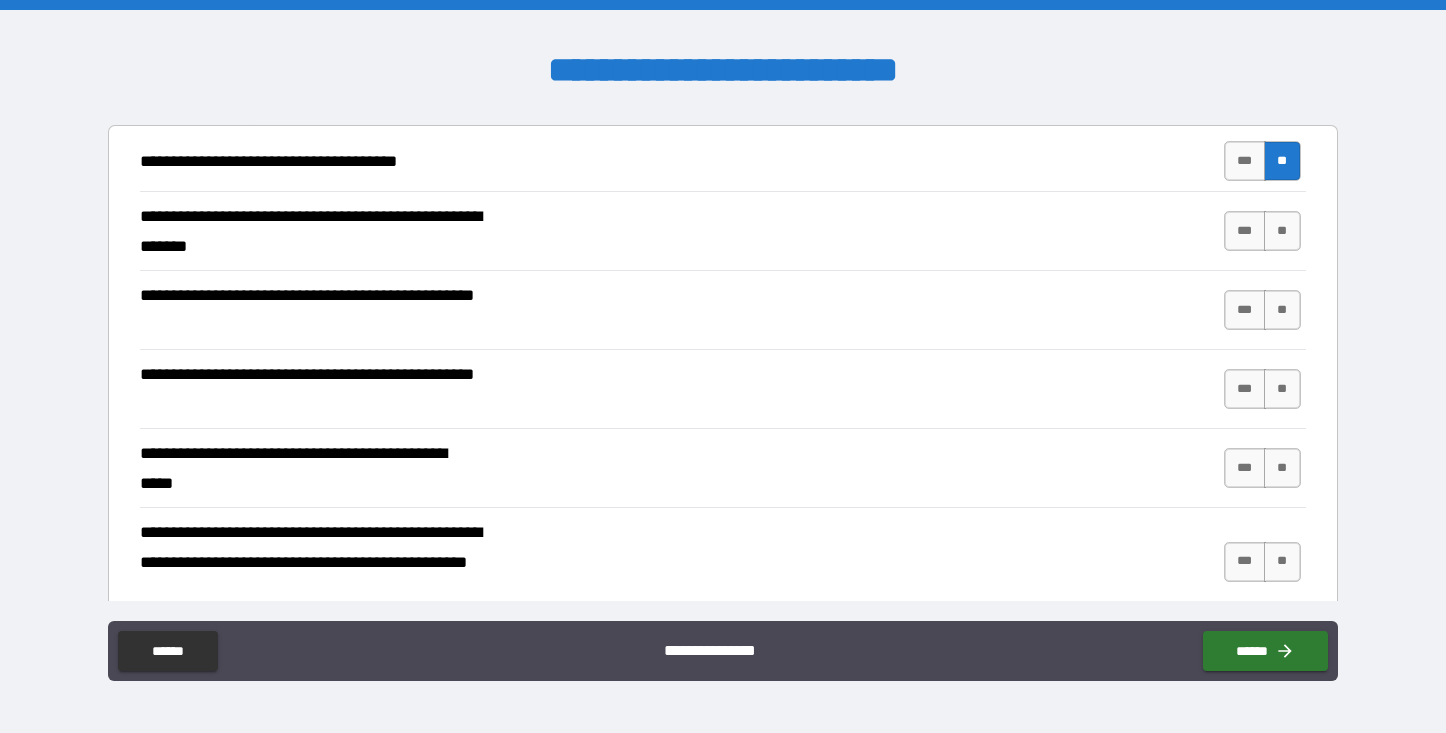 scroll, scrollTop: 368, scrollLeft: 0, axis: vertical 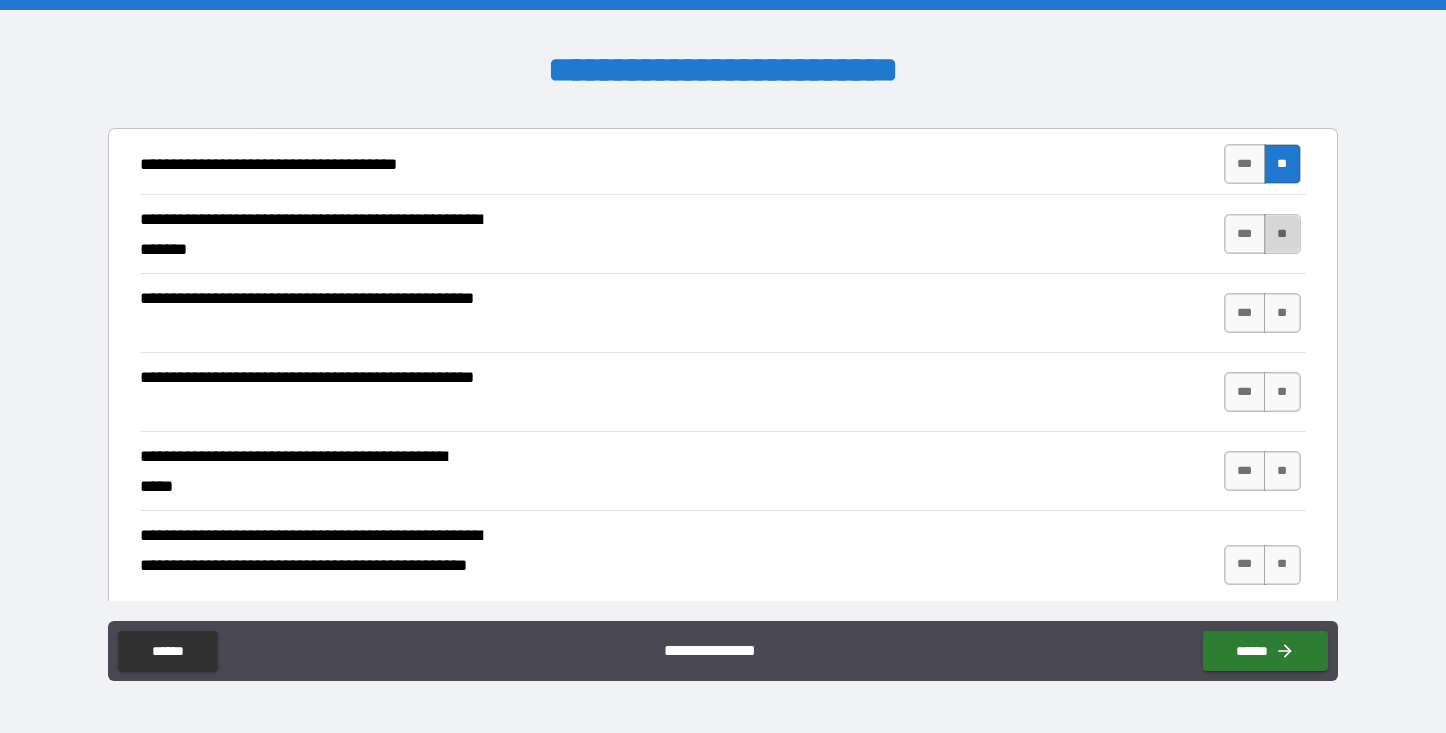 click on "**" at bounding box center (1282, 234) 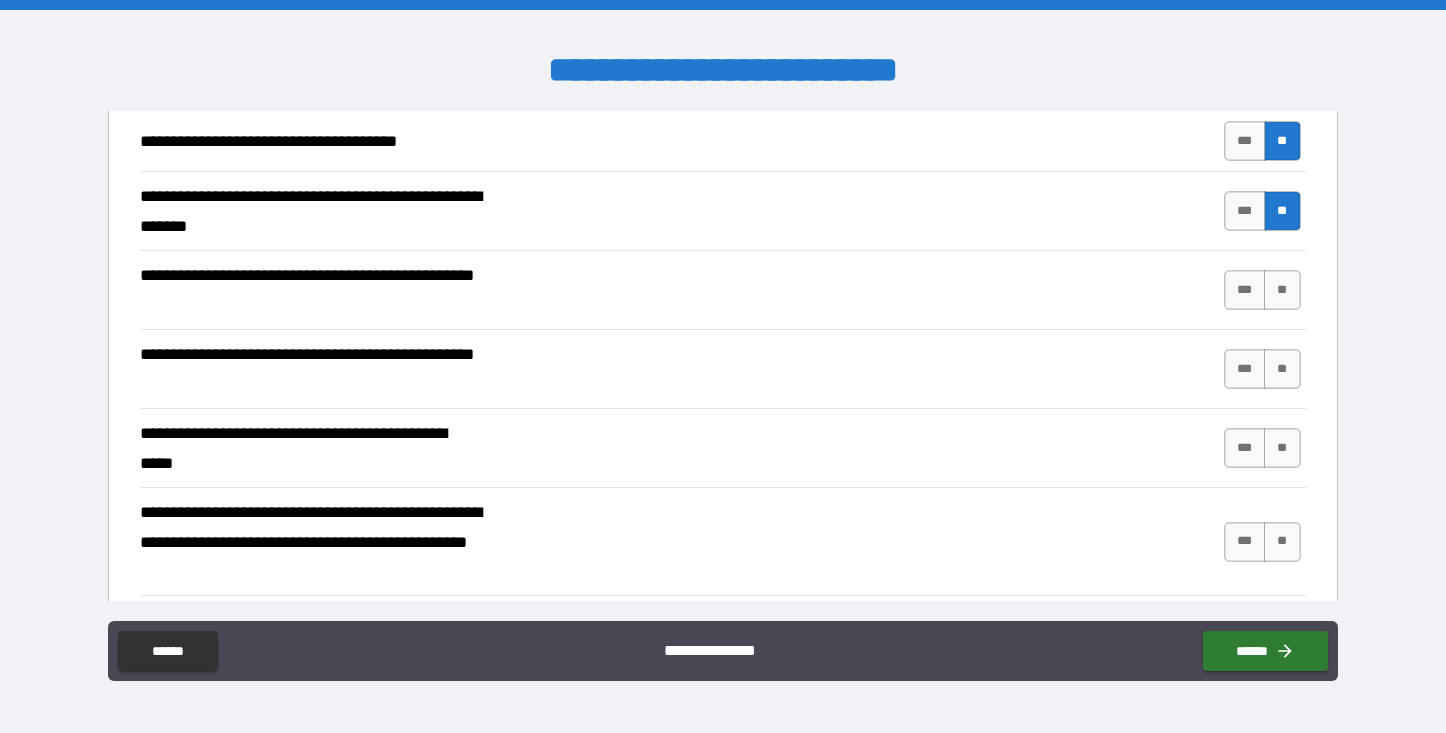 scroll, scrollTop: 414, scrollLeft: 0, axis: vertical 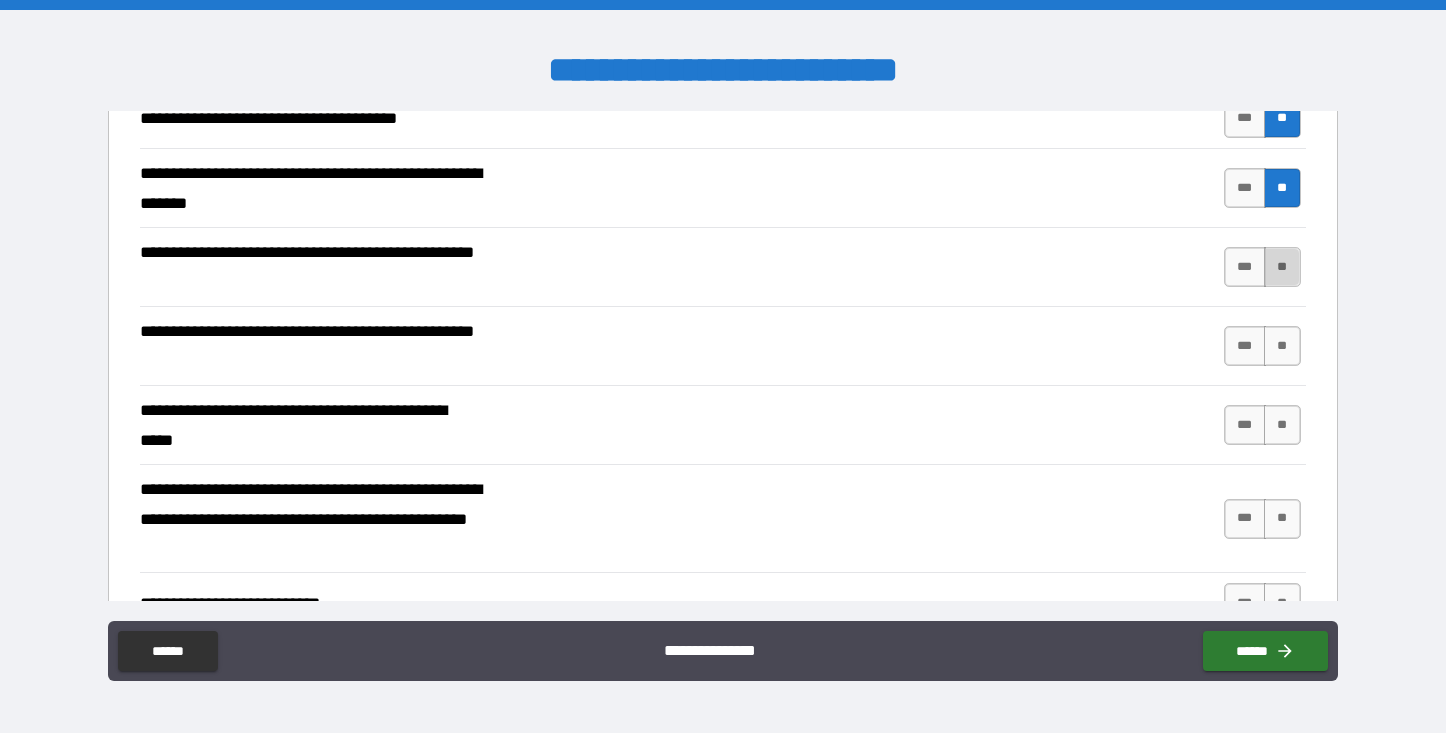 click on "**" at bounding box center [1282, 267] 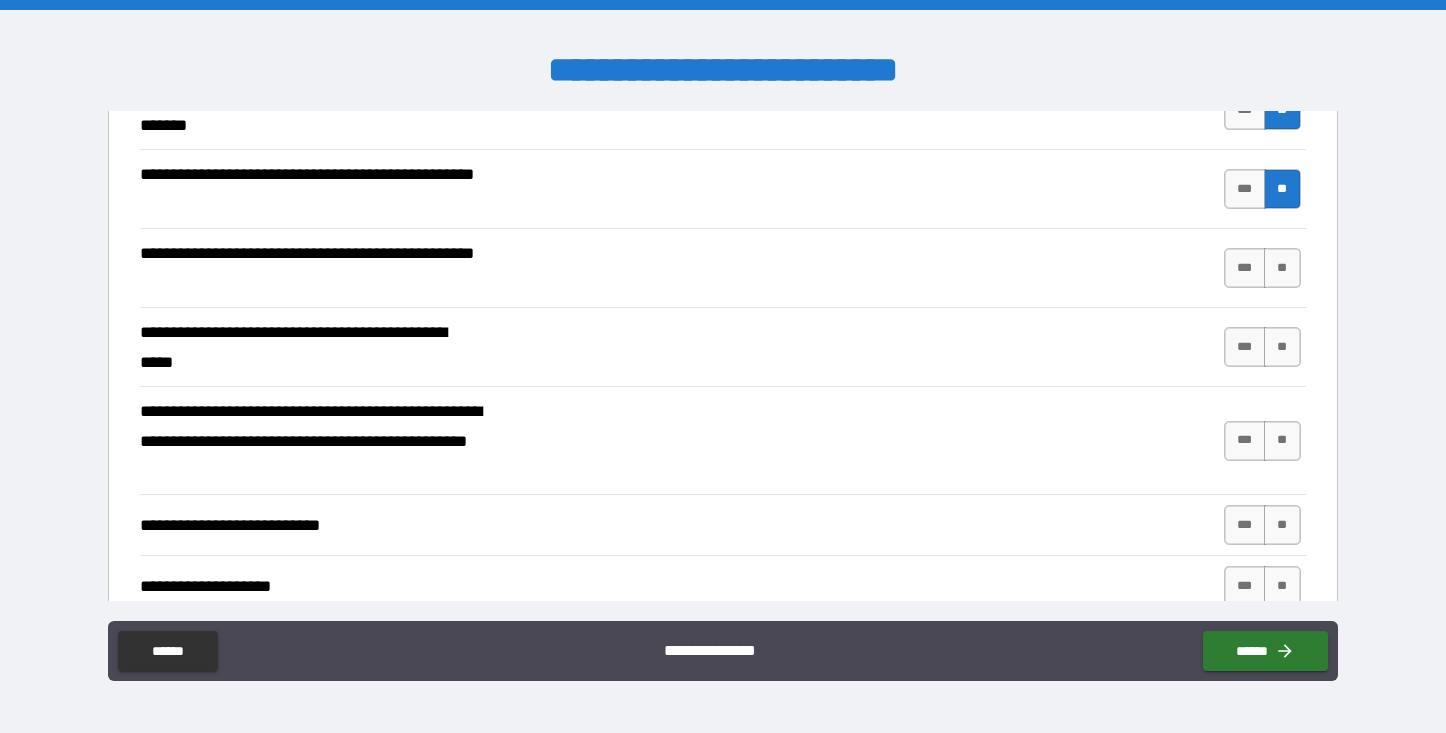 scroll, scrollTop: 495, scrollLeft: 0, axis: vertical 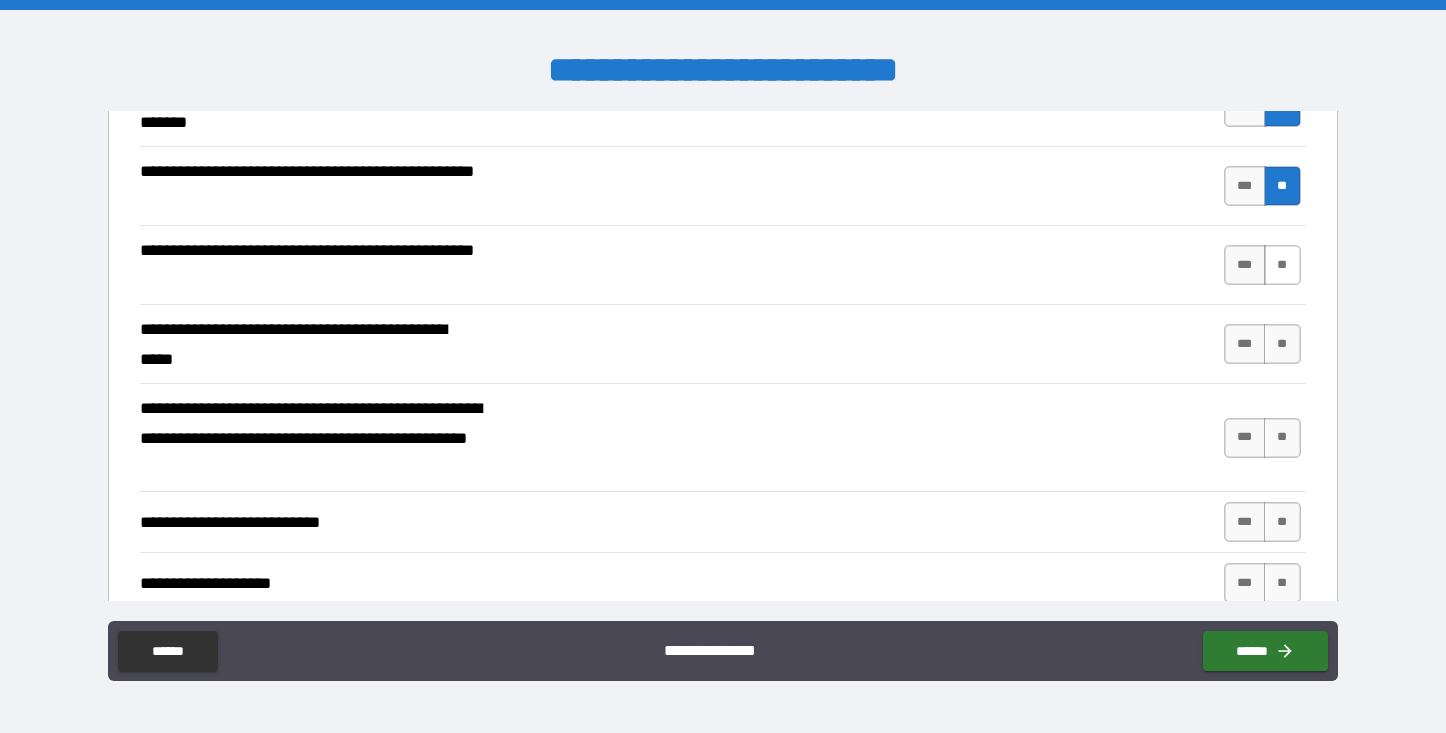 click on "**" at bounding box center (1282, 265) 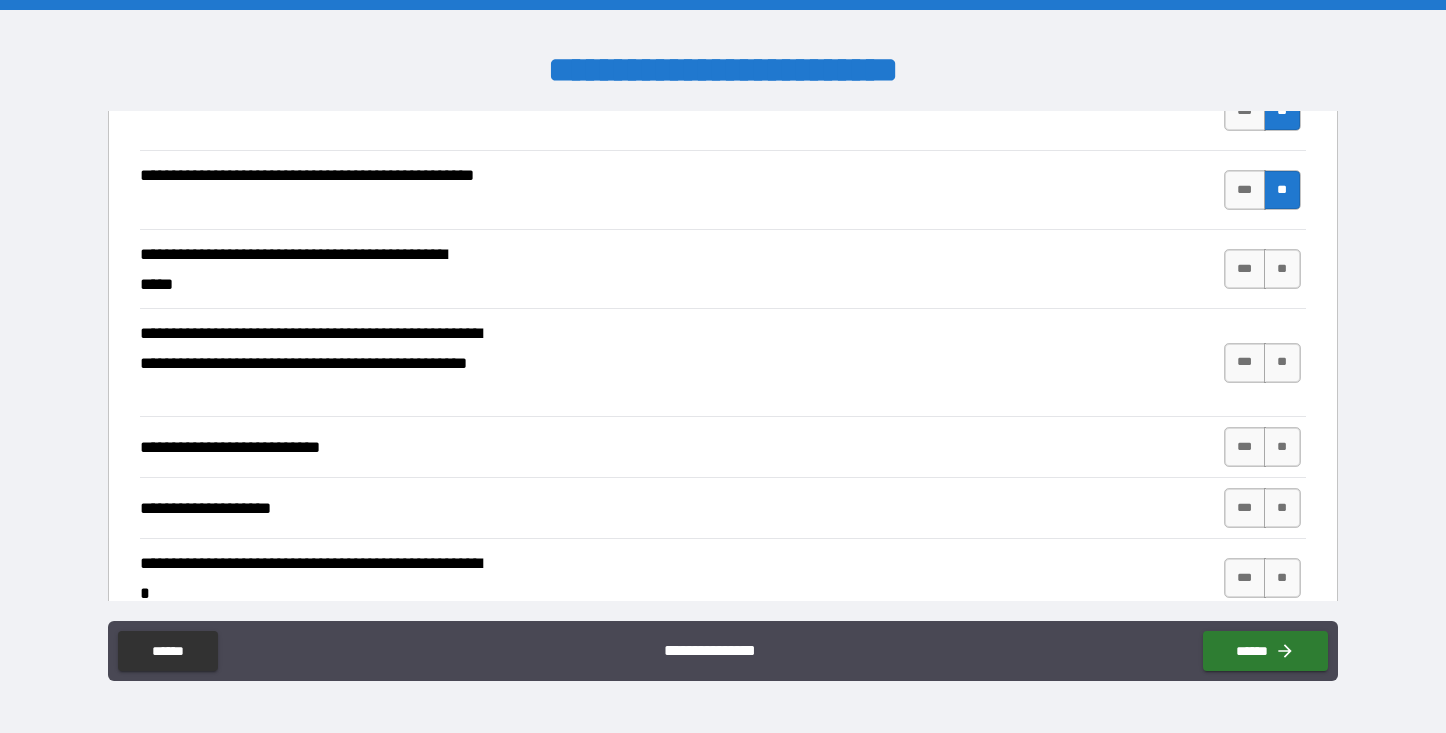 scroll, scrollTop: 572, scrollLeft: 0, axis: vertical 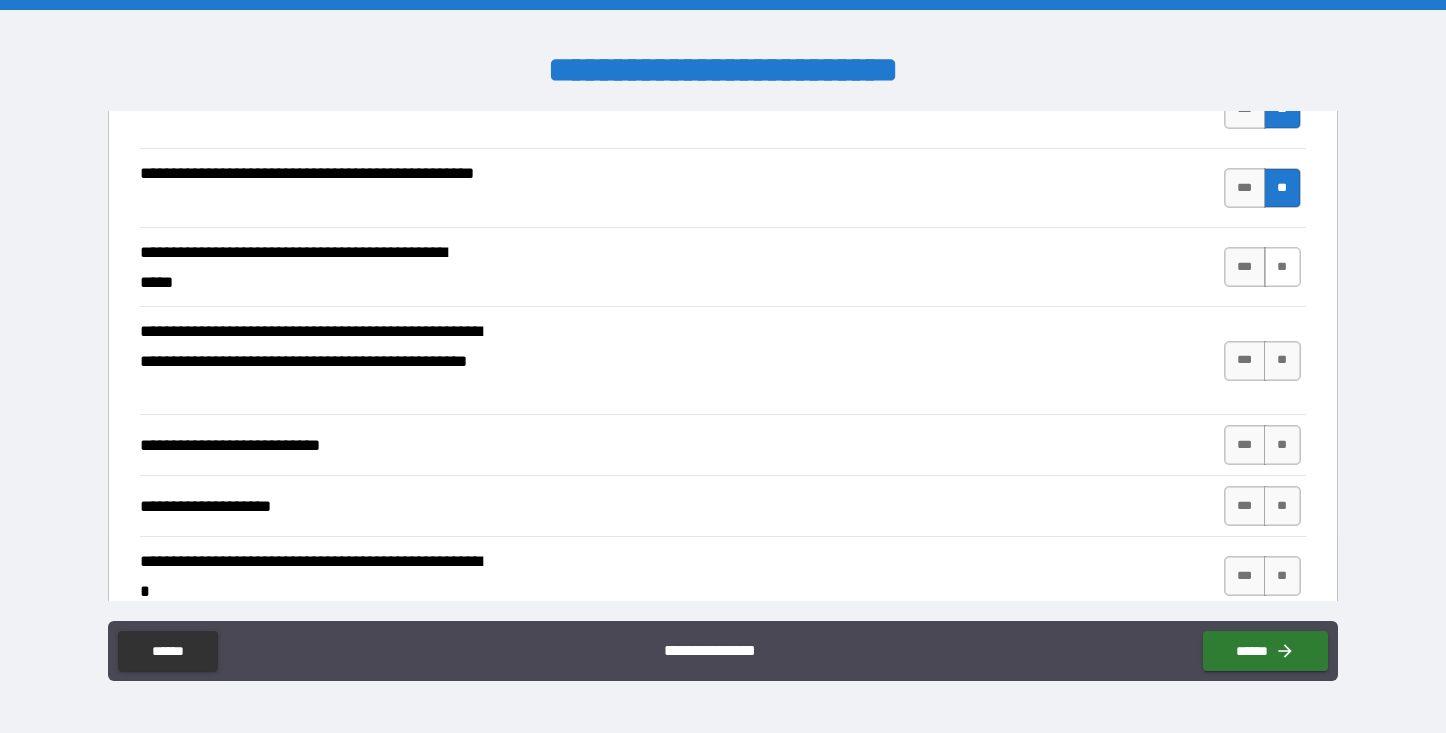 click on "**" at bounding box center (1282, 267) 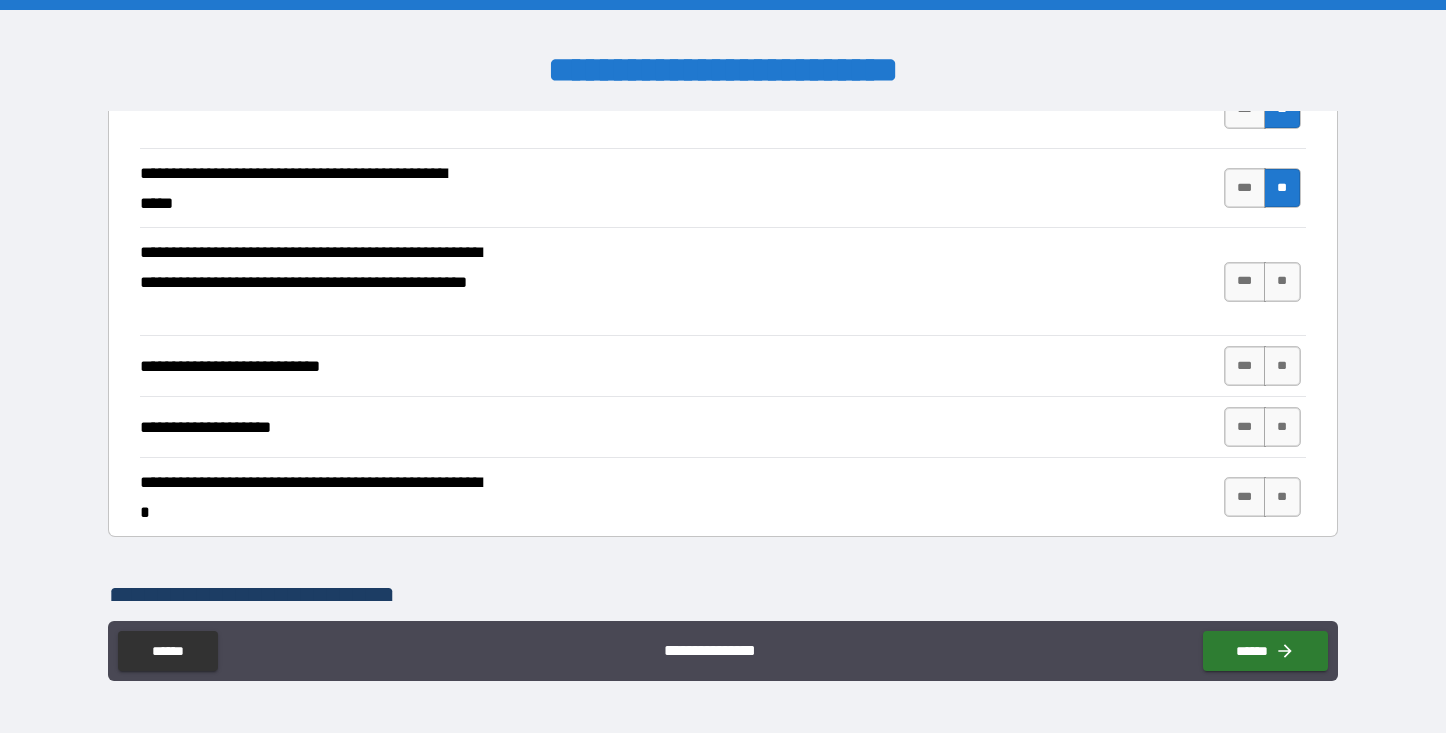 scroll, scrollTop: 655, scrollLeft: 0, axis: vertical 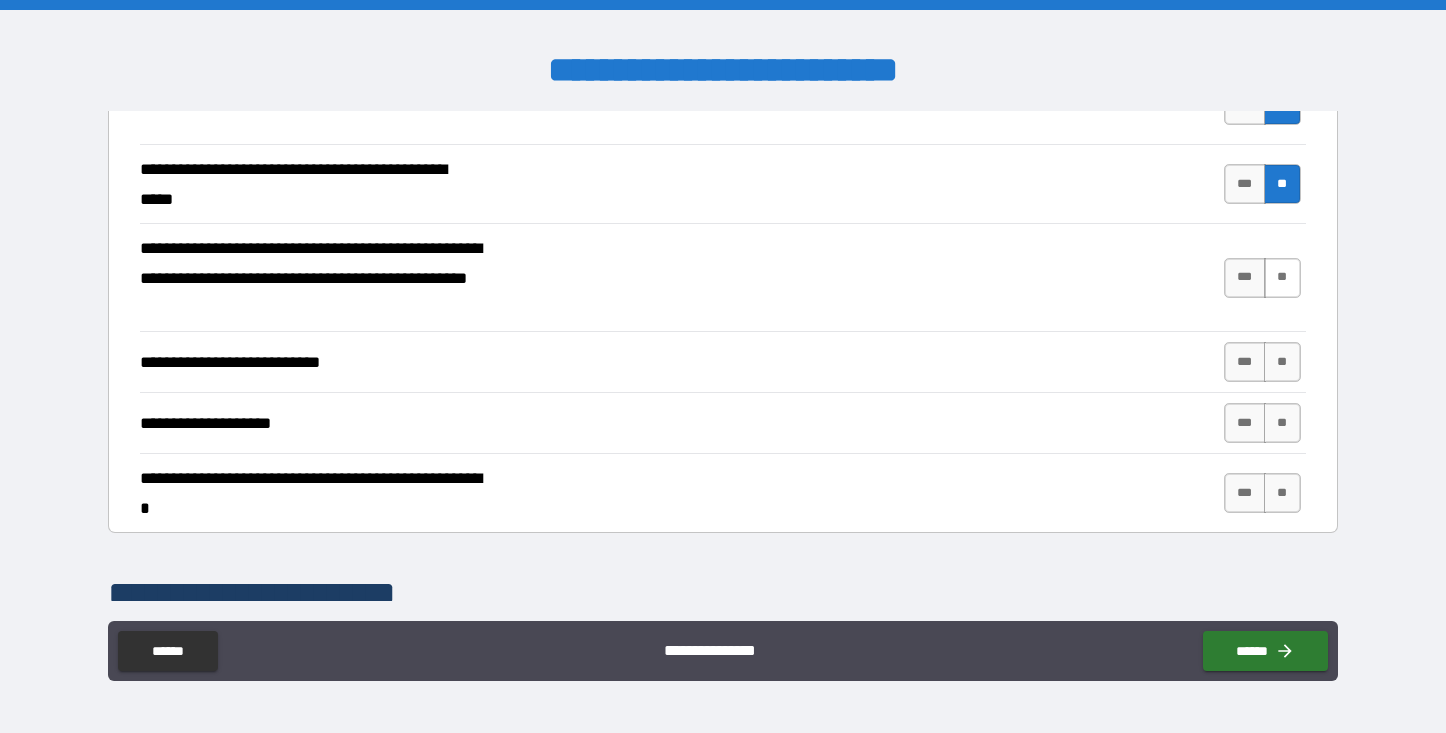 click on "**" at bounding box center (1282, 278) 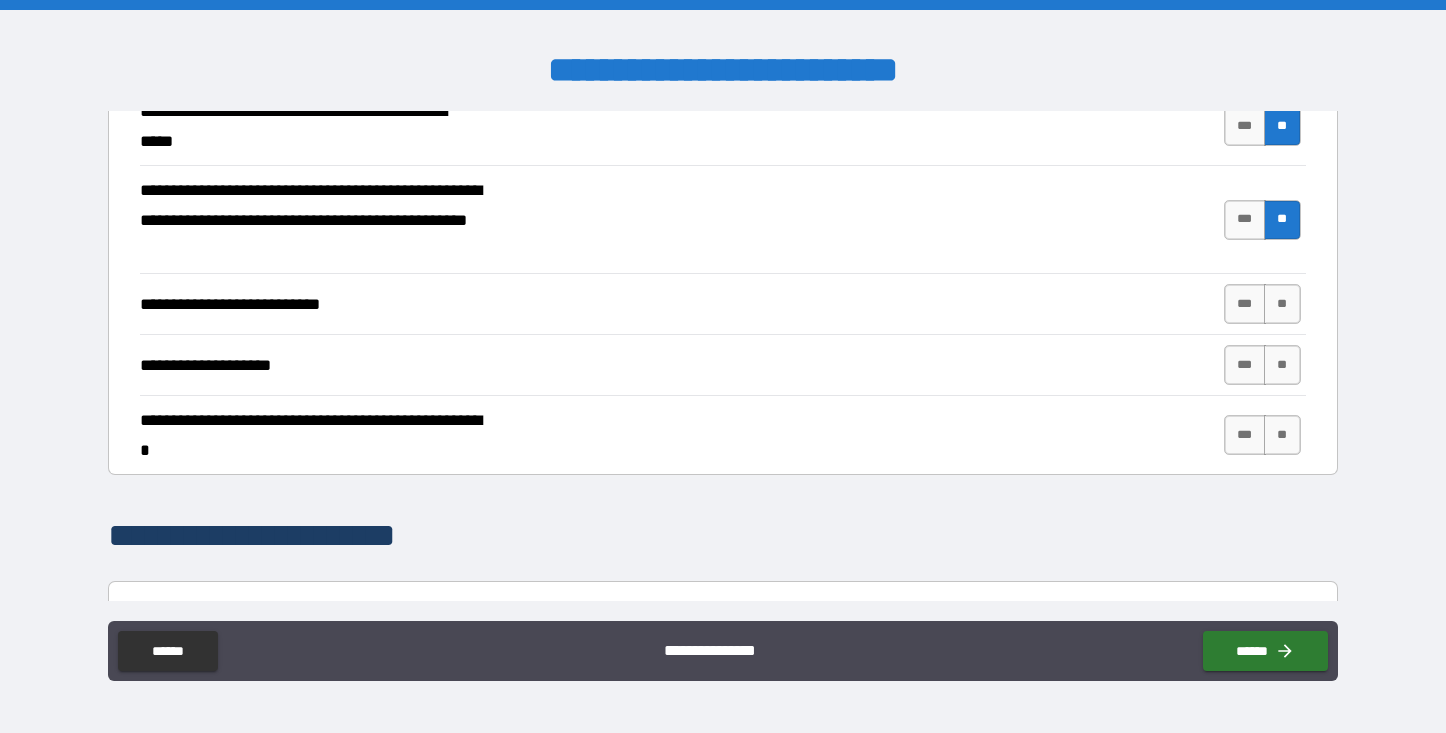 scroll, scrollTop: 714, scrollLeft: 0, axis: vertical 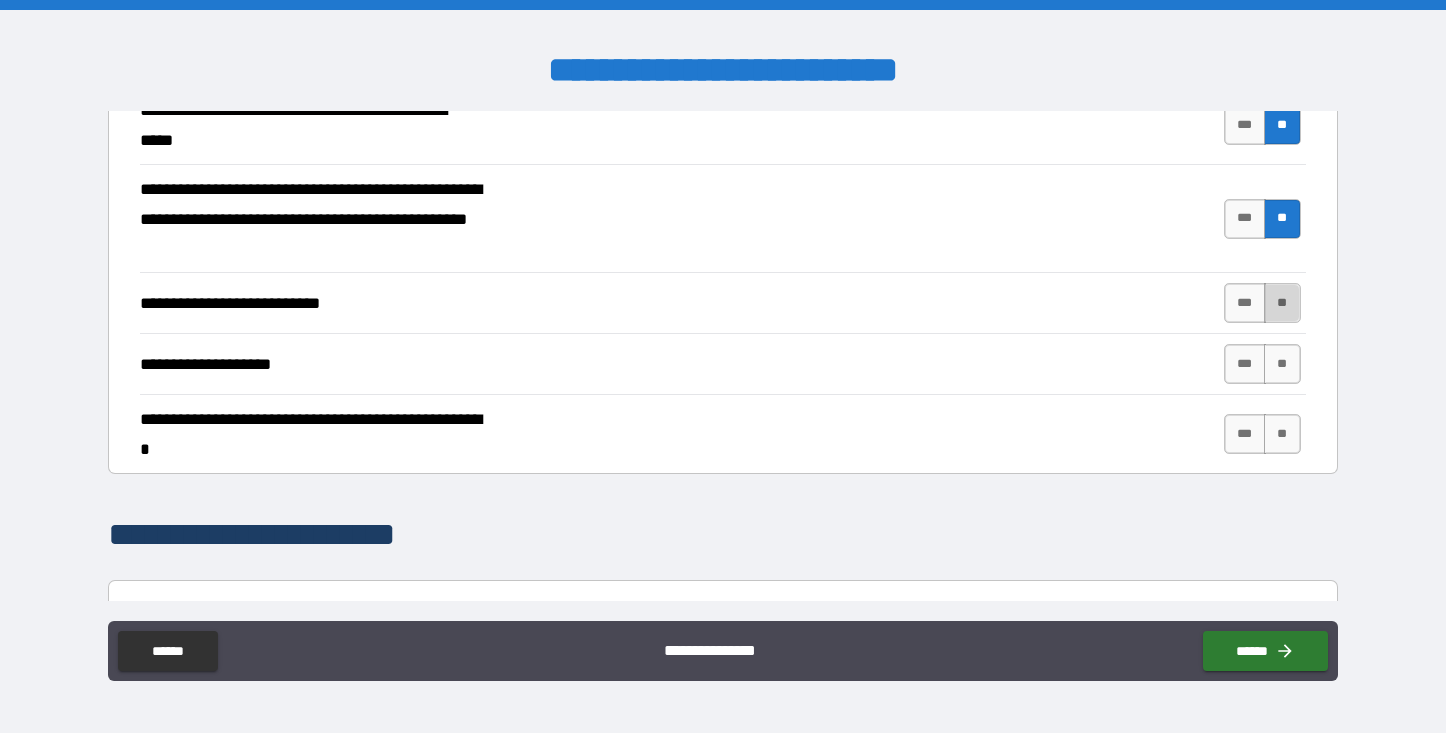 click on "**" at bounding box center (1282, 303) 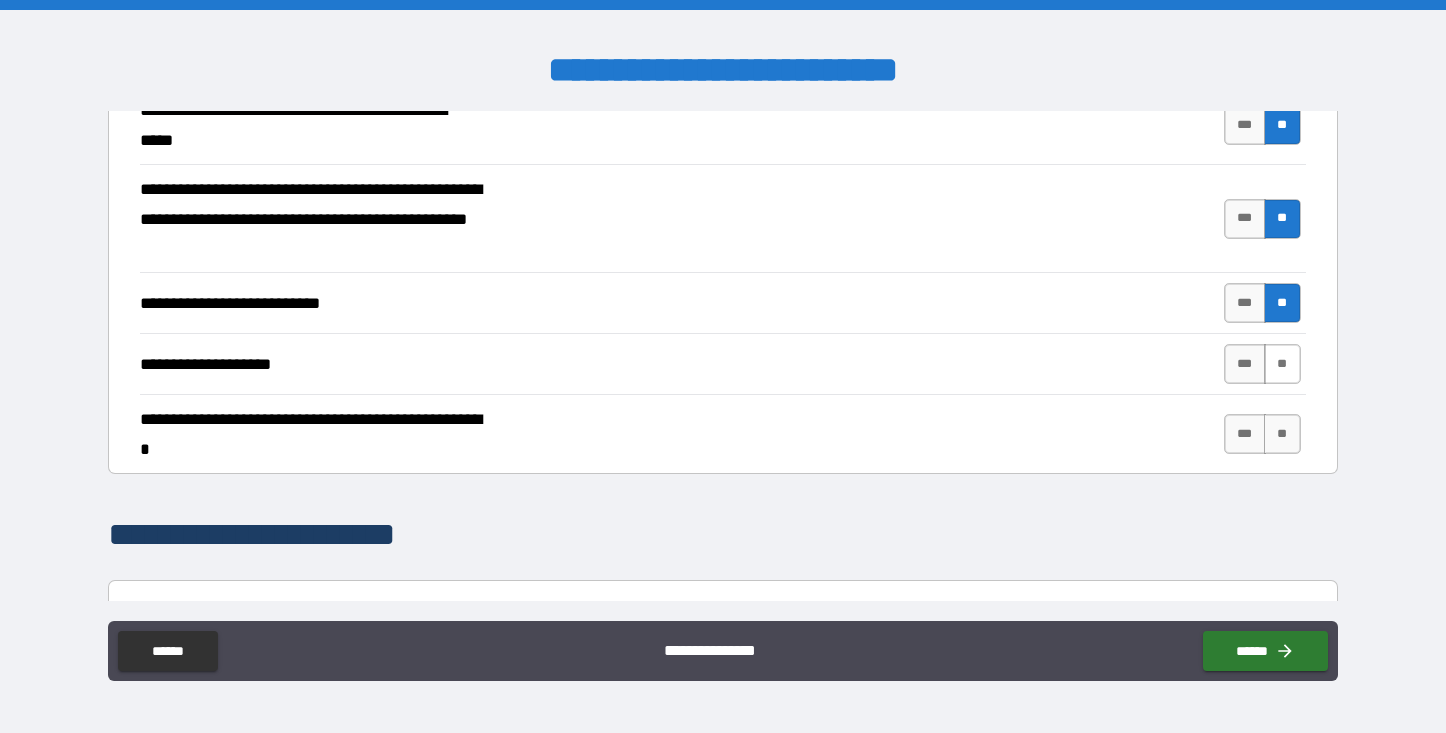 click on "**" at bounding box center [1282, 364] 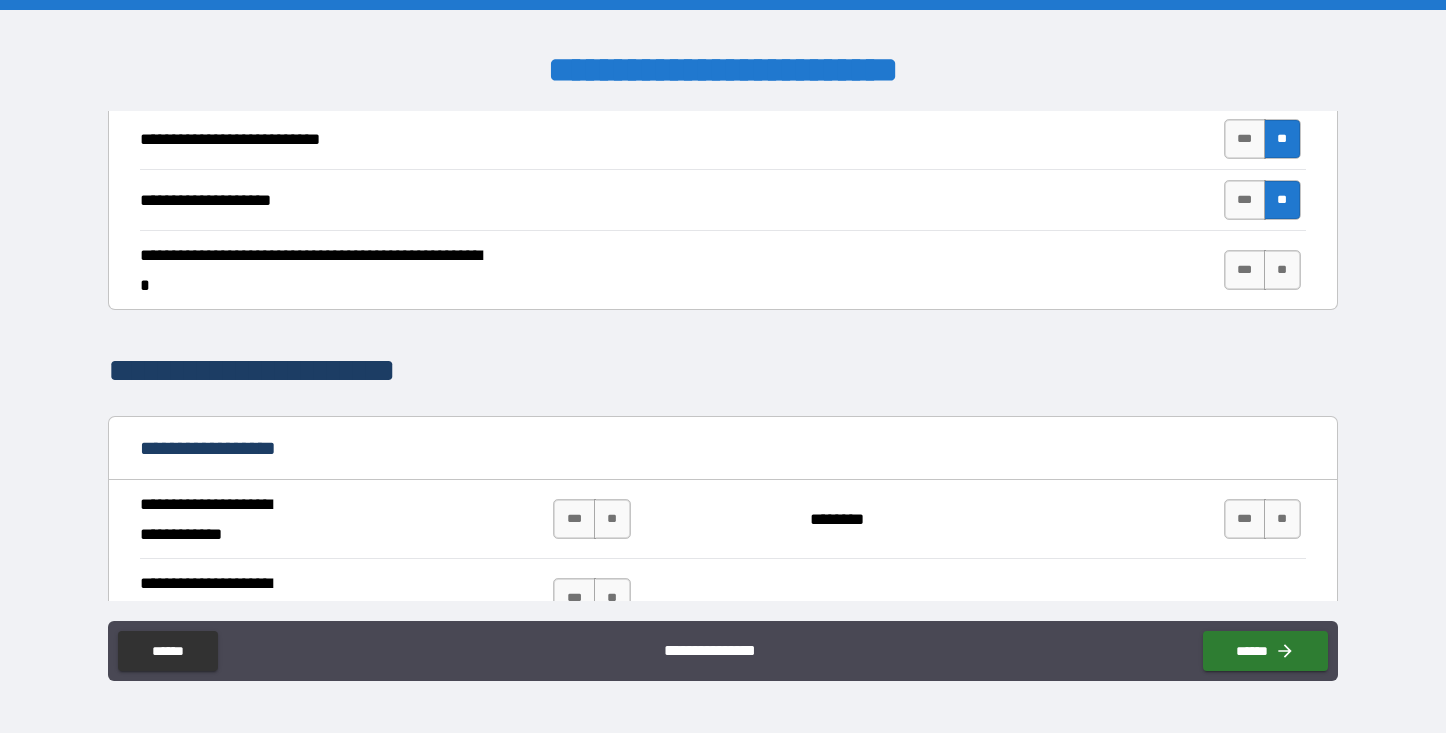scroll, scrollTop: 885, scrollLeft: 0, axis: vertical 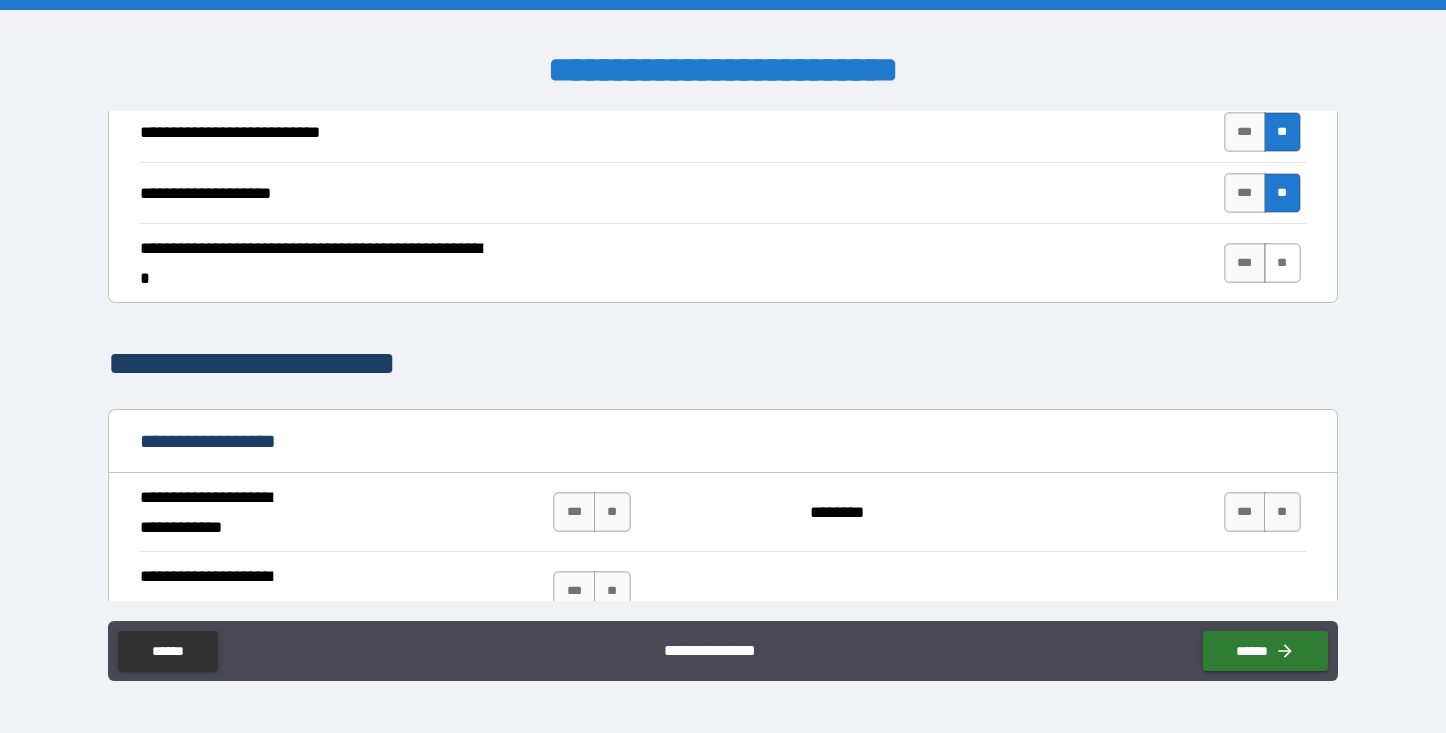 click on "**" at bounding box center [1282, 263] 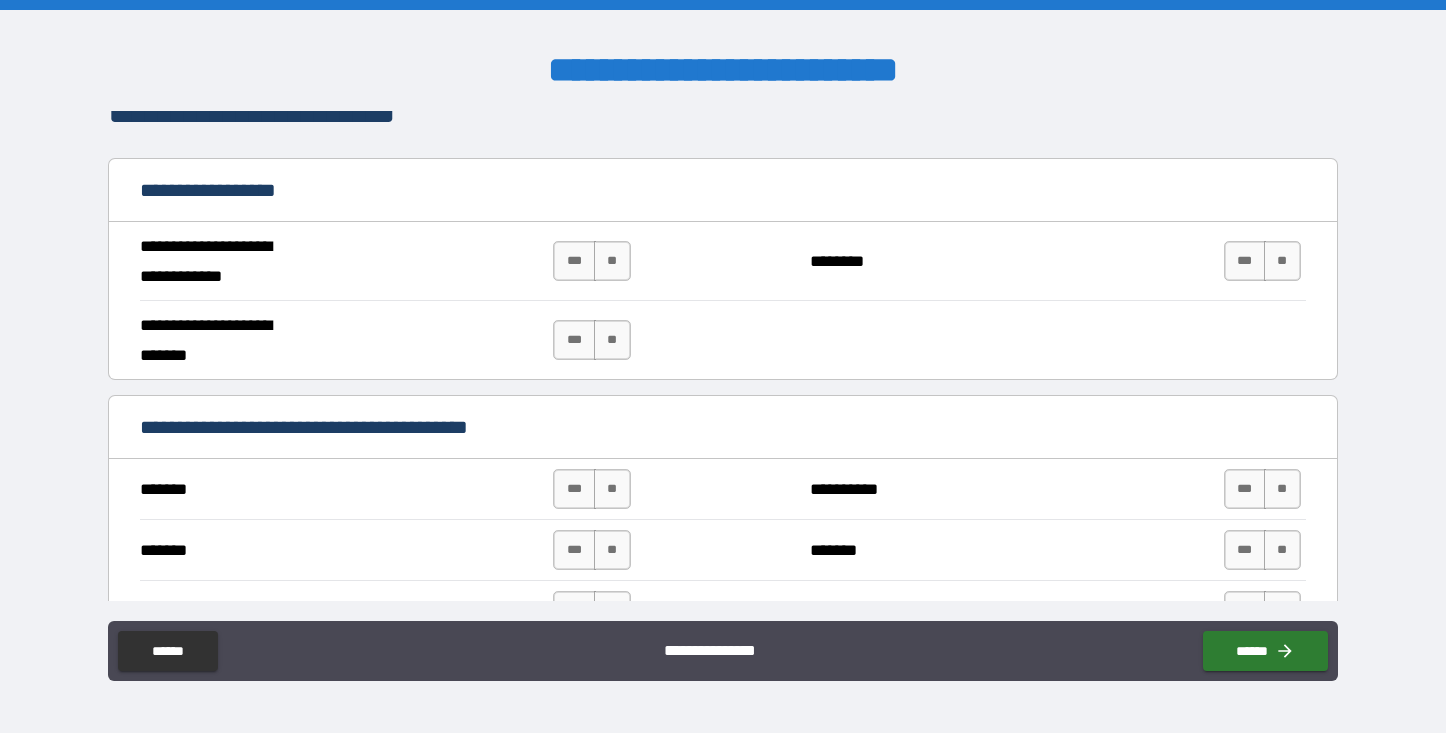 scroll, scrollTop: 1148, scrollLeft: 0, axis: vertical 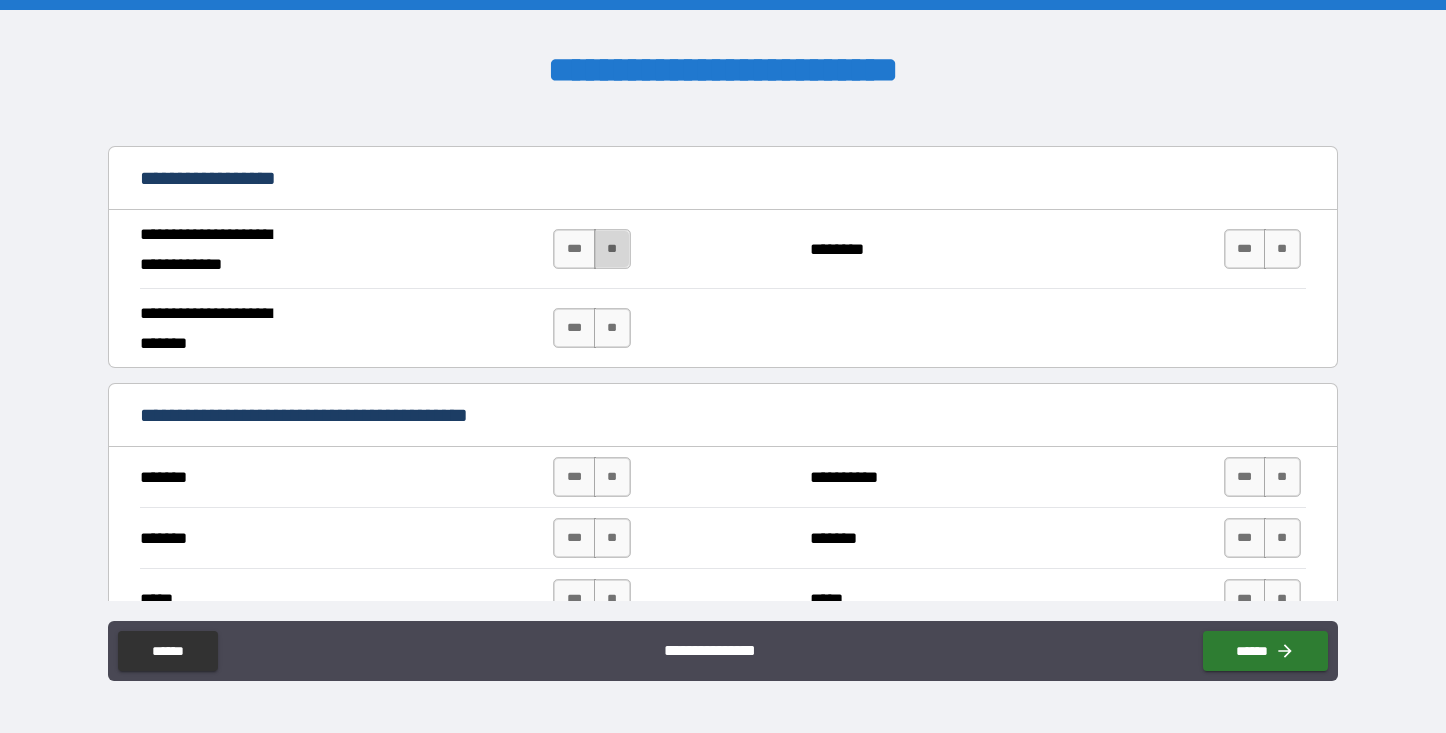 click on "**" at bounding box center (612, 249) 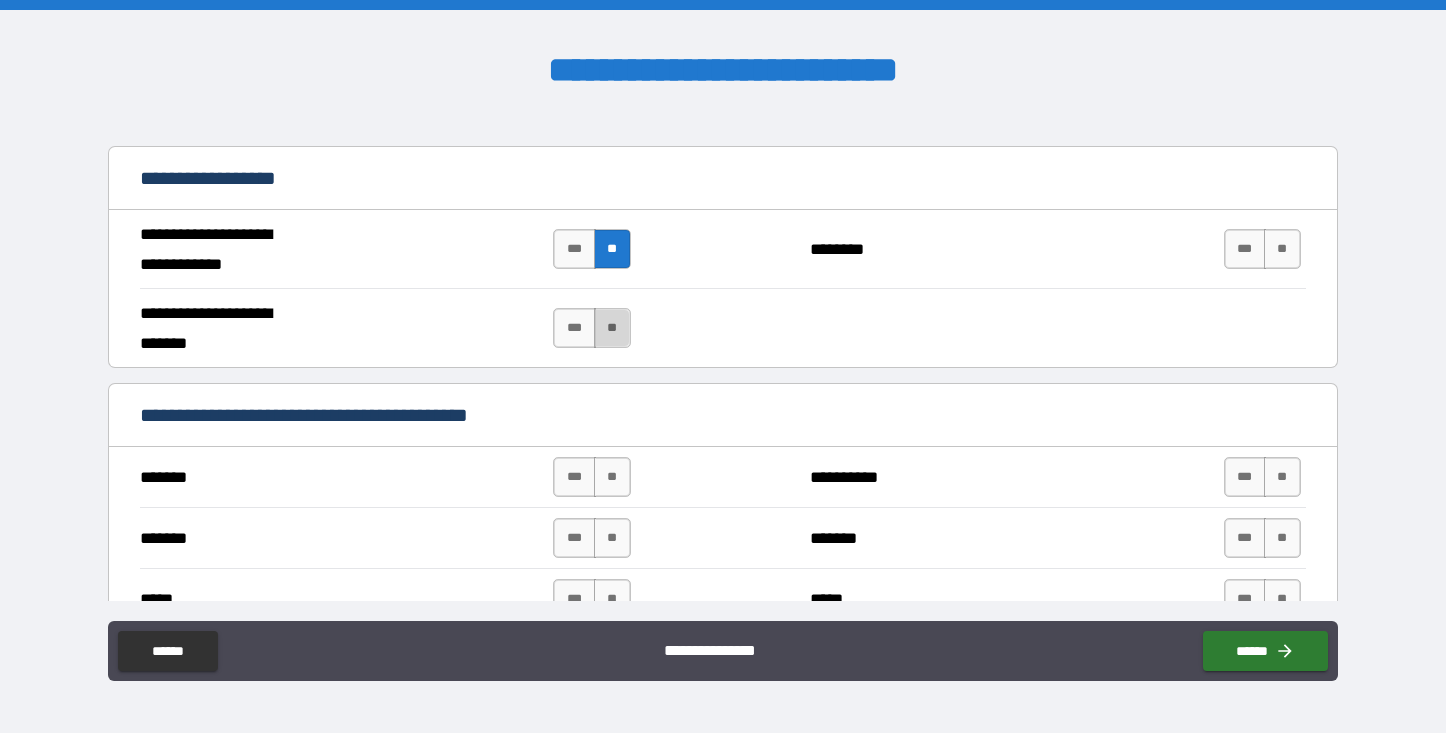 click on "**" at bounding box center (612, 328) 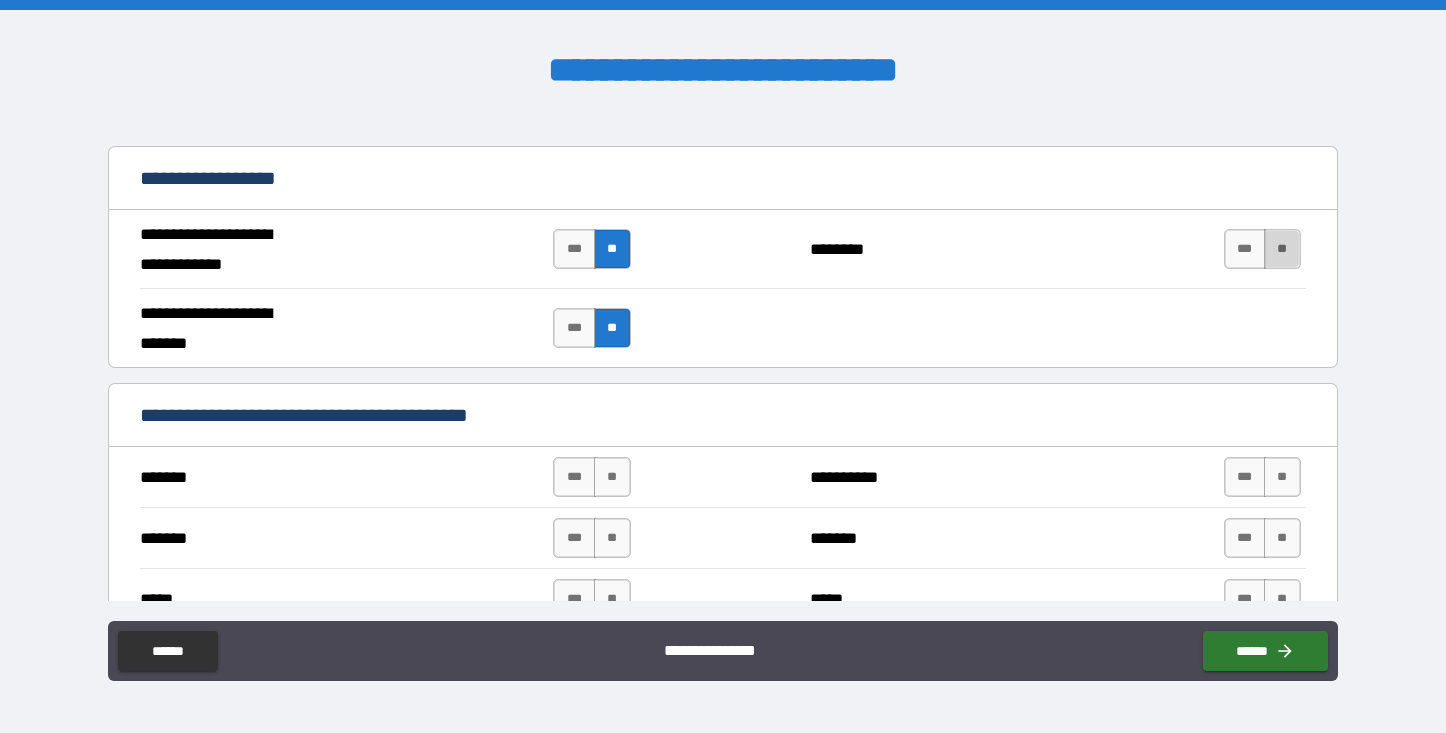 click on "**" at bounding box center [1282, 249] 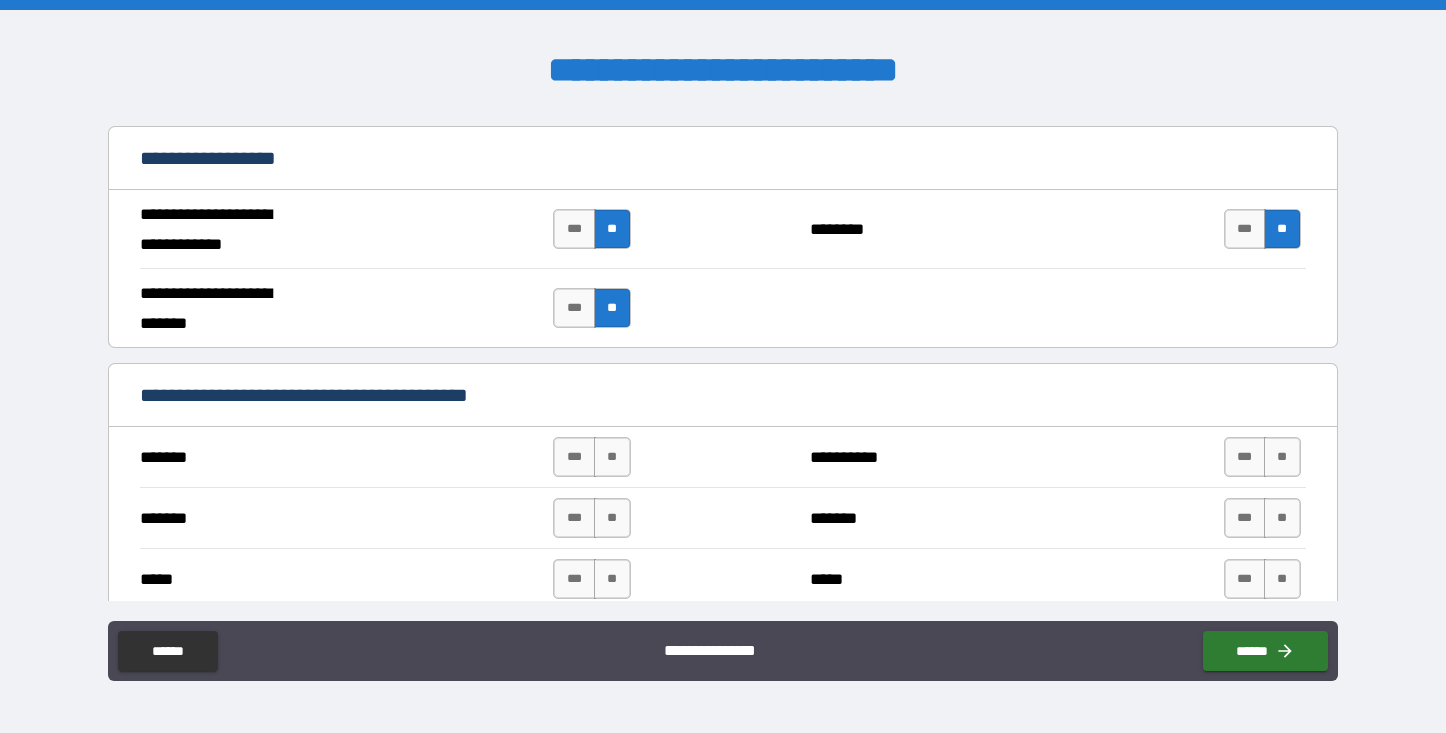 scroll, scrollTop: 1179, scrollLeft: 0, axis: vertical 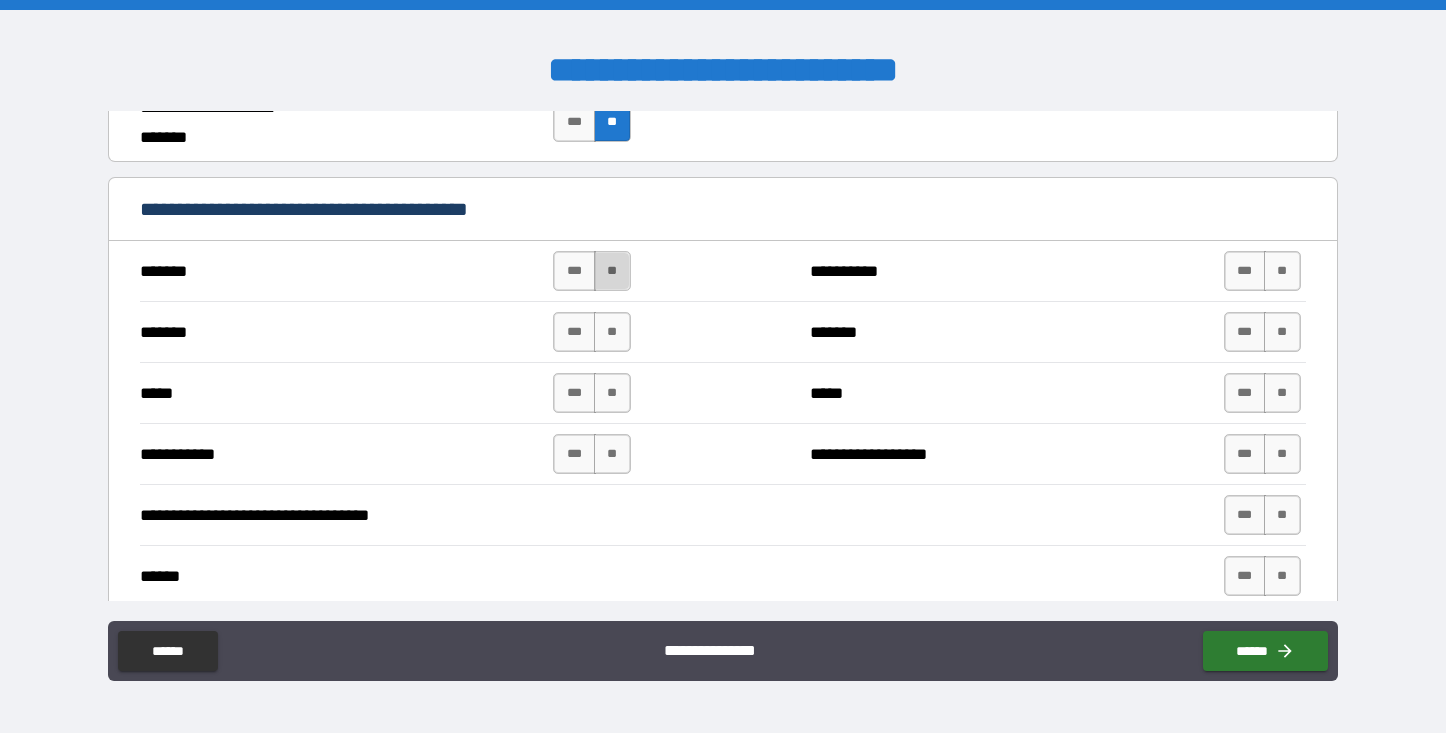 click on "**" at bounding box center (612, 271) 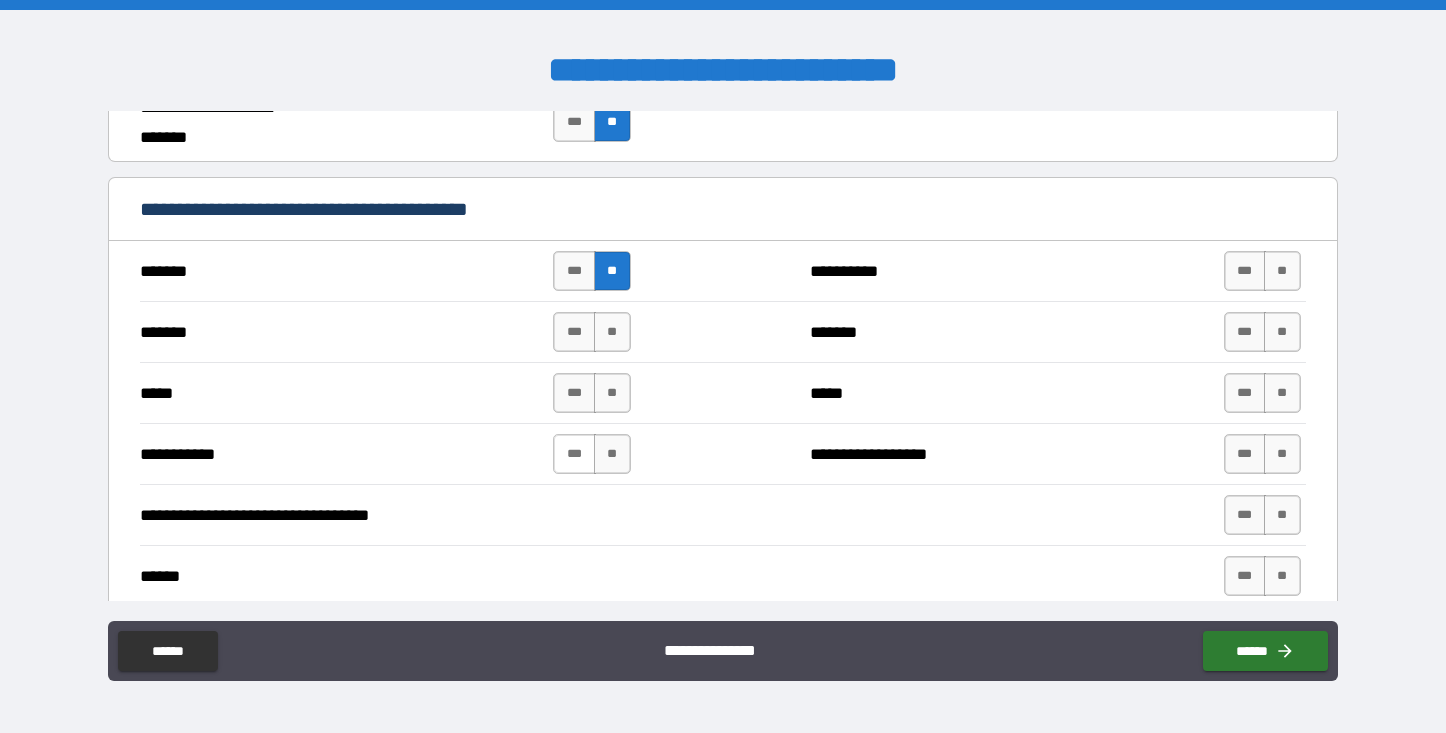 click on "***" at bounding box center [574, 454] 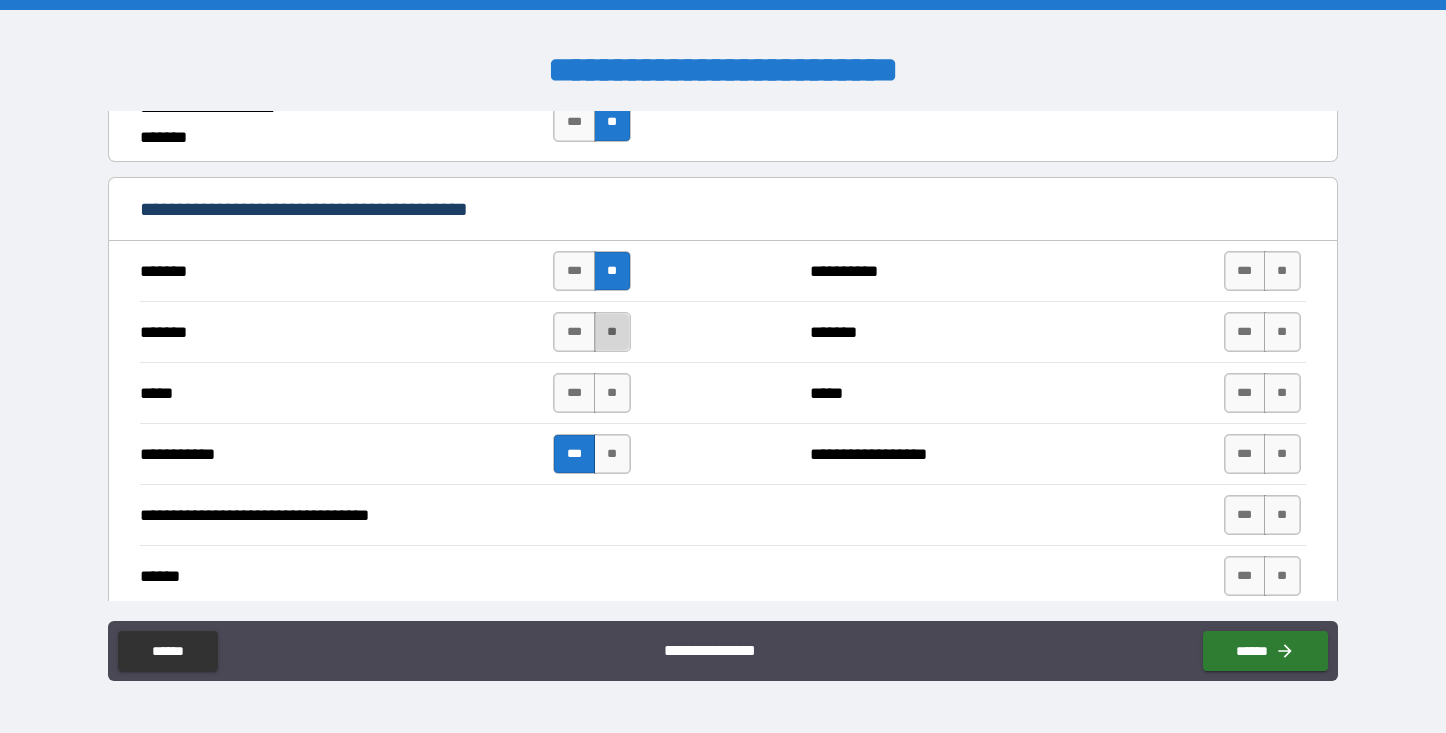 click on "**" at bounding box center [612, 332] 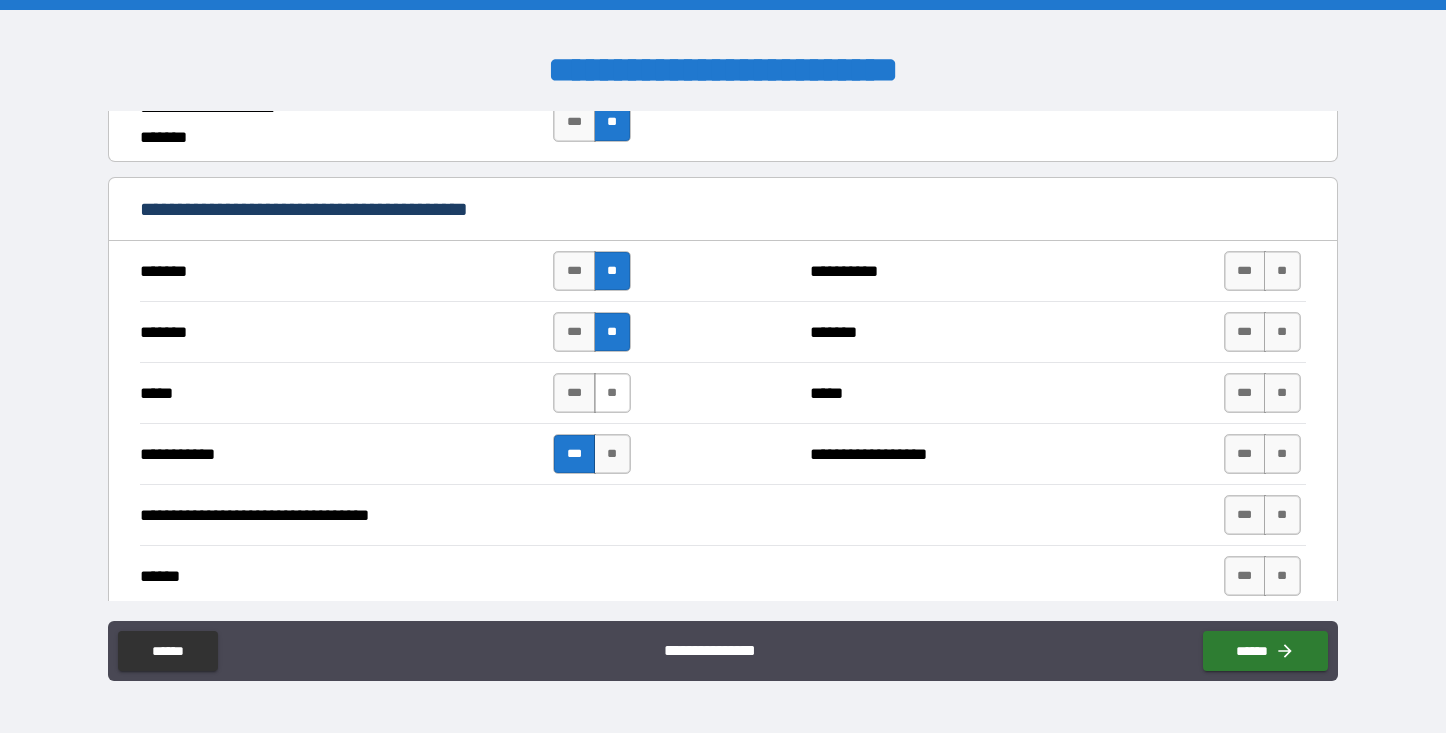 click on "**" at bounding box center (612, 393) 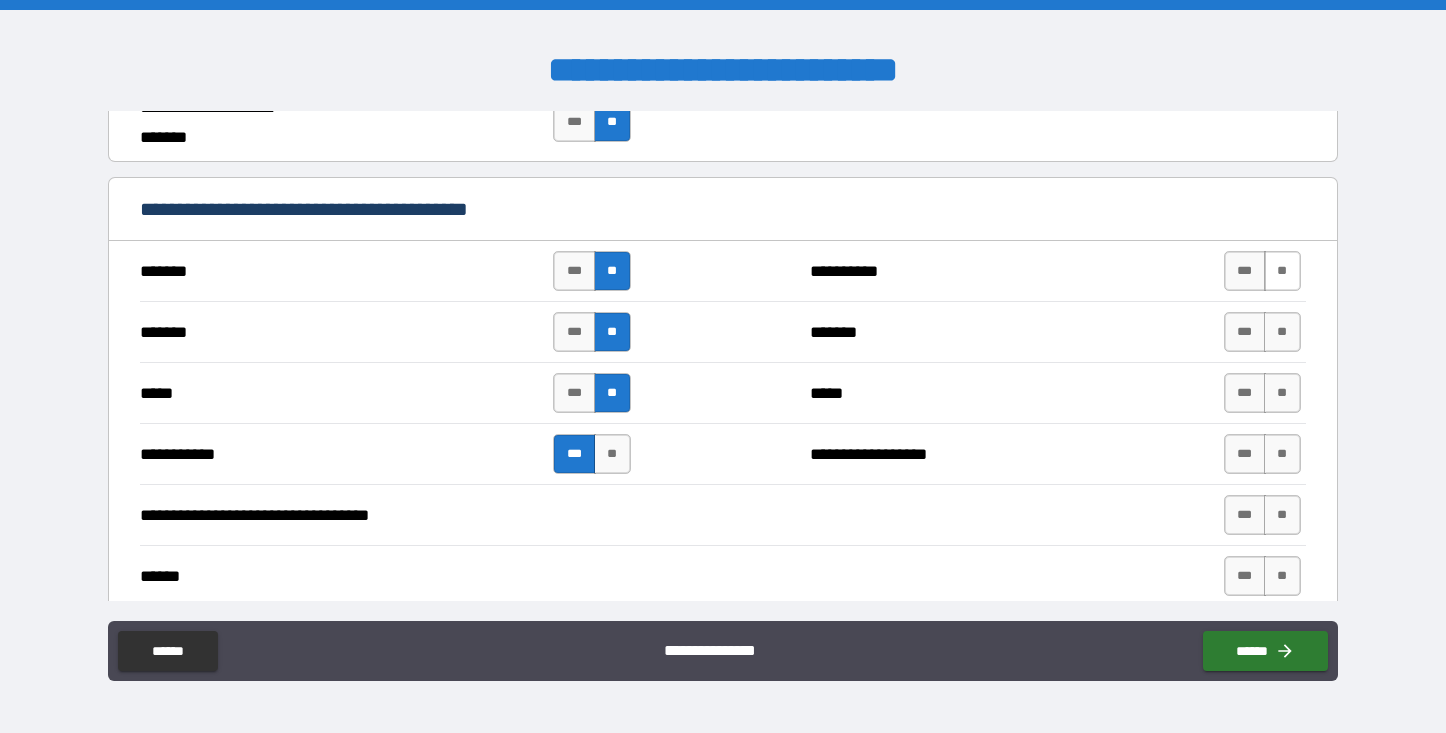 click on "**" at bounding box center (1282, 271) 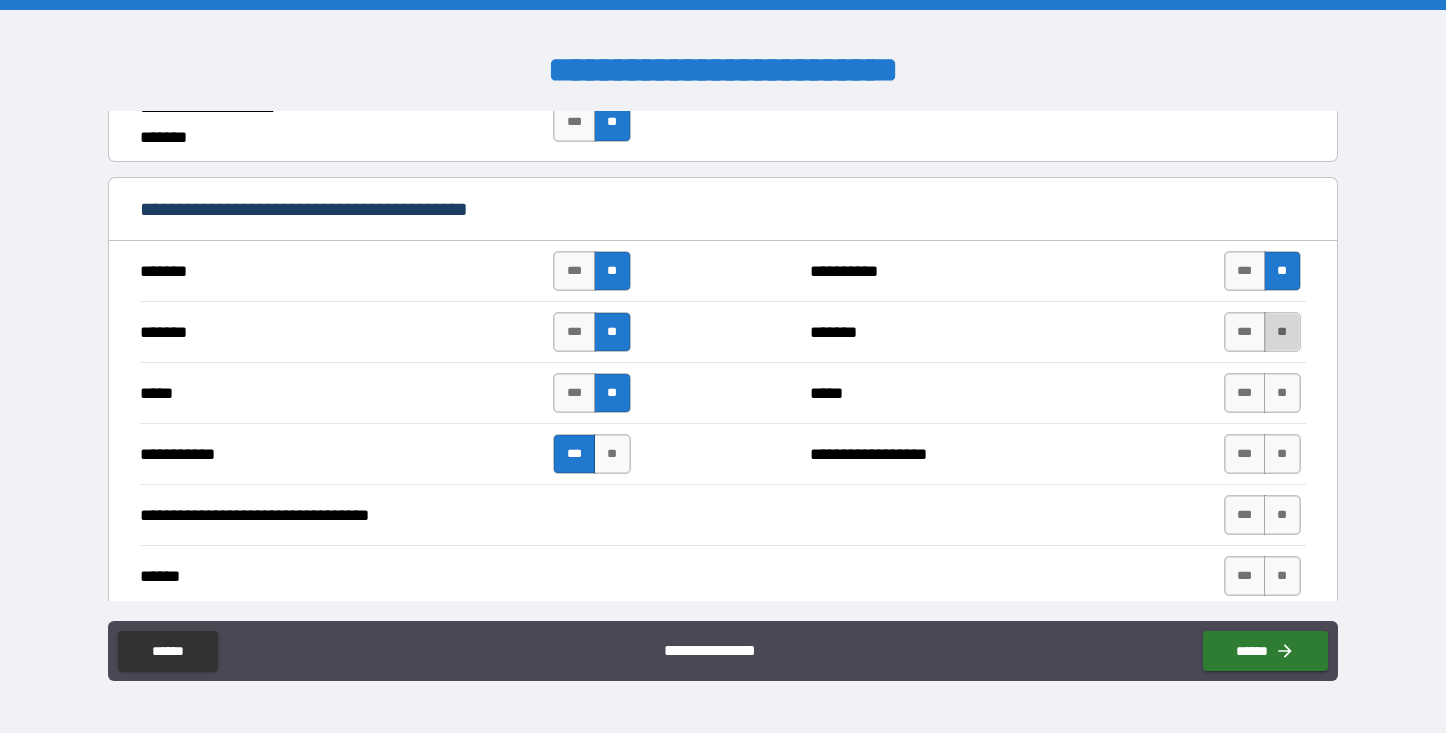 click on "**" at bounding box center [1282, 332] 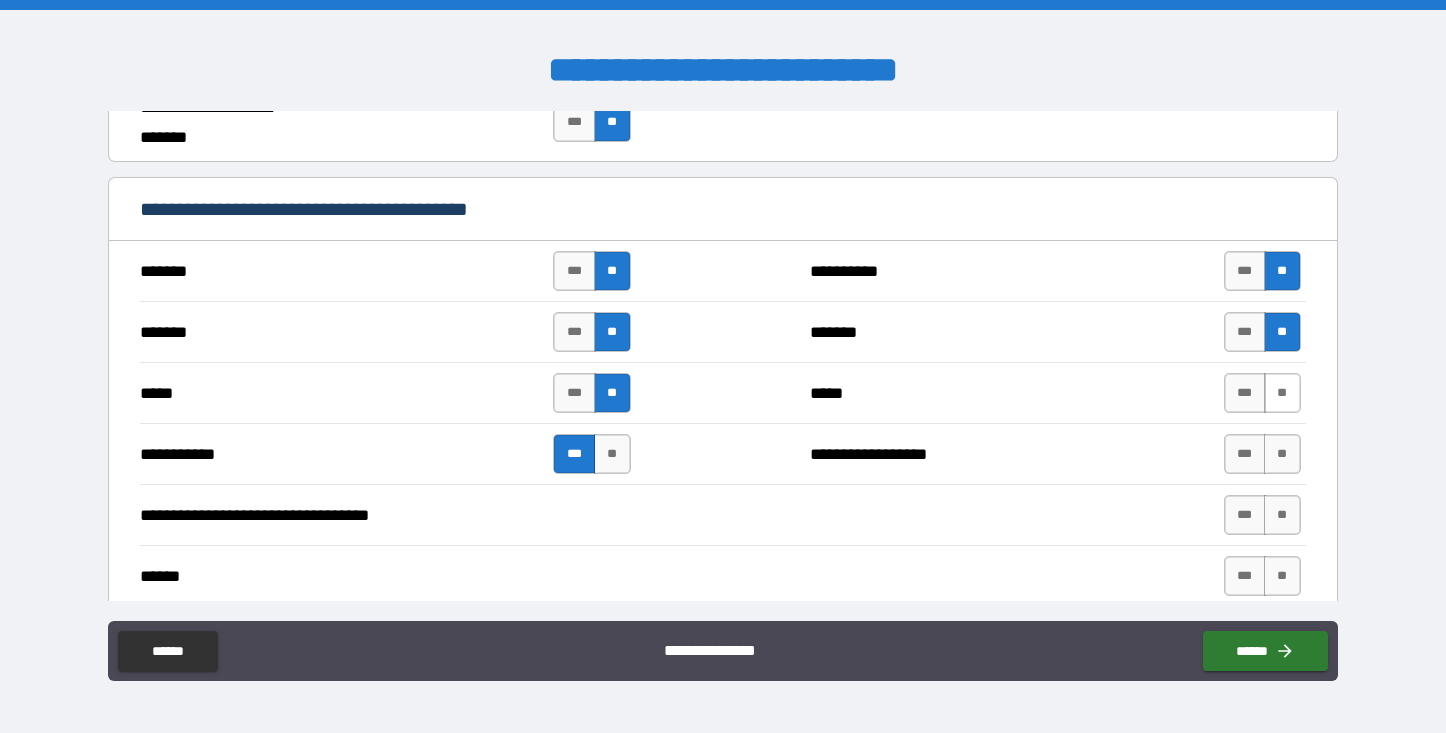 click on "**" at bounding box center [1282, 393] 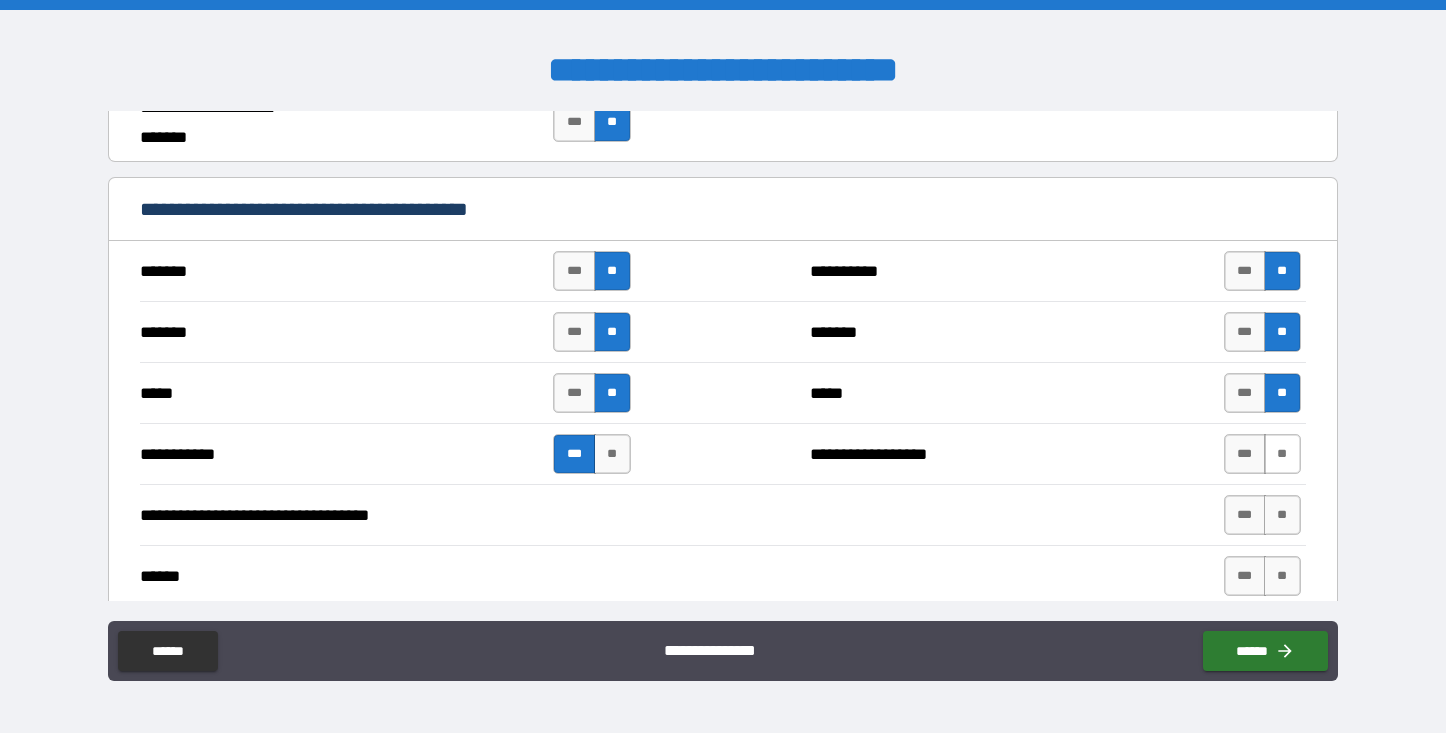 click on "**" at bounding box center [1282, 454] 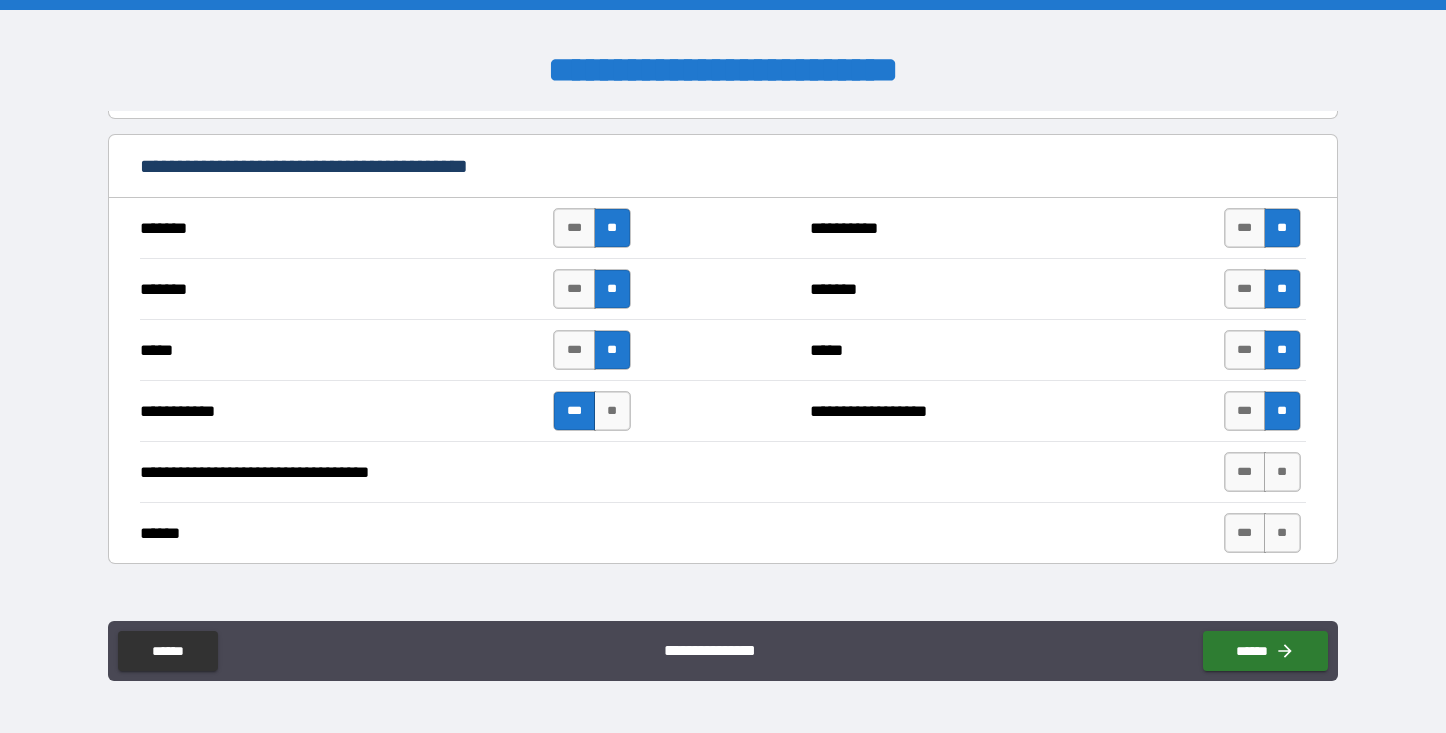 scroll, scrollTop: 1426, scrollLeft: 0, axis: vertical 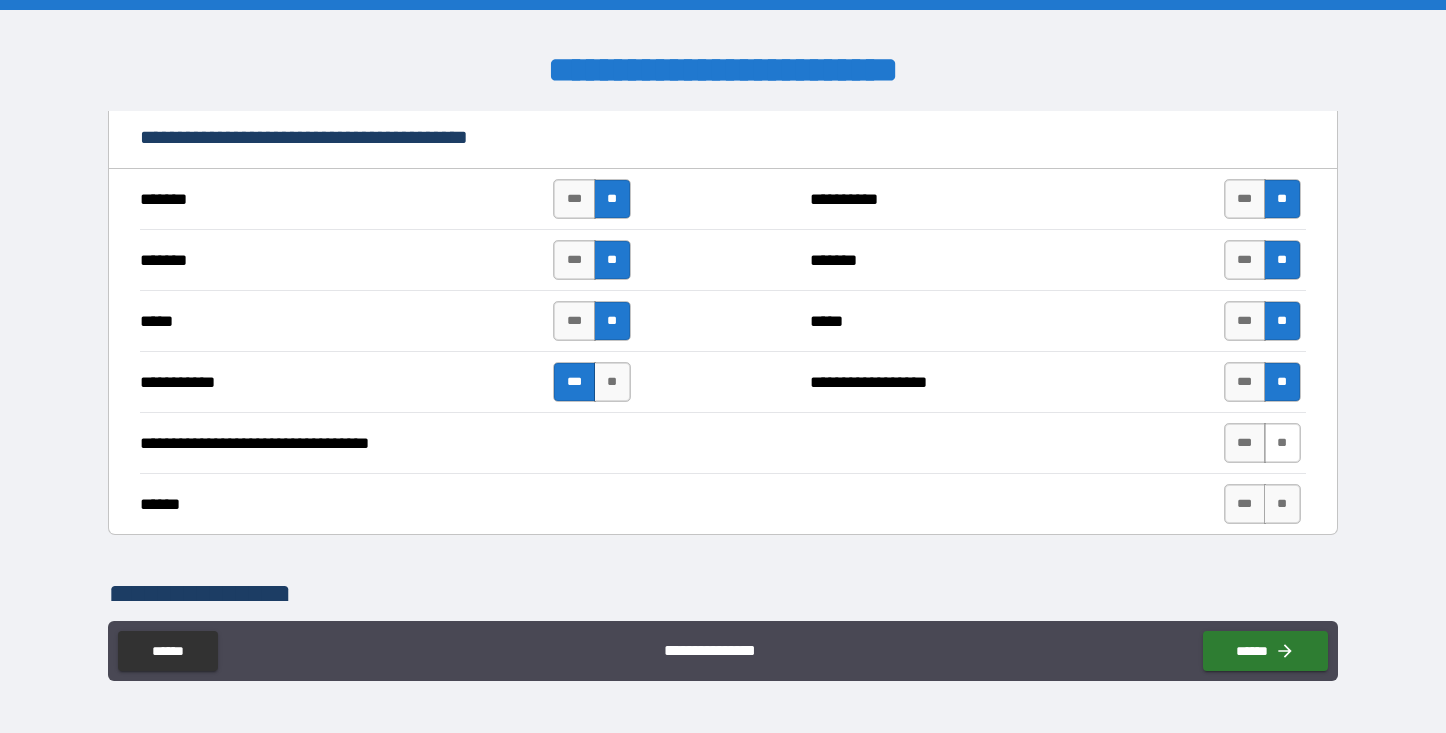 click on "**" at bounding box center (1282, 443) 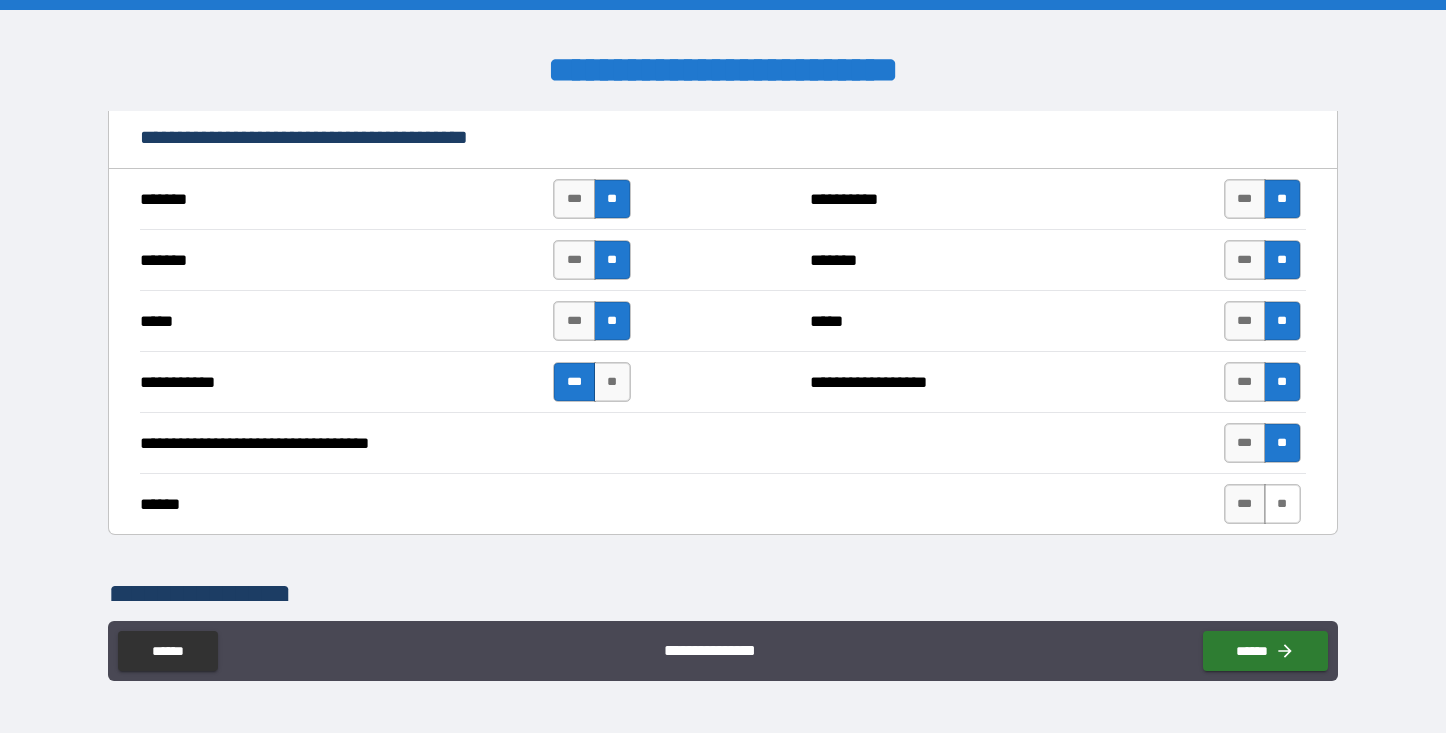 click on "**" at bounding box center (1282, 504) 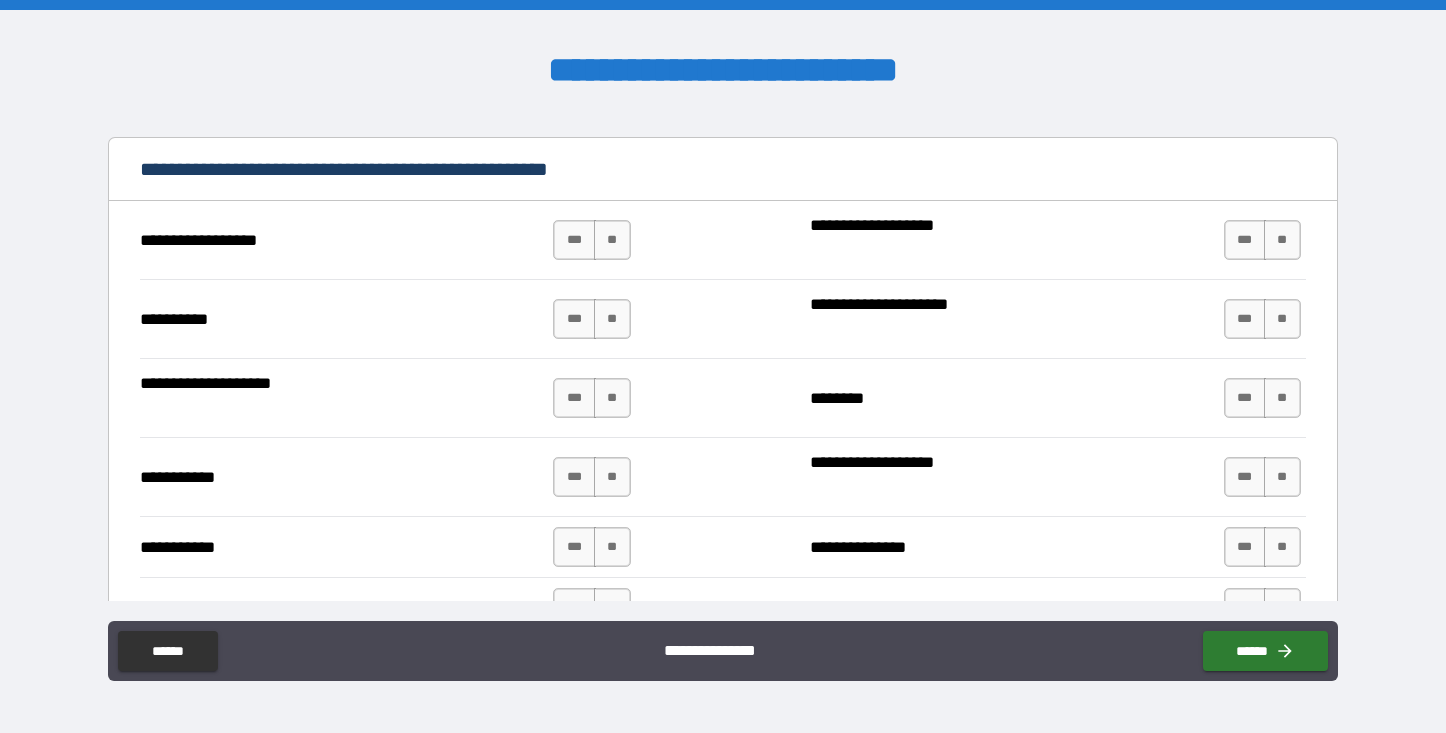 scroll, scrollTop: 1931, scrollLeft: 0, axis: vertical 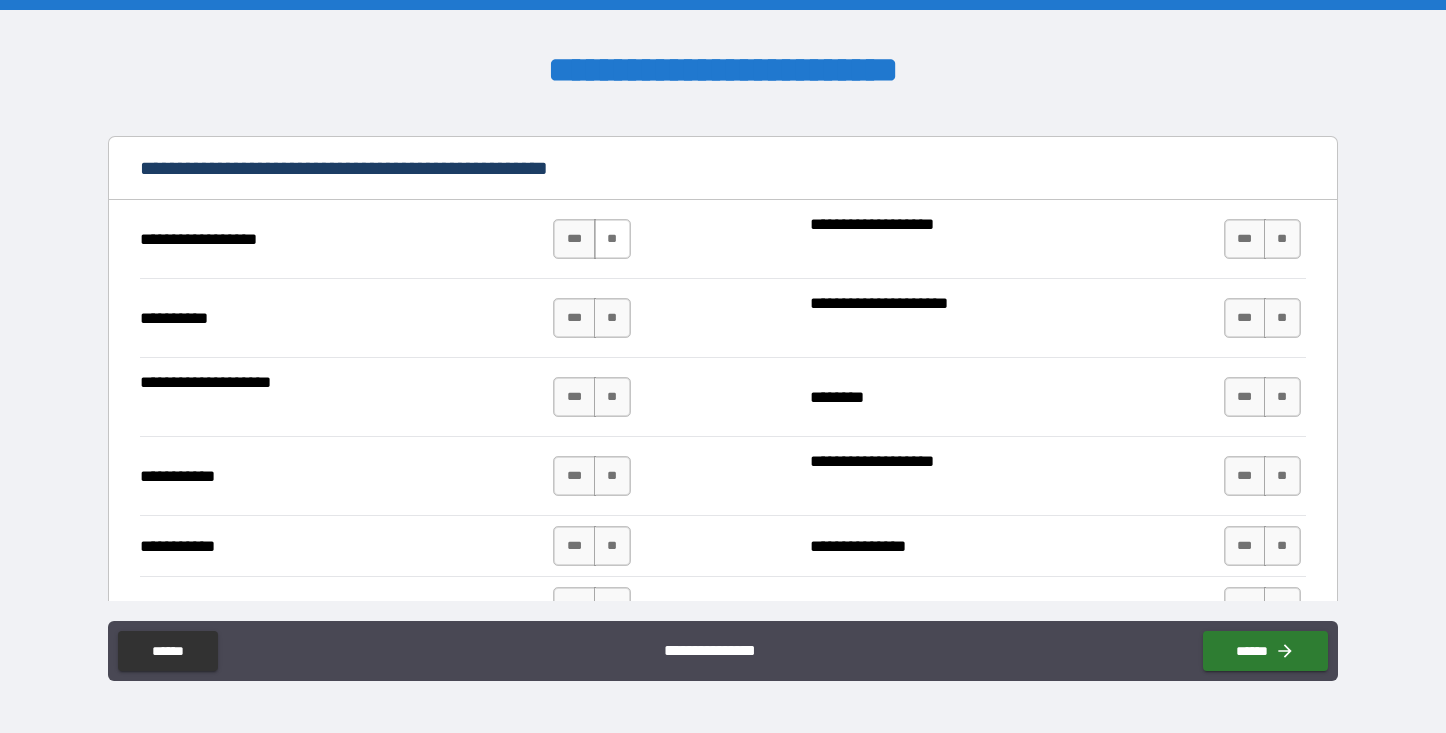 click on "**" at bounding box center [612, 239] 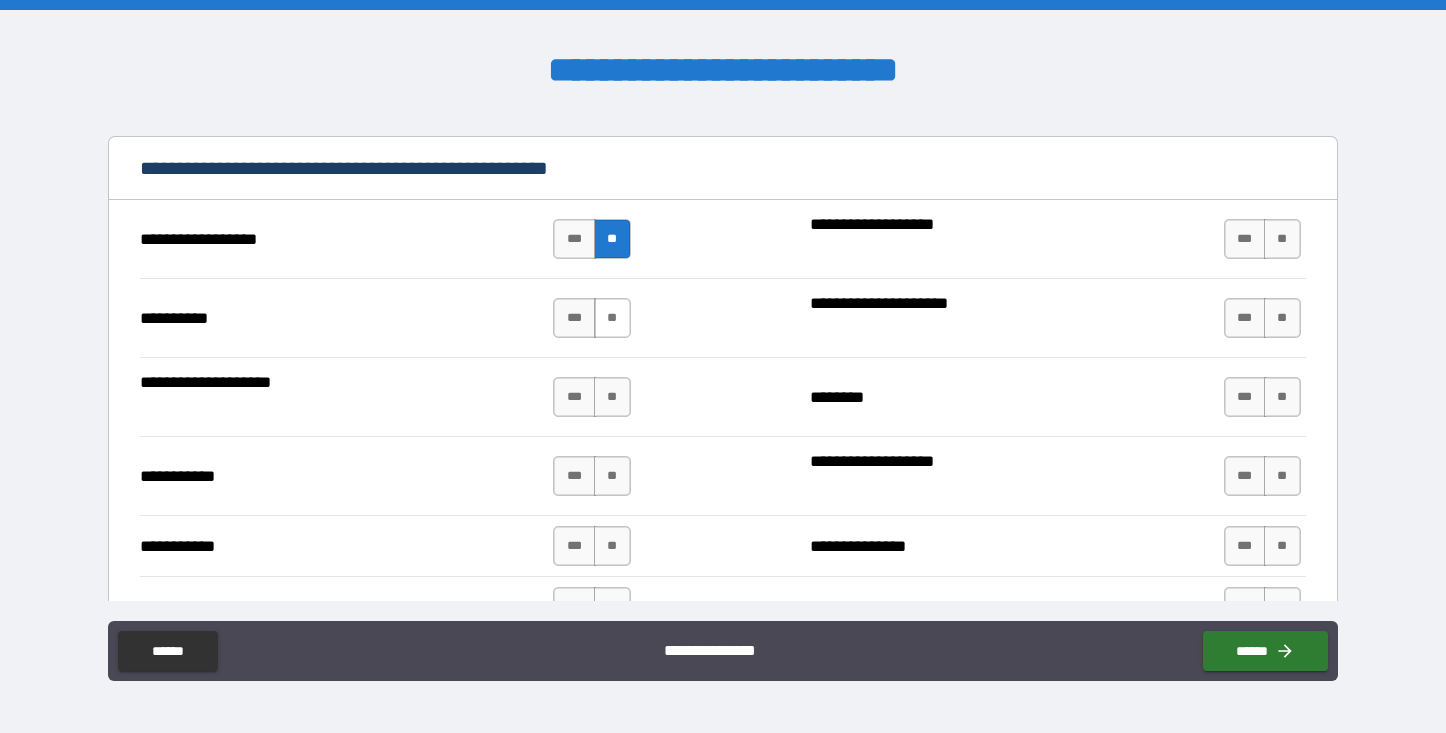 click on "**" at bounding box center [612, 318] 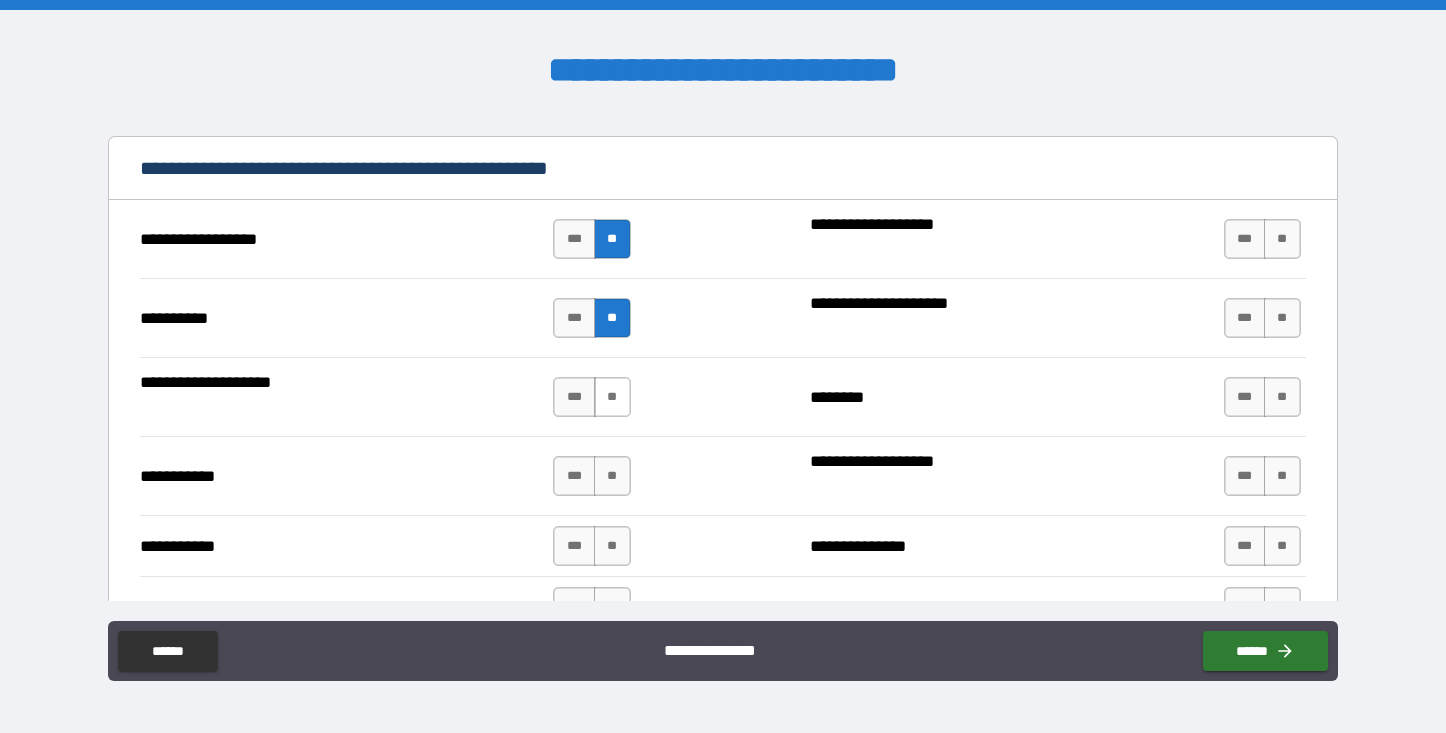 click on "**" at bounding box center (612, 397) 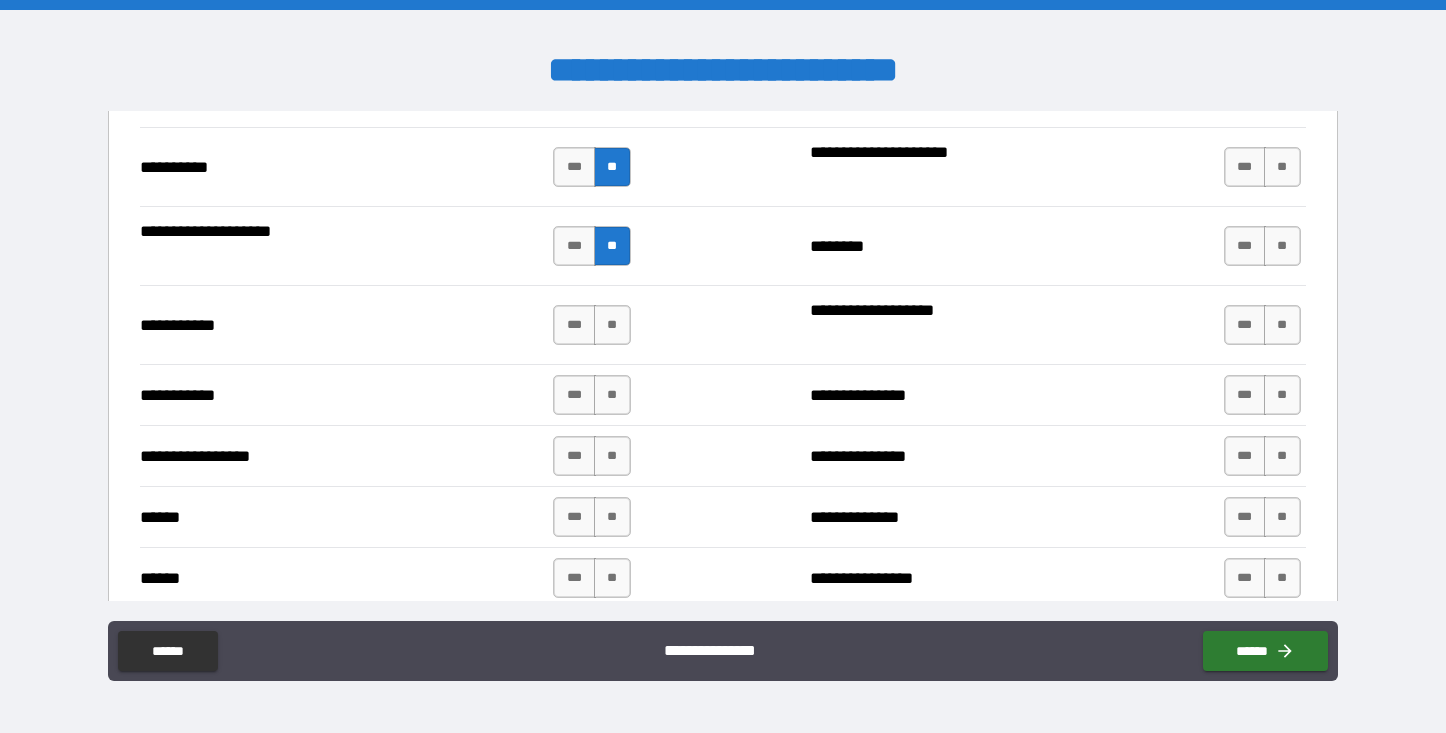scroll, scrollTop: 2085, scrollLeft: 0, axis: vertical 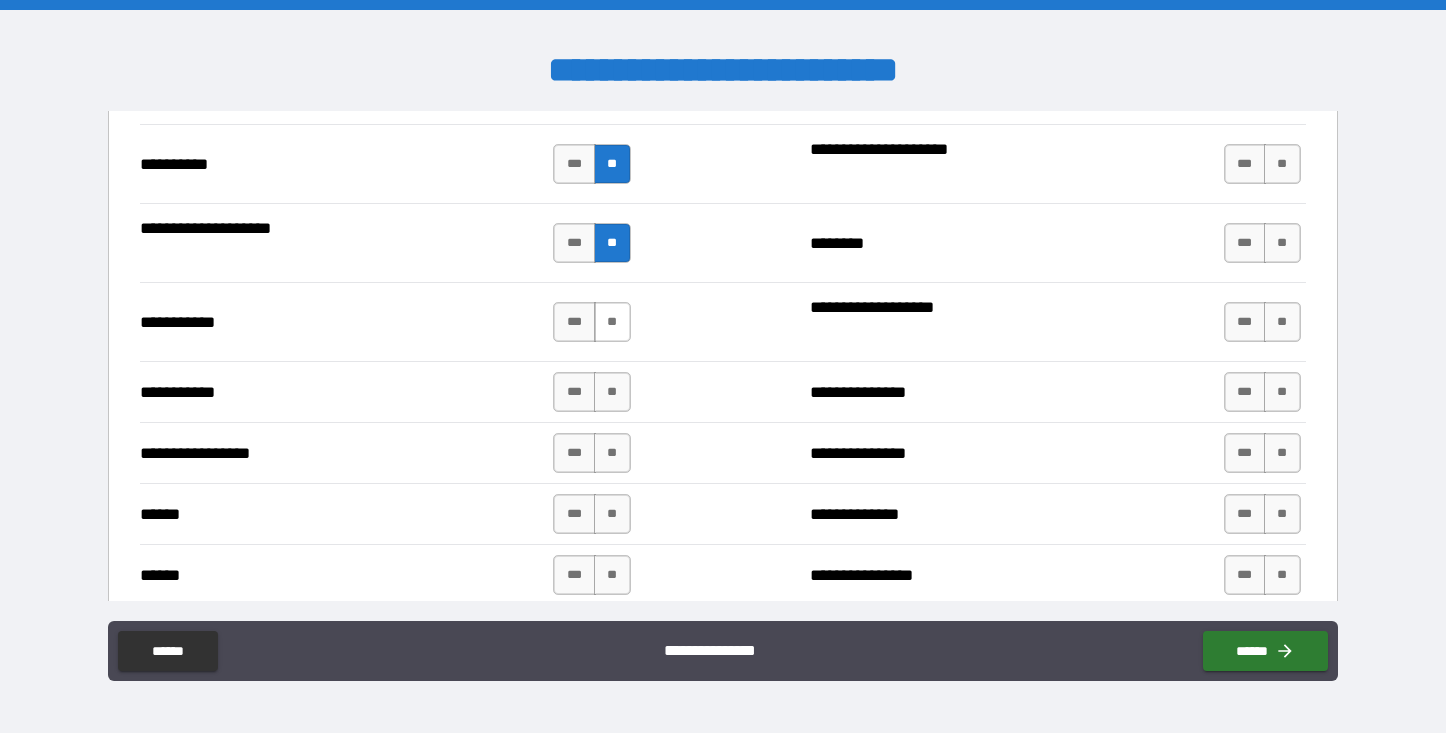 click on "**" at bounding box center [612, 322] 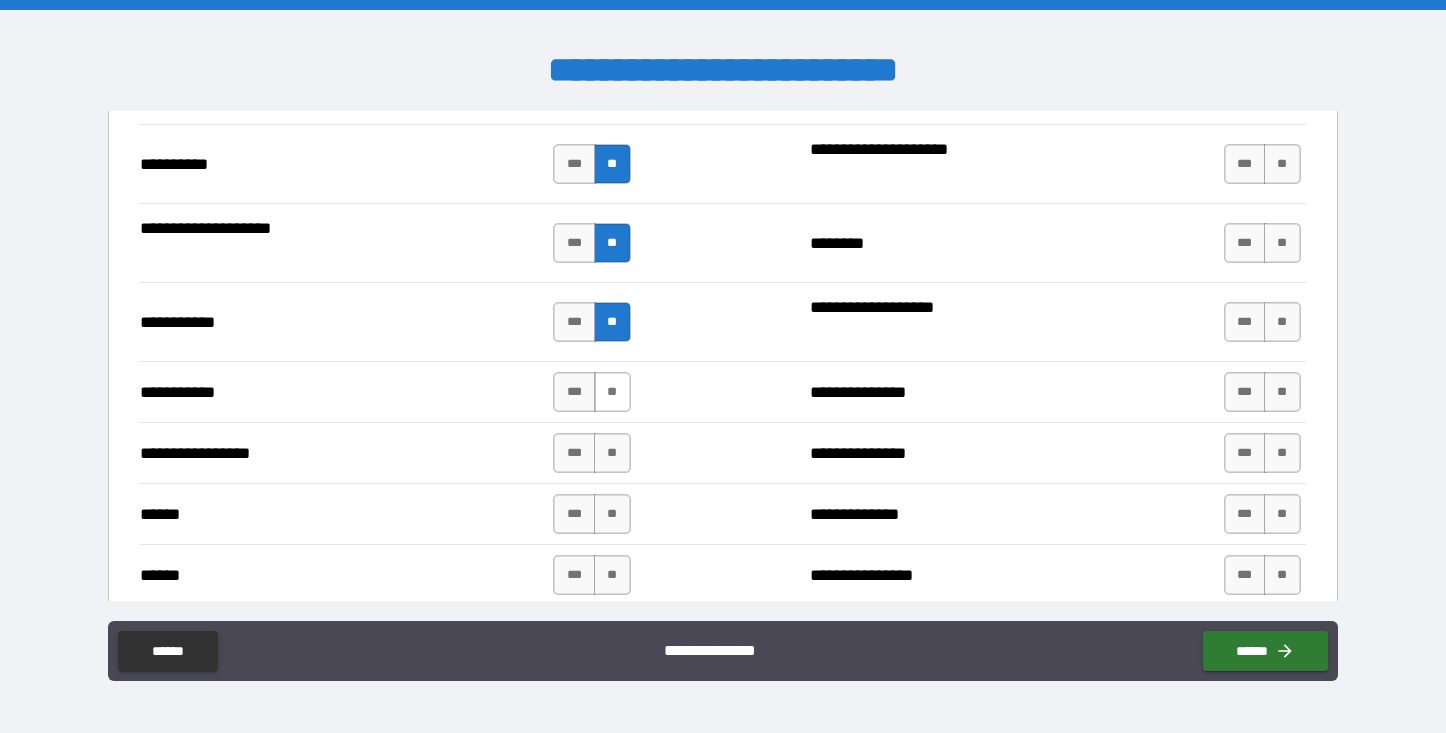 click on "**" at bounding box center (612, 392) 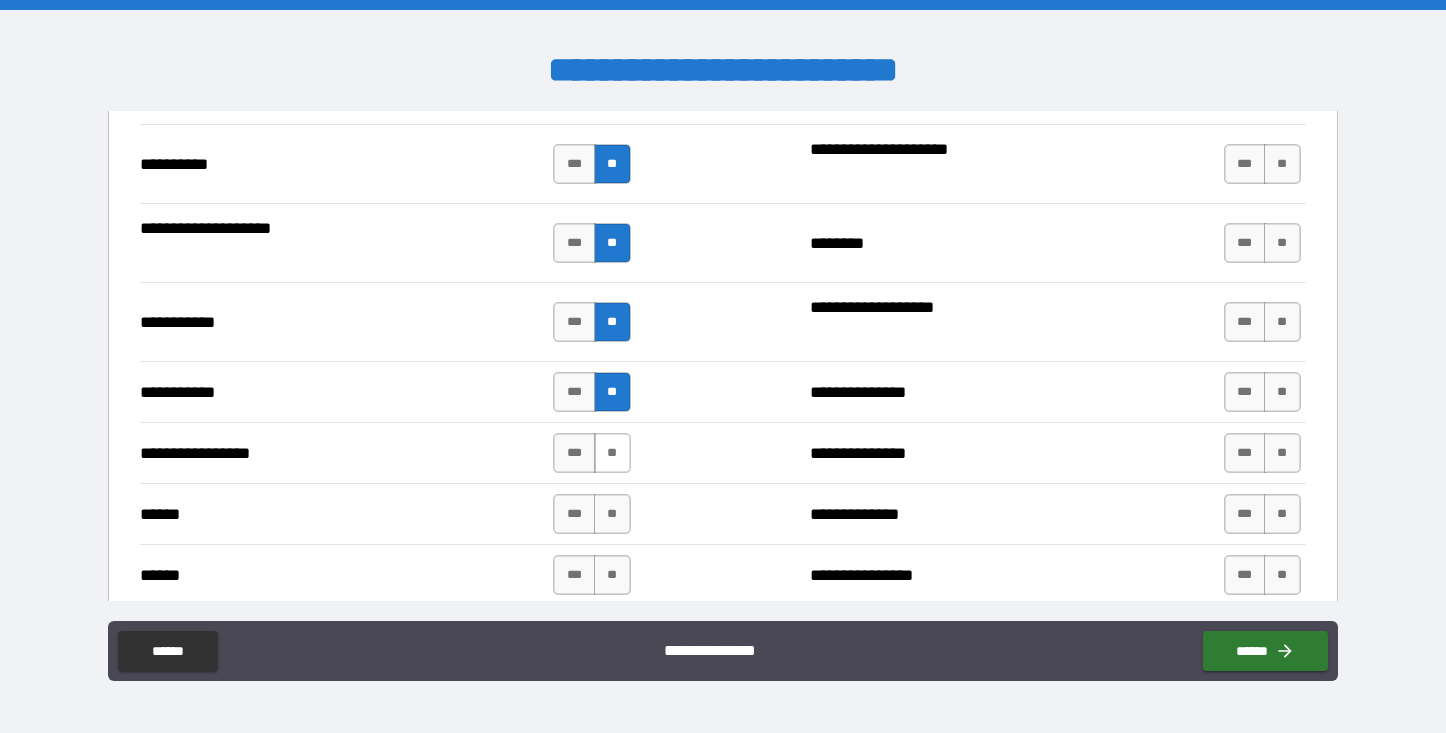 click on "**" at bounding box center [612, 453] 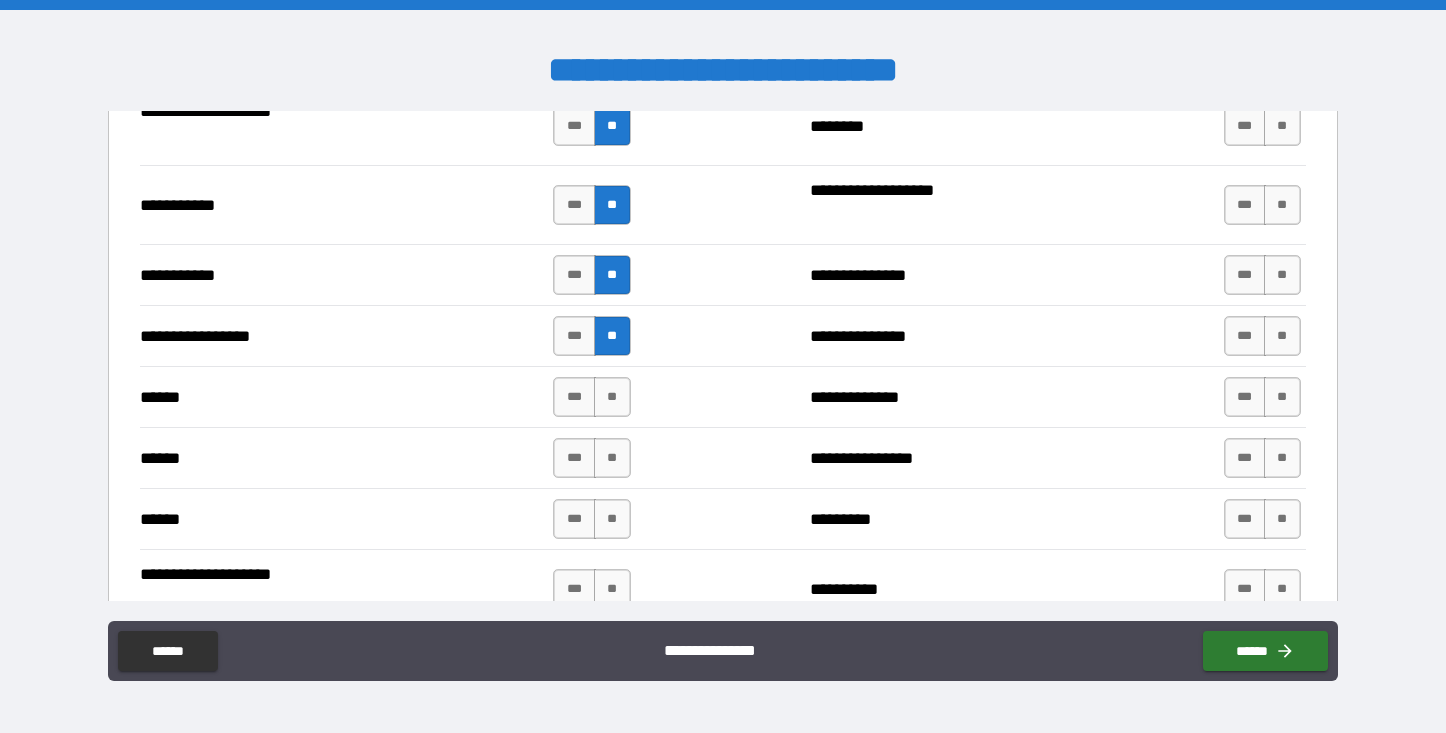 scroll, scrollTop: 2203, scrollLeft: 0, axis: vertical 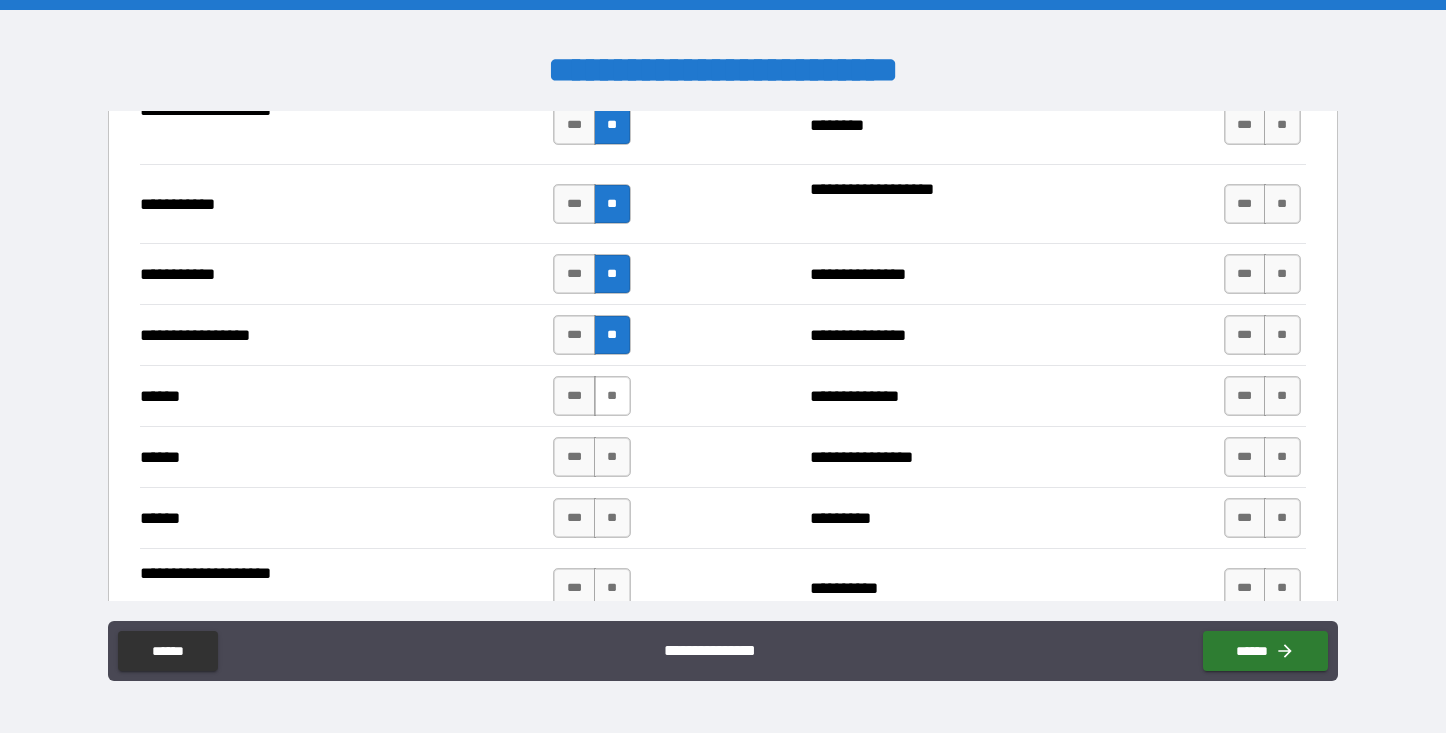 click on "**" at bounding box center [612, 396] 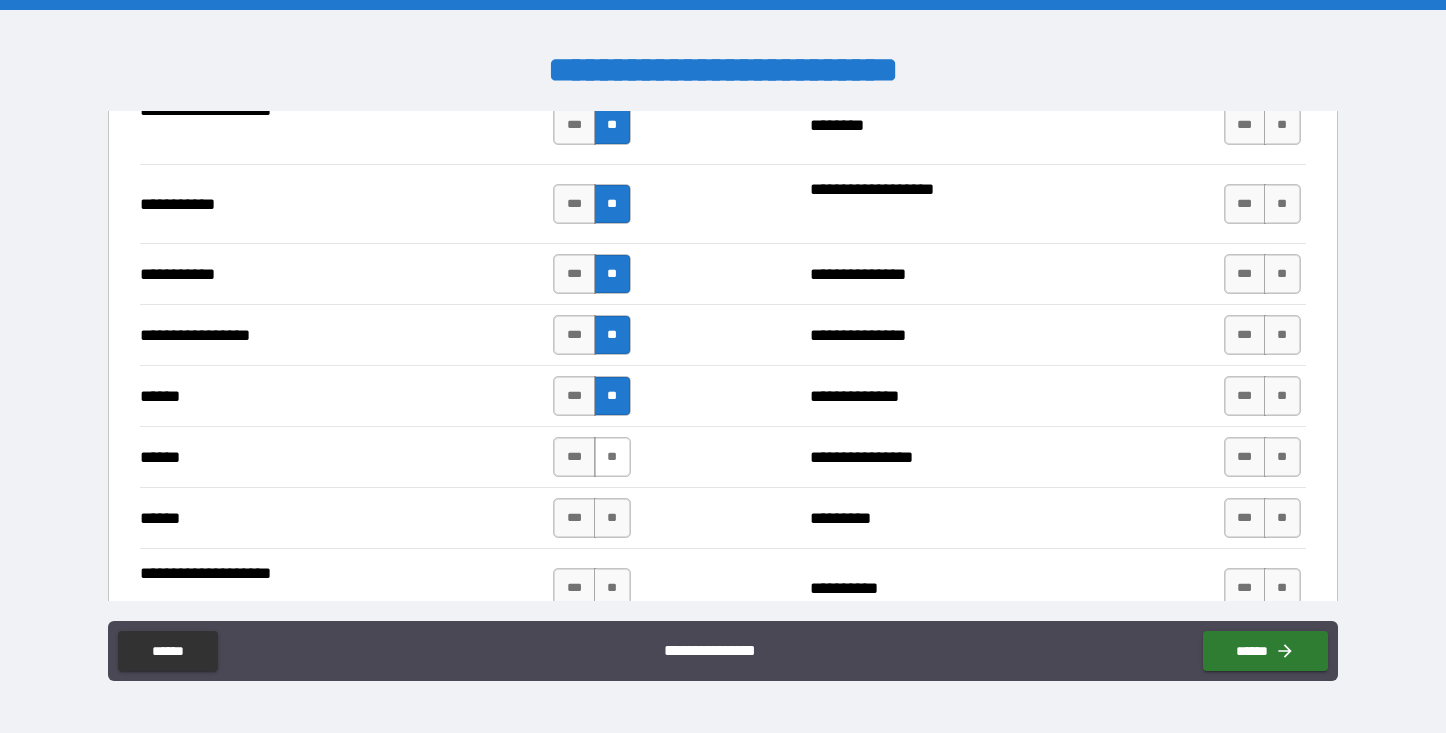 click on "**" at bounding box center [612, 457] 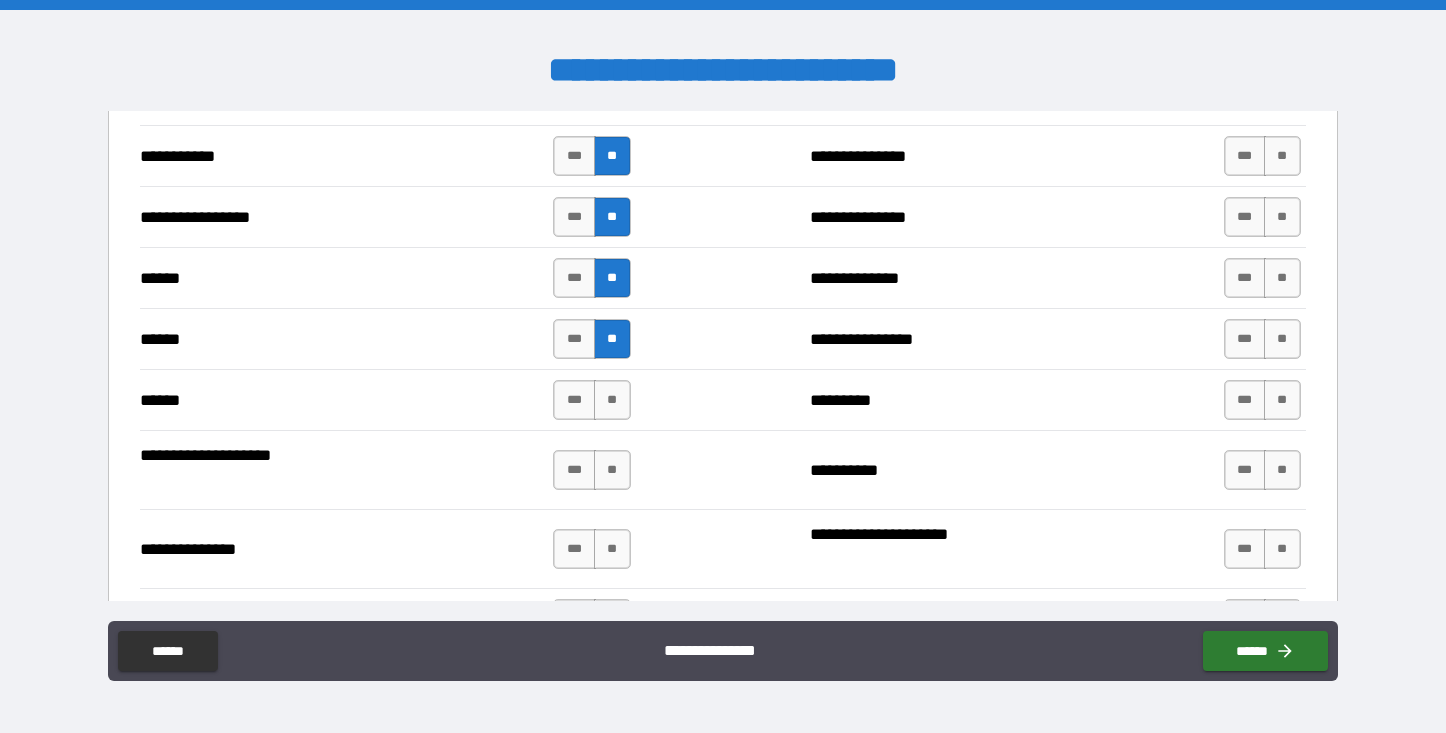scroll, scrollTop: 2335, scrollLeft: 0, axis: vertical 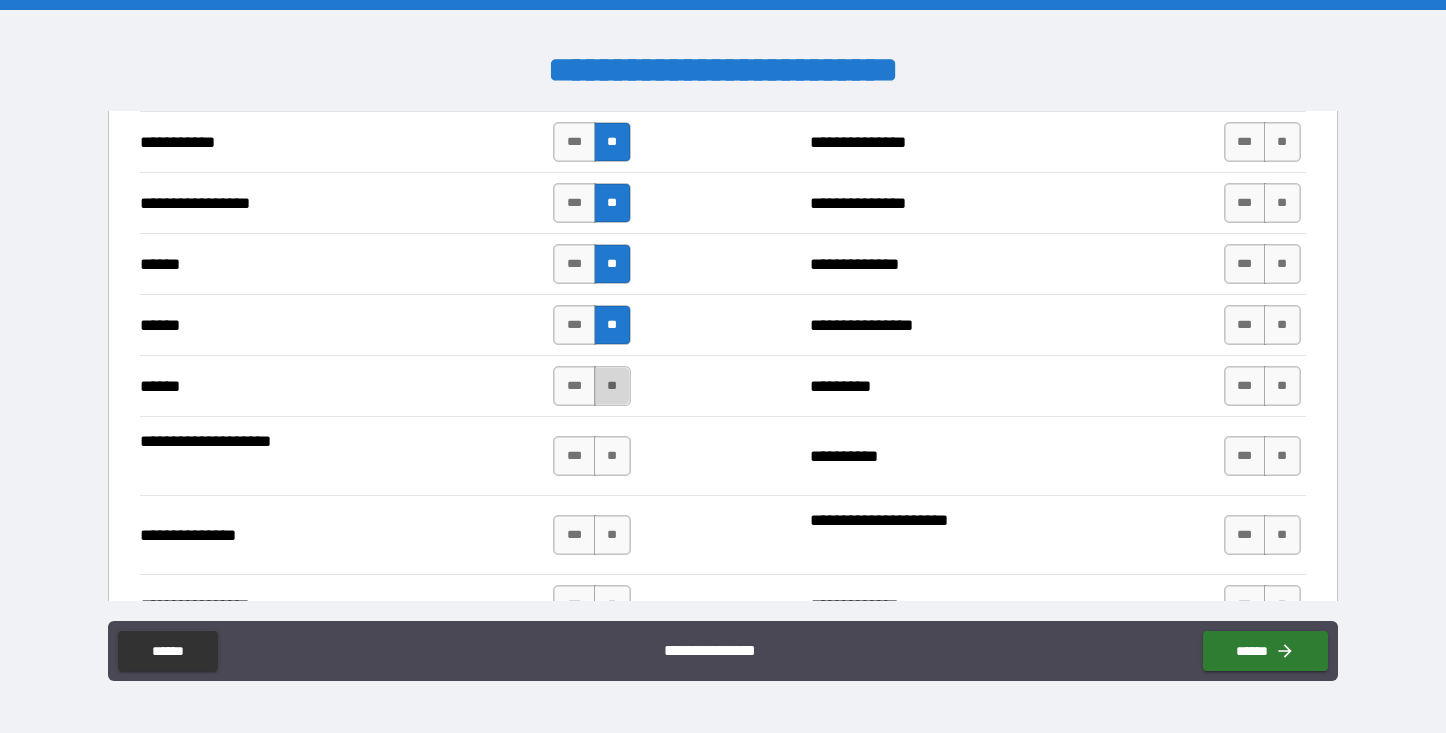 click on "**" at bounding box center (612, 386) 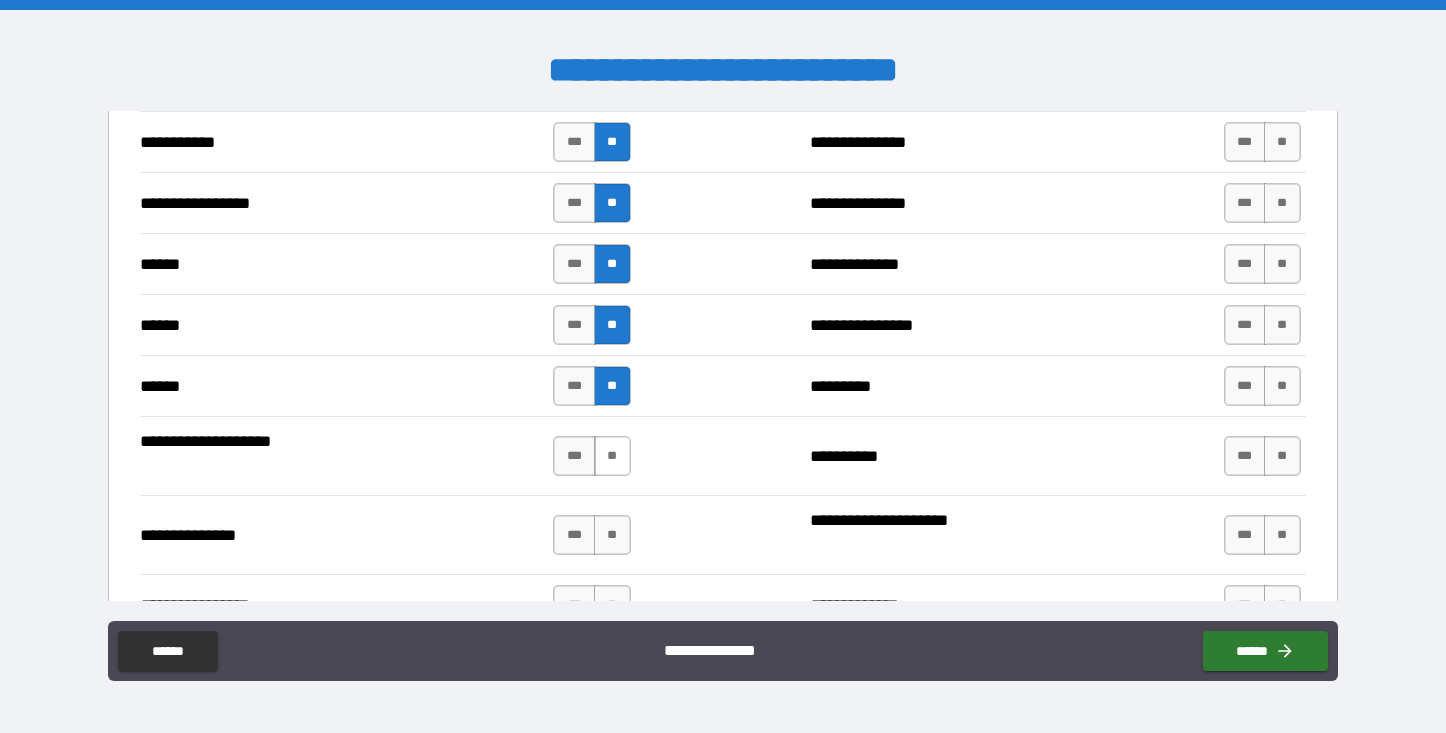 click on "**" at bounding box center [612, 456] 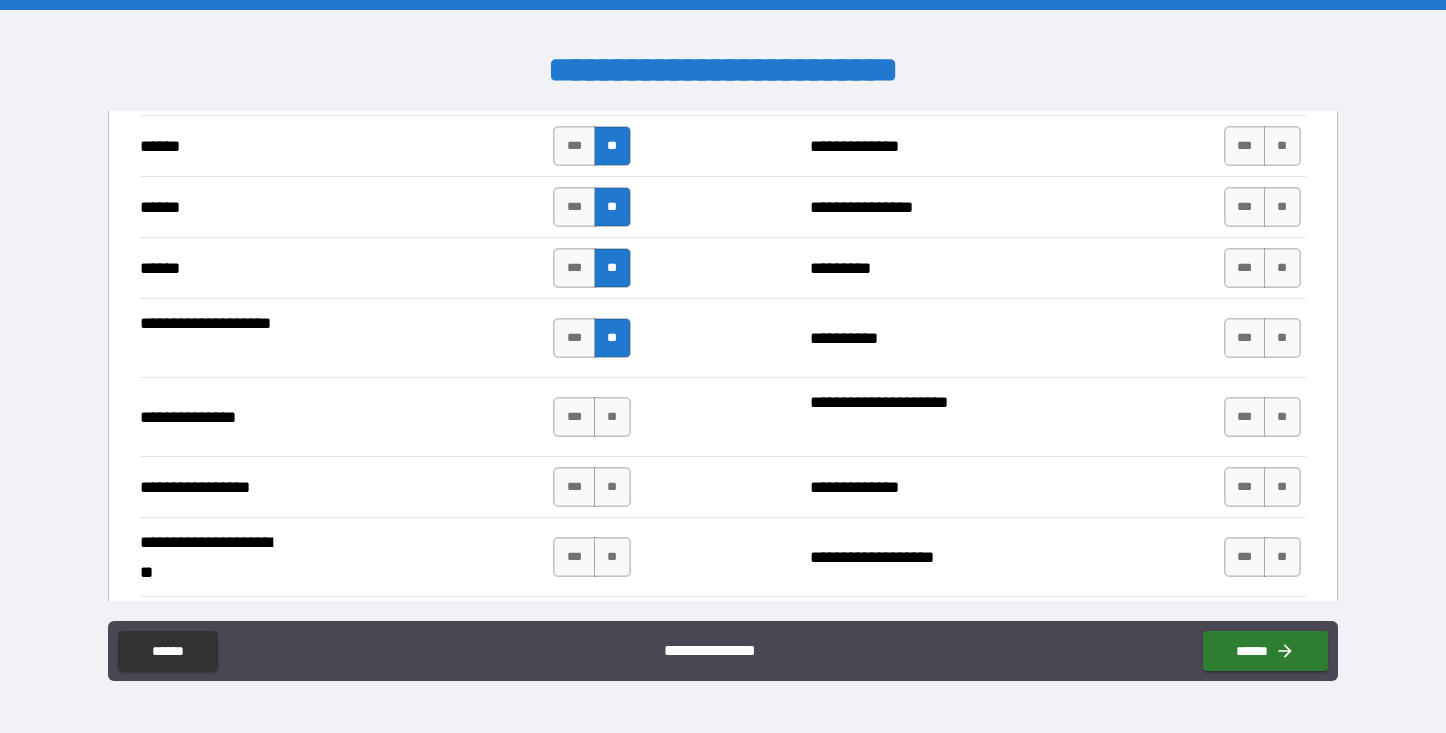 scroll, scrollTop: 2455, scrollLeft: 0, axis: vertical 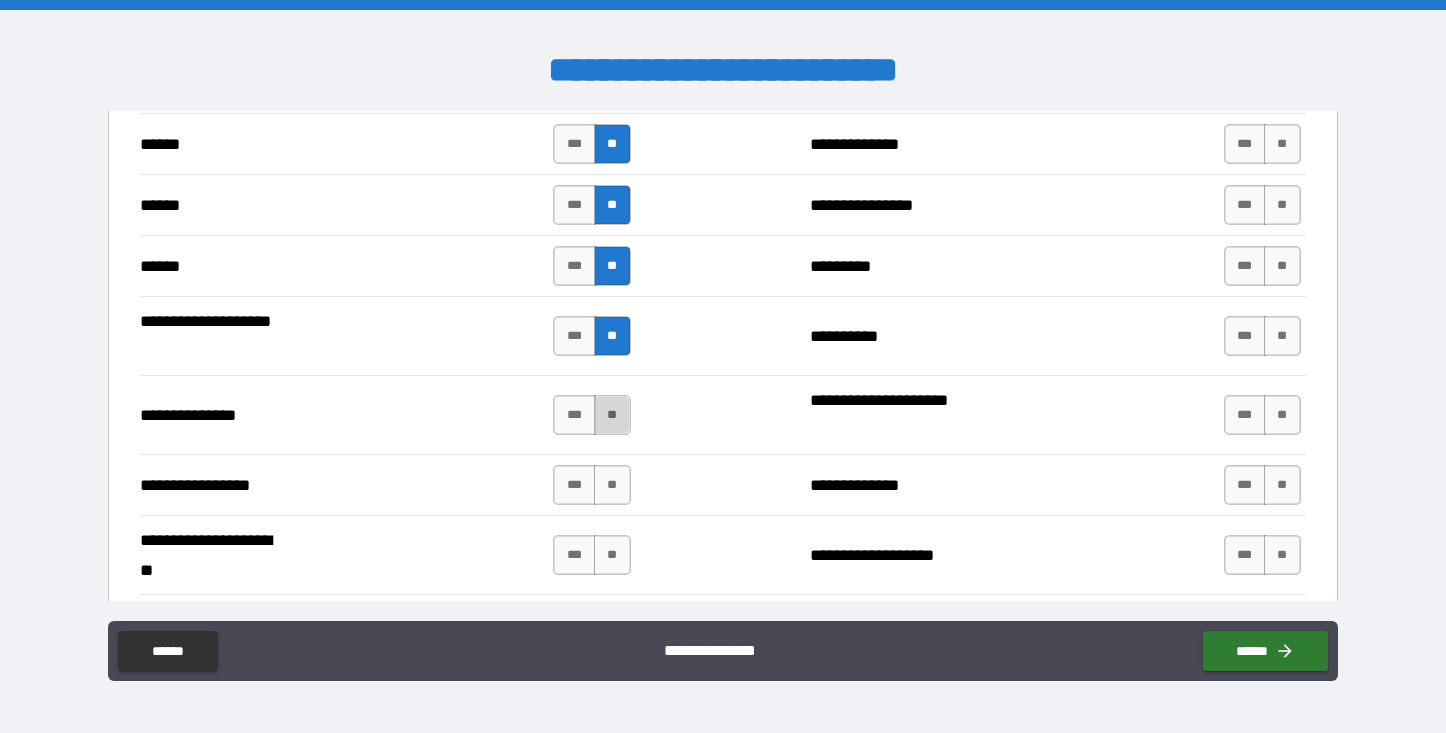 click on "**" at bounding box center (612, 415) 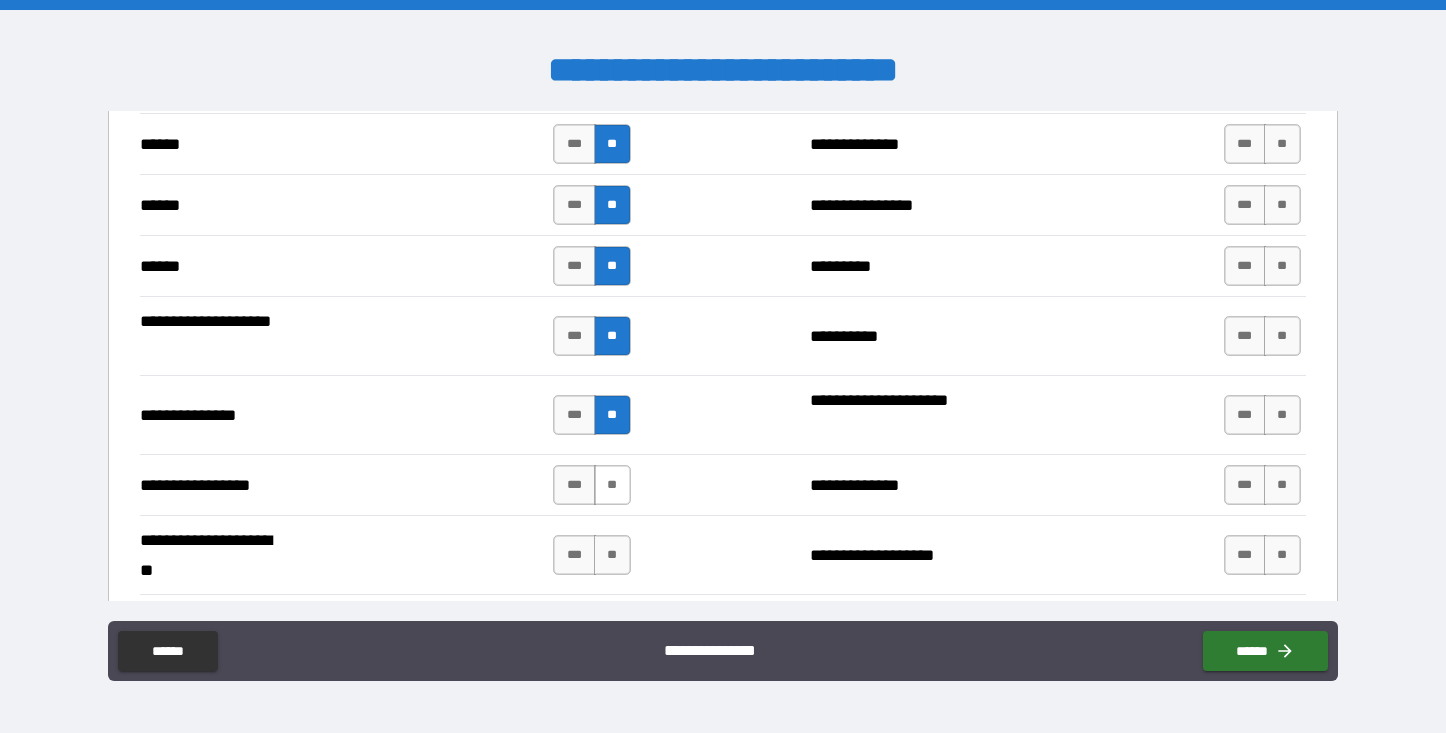 click on "**" at bounding box center (612, 485) 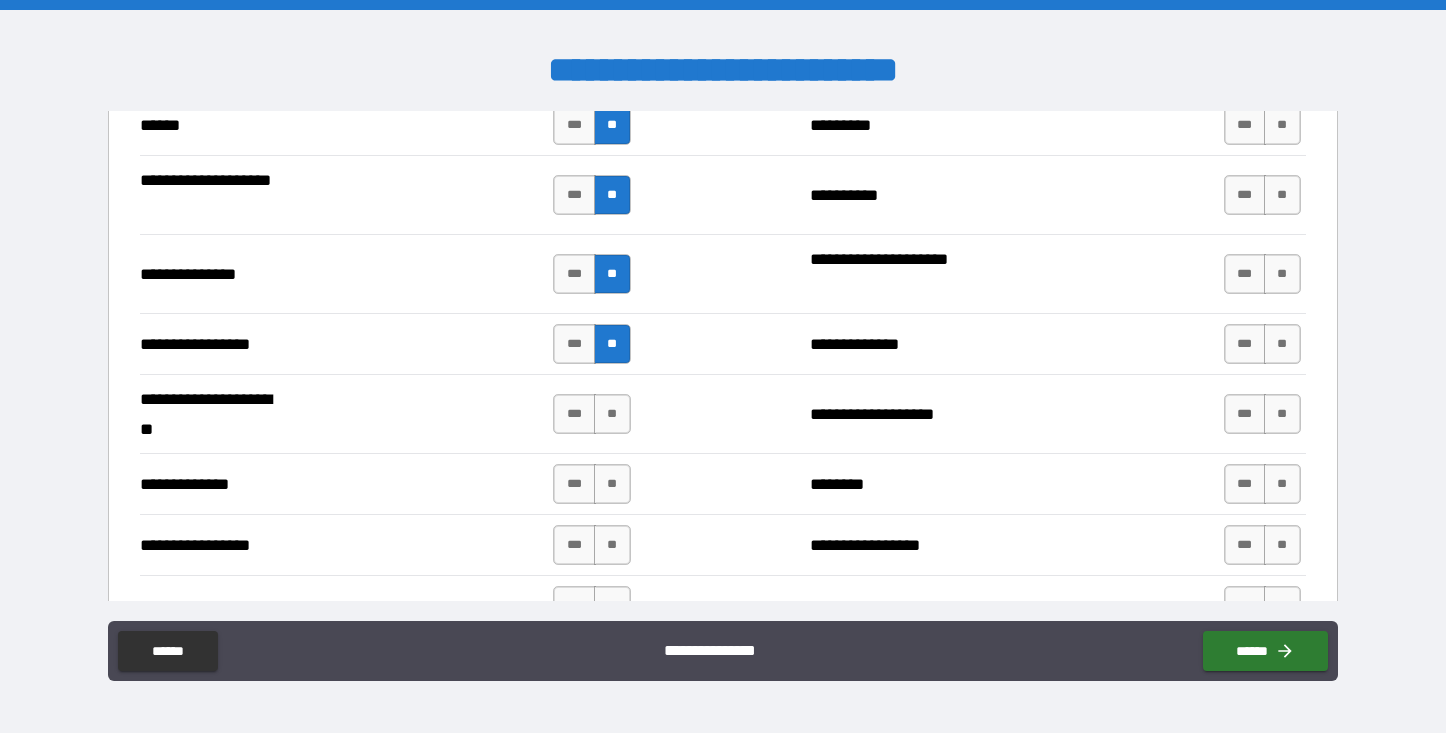 scroll, scrollTop: 2599, scrollLeft: 0, axis: vertical 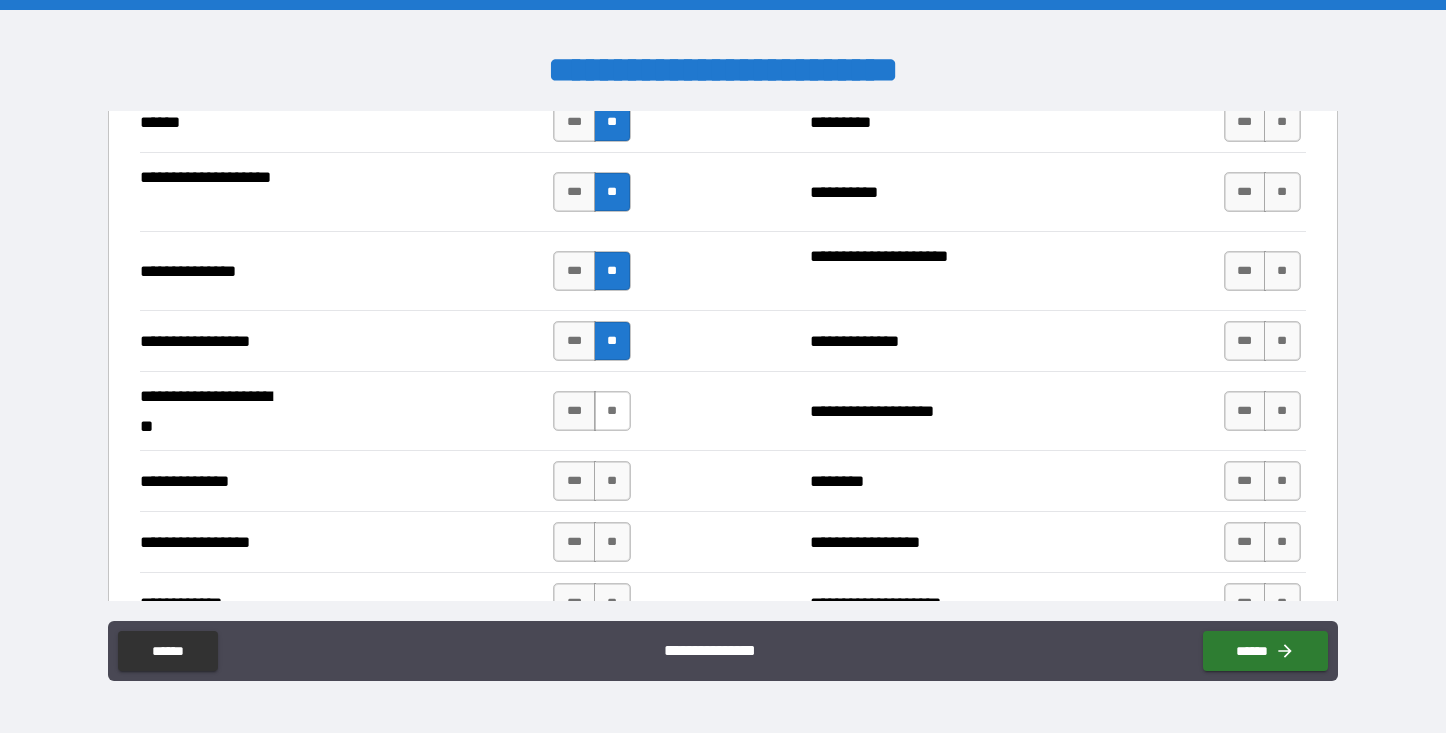 click on "**" at bounding box center (612, 411) 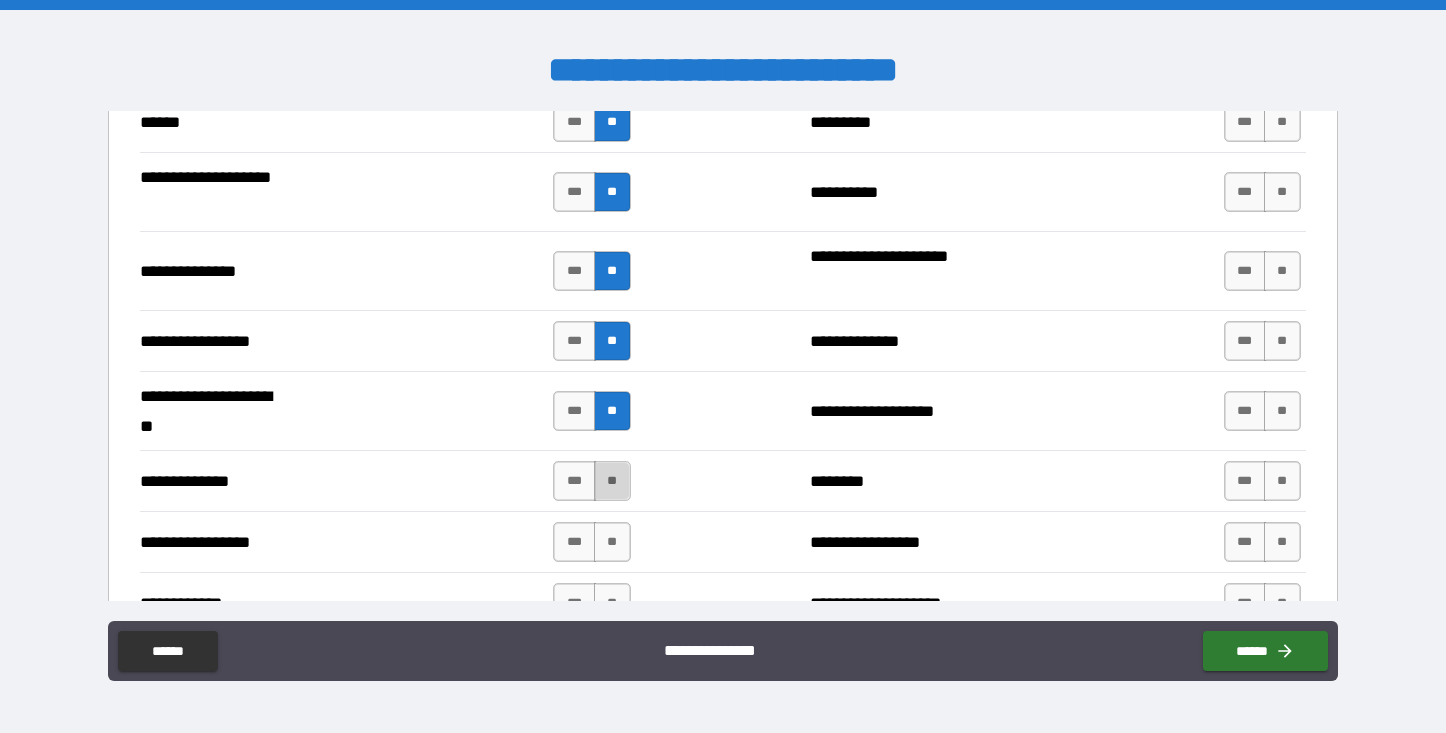 click on "**" at bounding box center (612, 481) 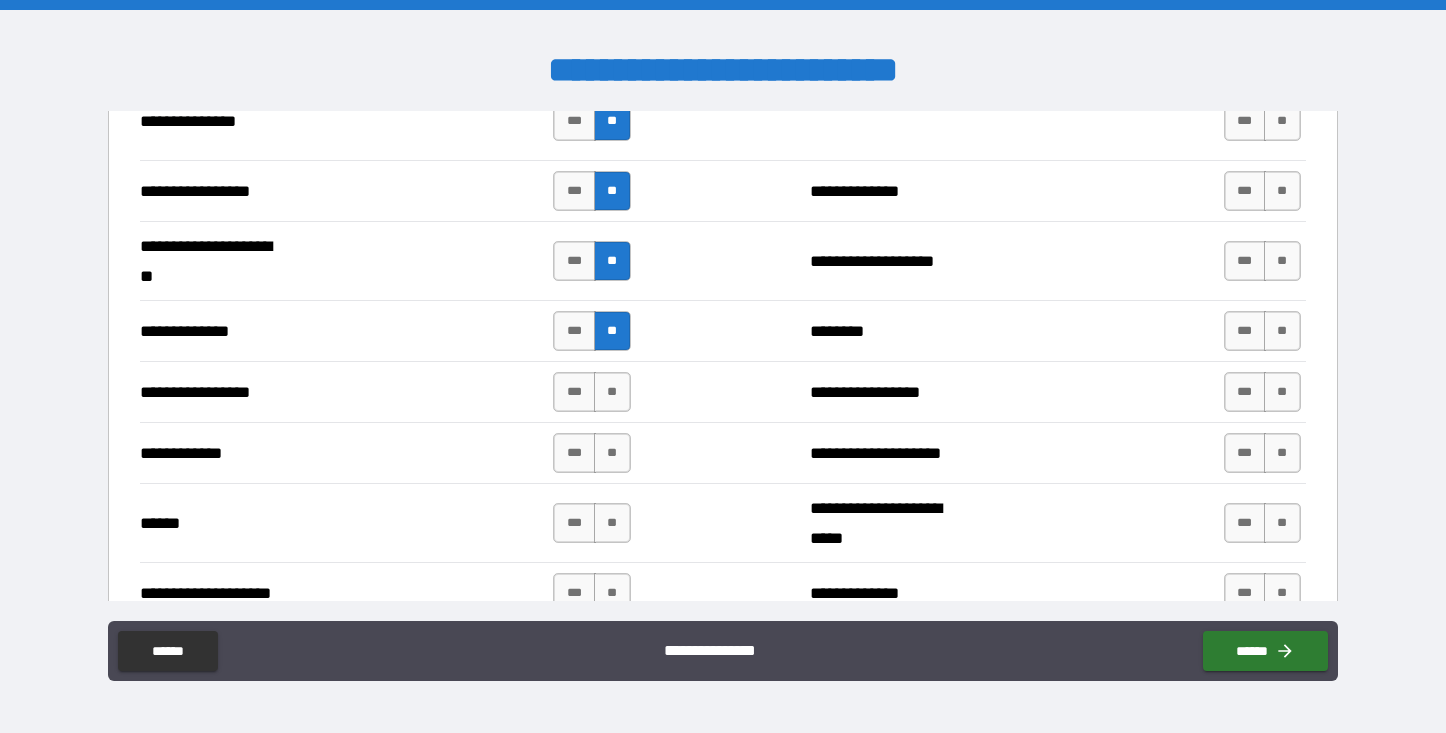 scroll, scrollTop: 2750, scrollLeft: 0, axis: vertical 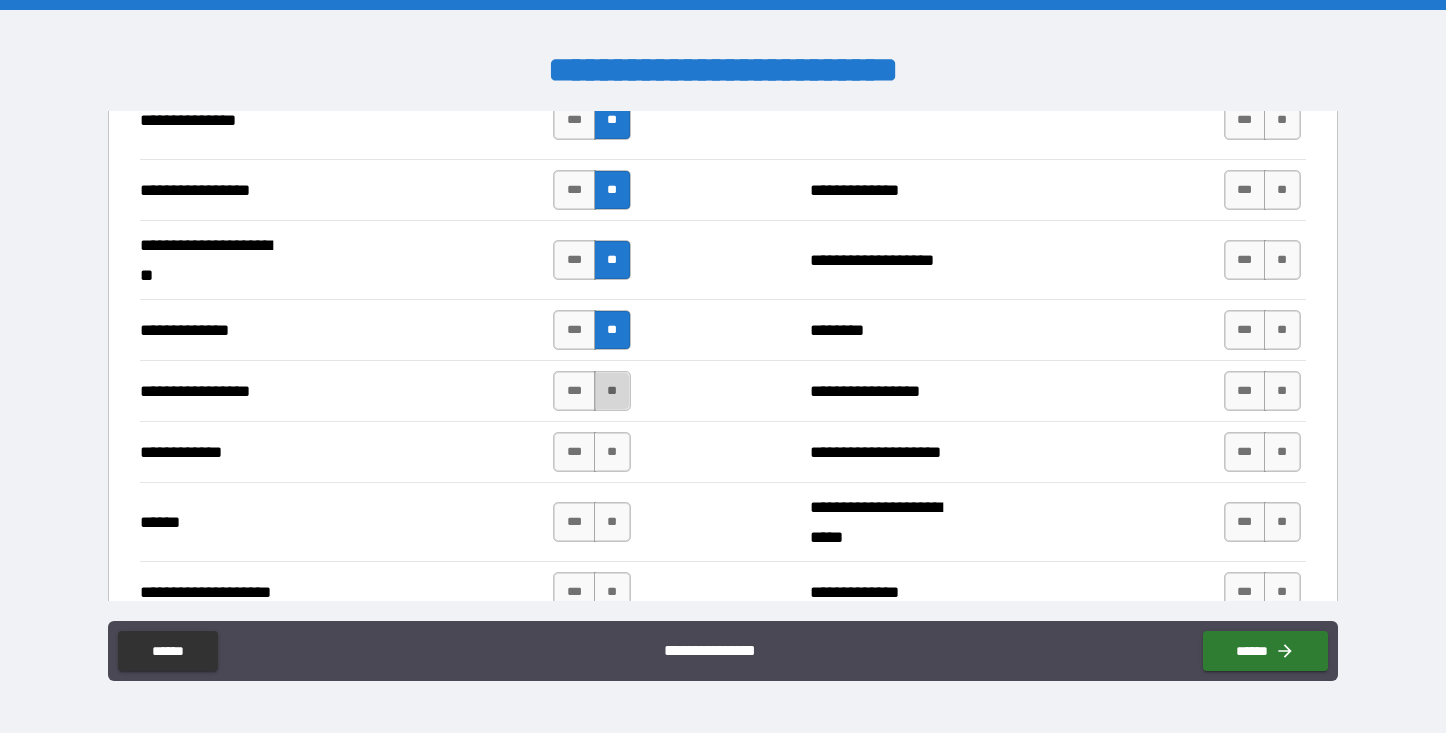 click on "**" at bounding box center [612, 391] 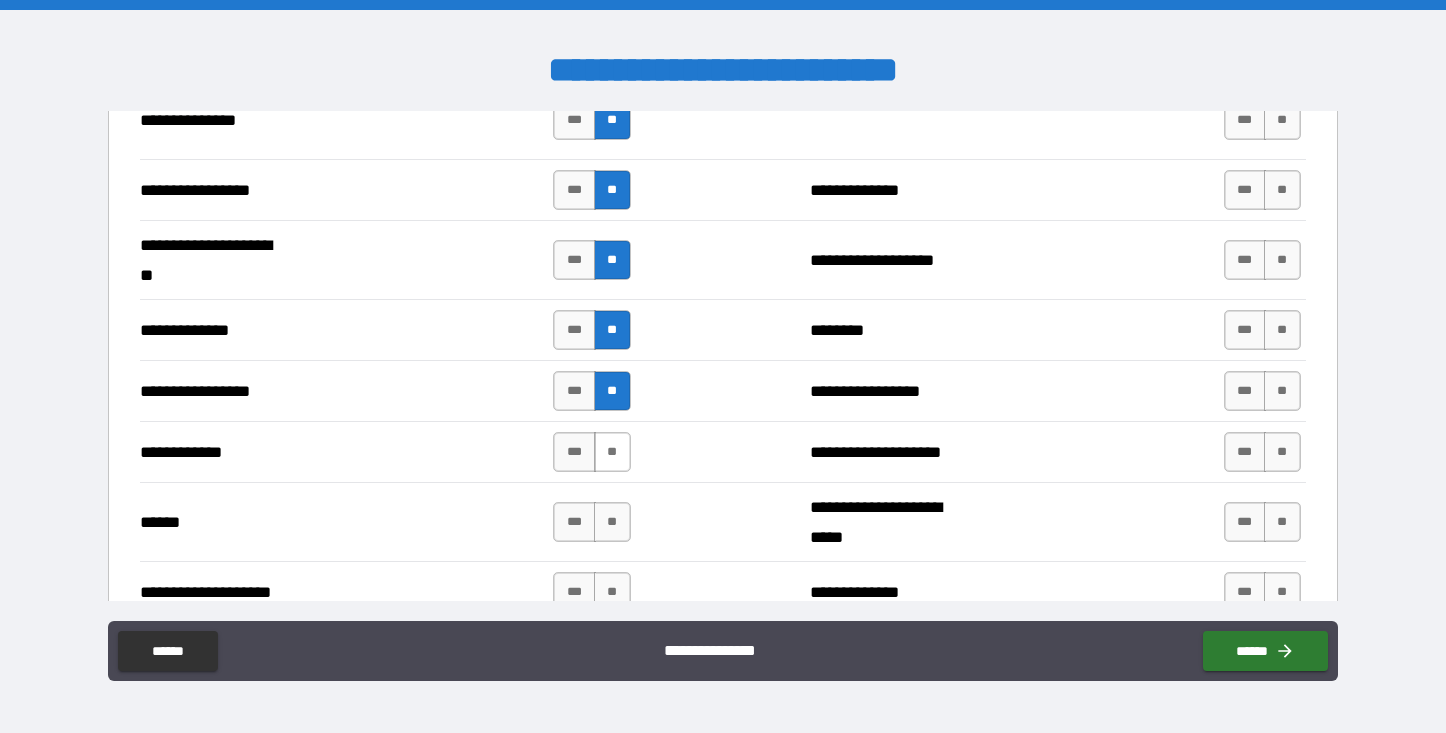 click on "**" at bounding box center (612, 452) 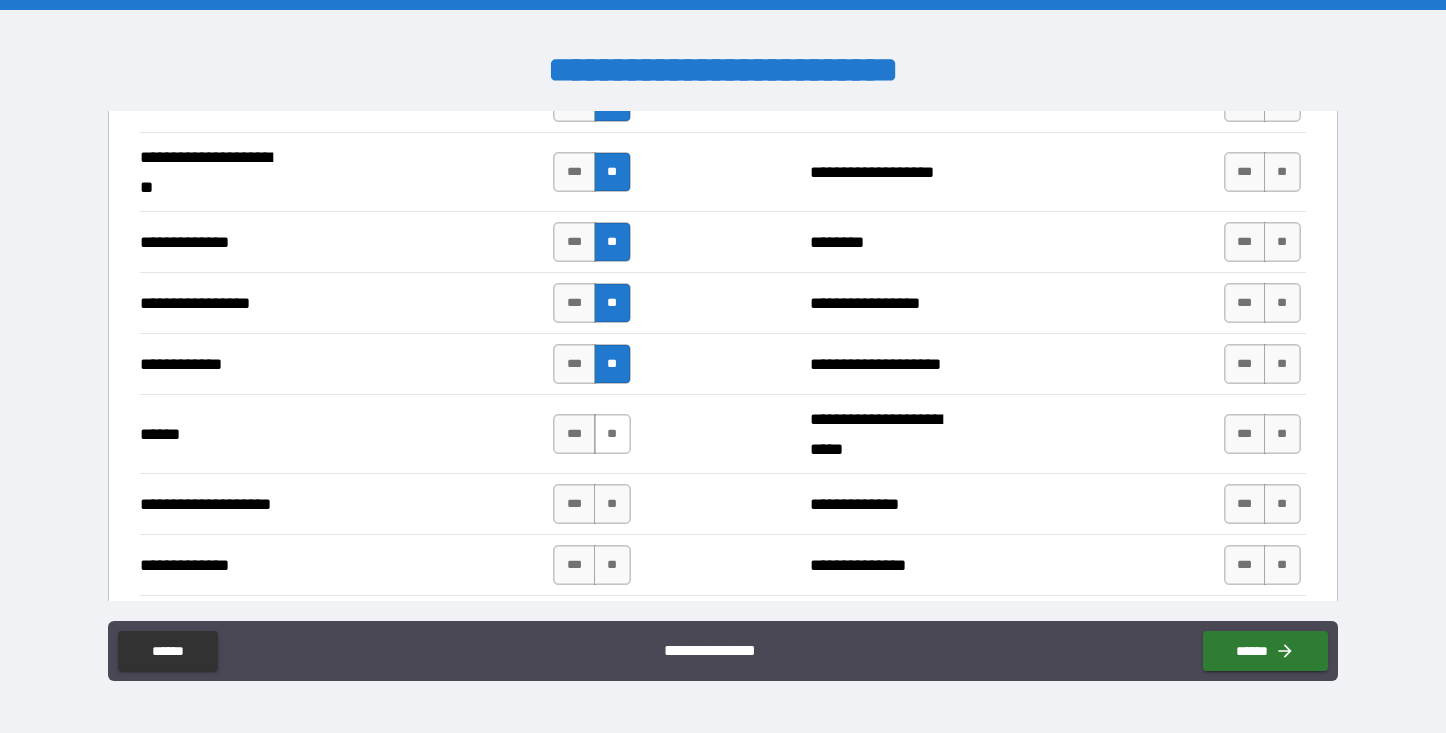 click on "**" at bounding box center [612, 434] 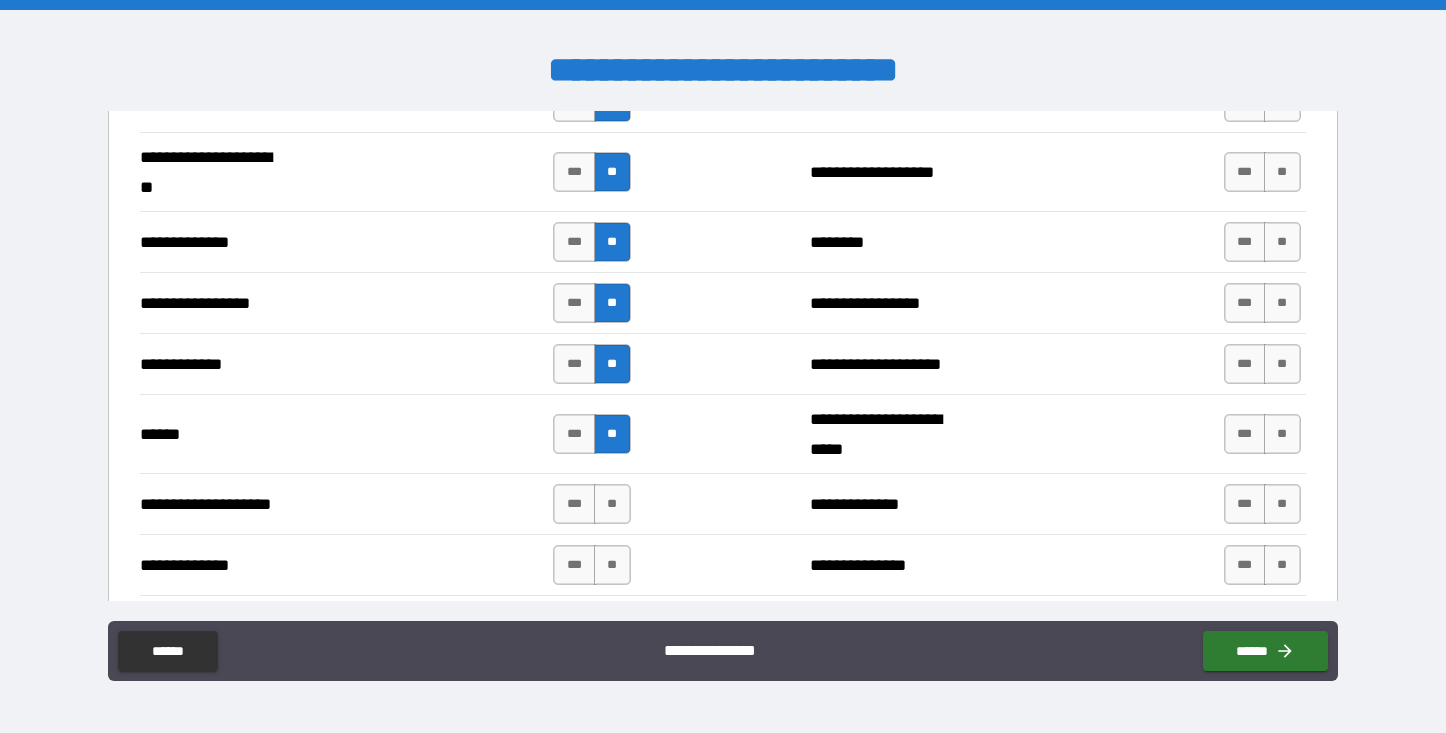 scroll, scrollTop: 2963, scrollLeft: 0, axis: vertical 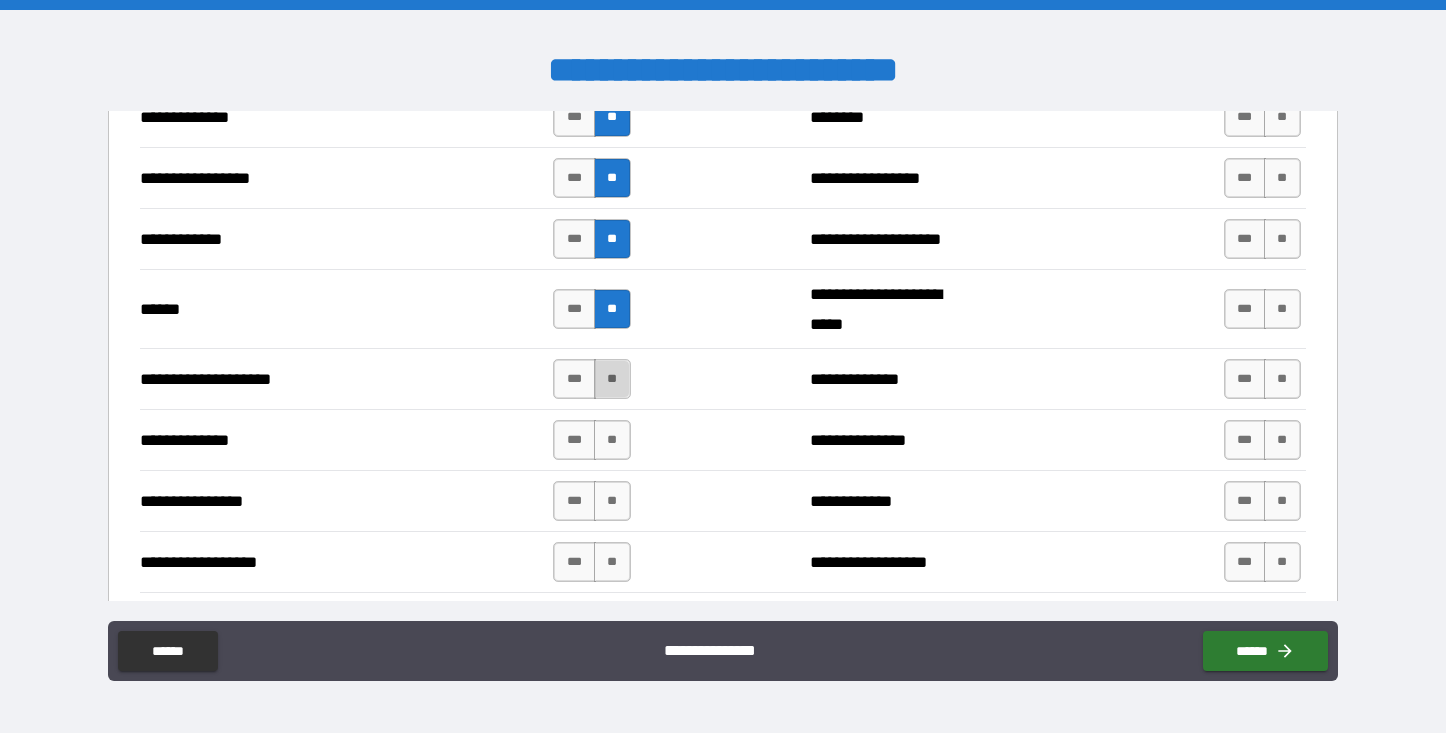 click on "**" at bounding box center [612, 379] 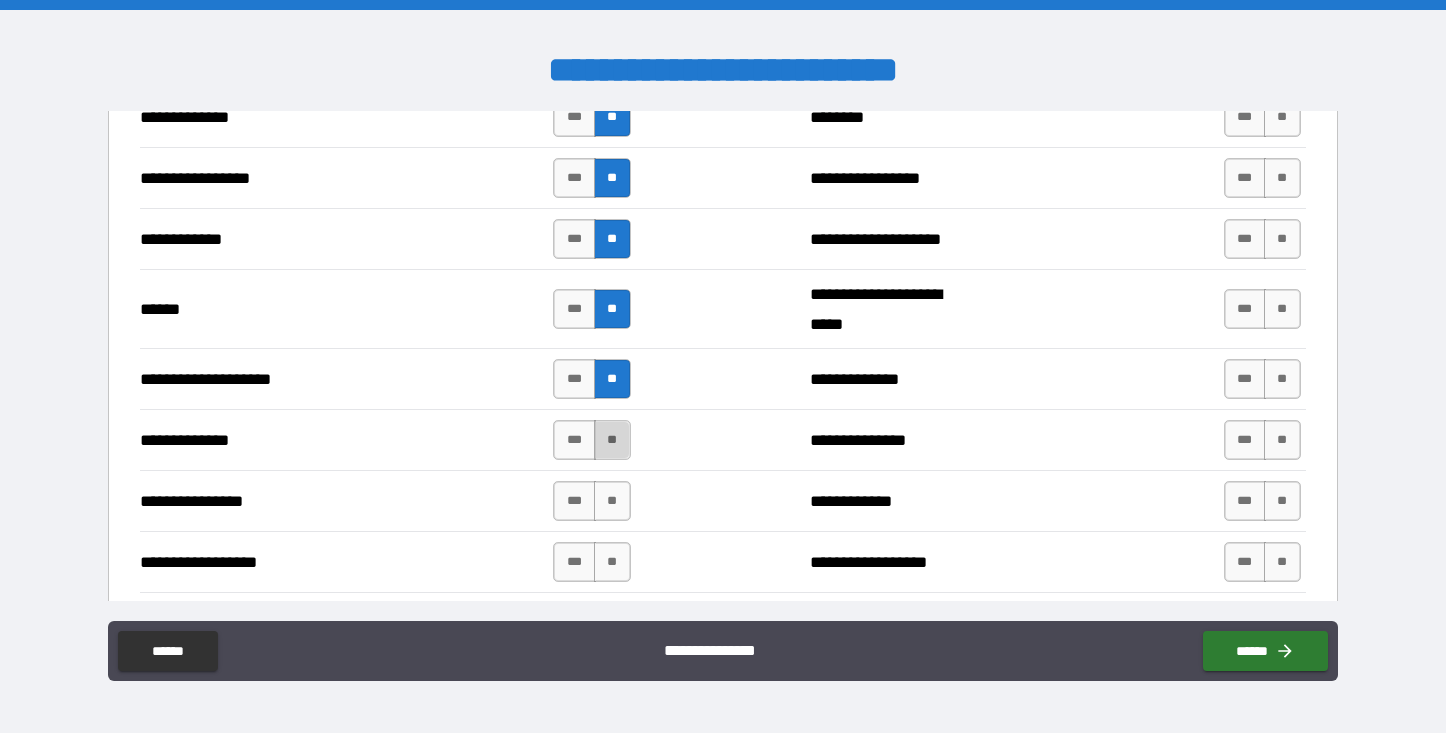 click on "**" at bounding box center [612, 440] 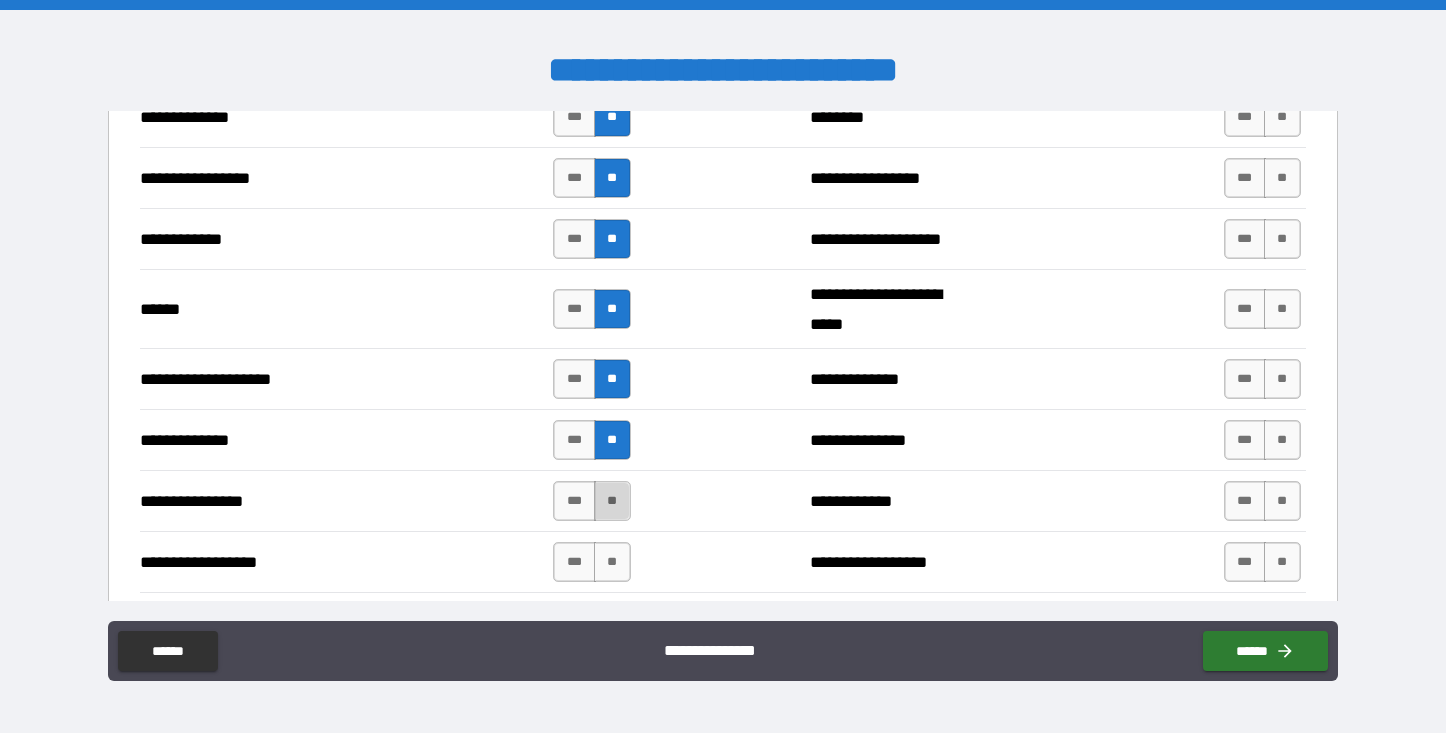 click on "**" at bounding box center [612, 501] 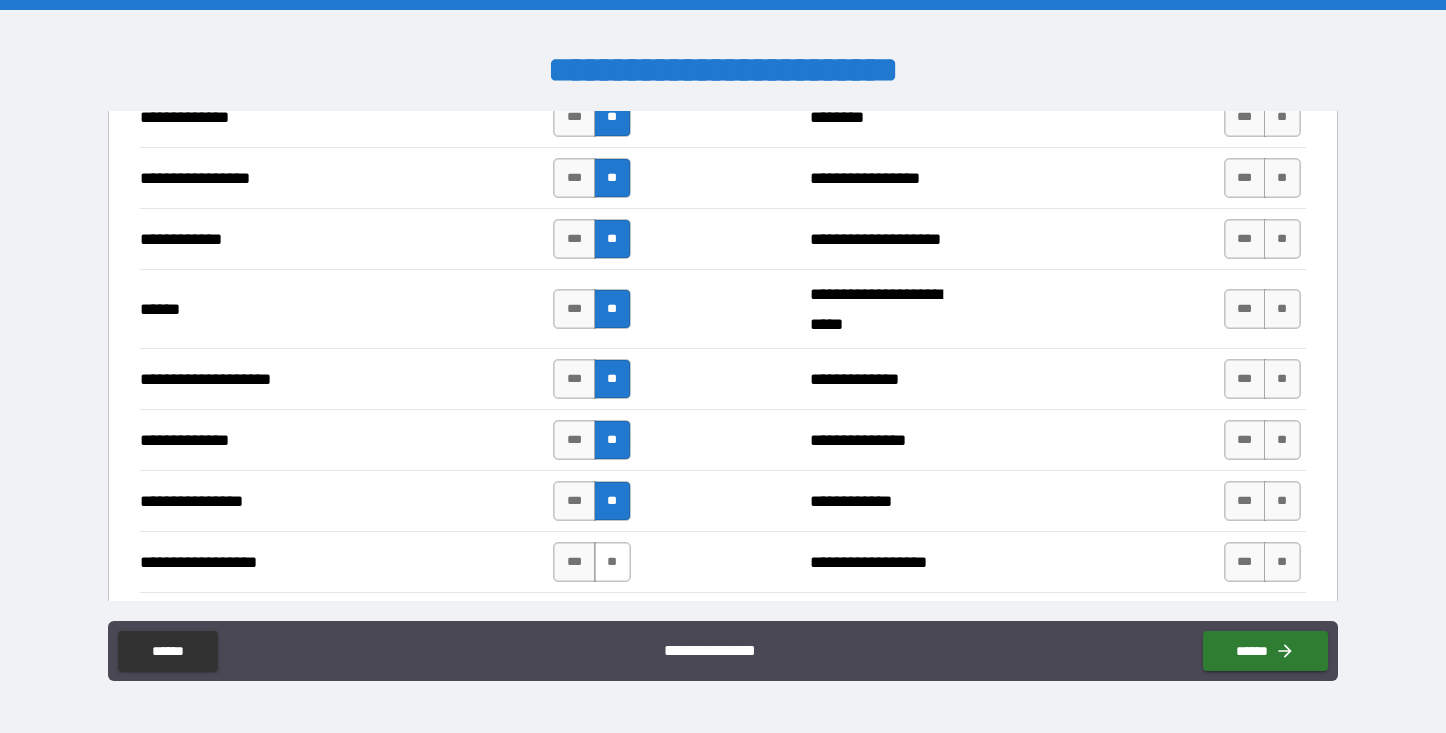 click on "**" at bounding box center (612, 562) 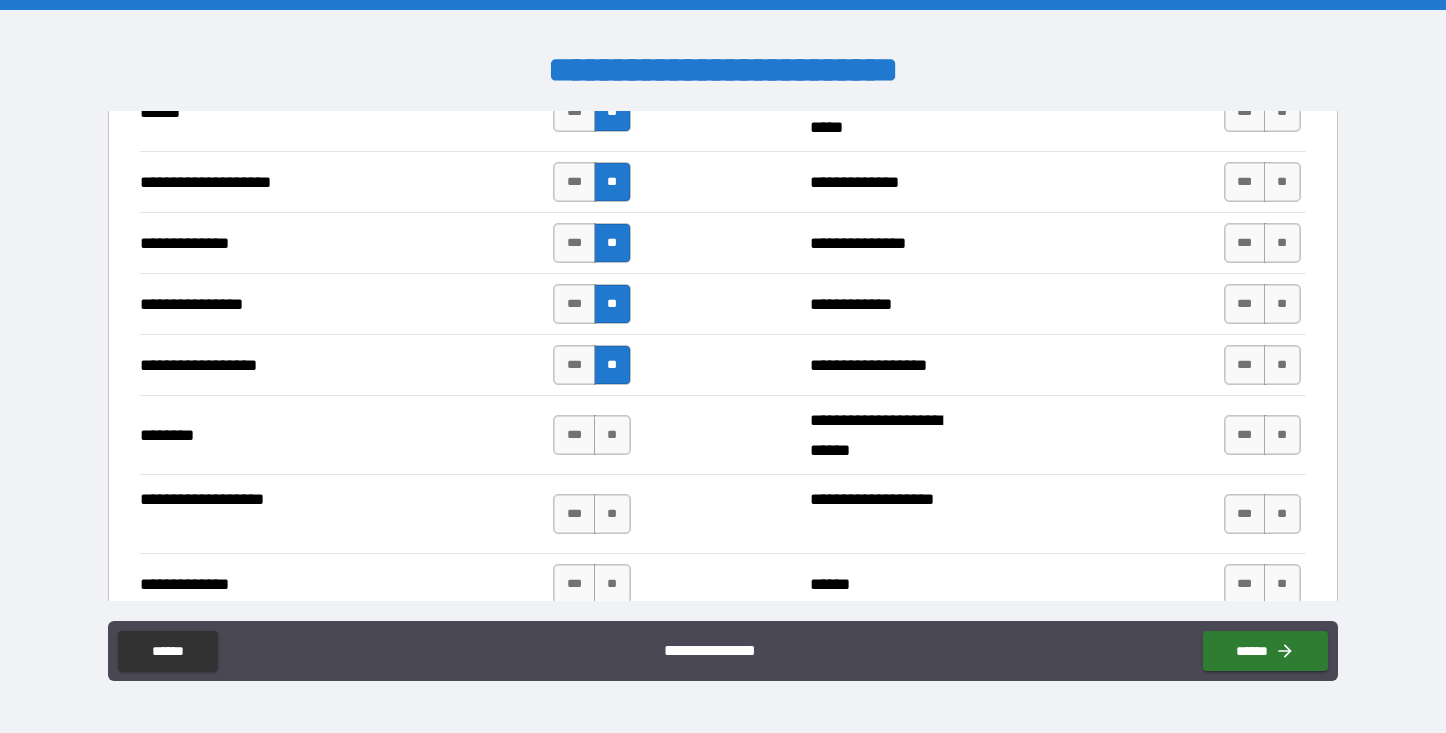 scroll, scrollTop: 3183, scrollLeft: 0, axis: vertical 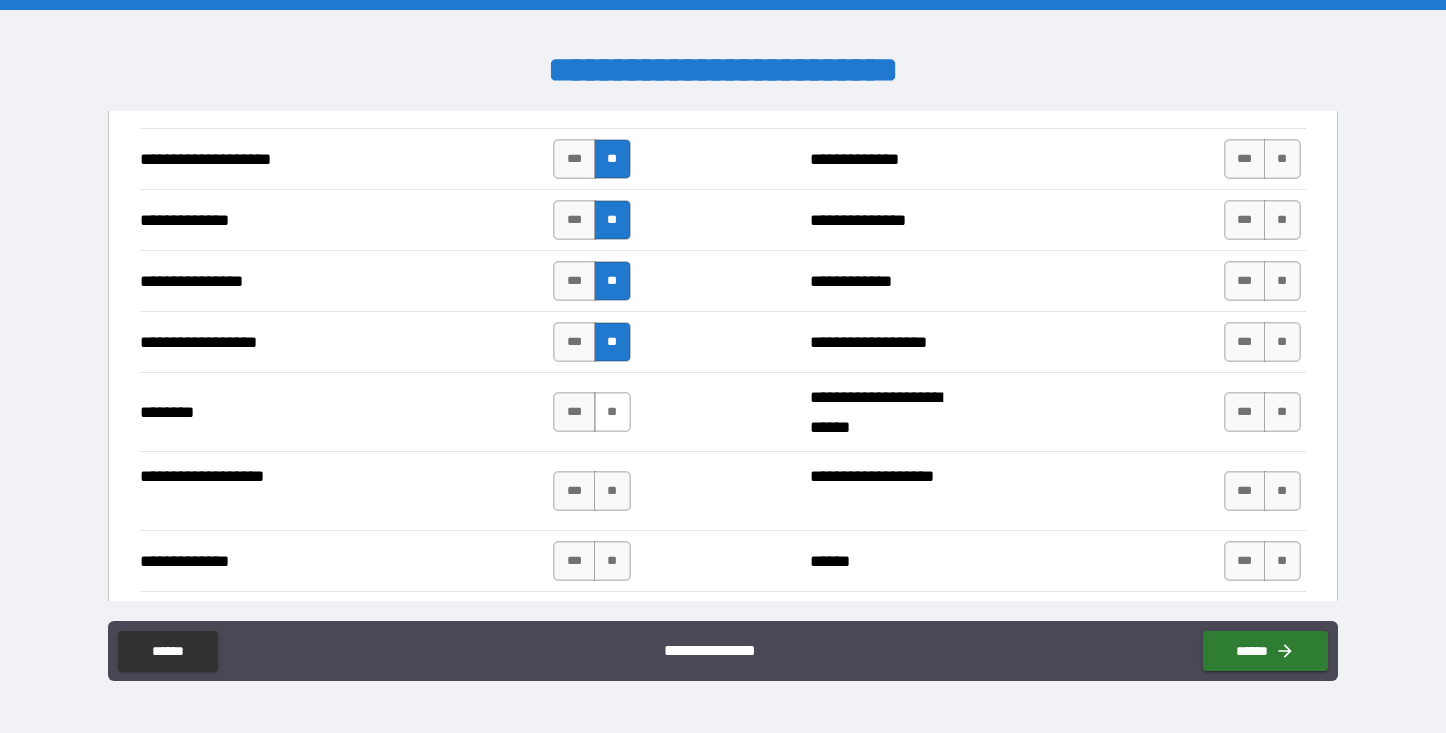 click on "**" at bounding box center [612, 412] 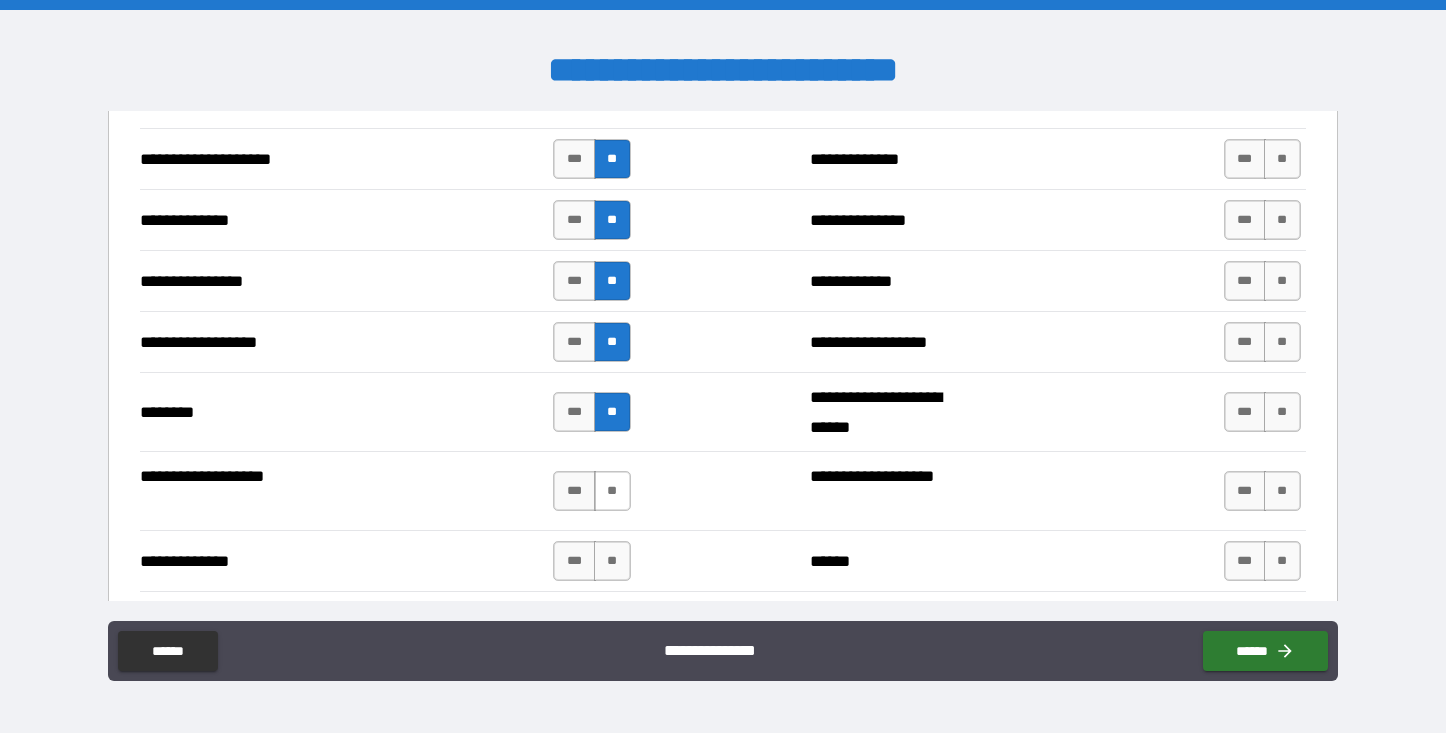 click on "**" at bounding box center [612, 491] 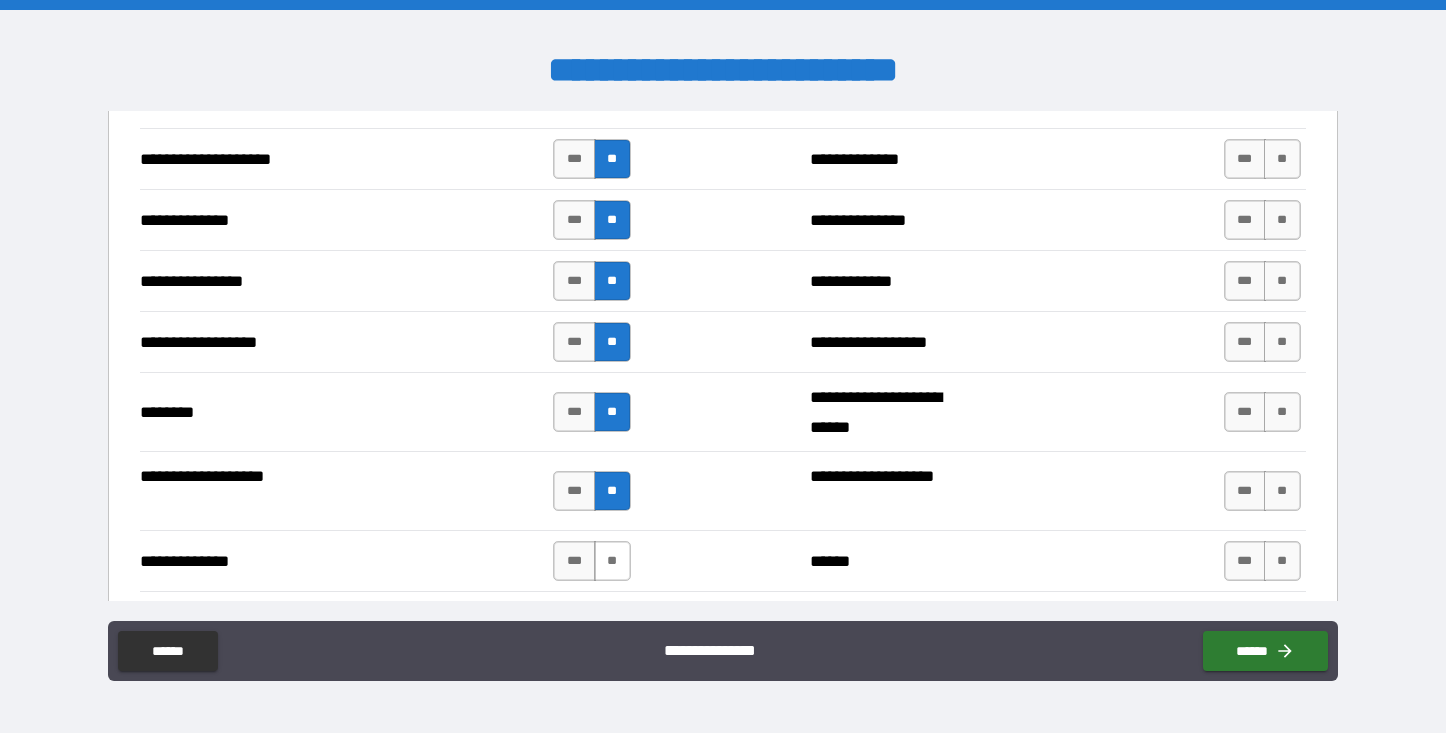 click on "**" at bounding box center (612, 561) 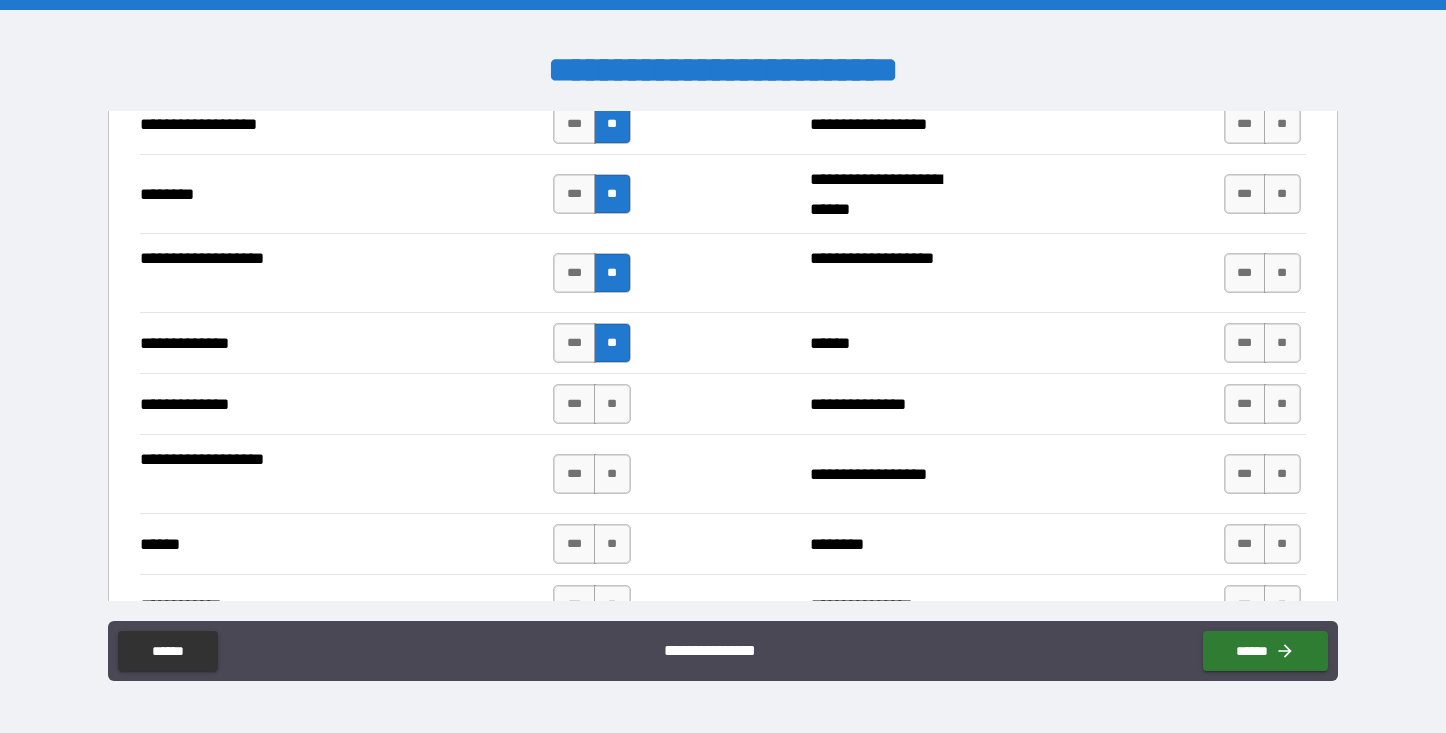 scroll, scrollTop: 3403, scrollLeft: 0, axis: vertical 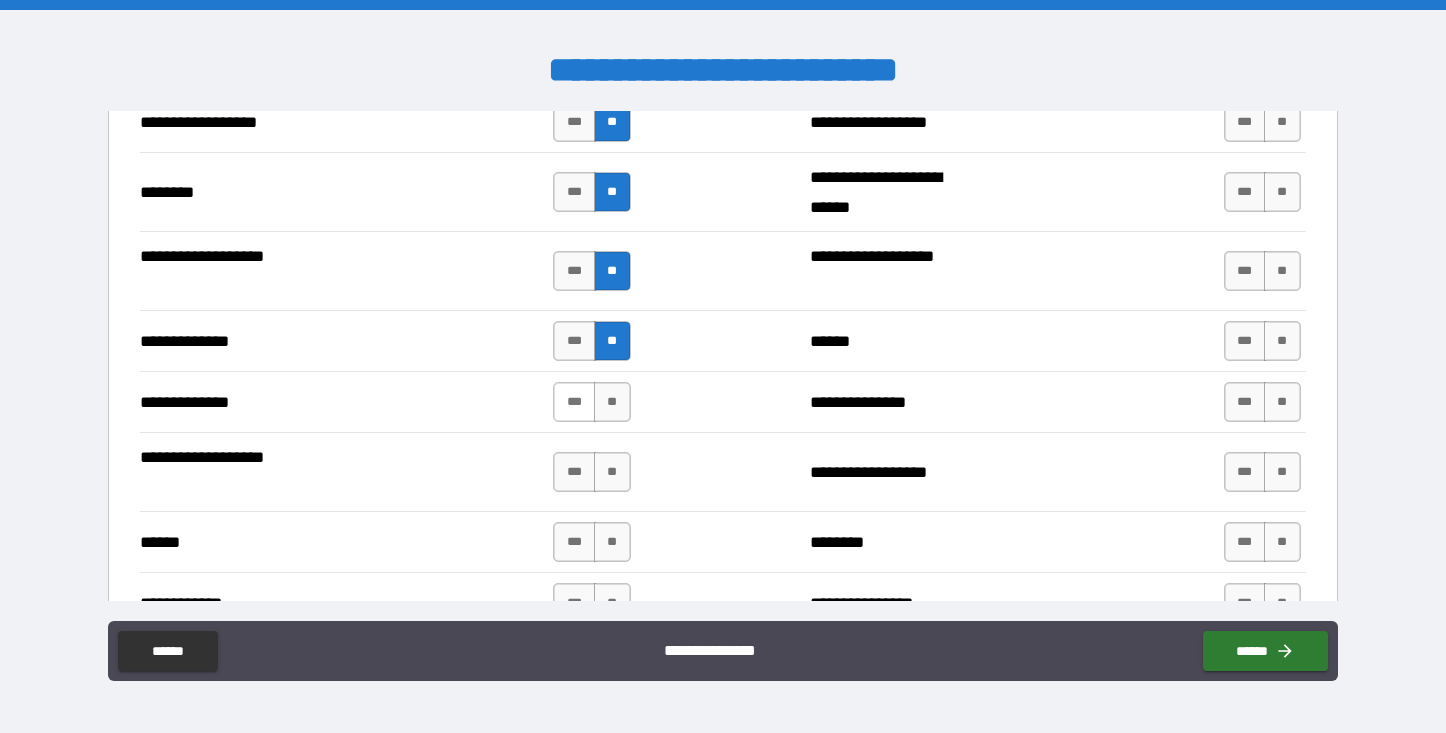 click on "***" at bounding box center (574, 402) 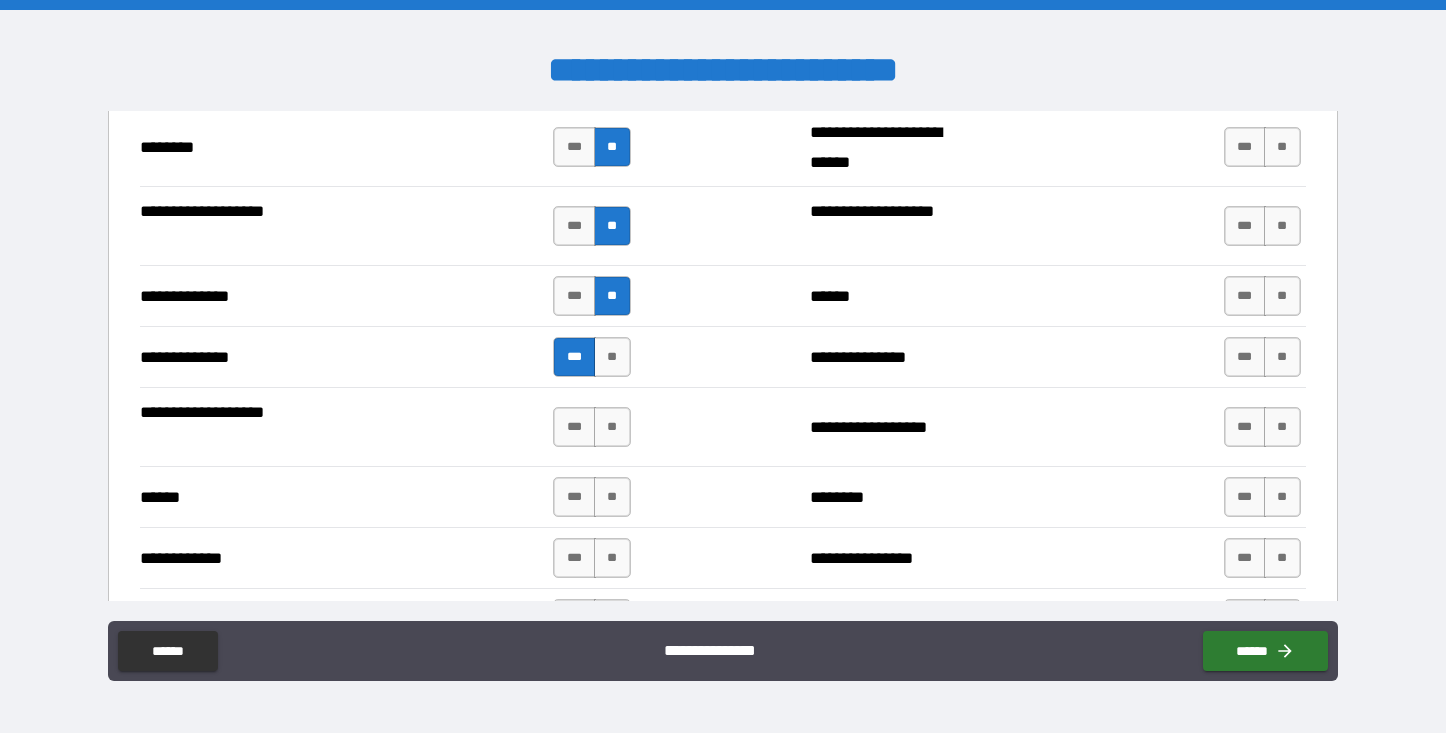 scroll, scrollTop: 3471, scrollLeft: 0, axis: vertical 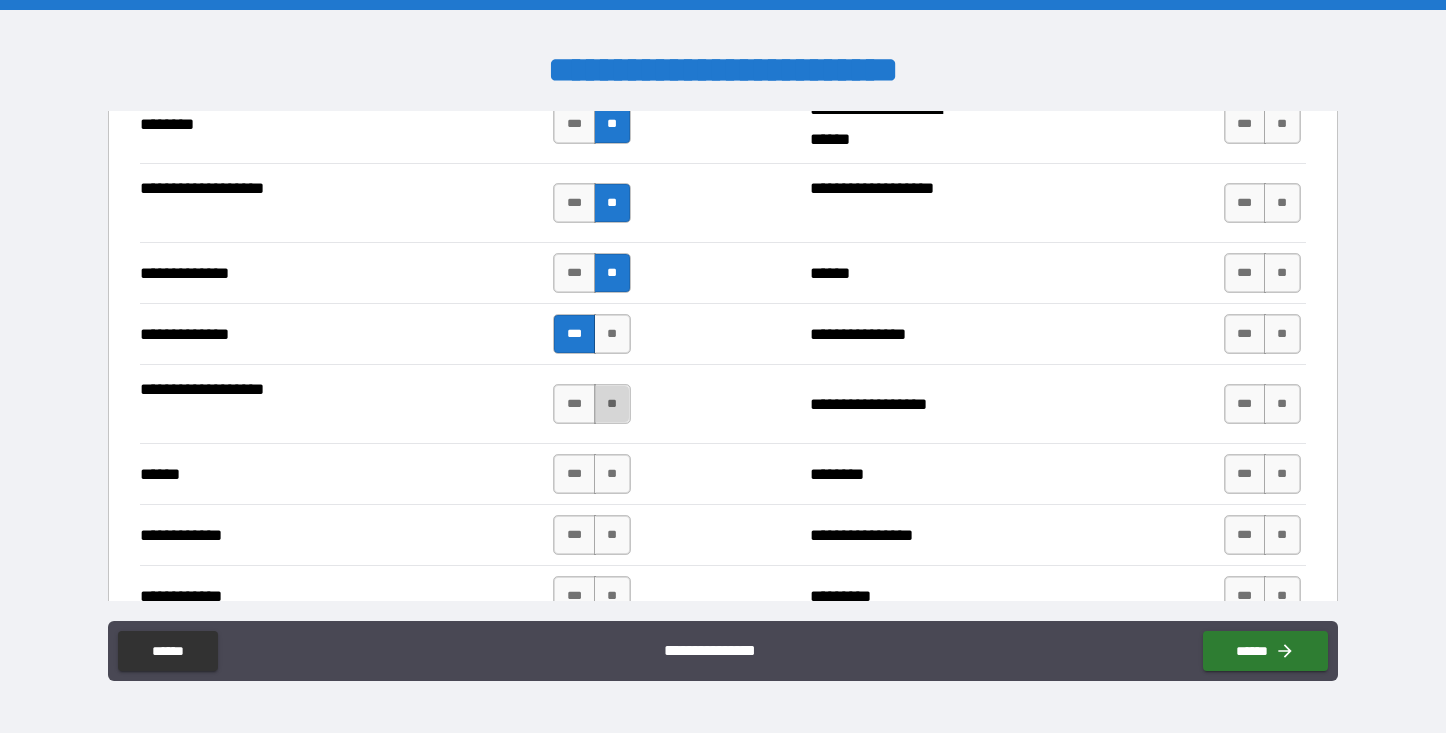 click on "**" at bounding box center [612, 404] 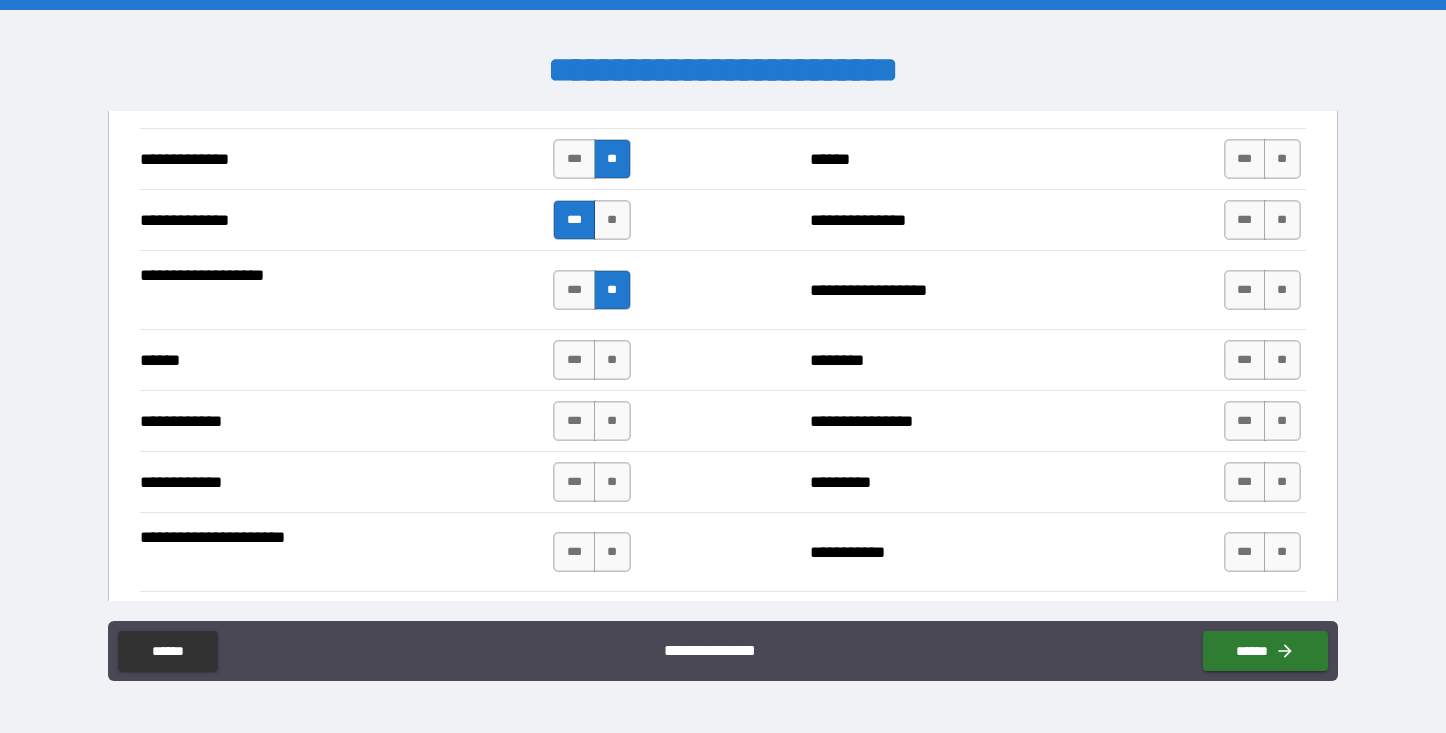 scroll, scrollTop: 3586, scrollLeft: 0, axis: vertical 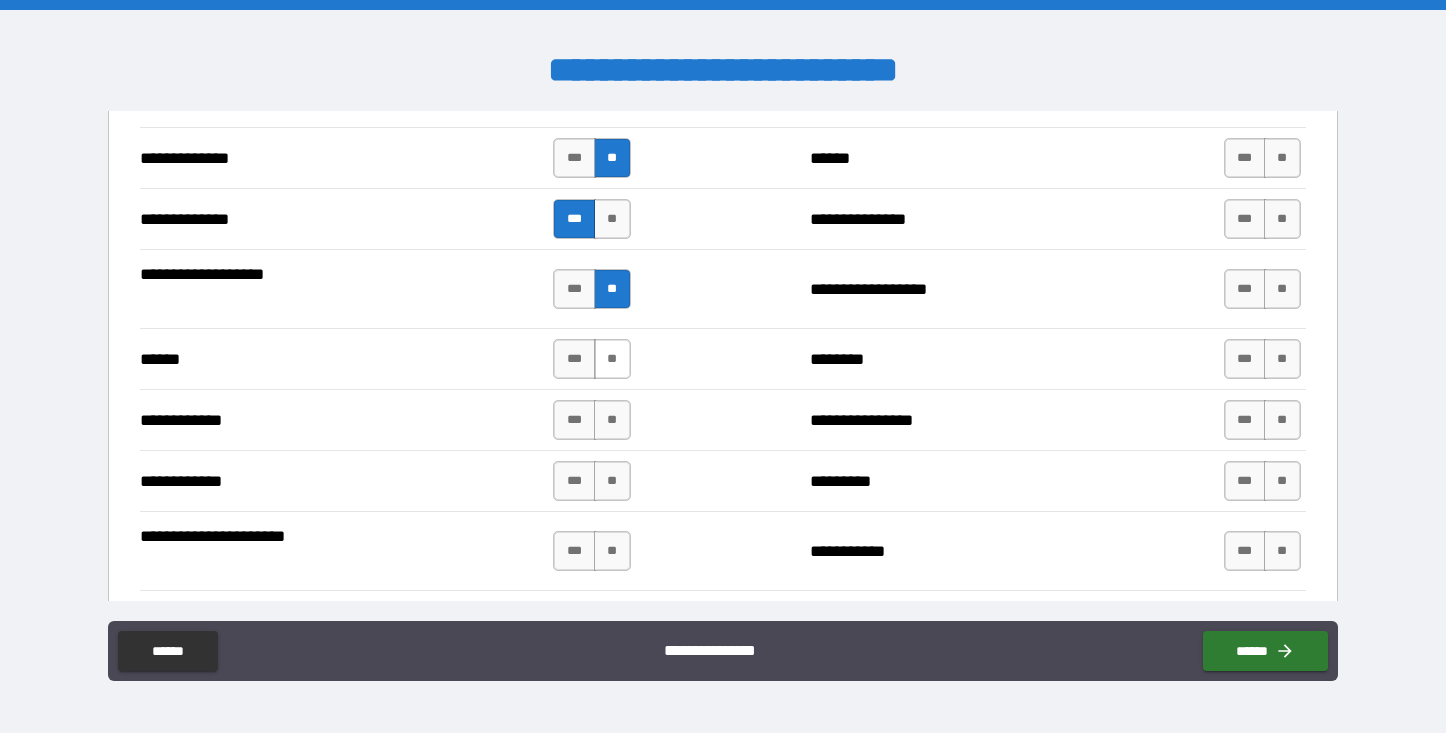 click on "**" at bounding box center [612, 359] 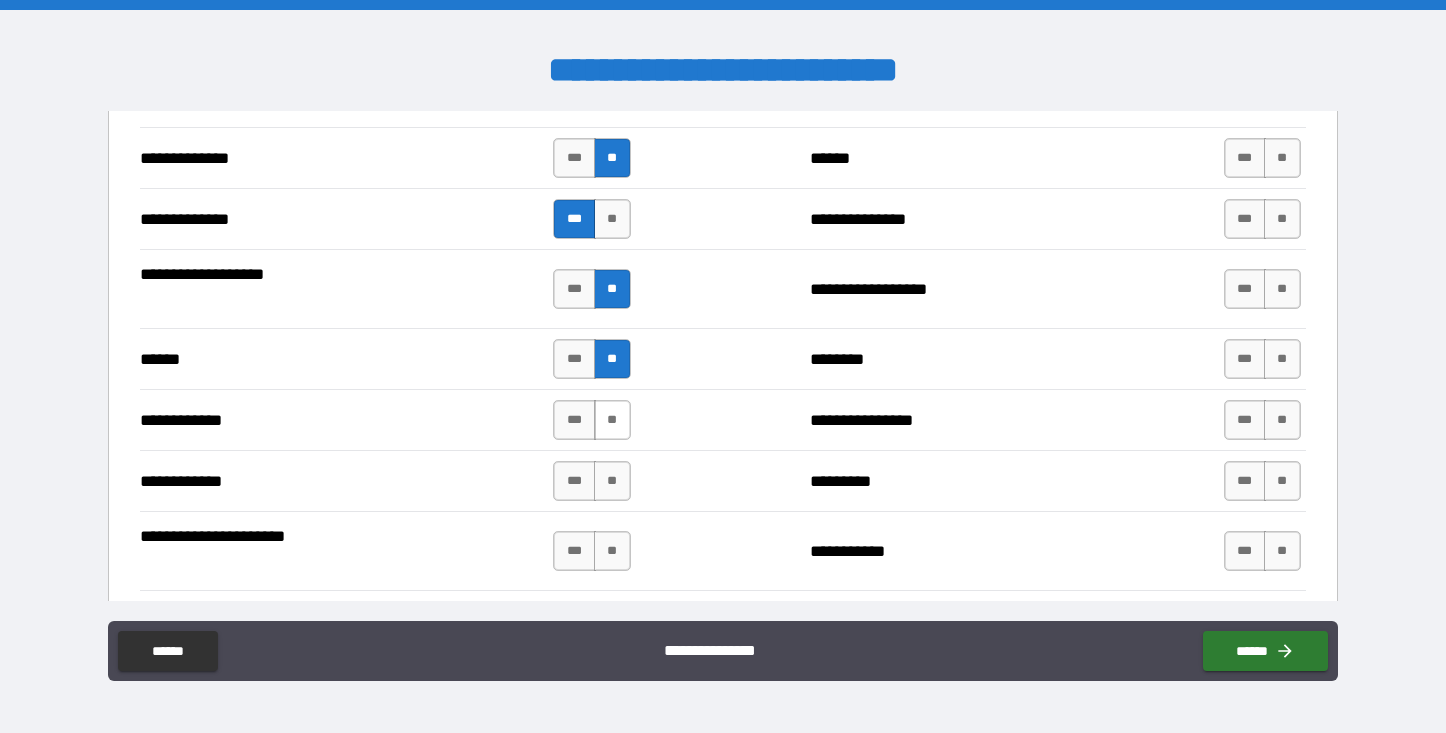 click on "**" at bounding box center (612, 420) 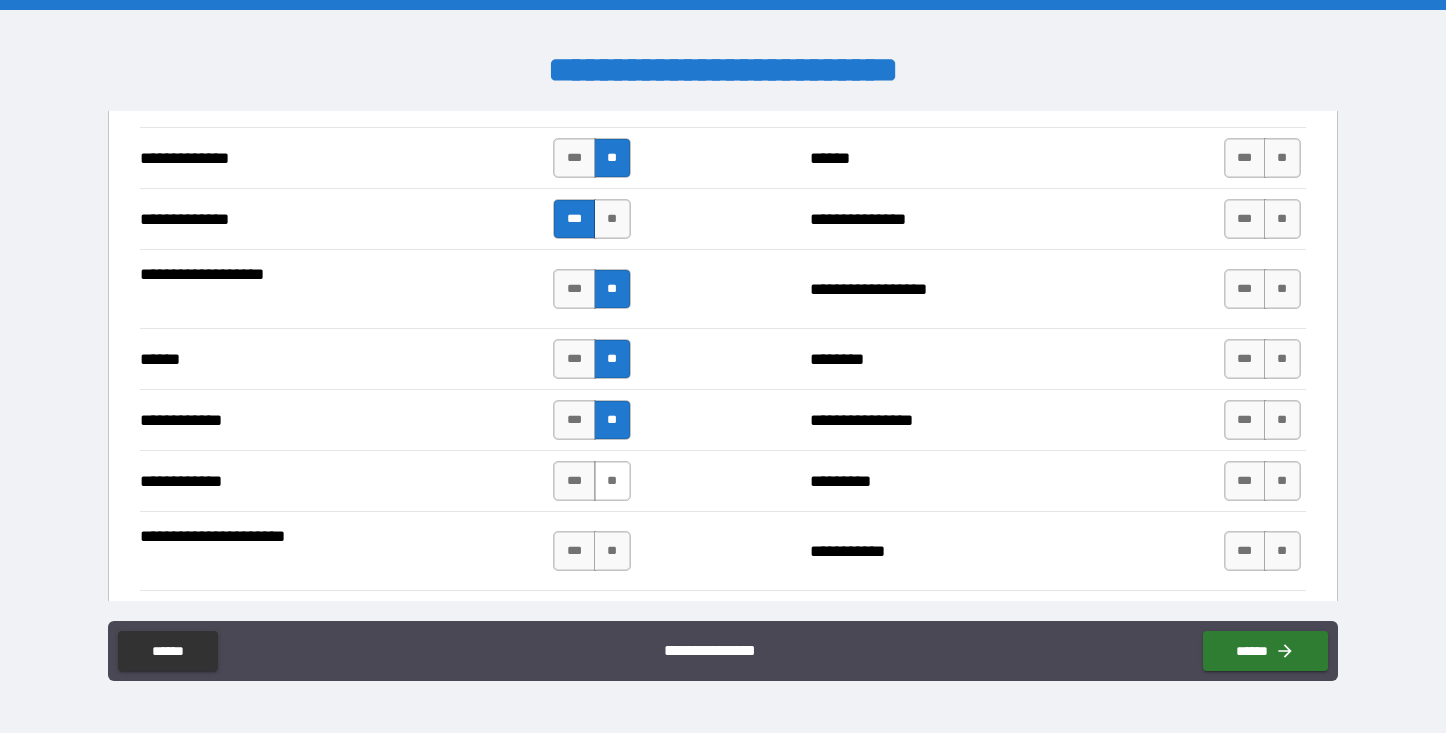 click on "**" at bounding box center (612, 481) 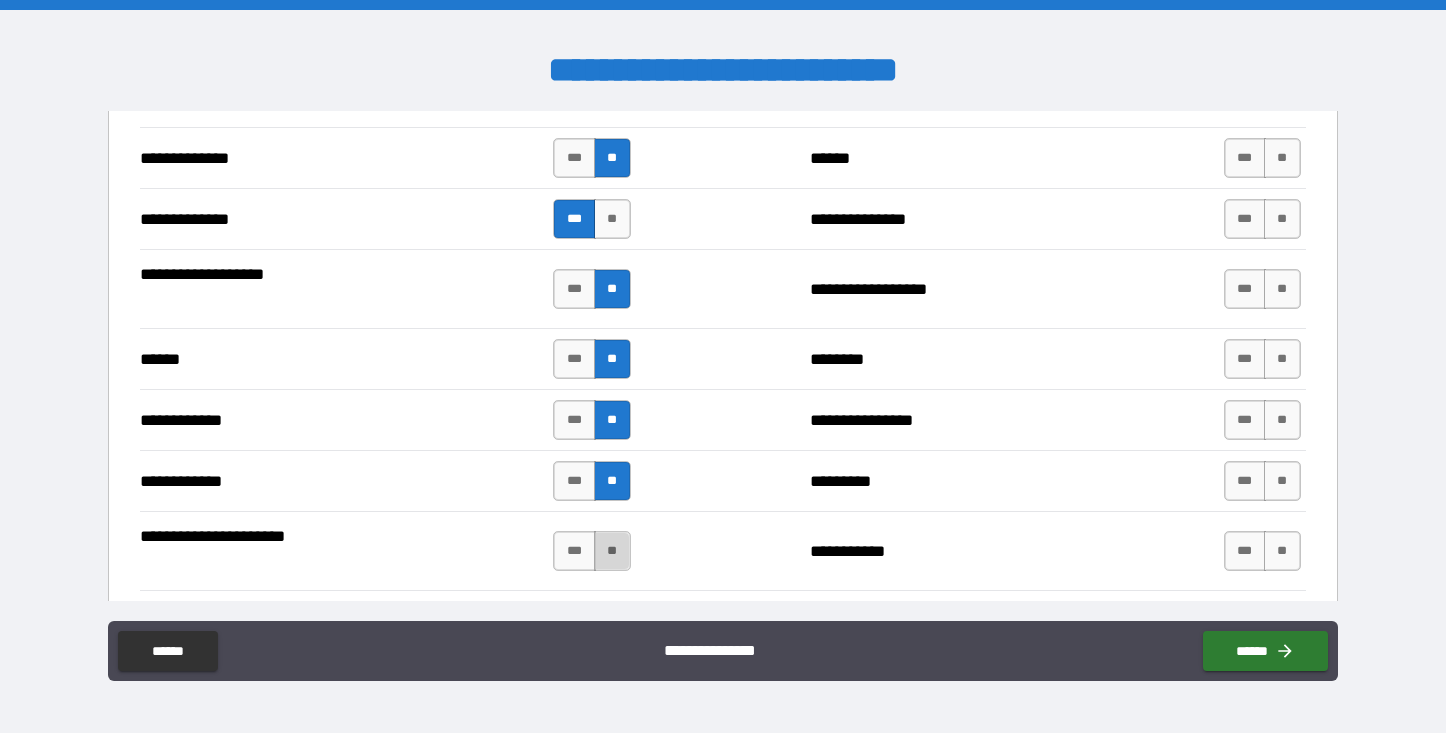 click on "**" at bounding box center [612, 551] 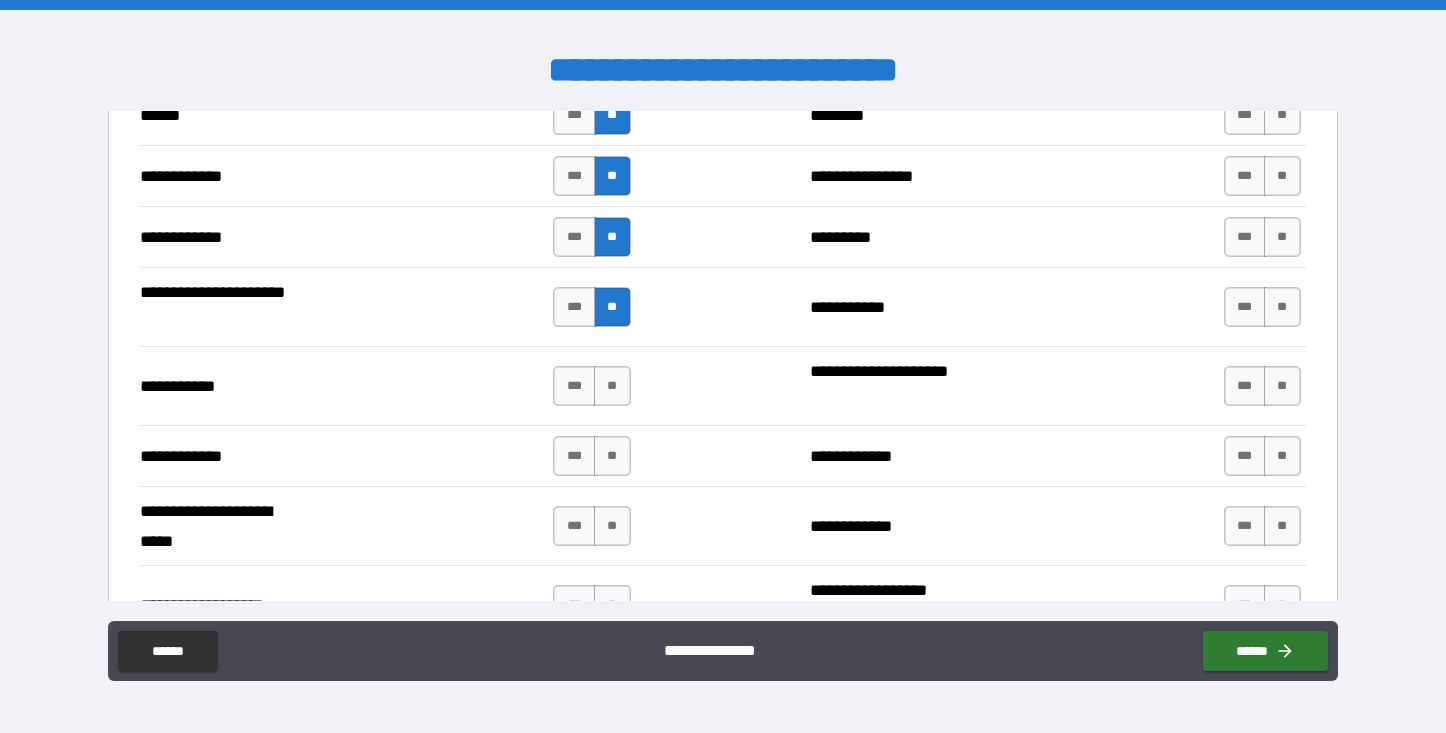 scroll, scrollTop: 3831, scrollLeft: 0, axis: vertical 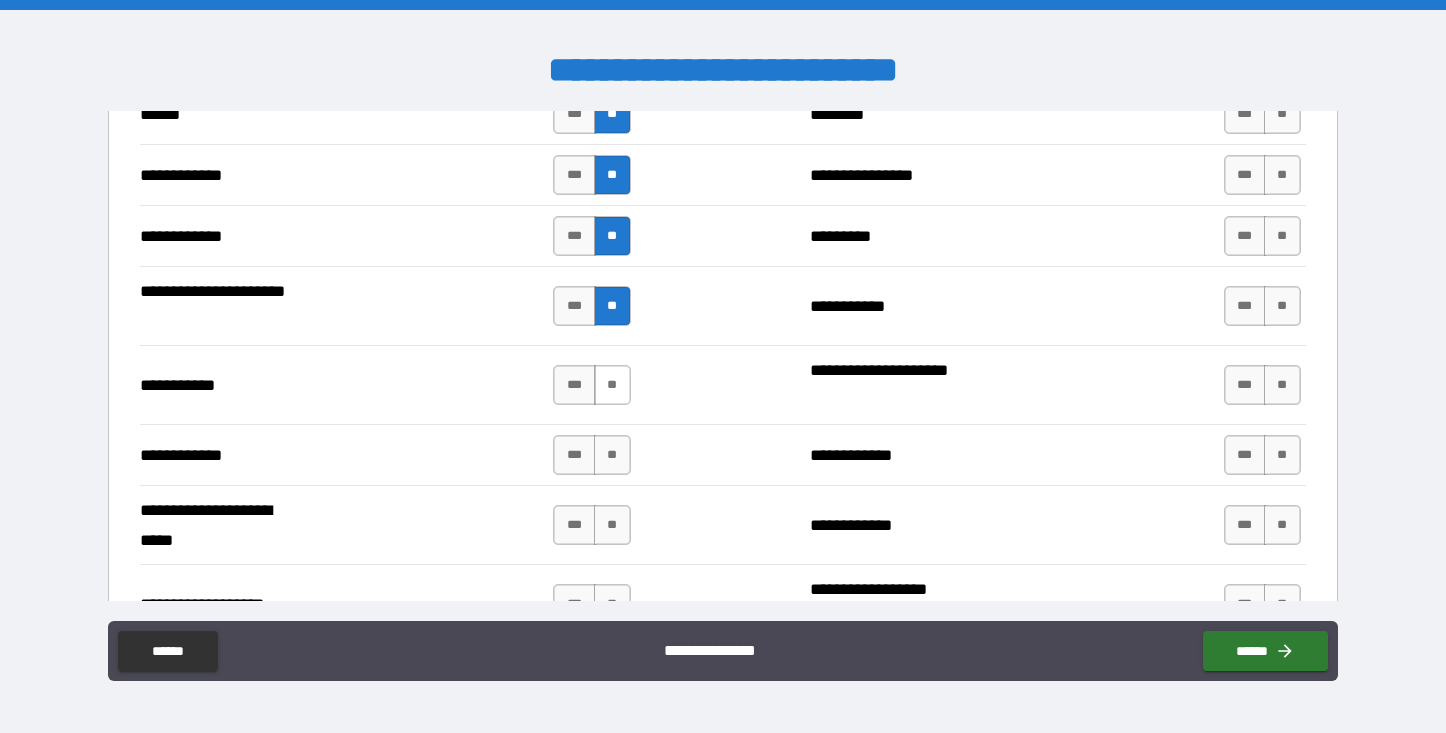 click on "**" at bounding box center (612, 385) 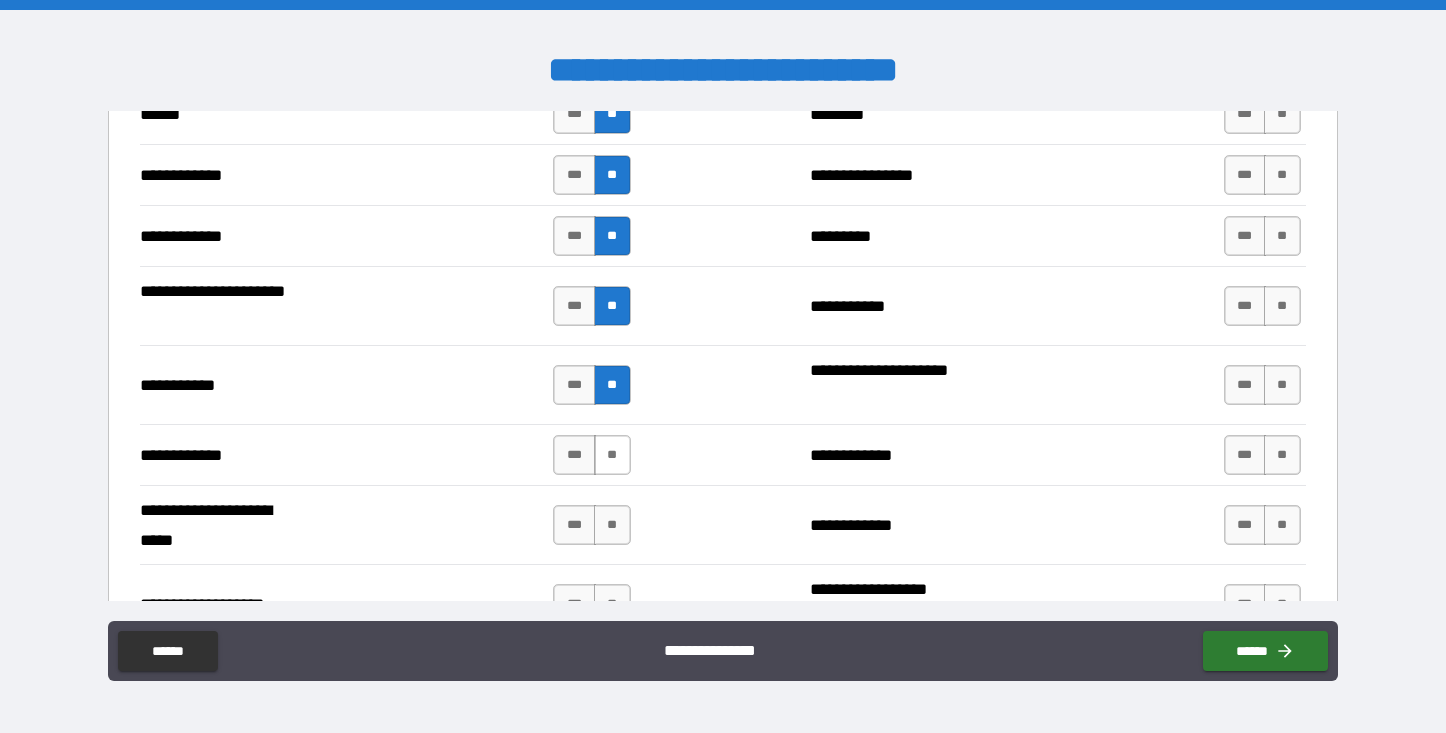 click on "**" at bounding box center (612, 455) 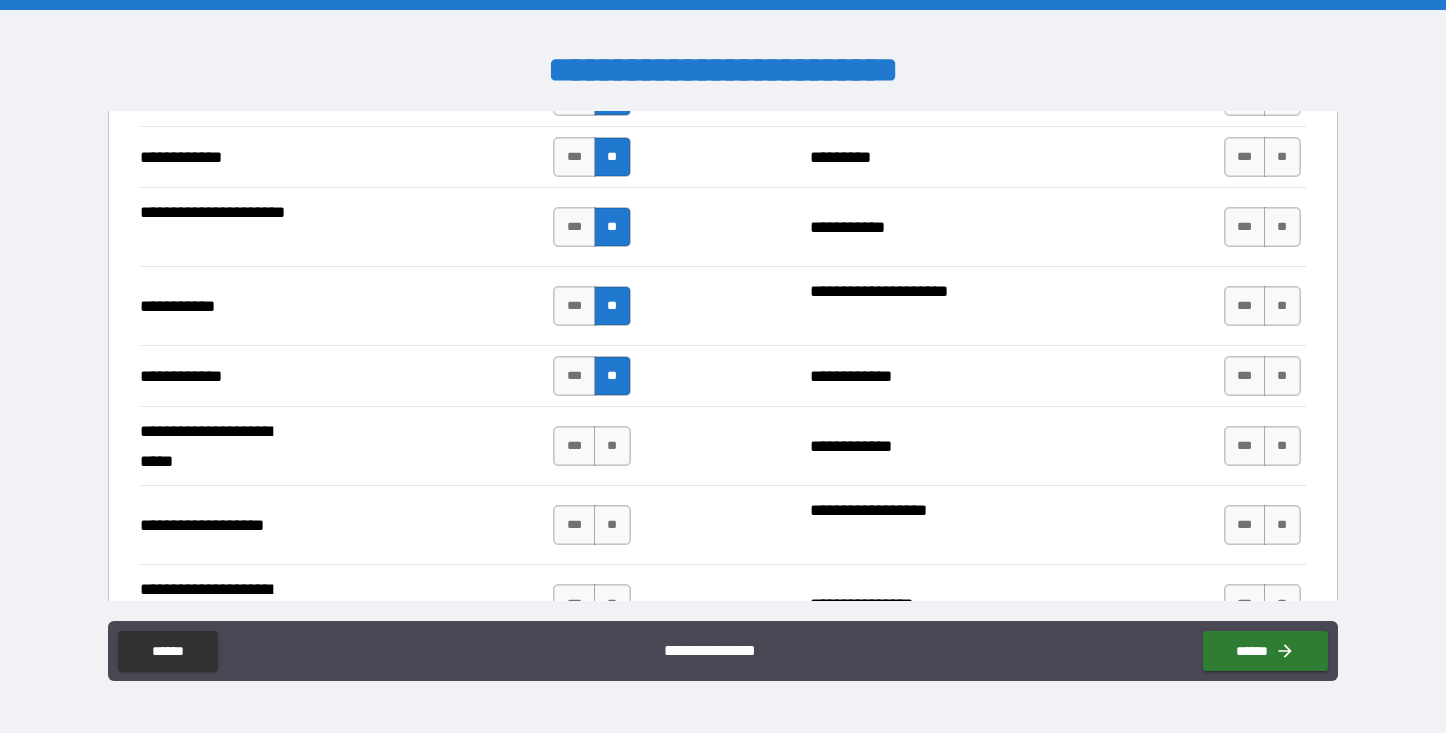 scroll, scrollTop: 3938, scrollLeft: 0, axis: vertical 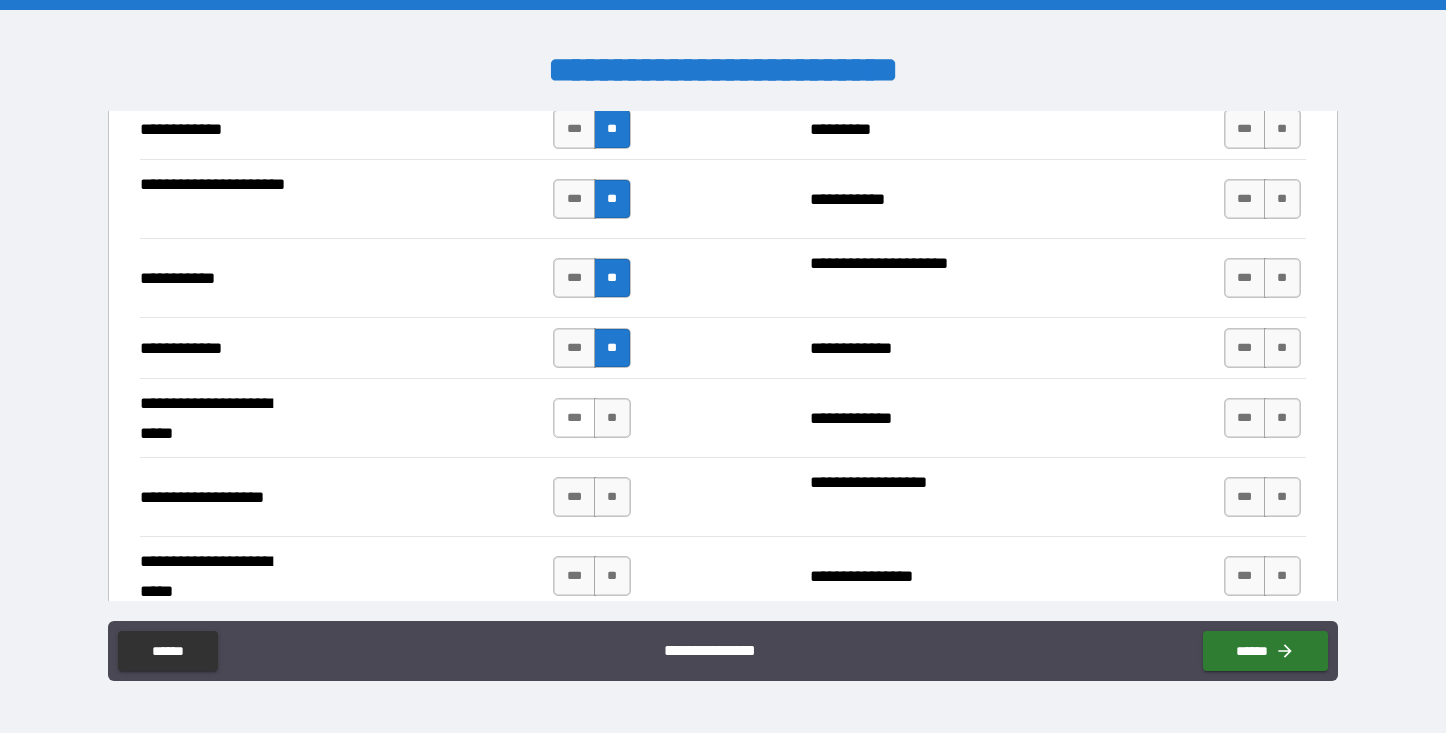click on "***" at bounding box center [574, 418] 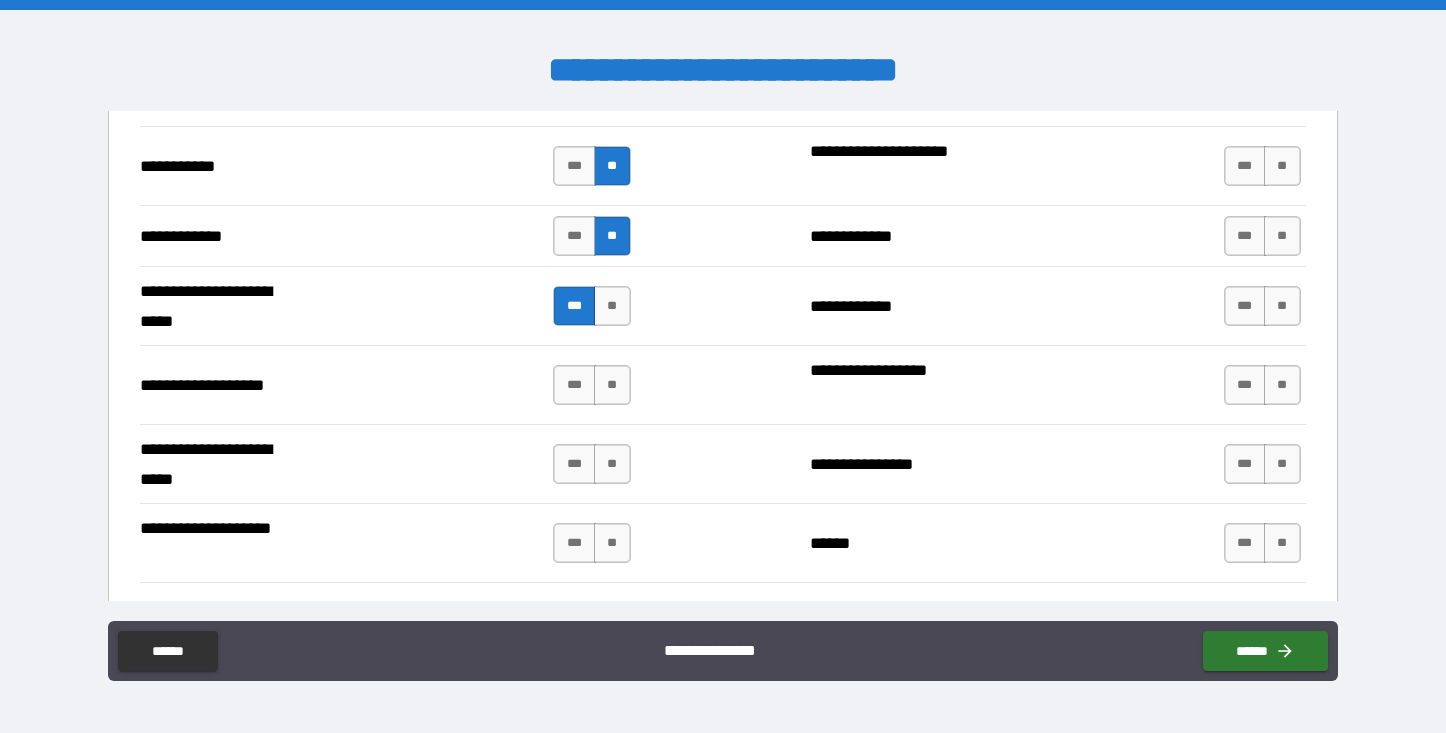 scroll, scrollTop: 4051, scrollLeft: 0, axis: vertical 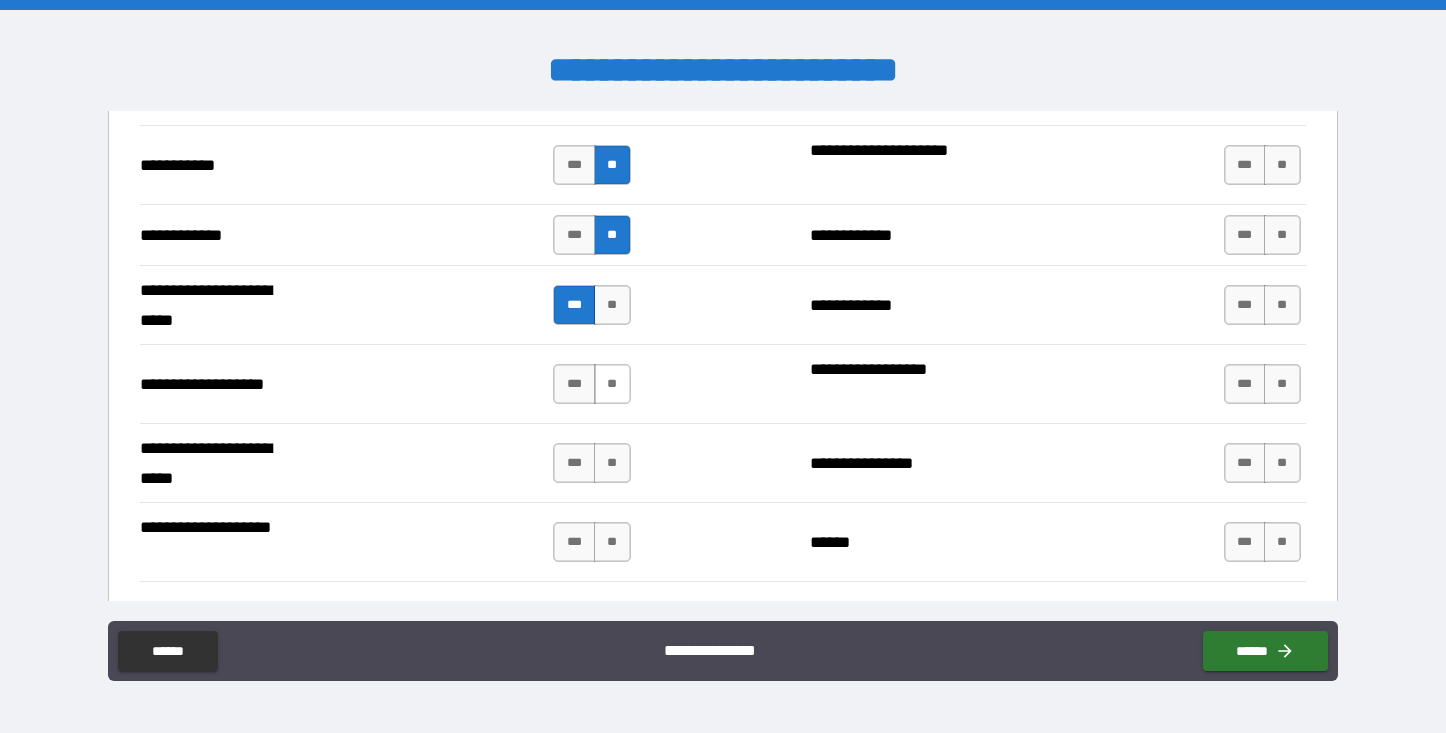 click on "**" at bounding box center [612, 384] 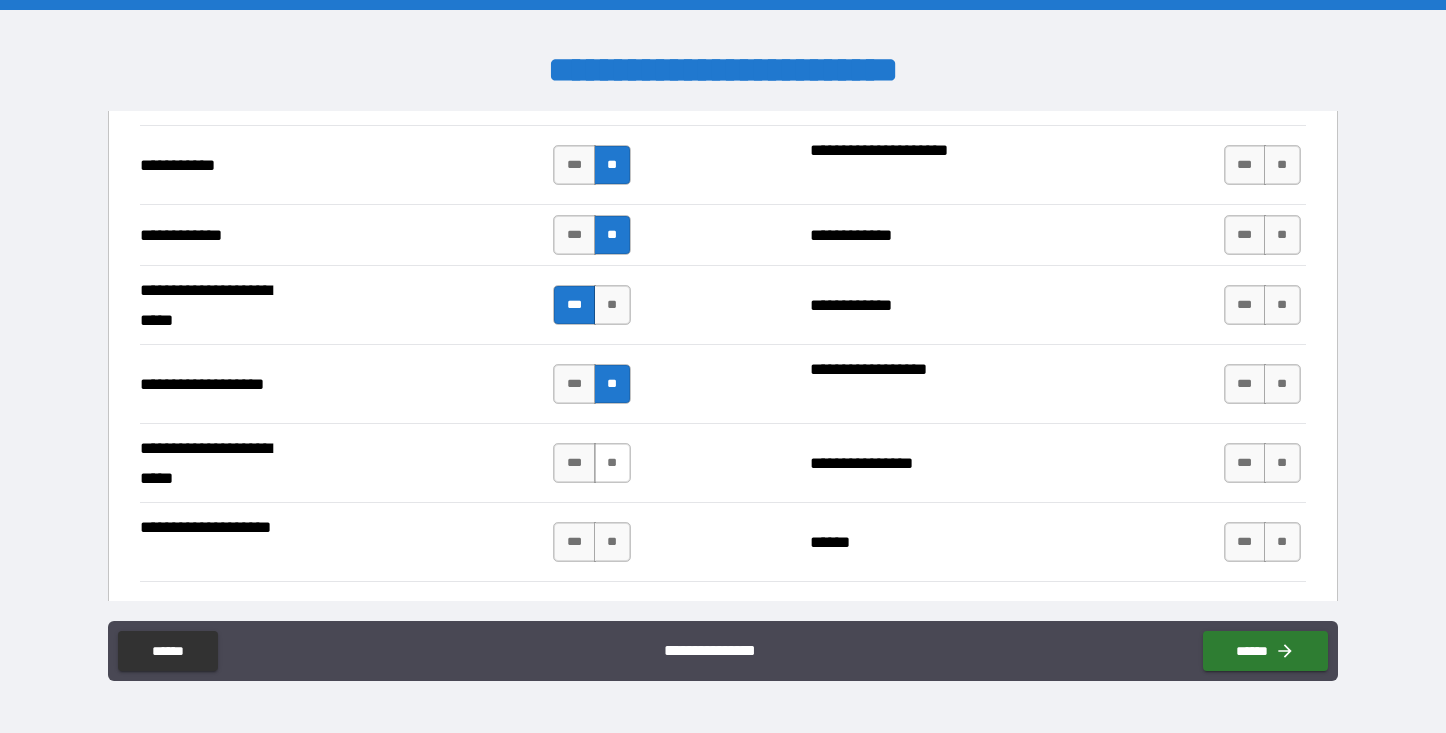 click on "**" at bounding box center (612, 463) 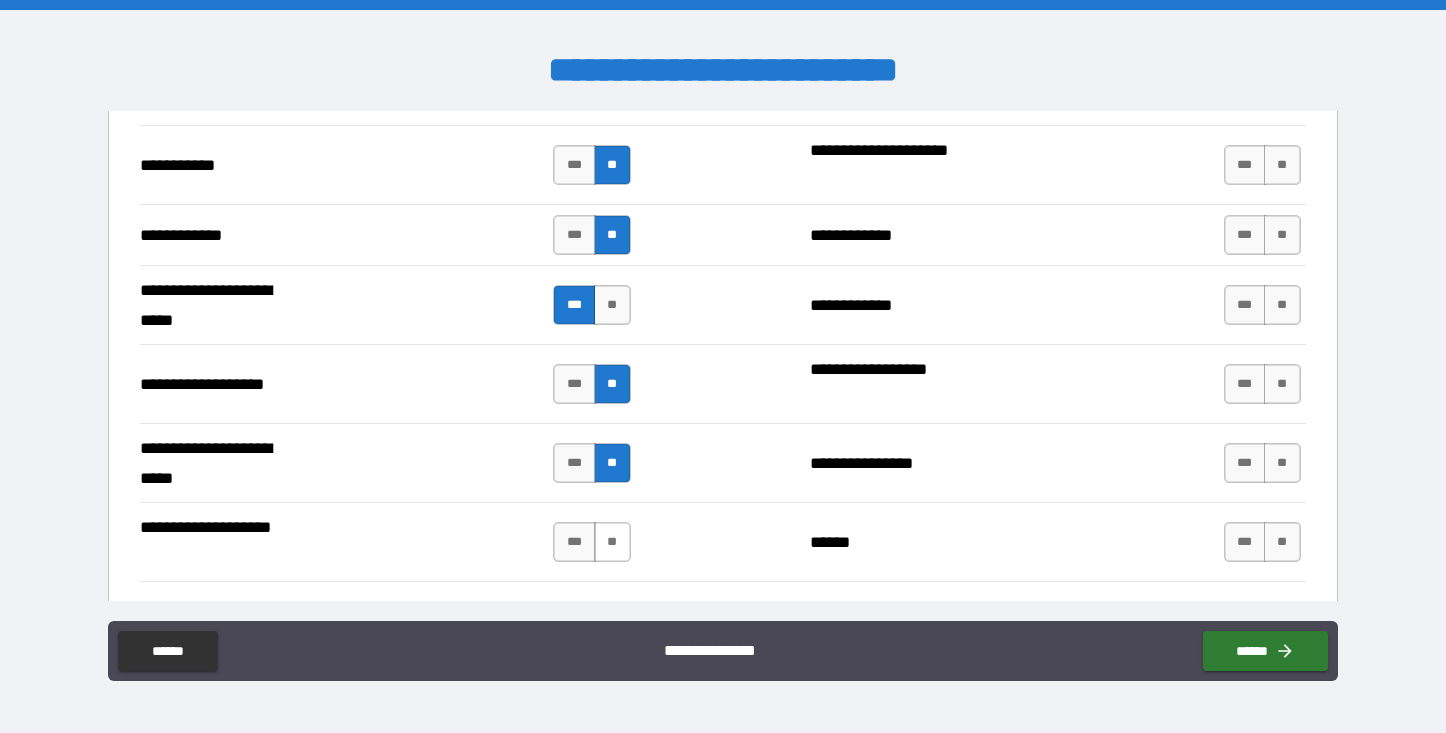 click on "**" at bounding box center (612, 542) 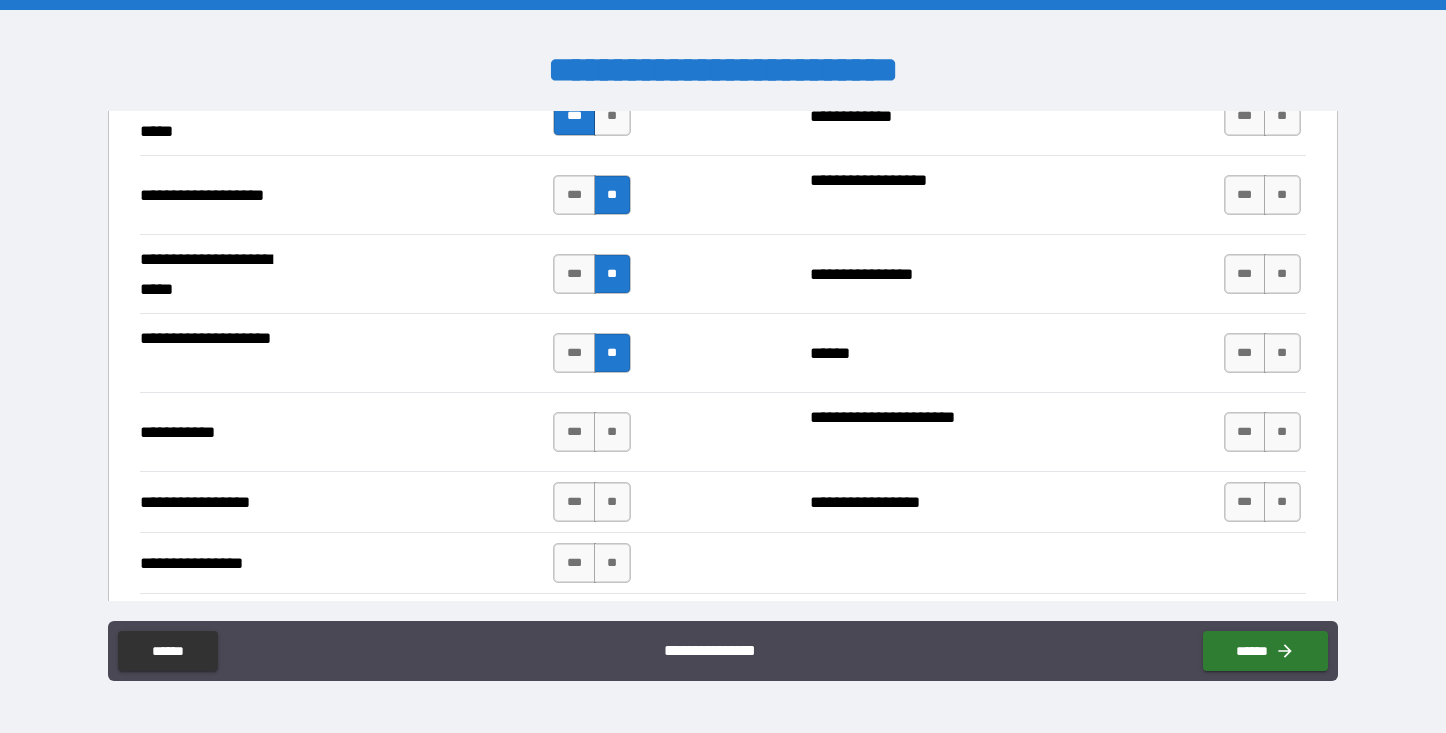 scroll, scrollTop: 4244, scrollLeft: 0, axis: vertical 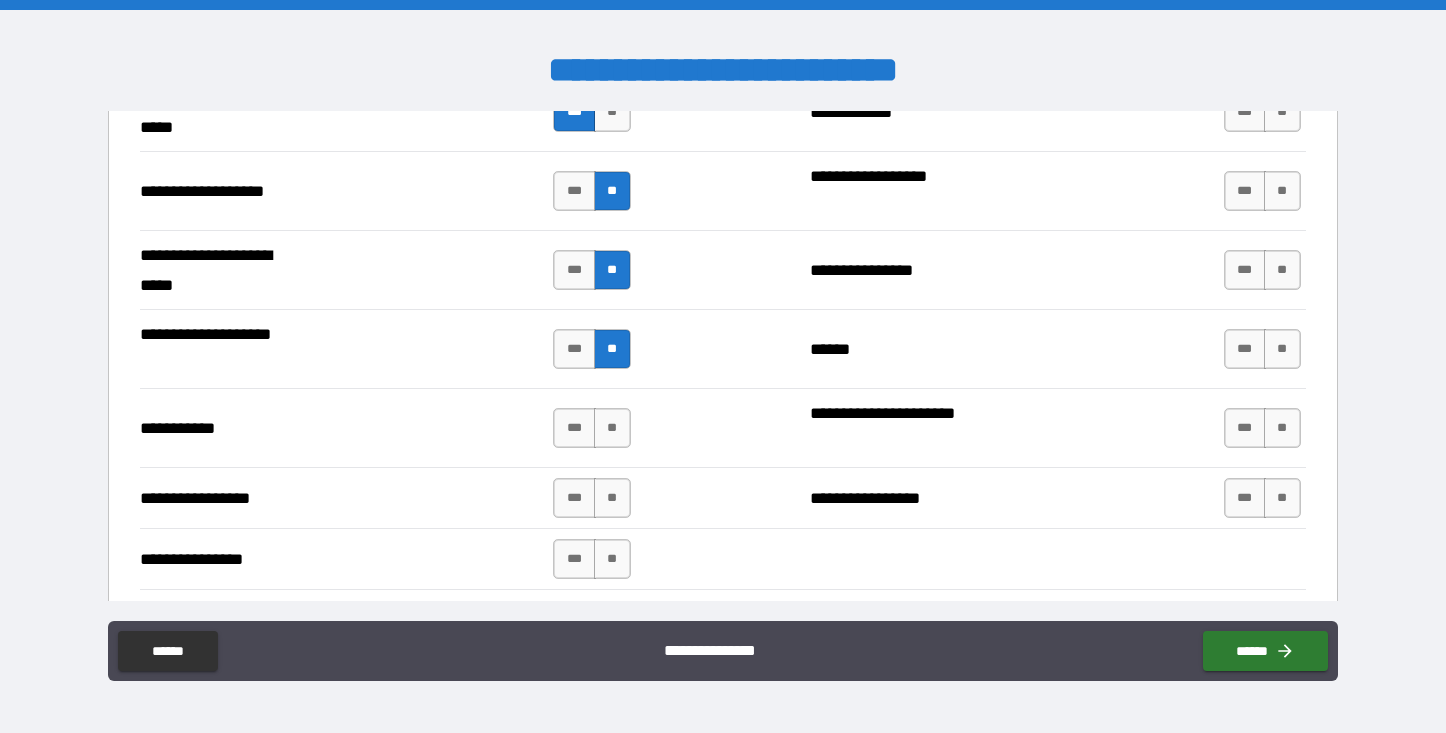 click on "**********" at bounding box center (723, 427) 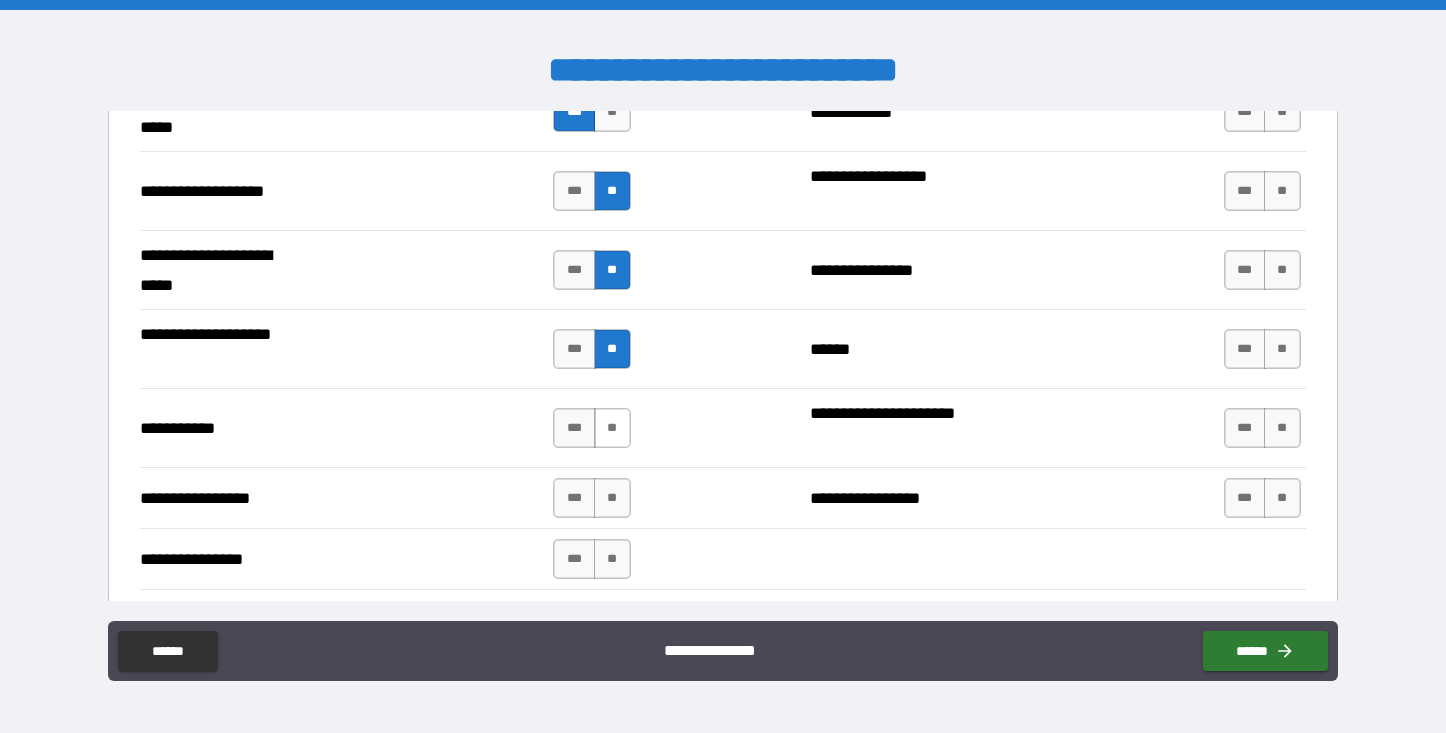 click on "**" at bounding box center (612, 428) 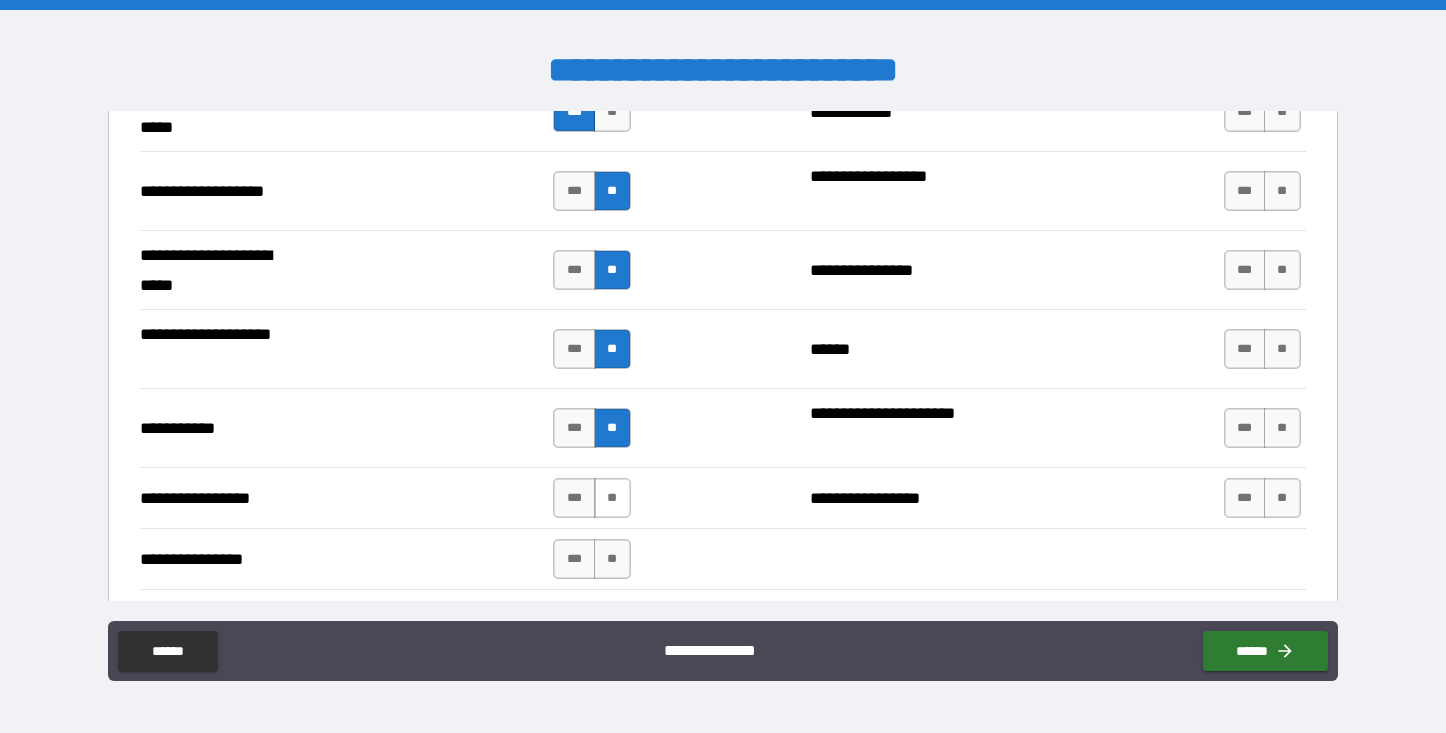 click on "**" at bounding box center (612, 498) 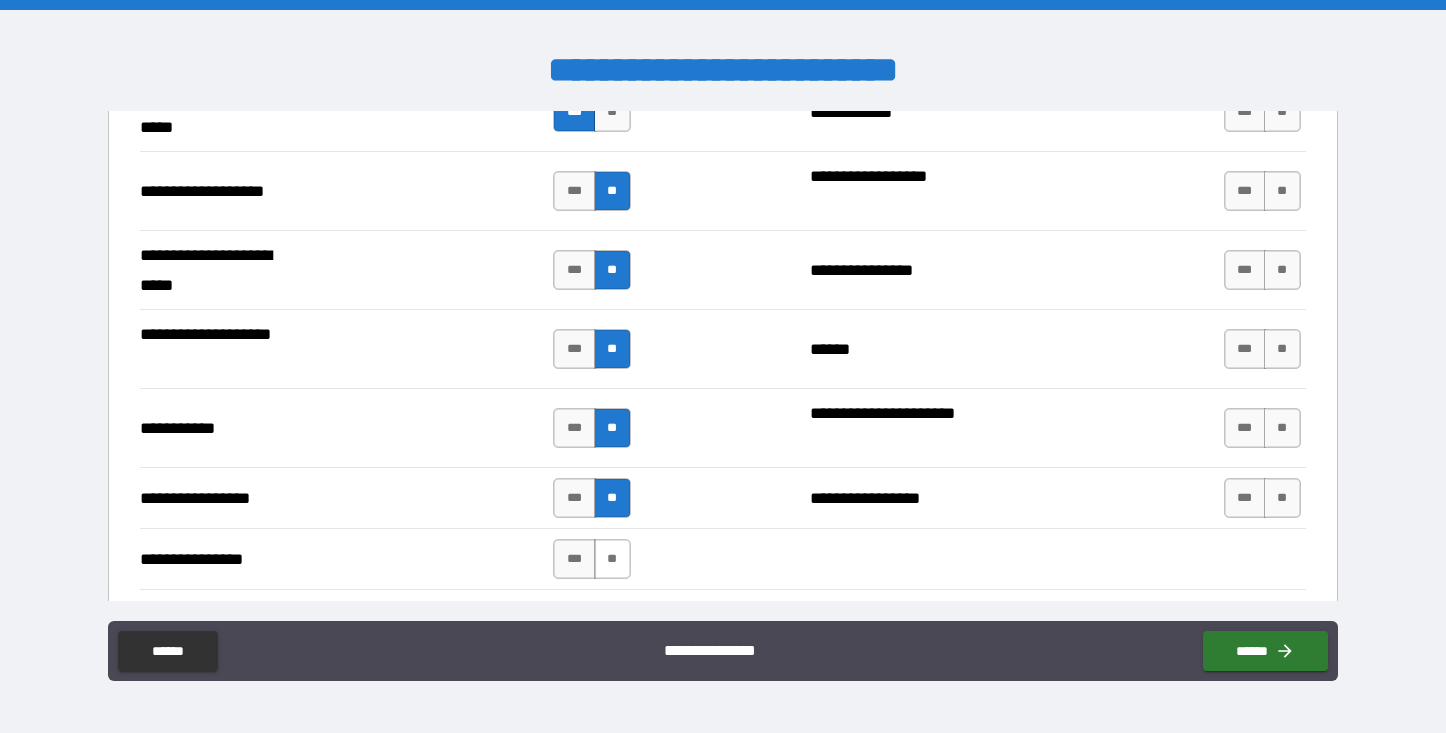 click on "**" at bounding box center (612, 559) 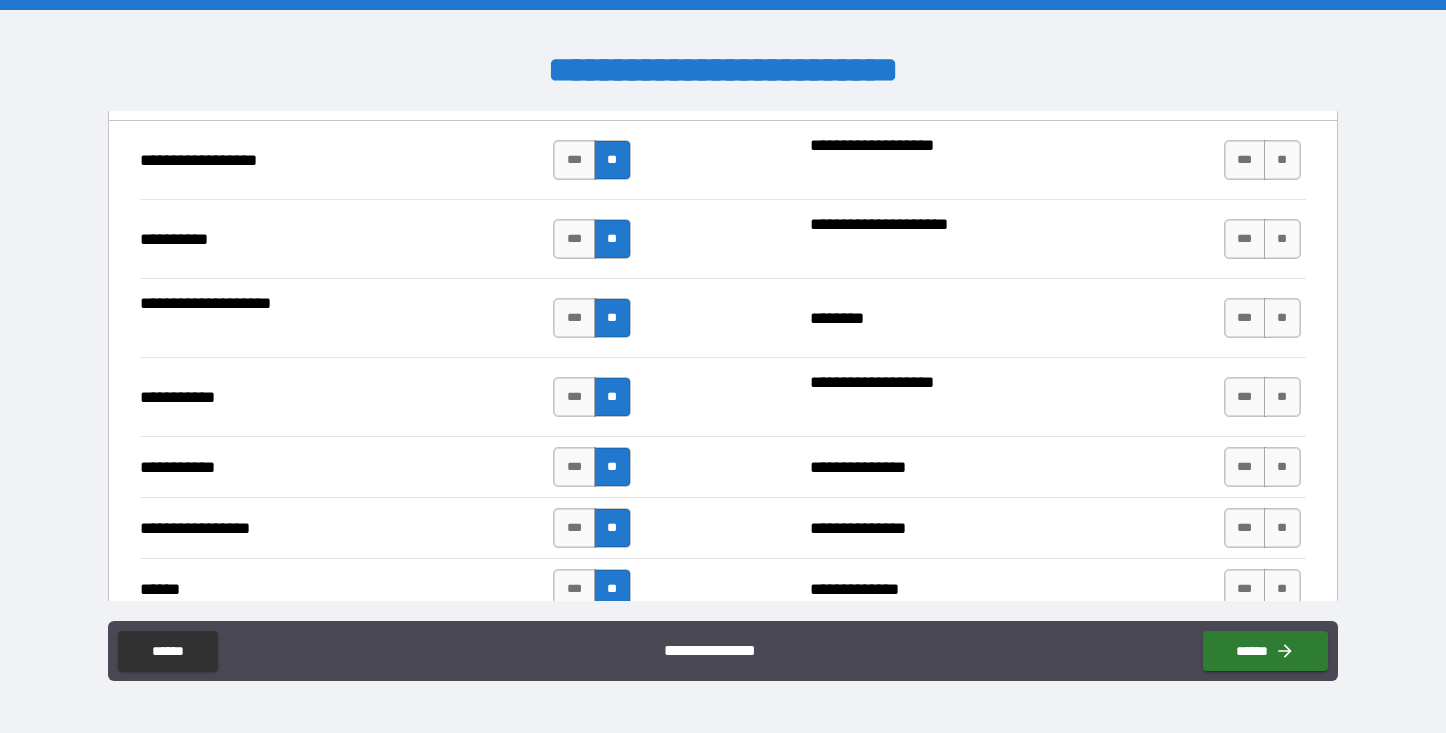 scroll, scrollTop: 2025, scrollLeft: 0, axis: vertical 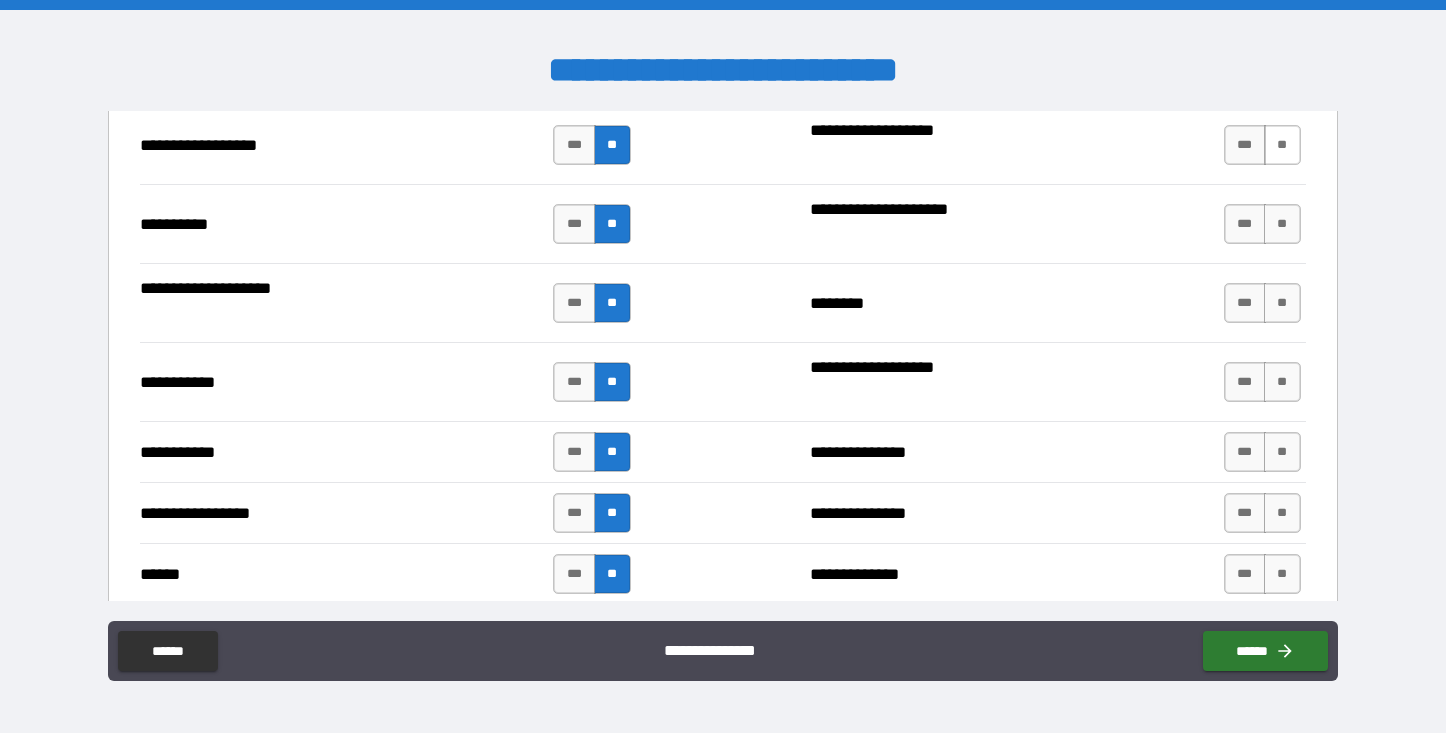 click on "**" at bounding box center [1282, 145] 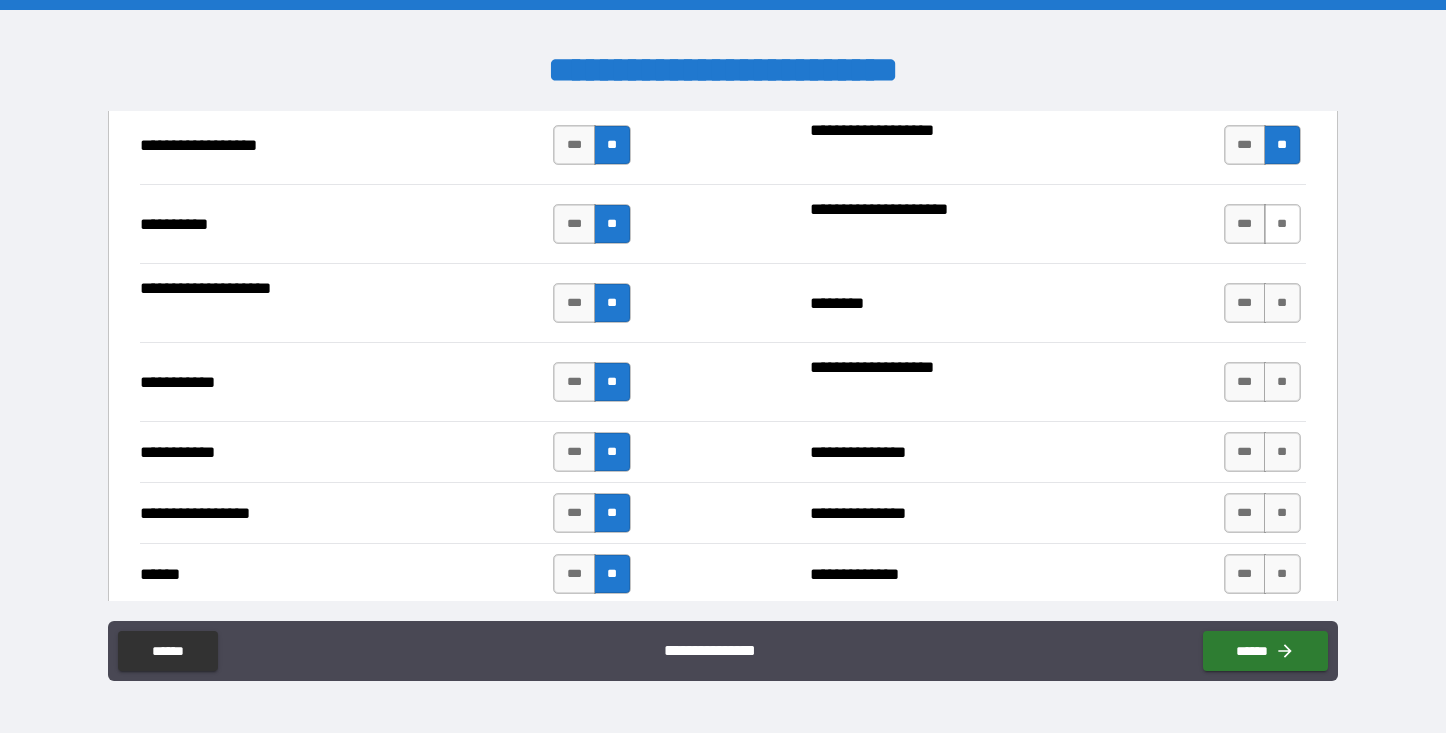 click on "**" at bounding box center (1282, 224) 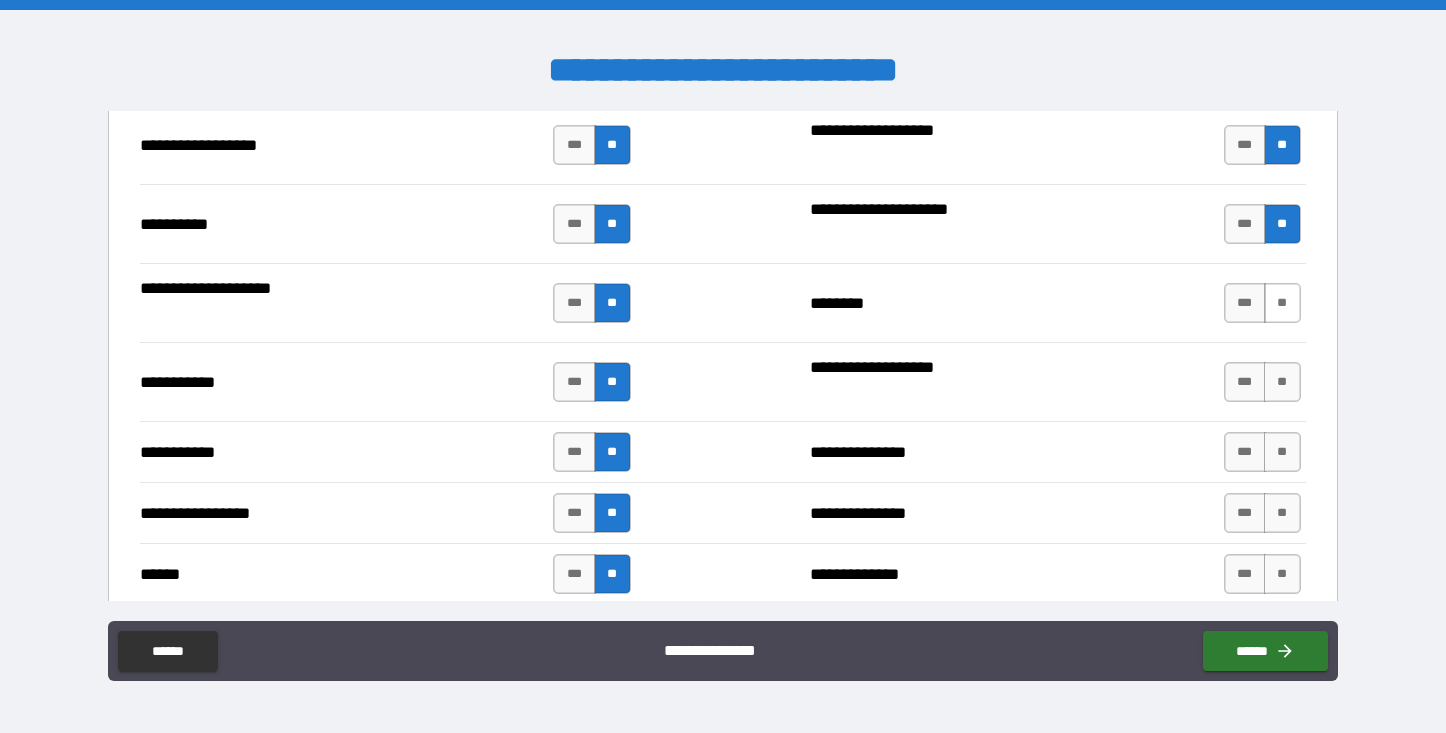 click on "**" at bounding box center [1282, 303] 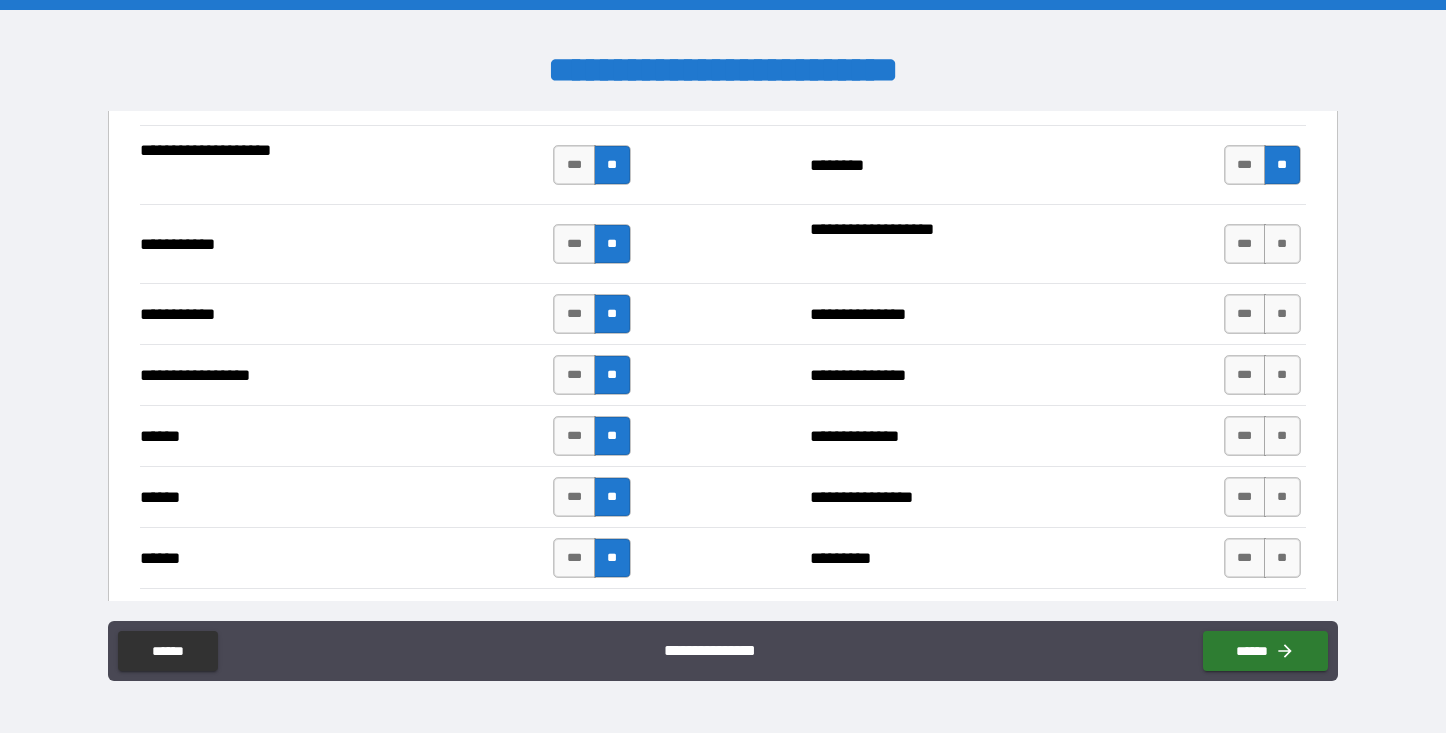 scroll, scrollTop: 2165, scrollLeft: 0, axis: vertical 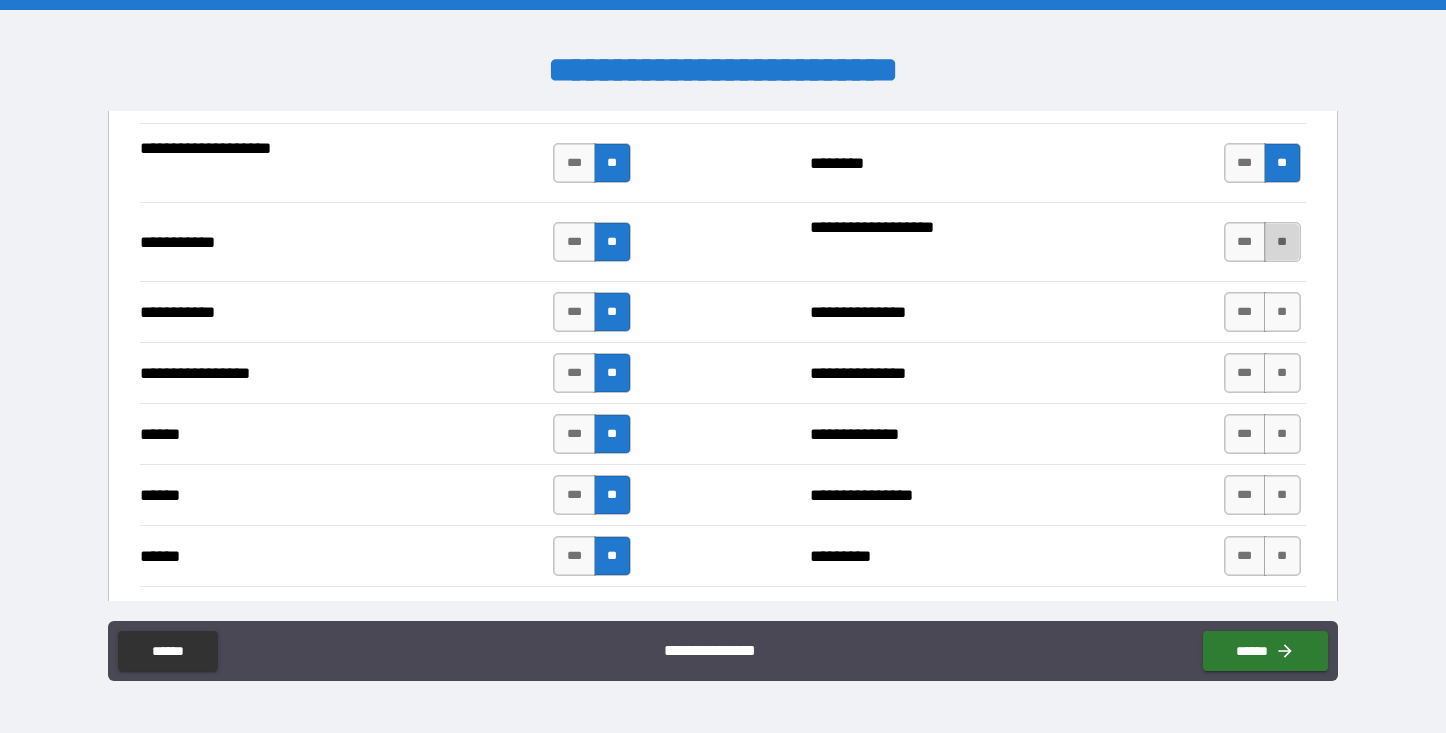click on "**" at bounding box center [1282, 242] 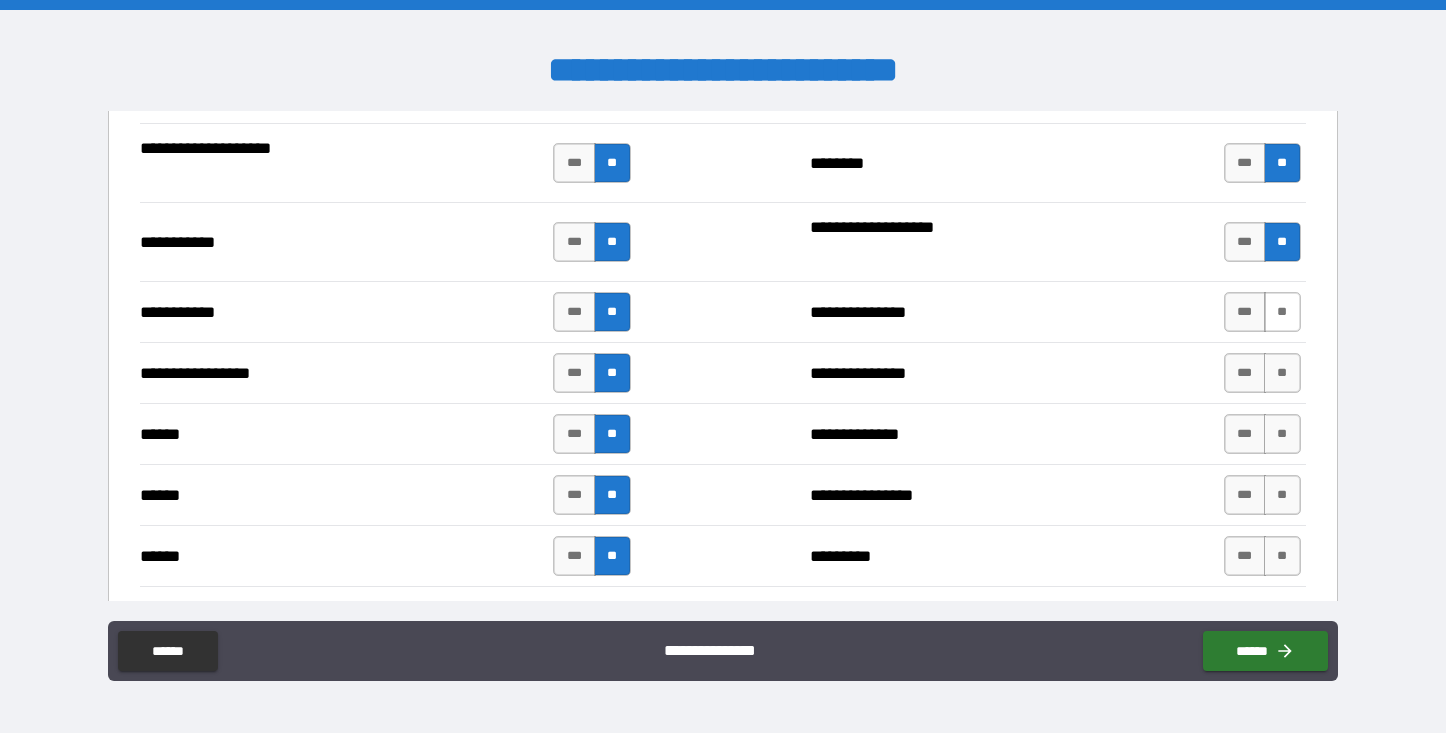 click on "**" at bounding box center (1282, 312) 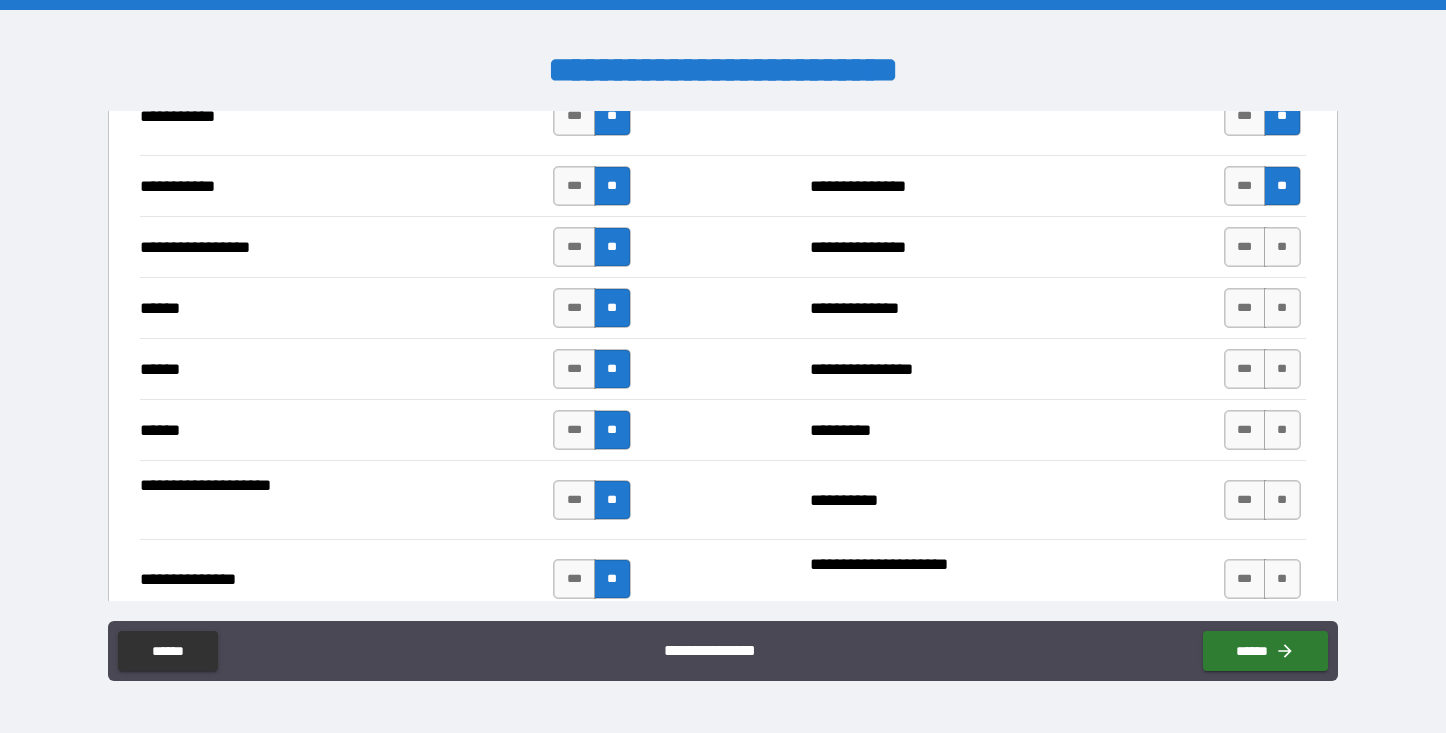 scroll, scrollTop: 2294, scrollLeft: 0, axis: vertical 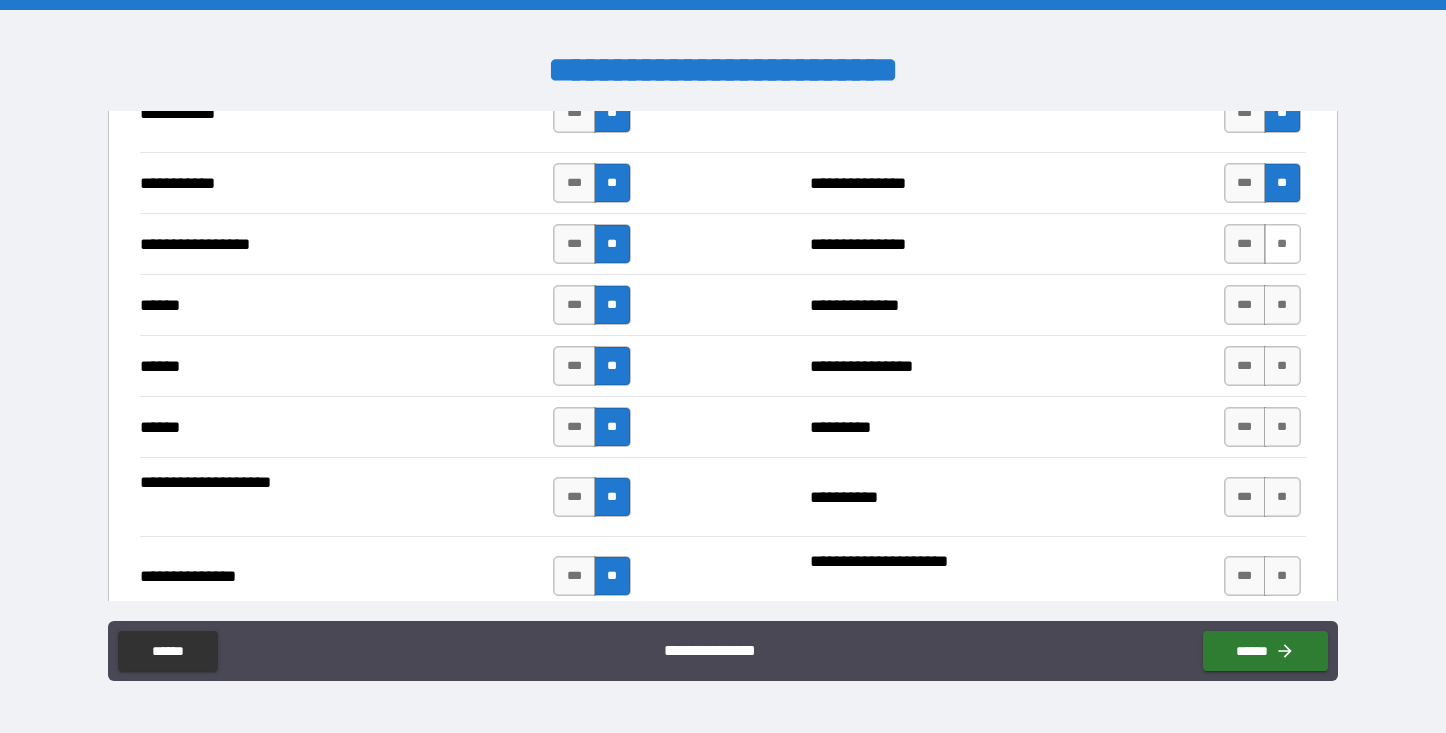click on "**" at bounding box center [1282, 244] 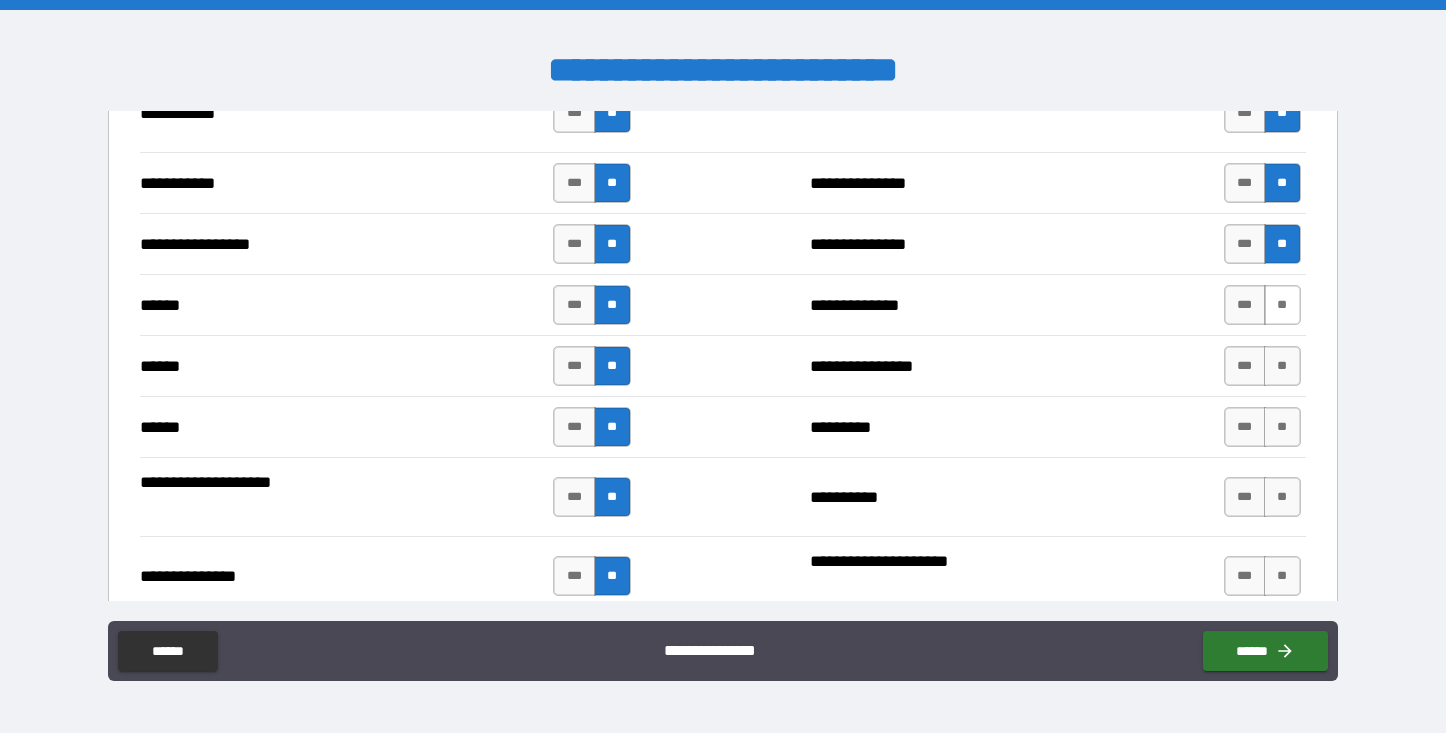 click on "**" at bounding box center [1282, 305] 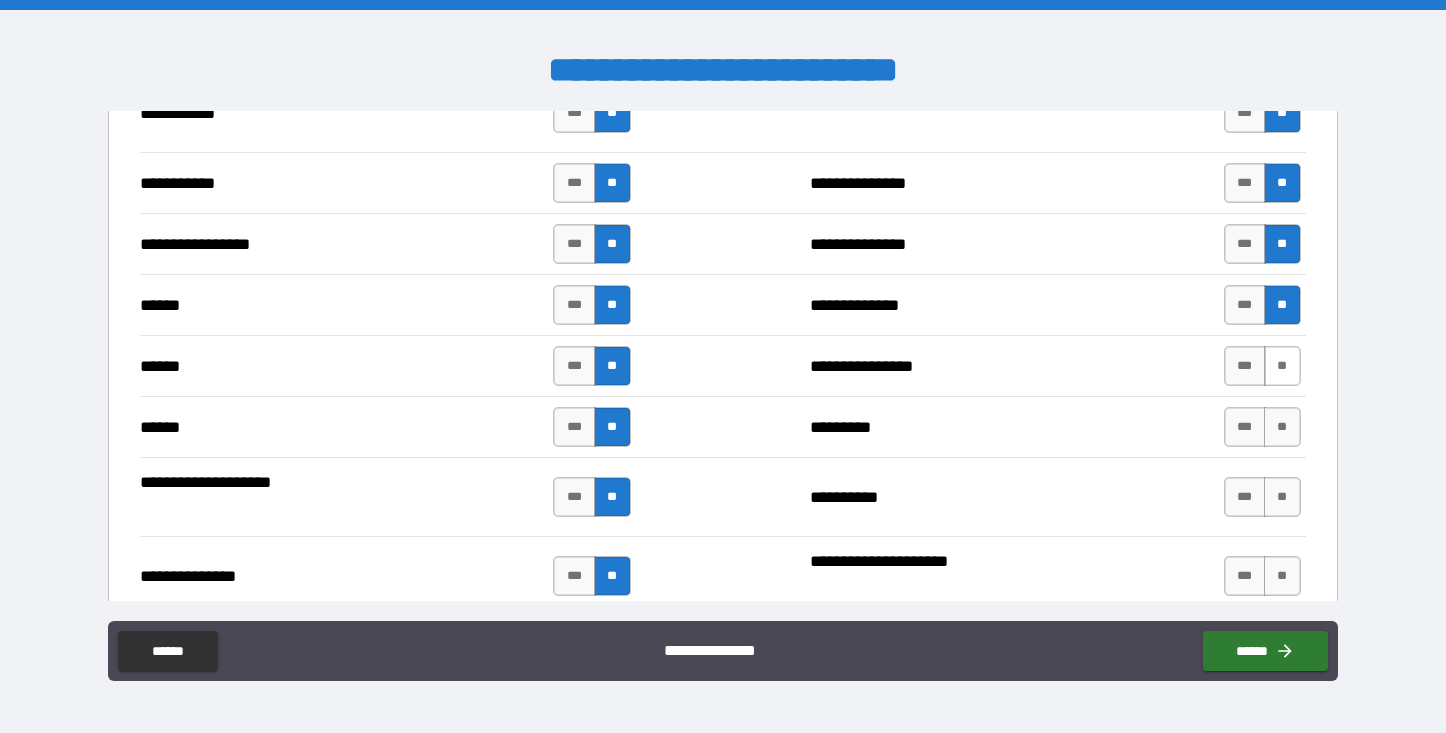 click on "**" at bounding box center (1282, 366) 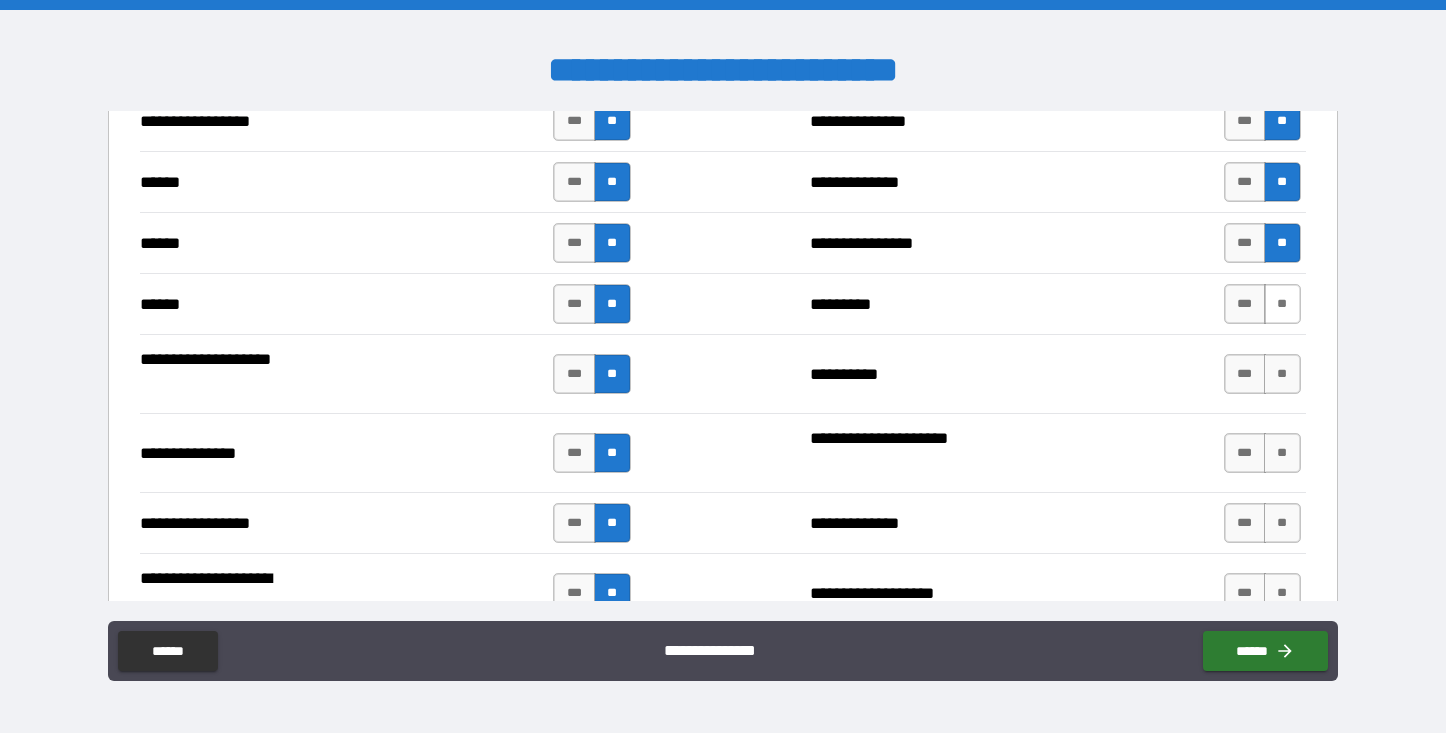 click on "**" at bounding box center (1282, 304) 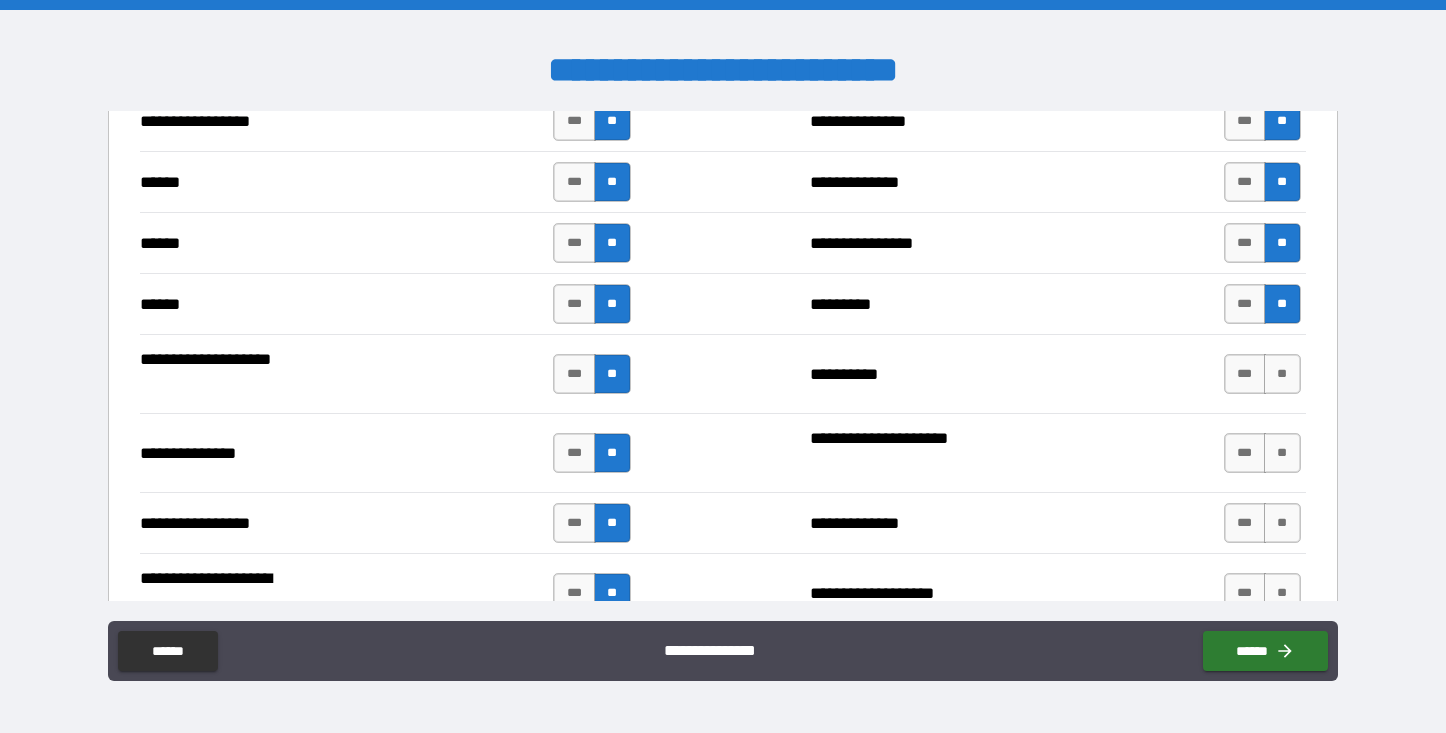 scroll, scrollTop: 2563, scrollLeft: 0, axis: vertical 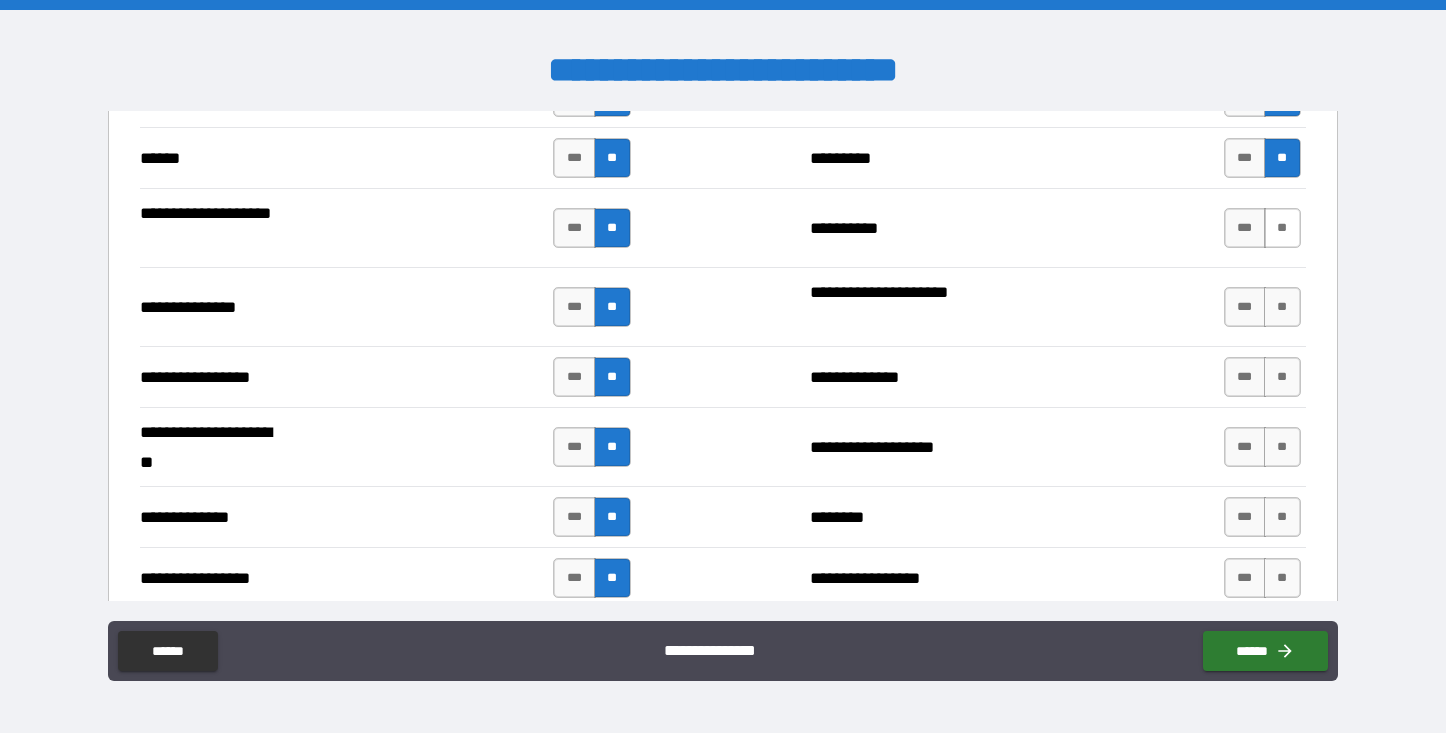 click on "**" at bounding box center [1282, 228] 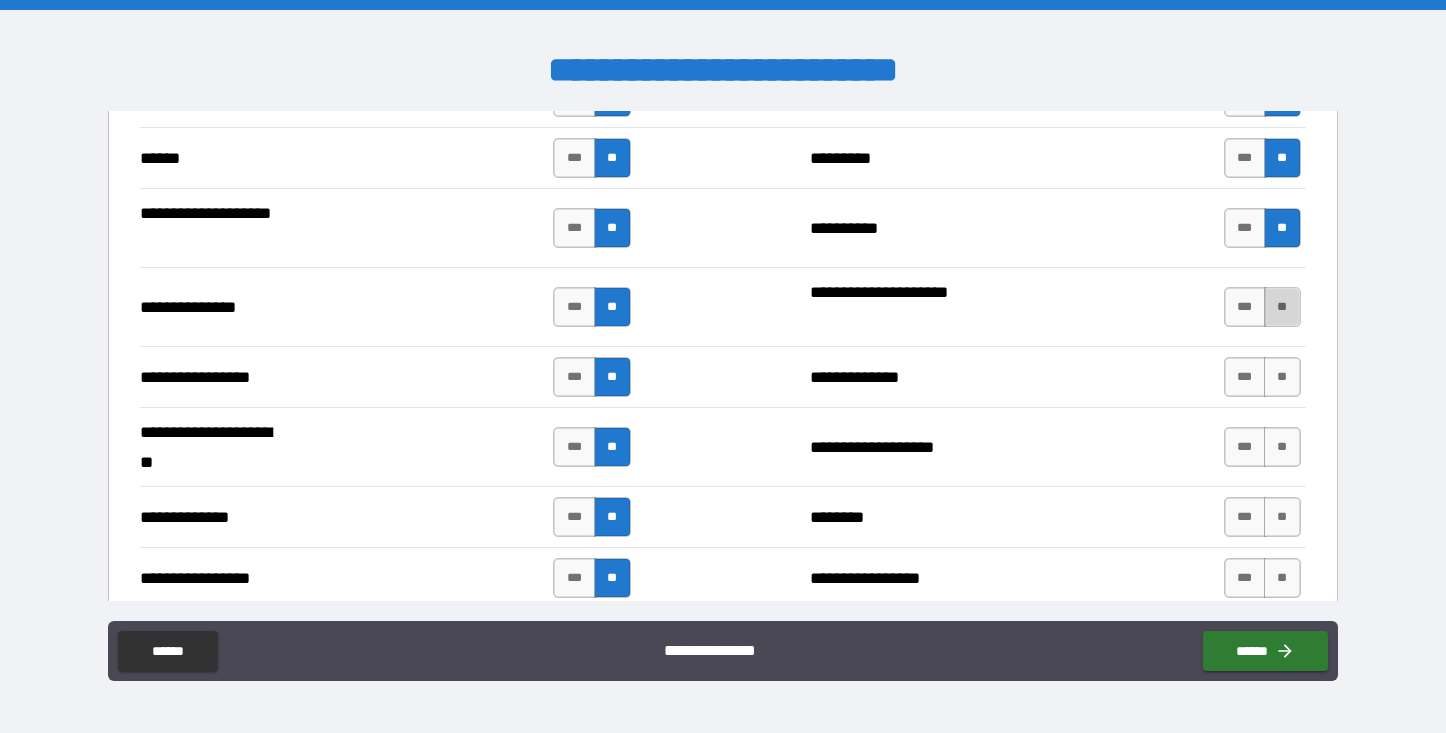 click on "**" at bounding box center [1282, 307] 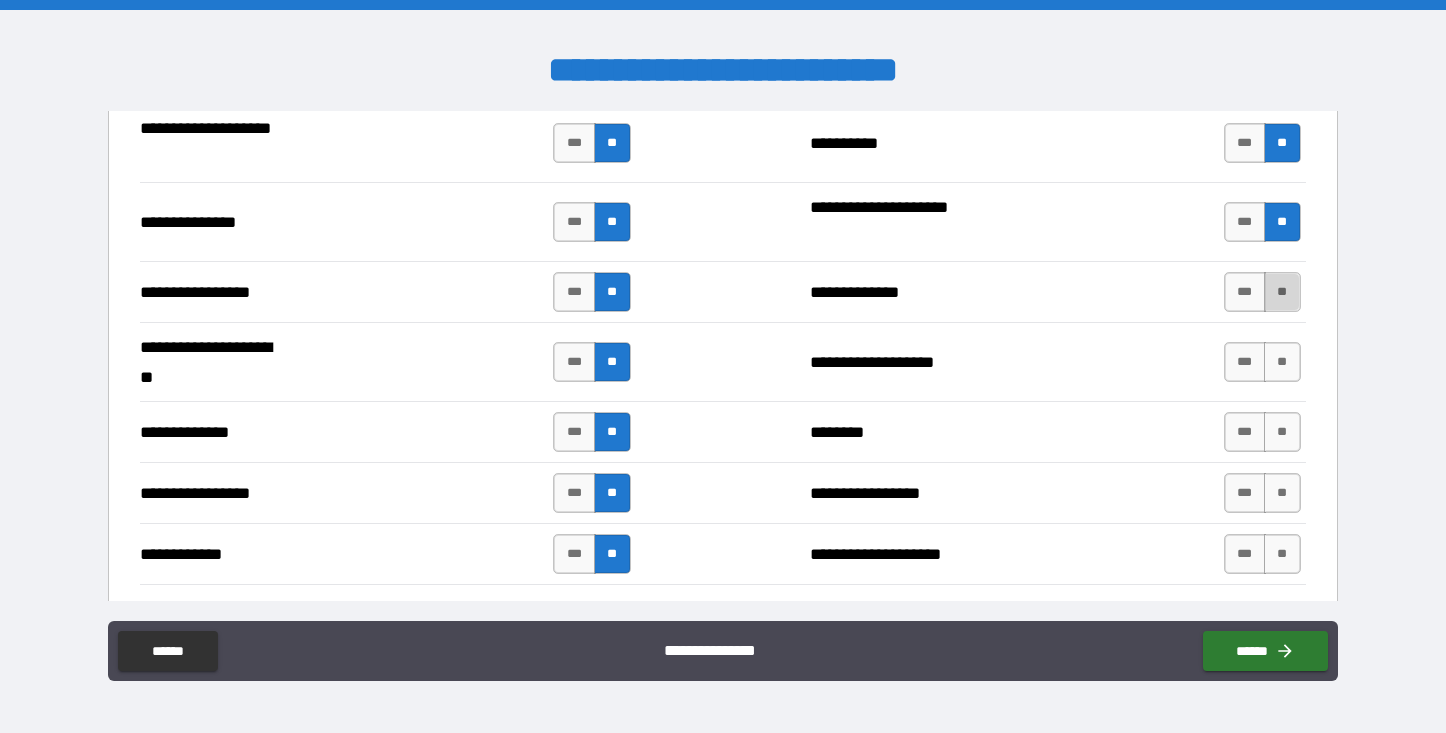 click on "**" at bounding box center (1282, 292) 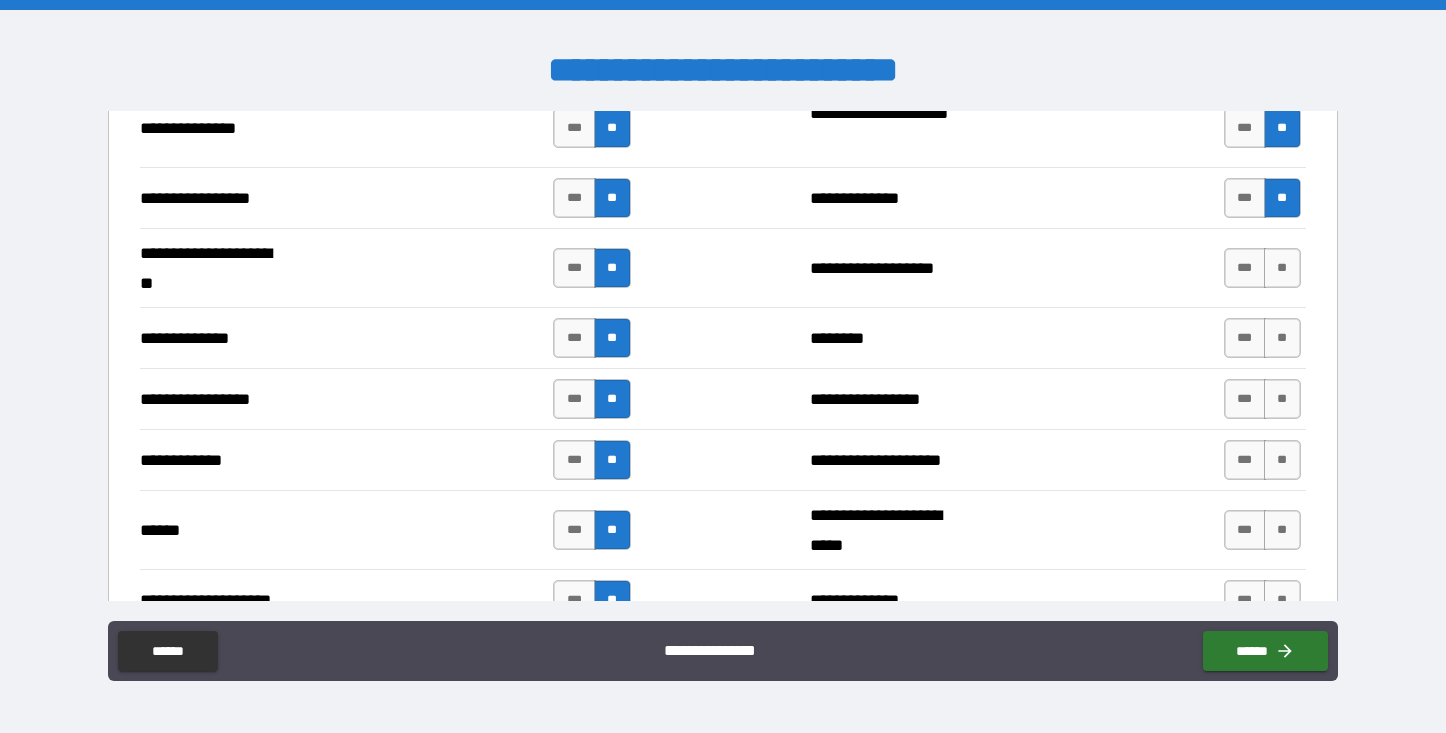 scroll, scrollTop: 2743, scrollLeft: 0, axis: vertical 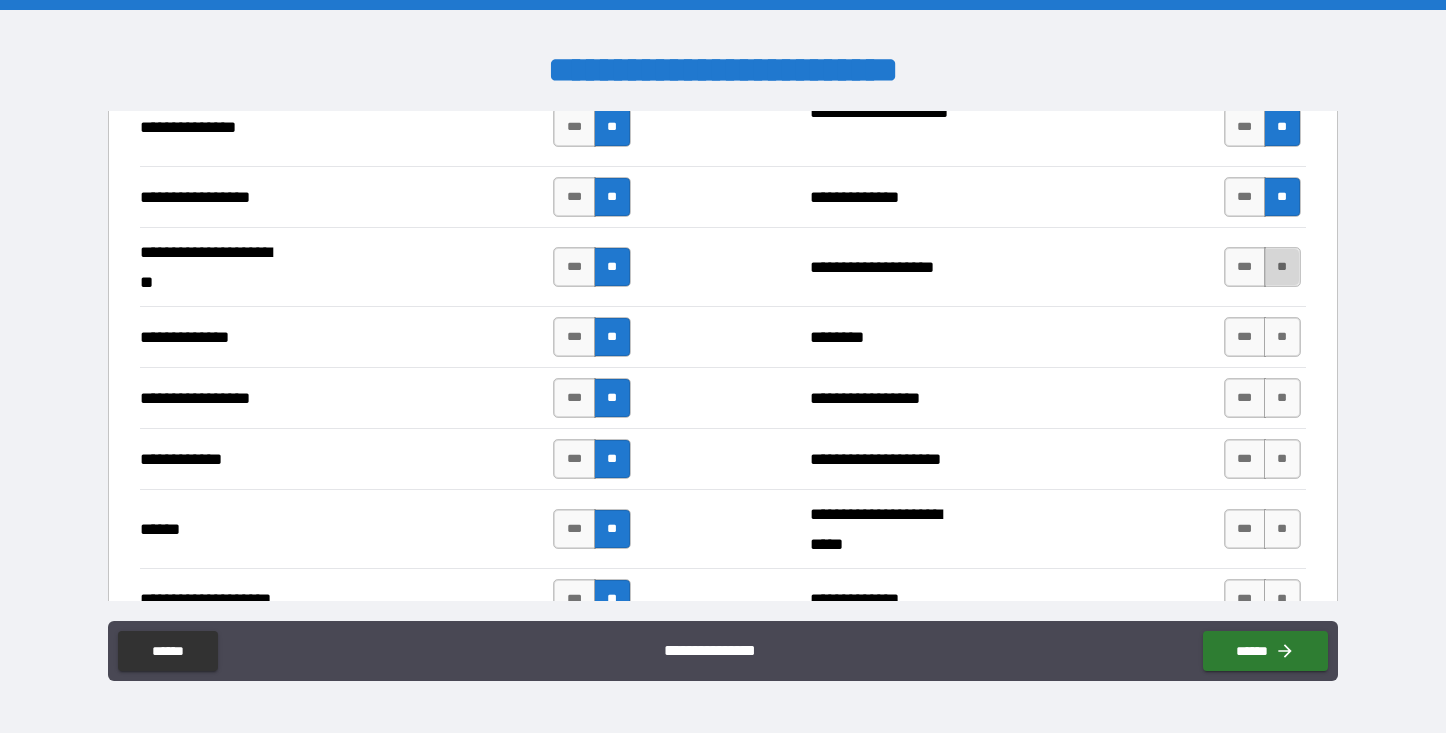 click on "**" at bounding box center [1282, 267] 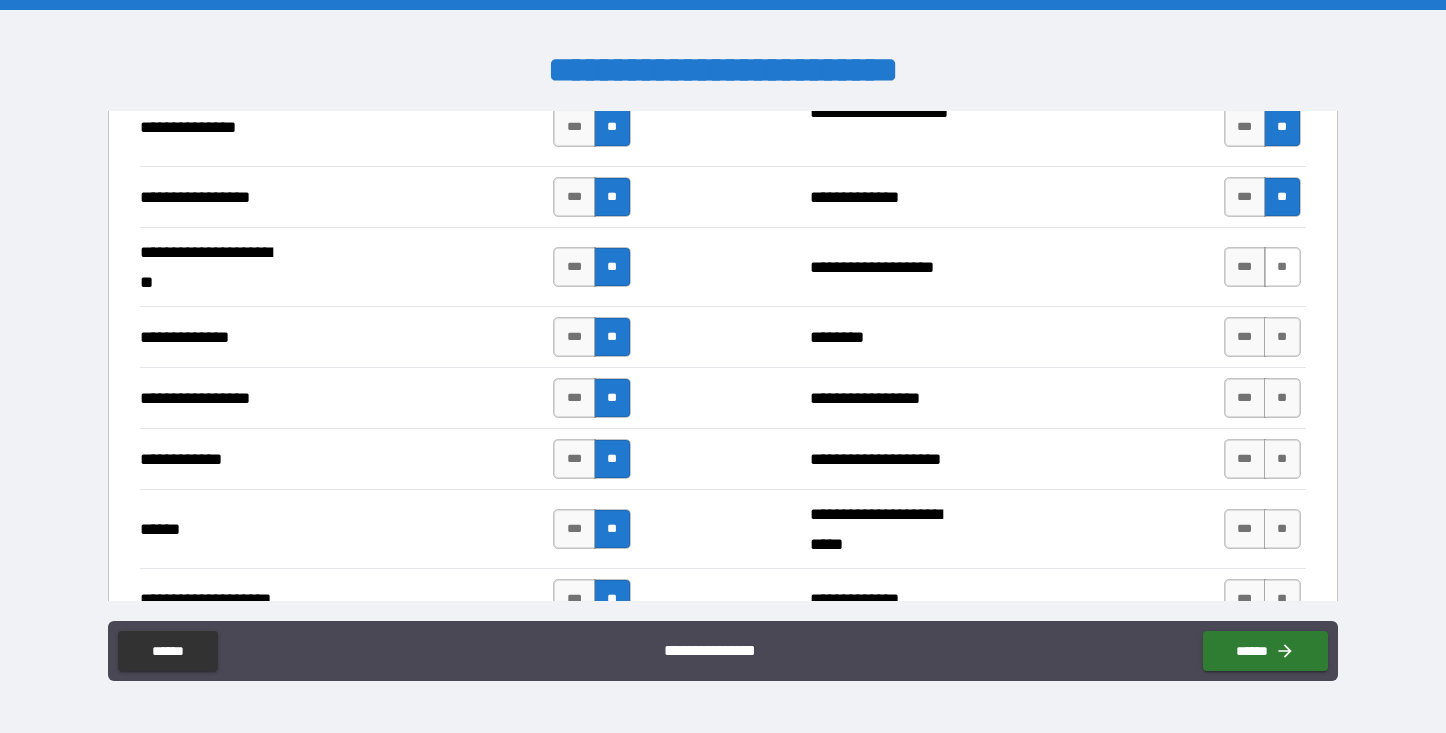 click on "**" at bounding box center [1282, 267] 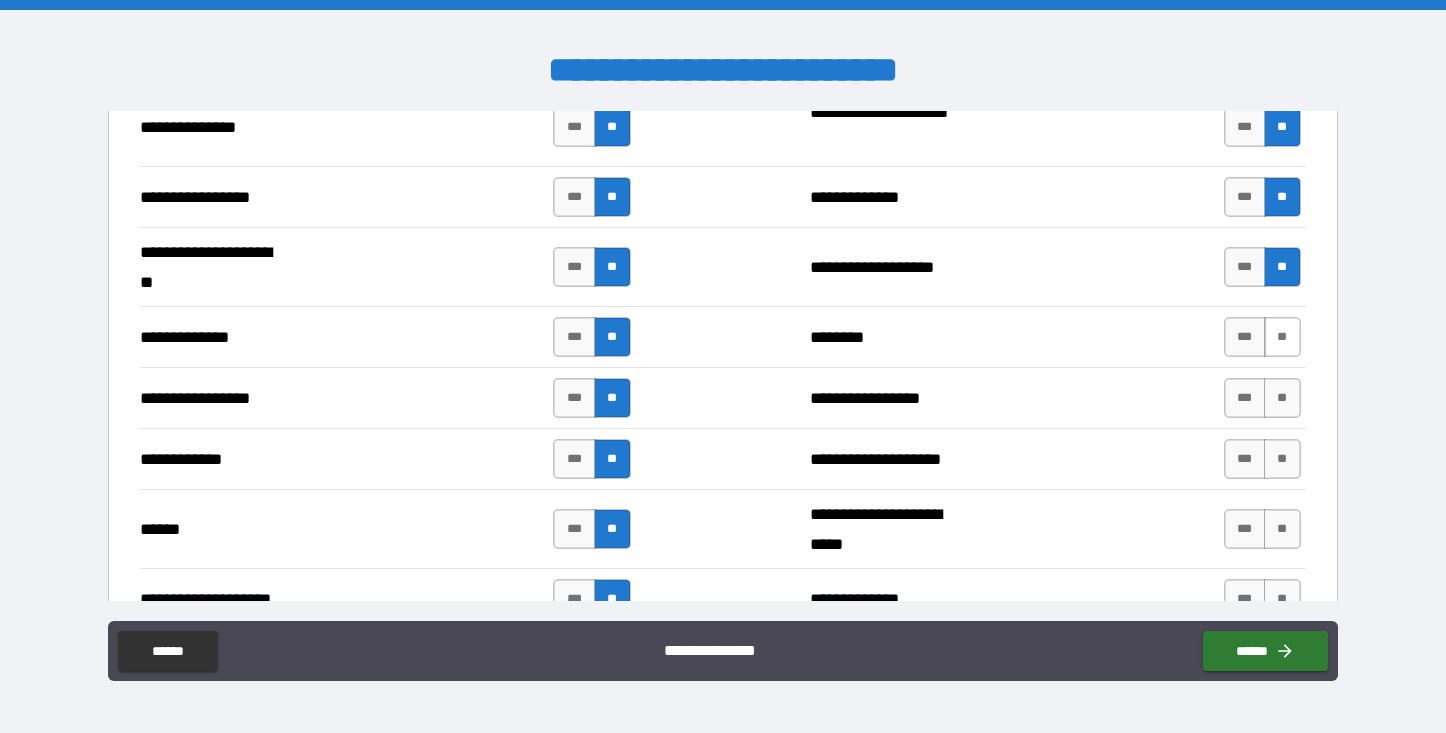 click on "**" at bounding box center (1282, 337) 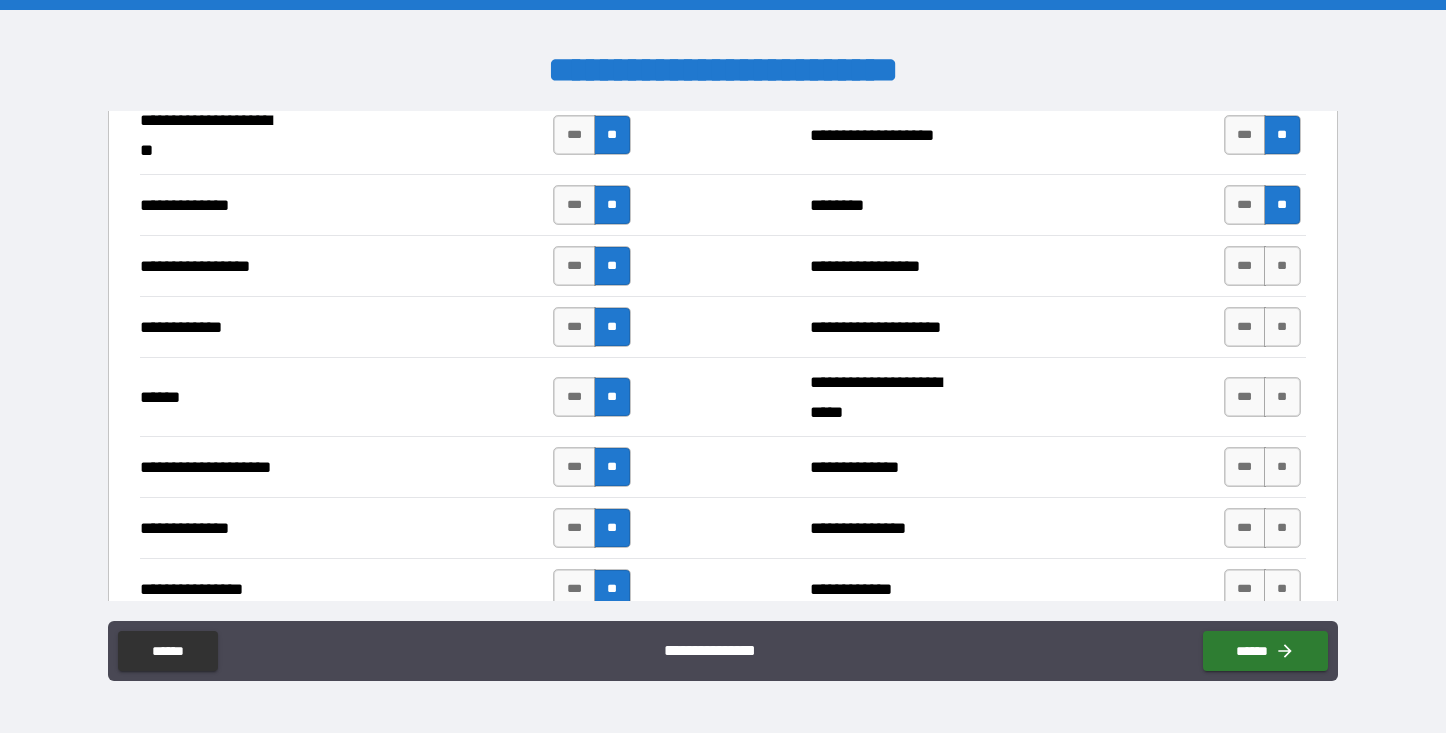 scroll, scrollTop: 2901, scrollLeft: 0, axis: vertical 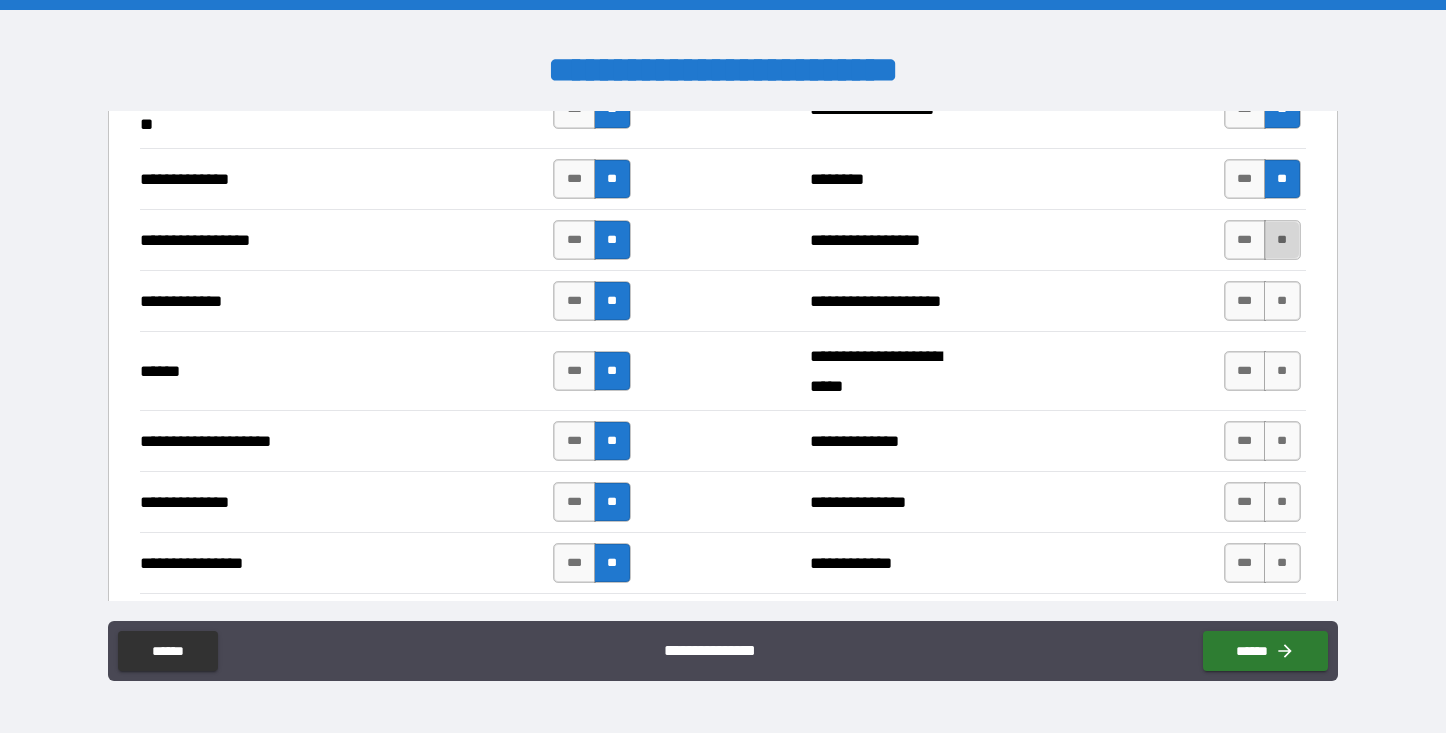 click on "**" at bounding box center [1282, 240] 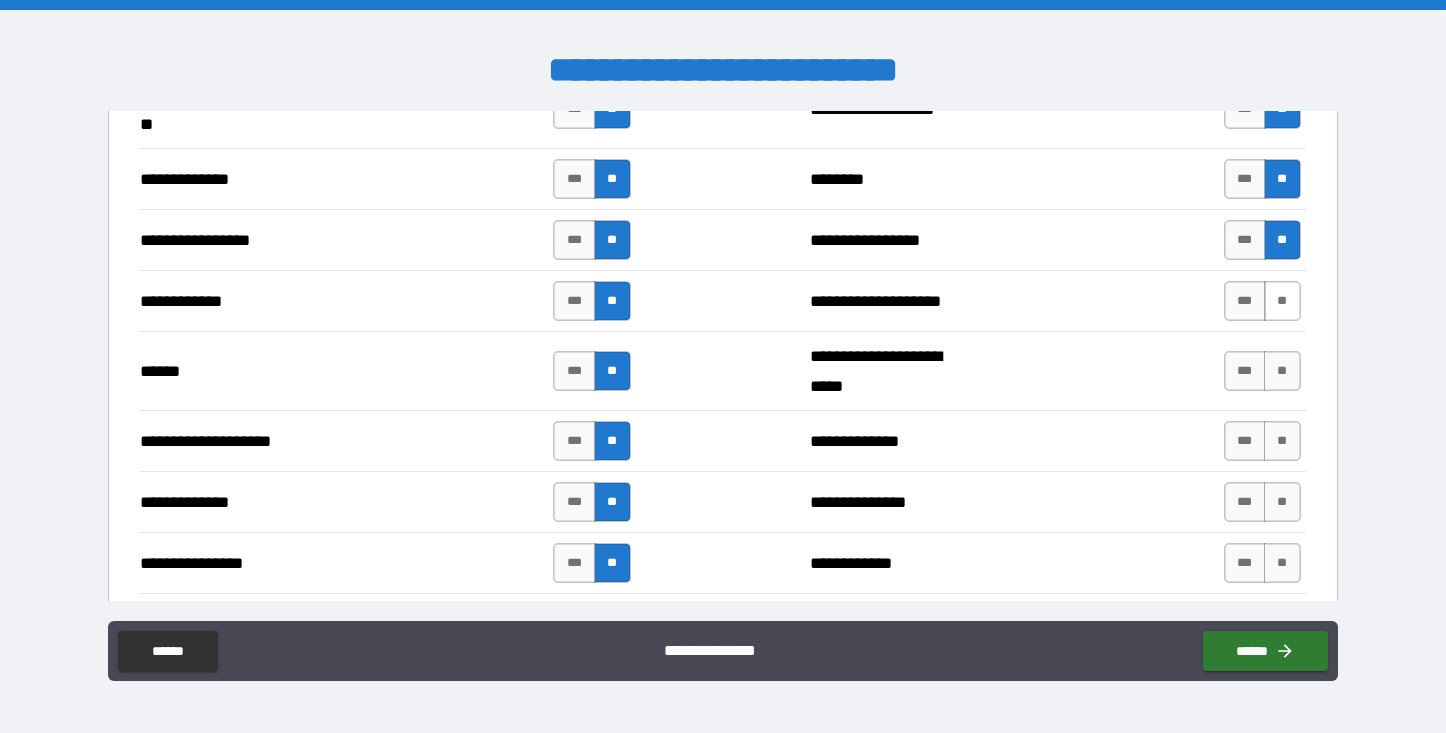 click on "**" at bounding box center [1282, 301] 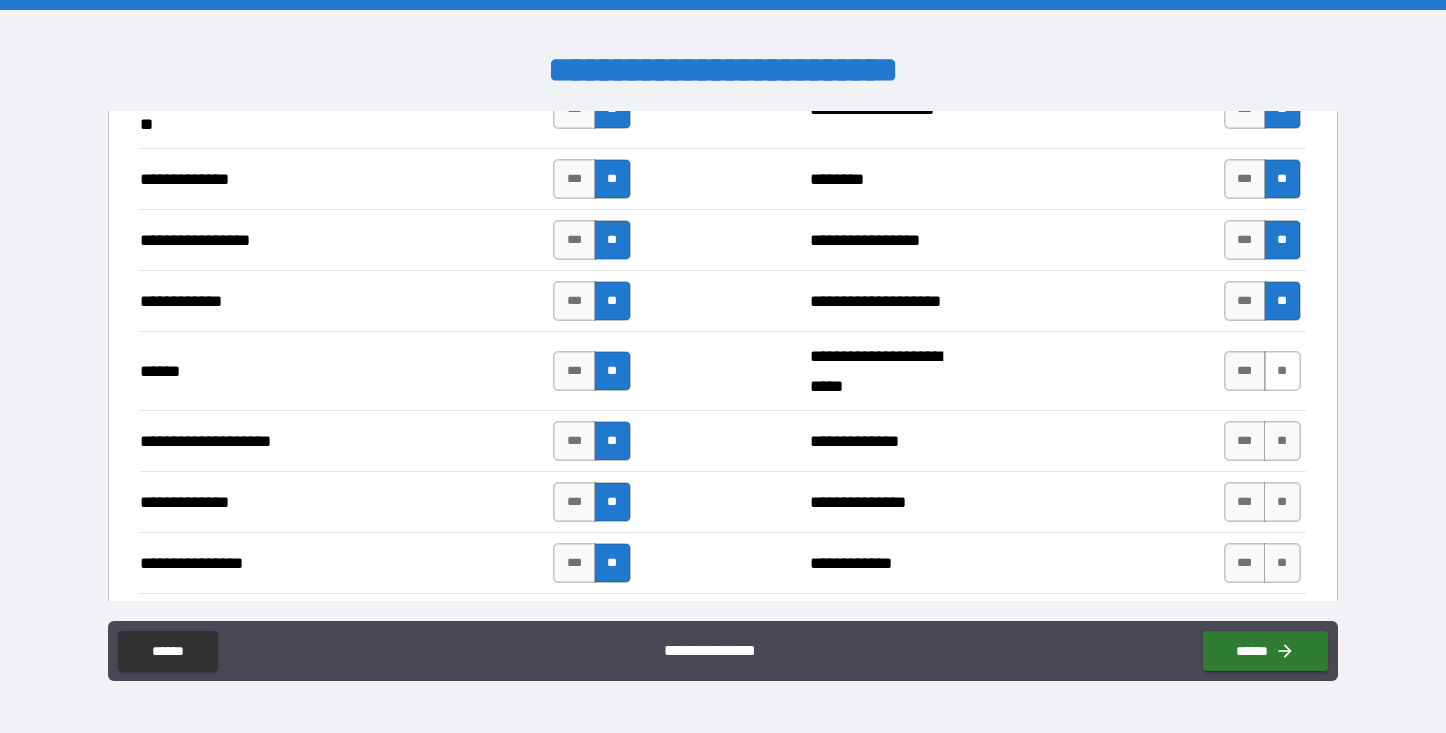 click on "**" at bounding box center [1282, 371] 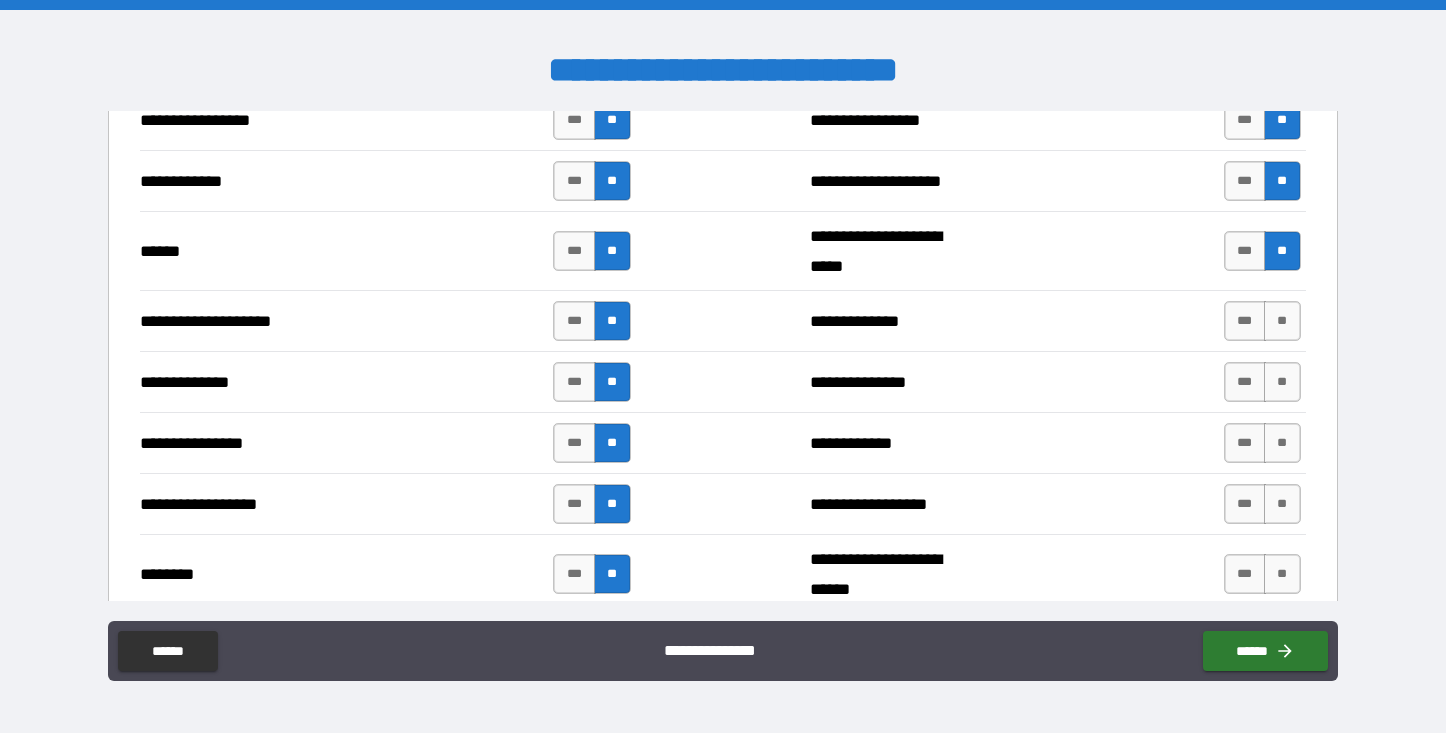 scroll, scrollTop: 3025, scrollLeft: 0, axis: vertical 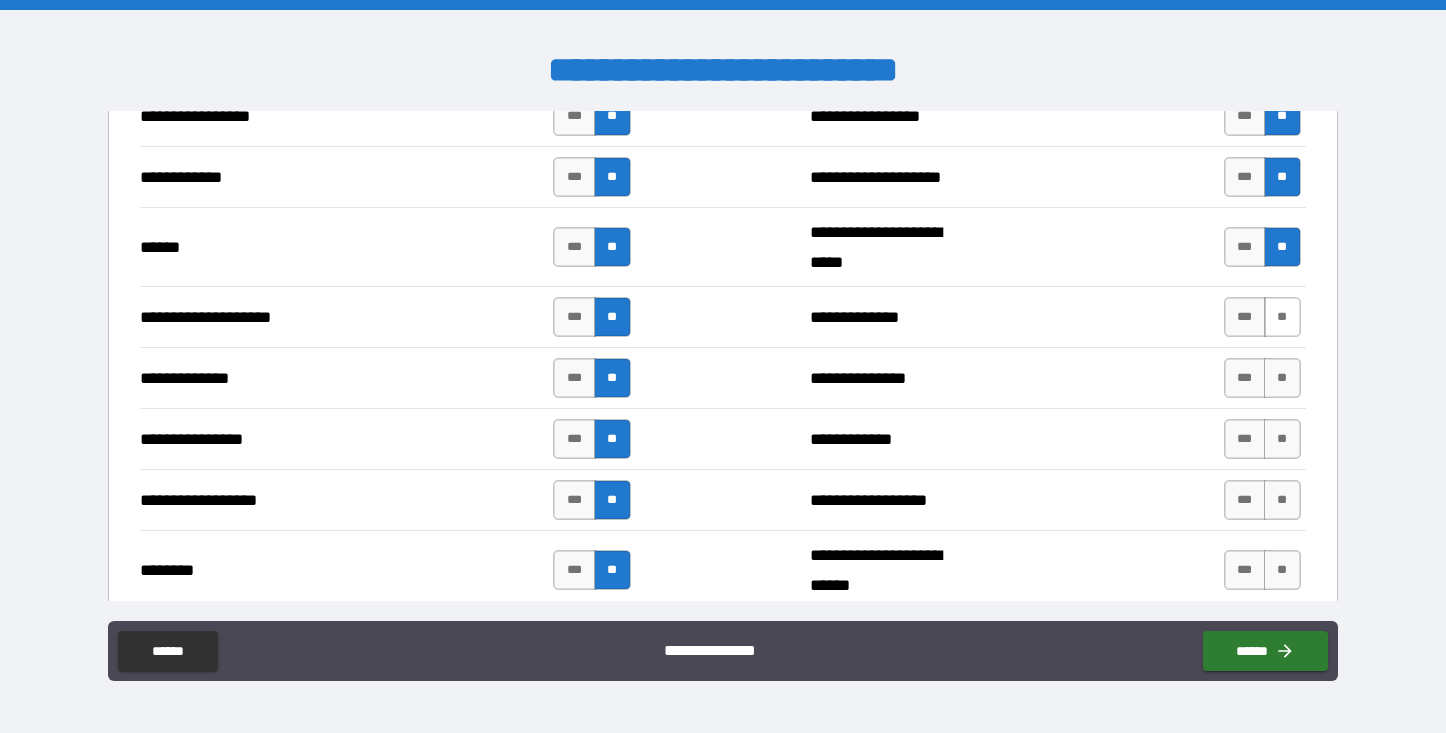 click on "**" at bounding box center [1282, 317] 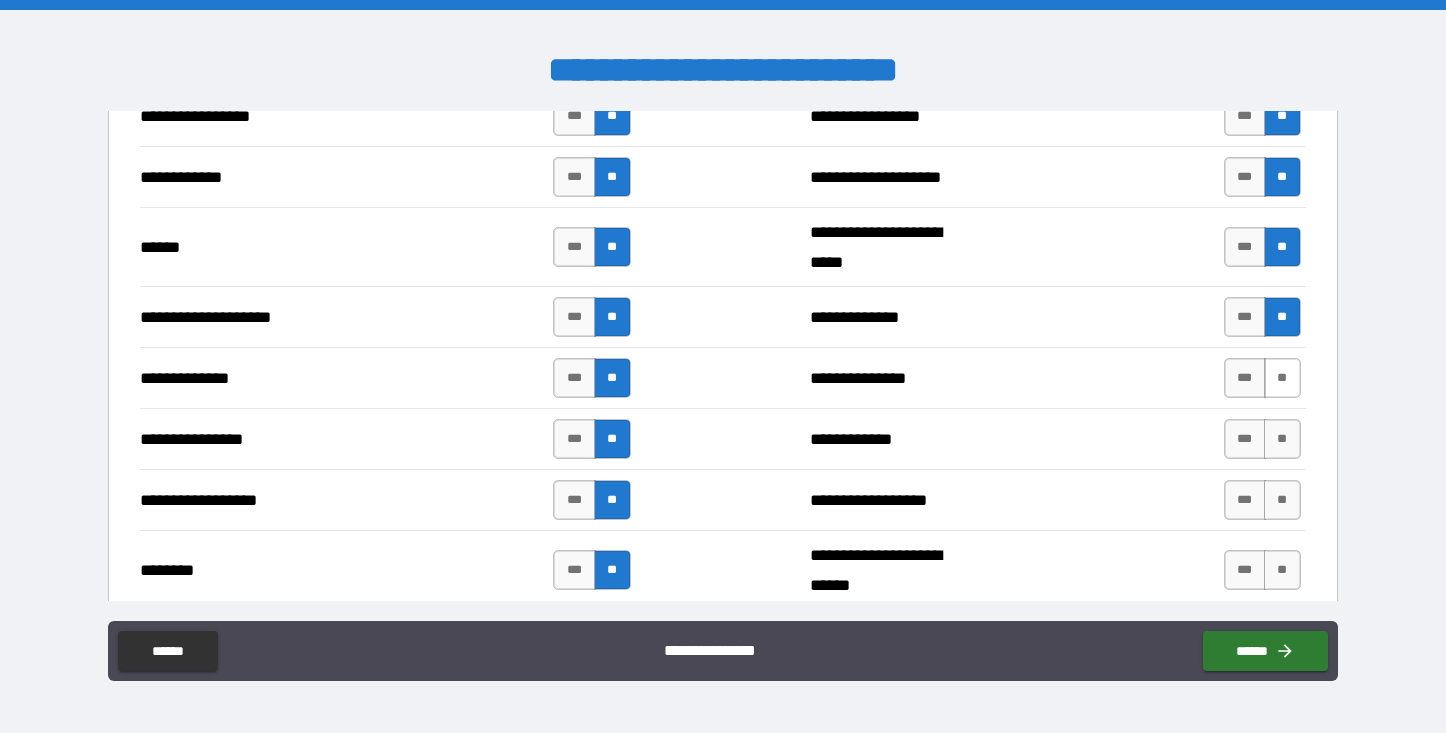 click on "**" at bounding box center [1282, 378] 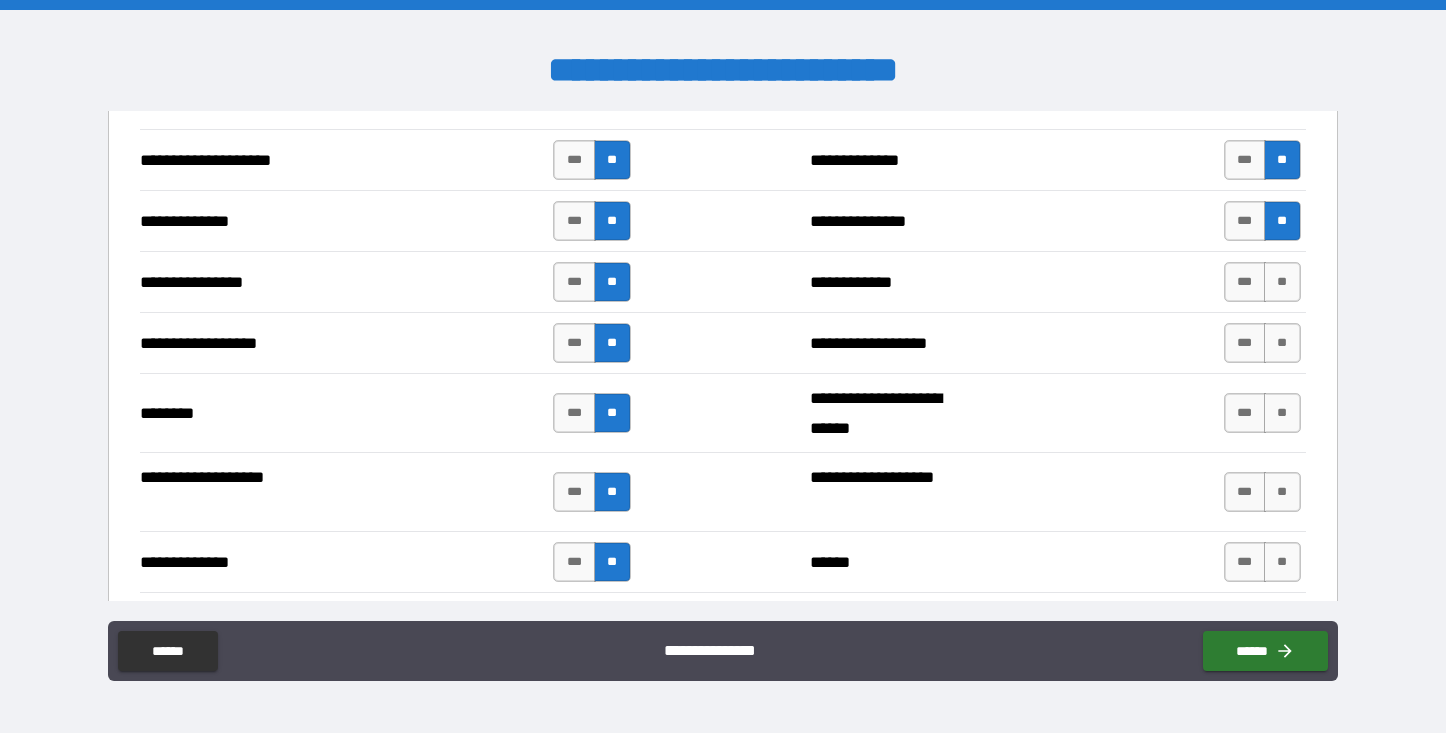 scroll, scrollTop: 3183, scrollLeft: 0, axis: vertical 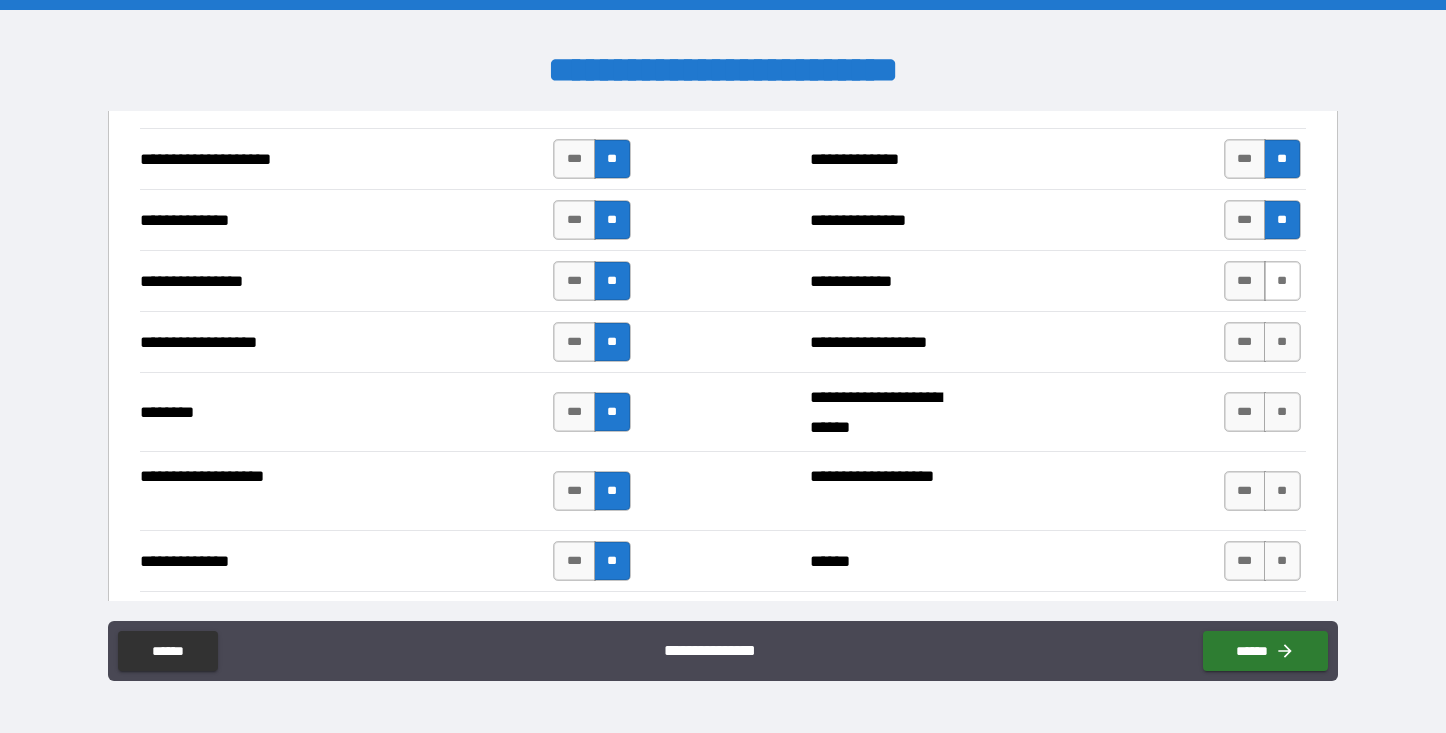 click on "**" at bounding box center [1282, 281] 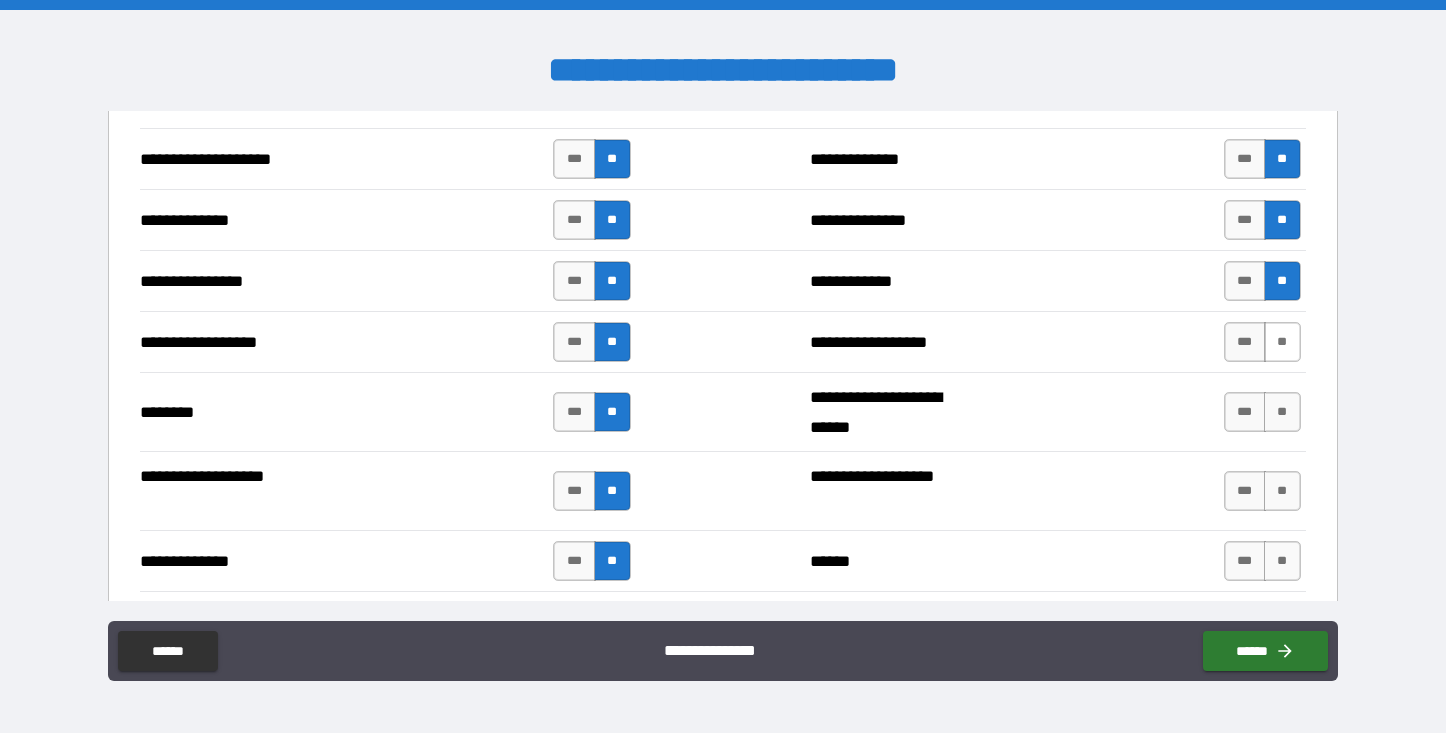 click on "**" at bounding box center [1282, 342] 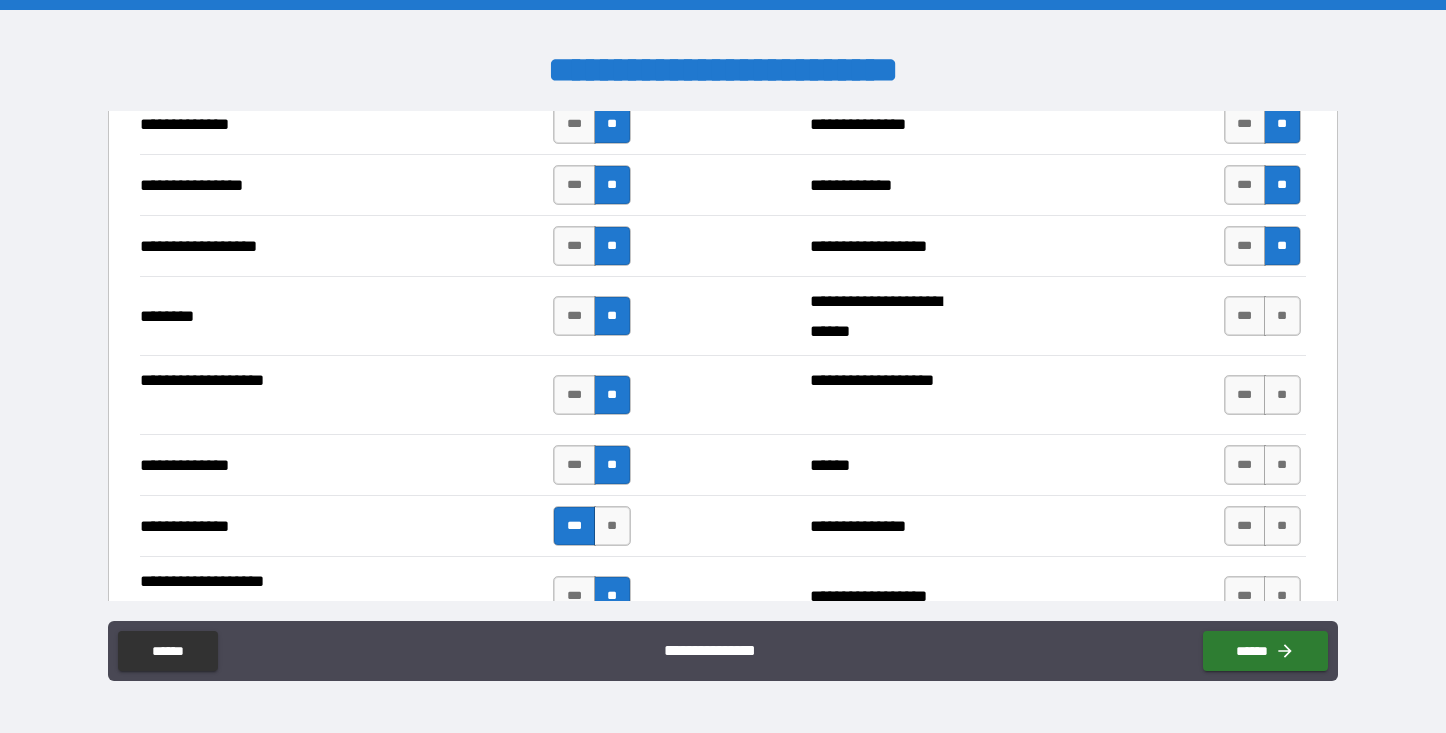 scroll, scrollTop: 3281, scrollLeft: 0, axis: vertical 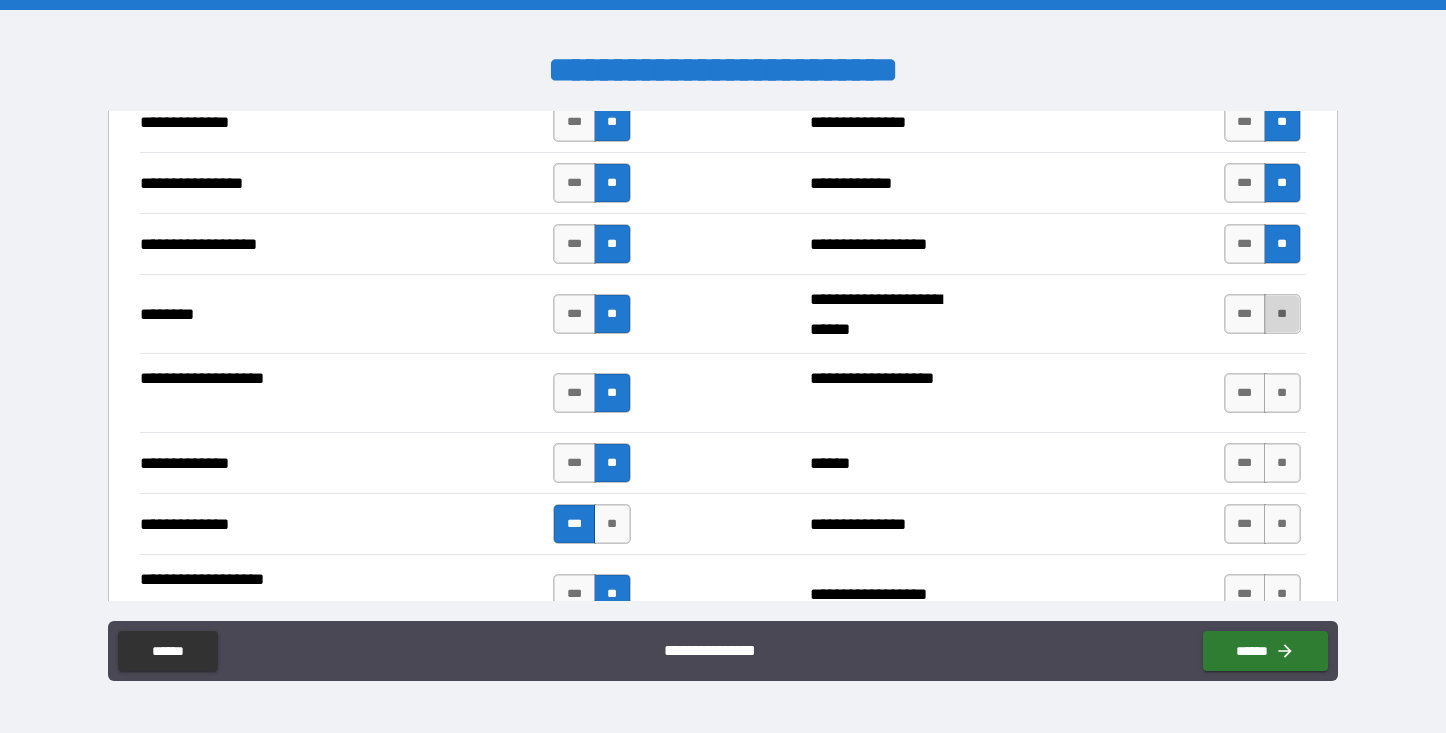 click on "**" at bounding box center [1282, 314] 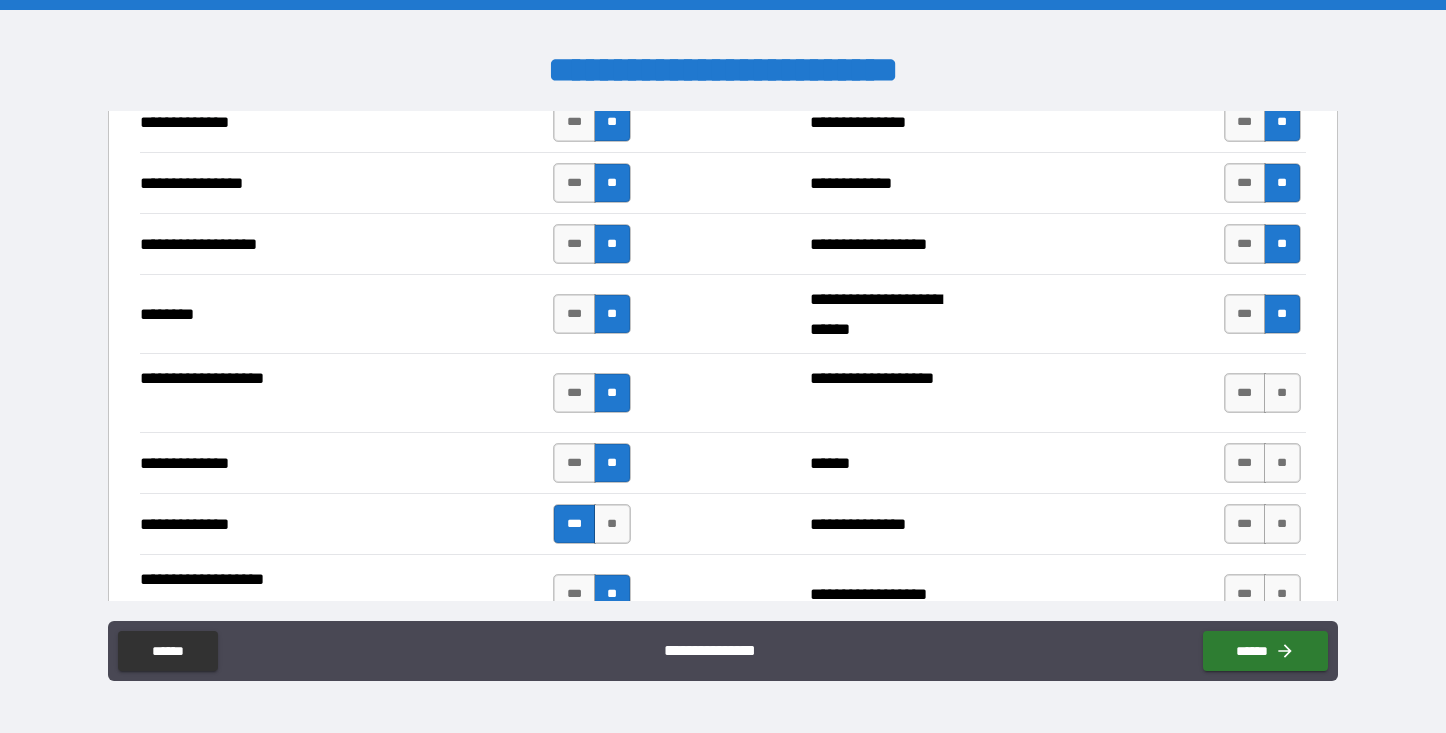 scroll, scrollTop: 3391, scrollLeft: 0, axis: vertical 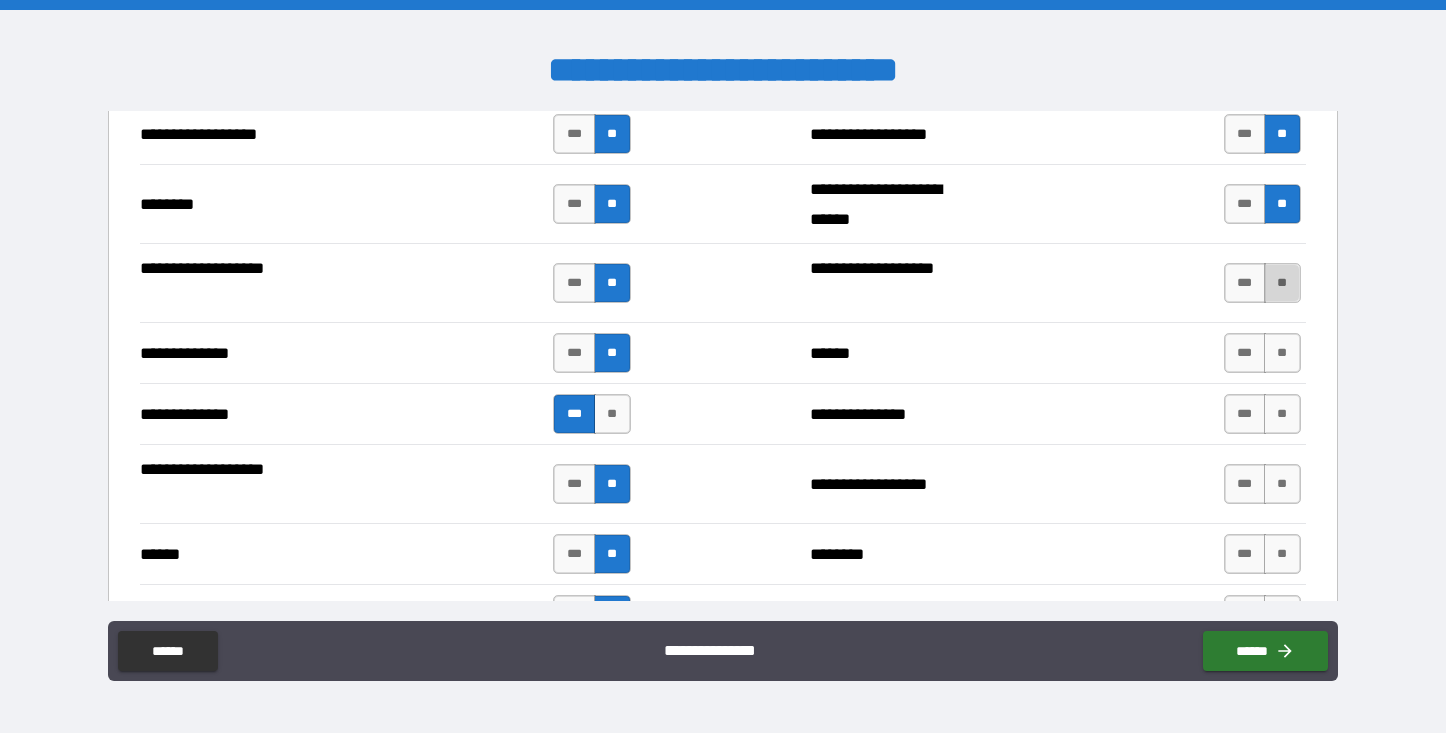 click on "**" at bounding box center (1282, 283) 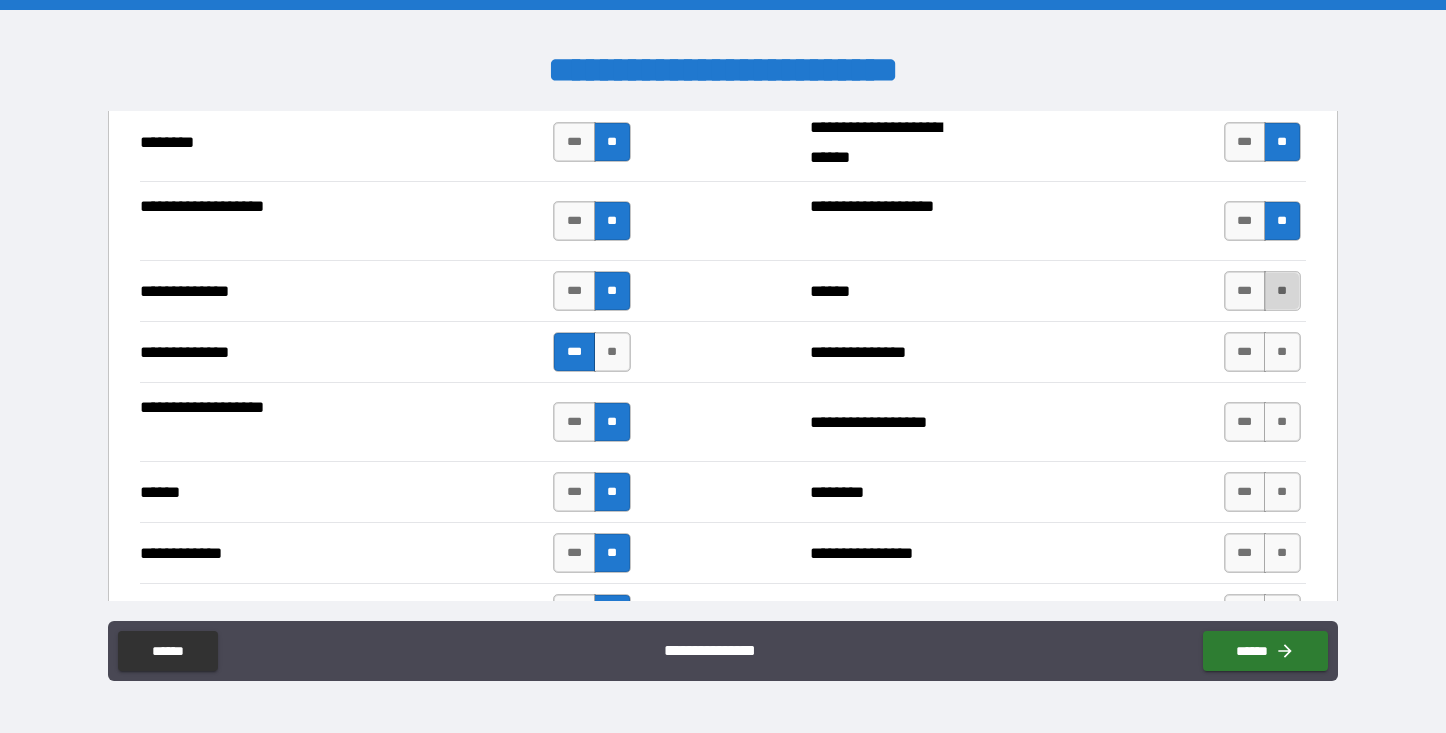 click on "**" at bounding box center (1282, 291) 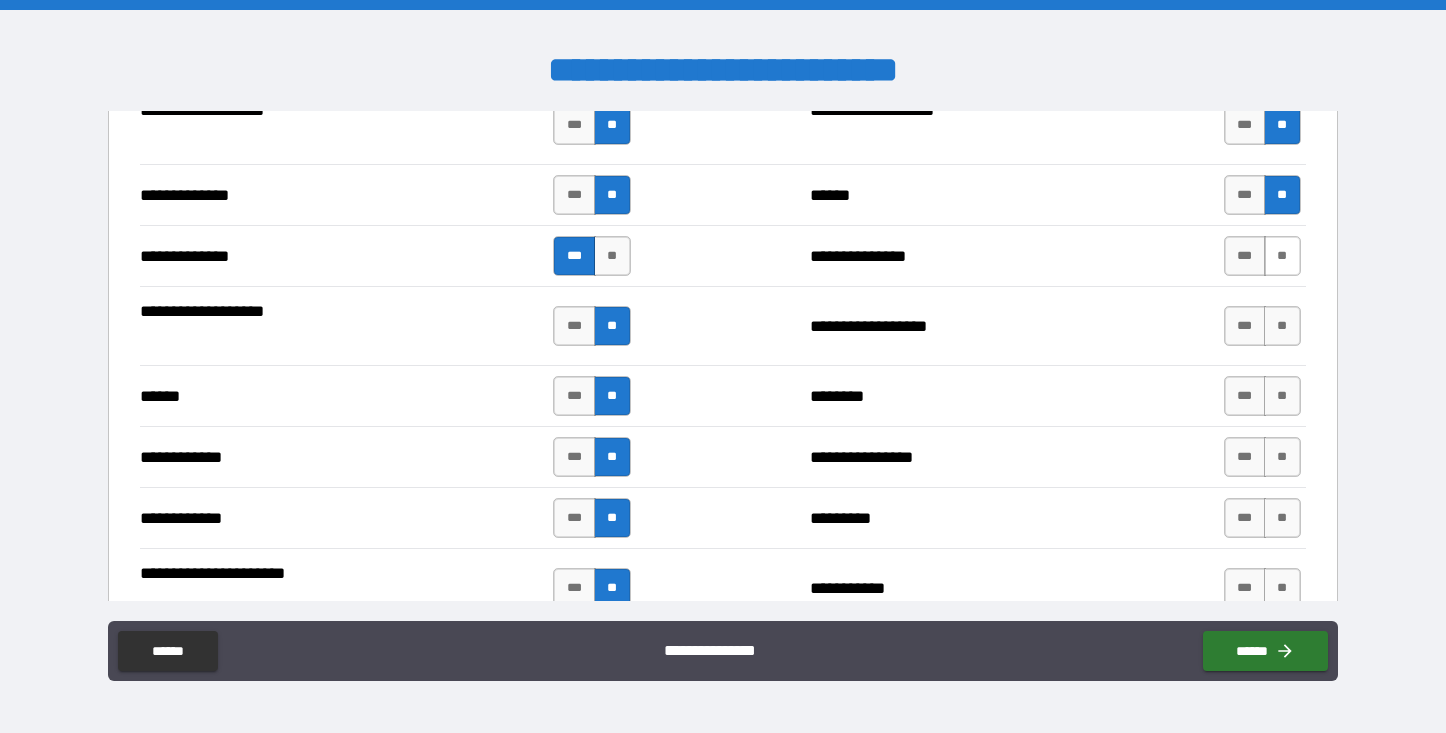 click on "**" at bounding box center (1282, 256) 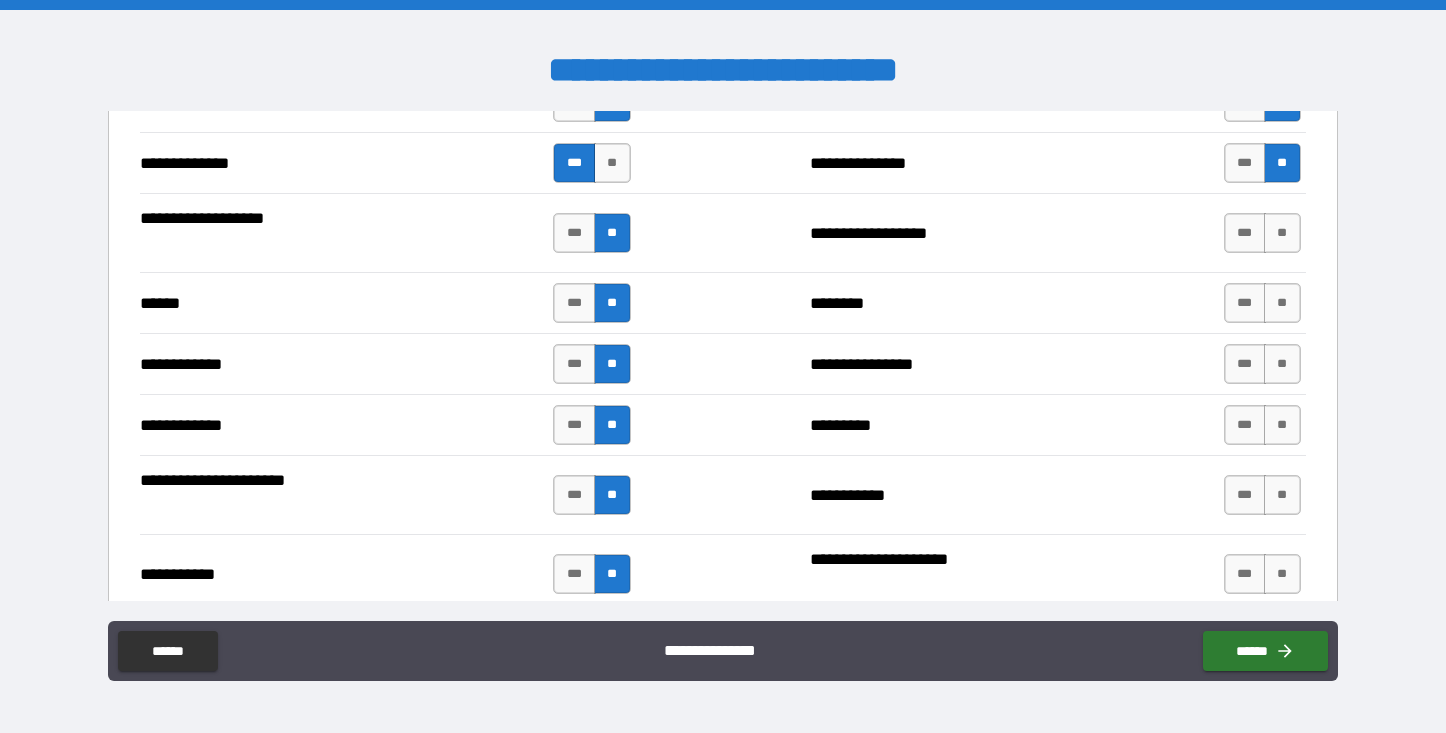 scroll, scrollTop: 3643, scrollLeft: 0, axis: vertical 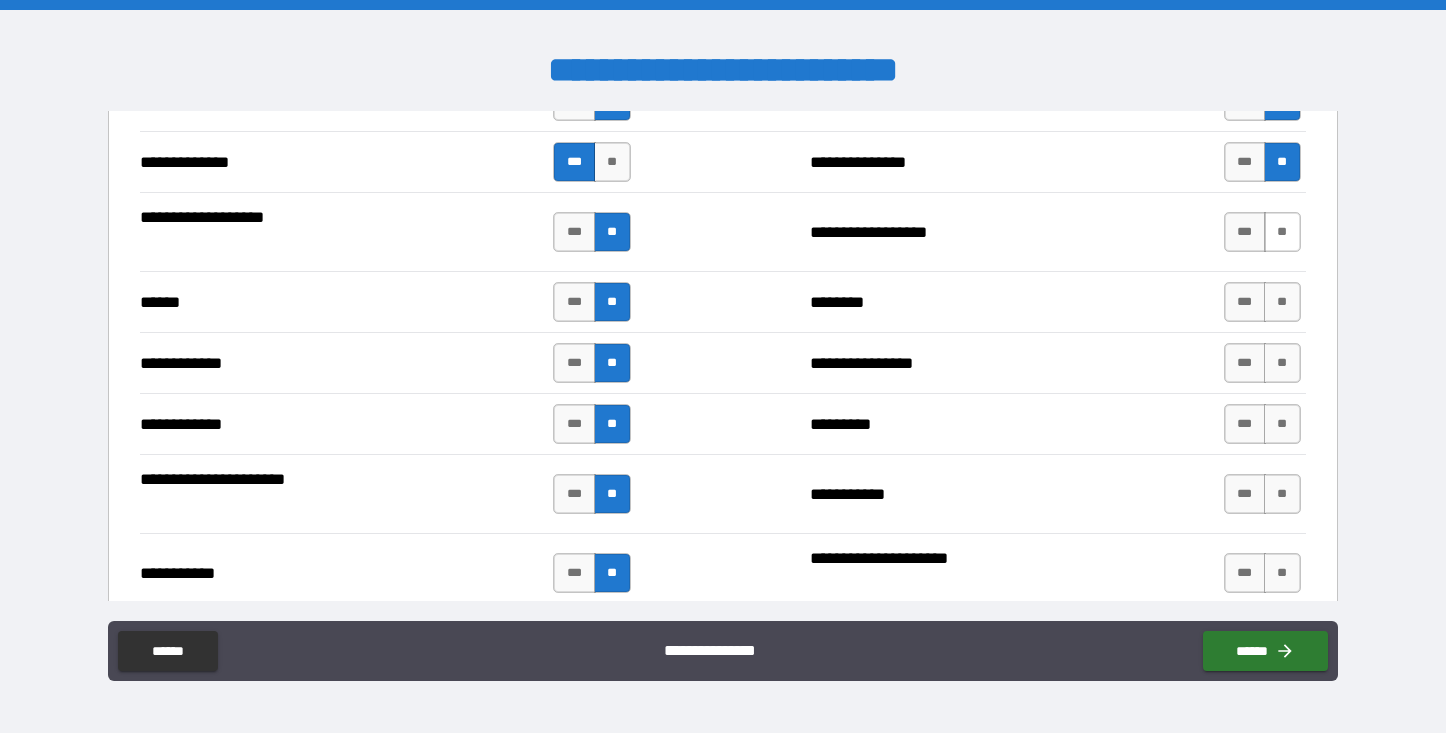 click on "**" at bounding box center [1282, 232] 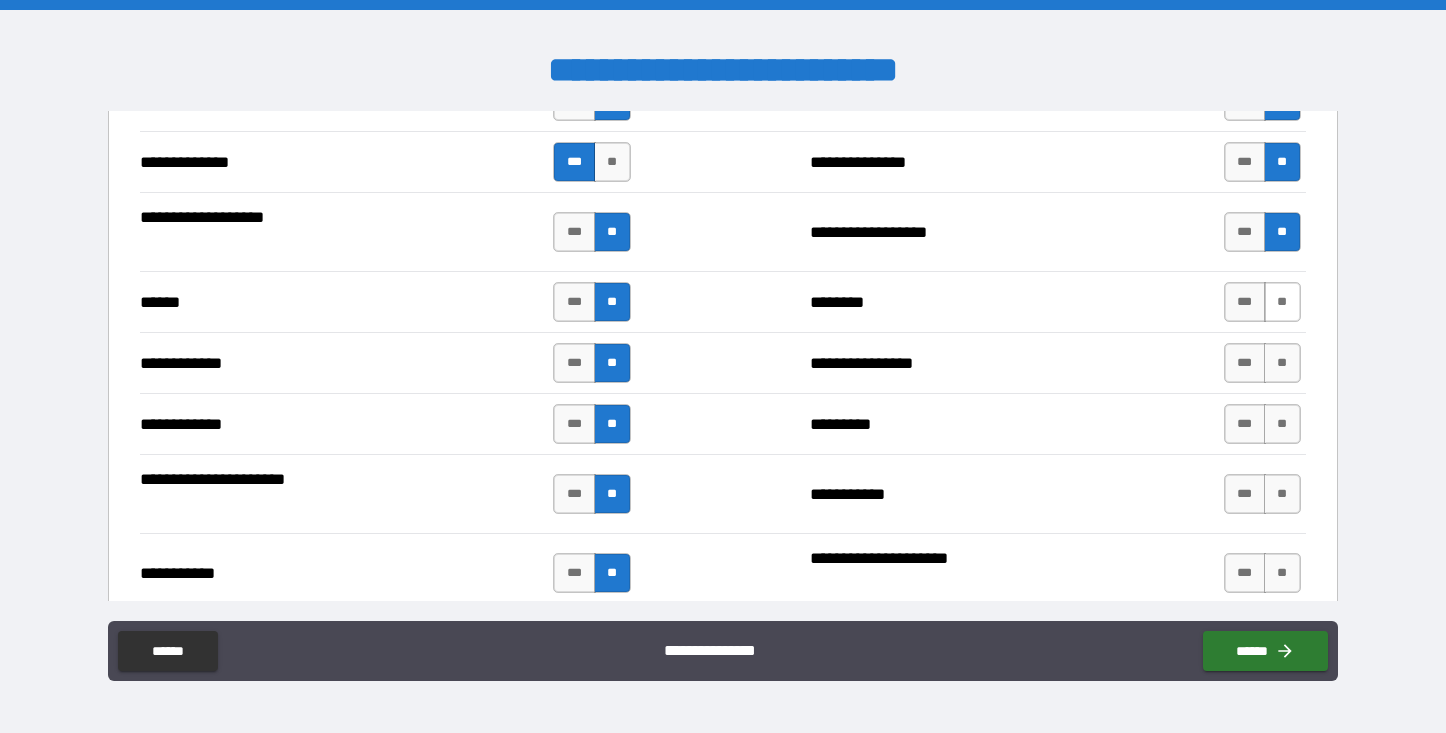 click on "**" at bounding box center [1282, 302] 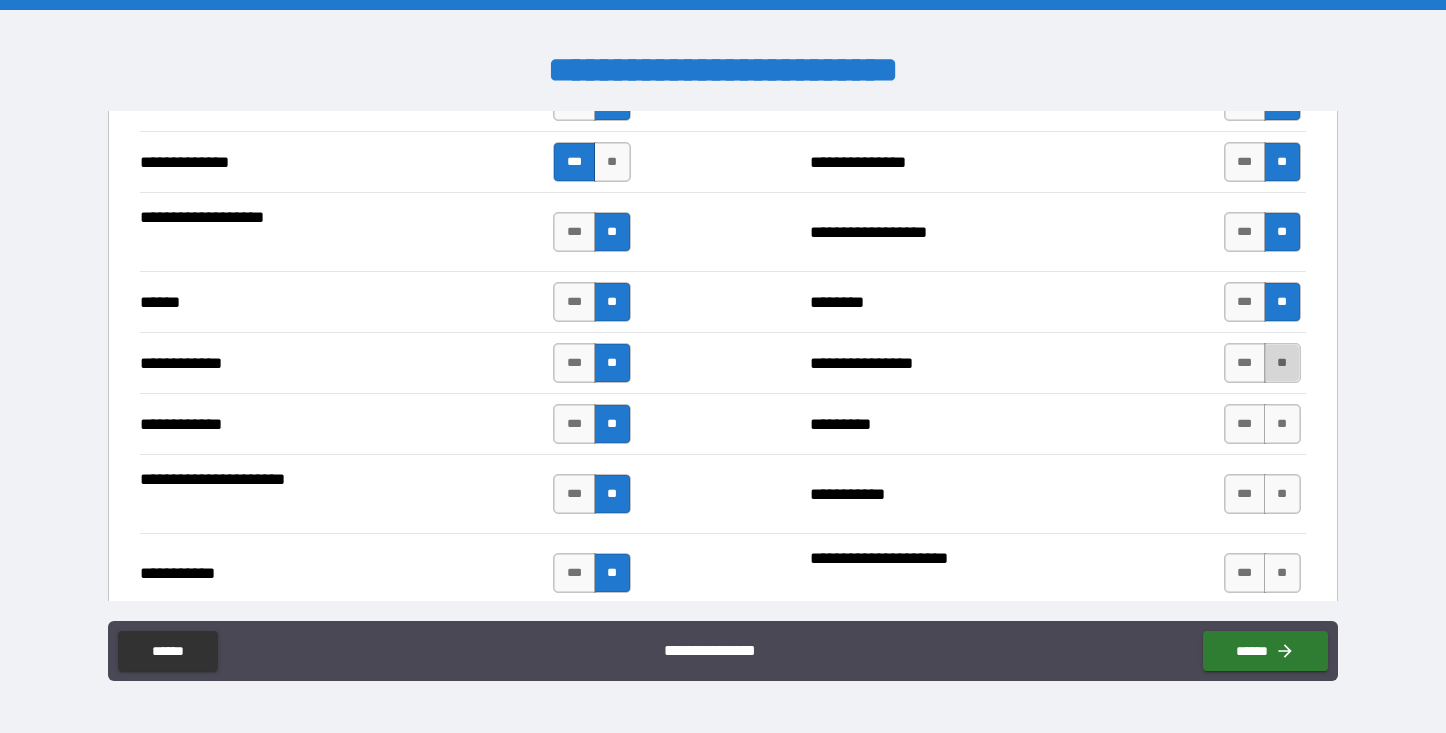 click on "**" at bounding box center [1282, 363] 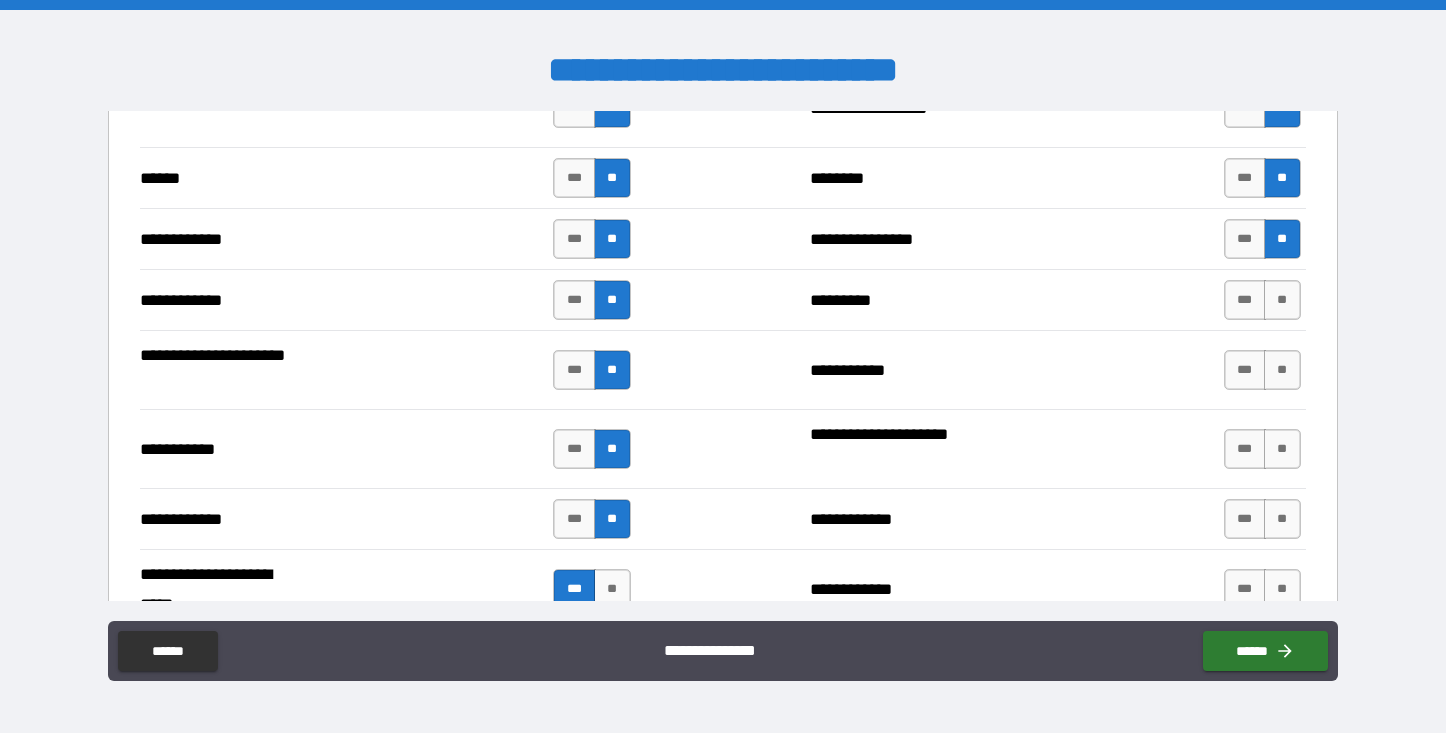 scroll, scrollTop: 3769, scrollLeft: 0, axis: vertical 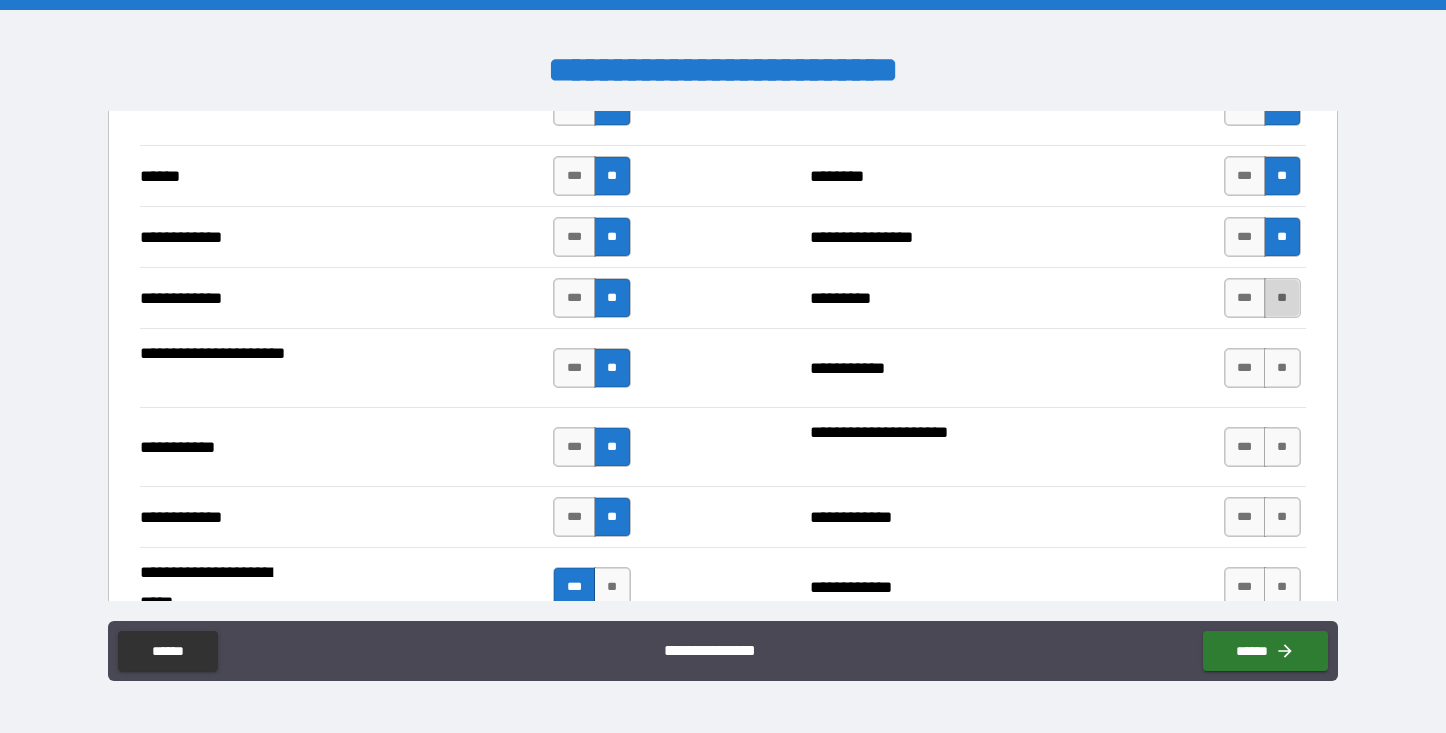 click on "**" at bounding box center [1282, 298] 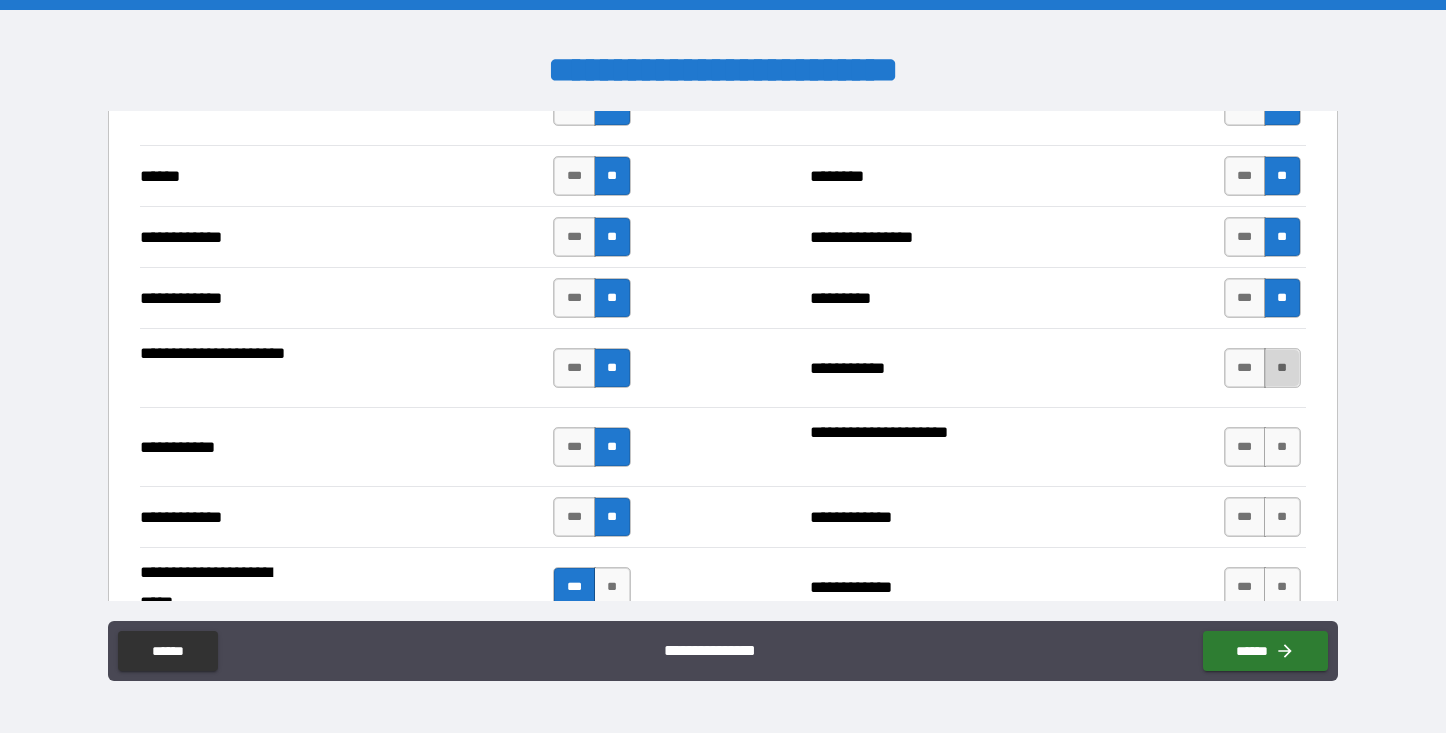 click on "**" at bounding box center [1282, 368] 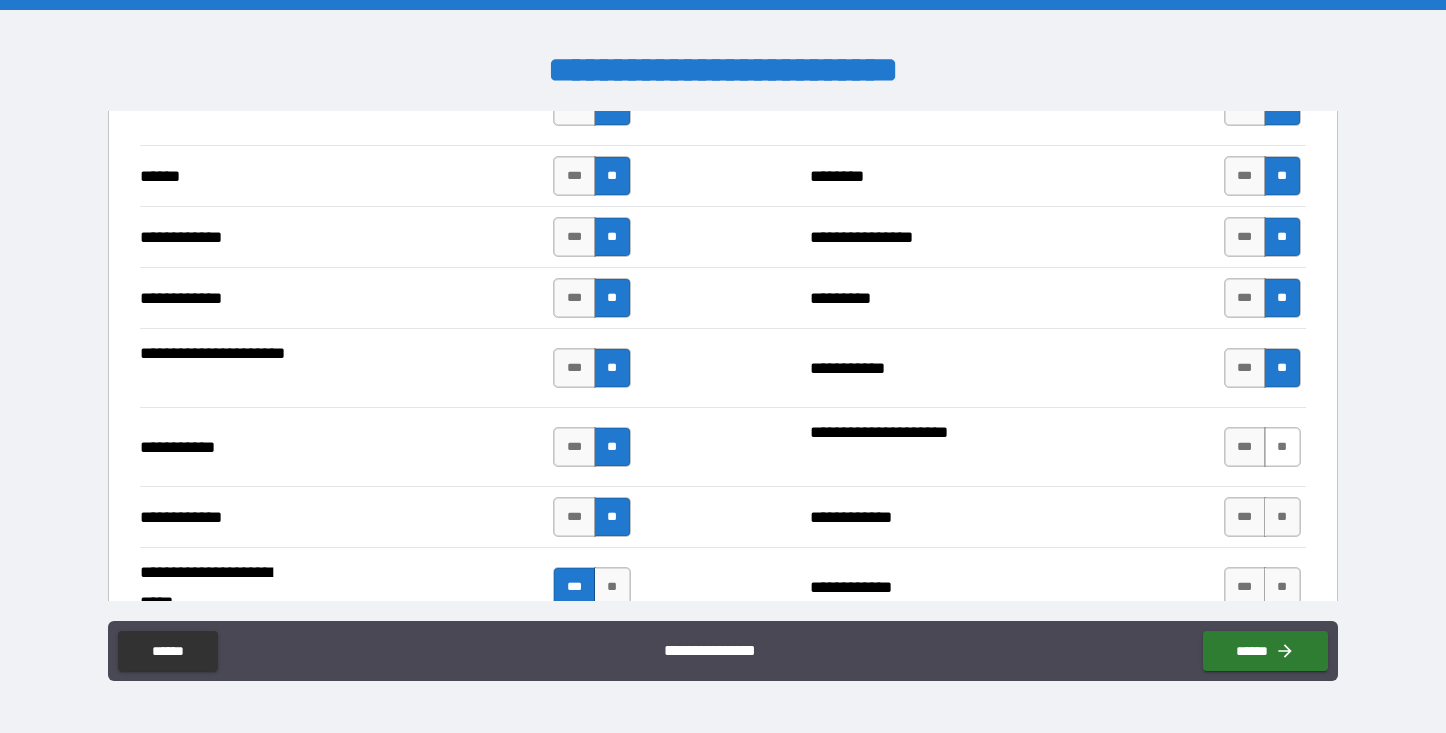 click on "**" at bounding box center (1282, 447) 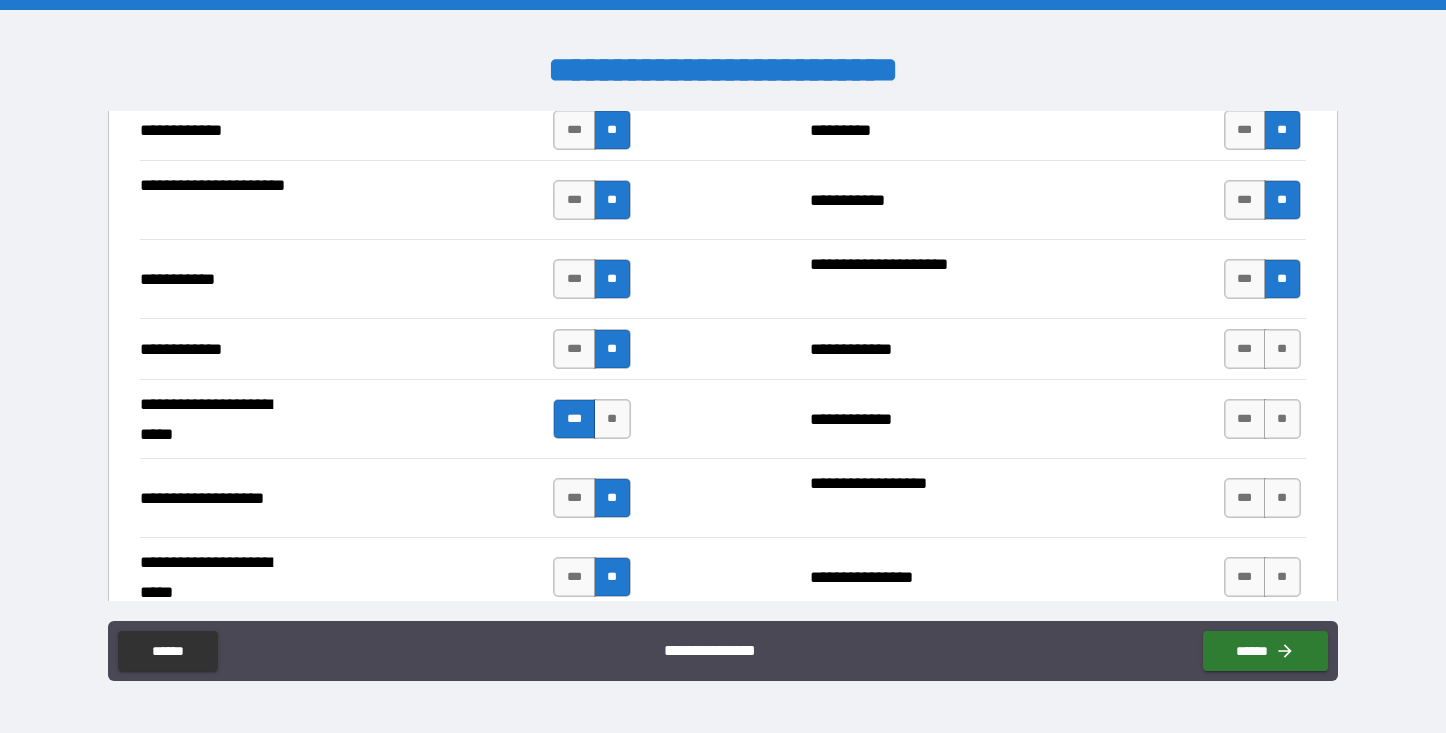 scroll, scrollTop: 3940, scrollLeft: 0, axis: vertical 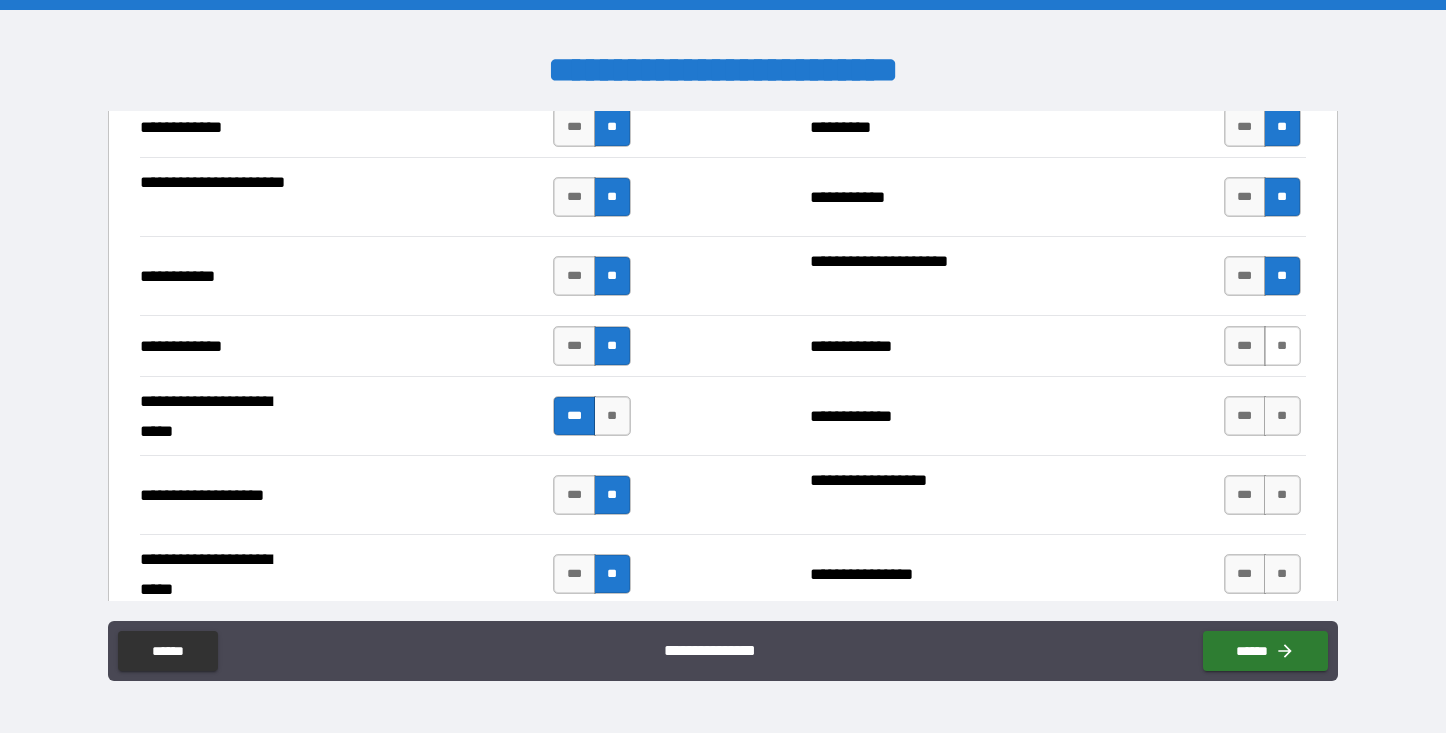 click on "**" at bounding box center (1282, 346) 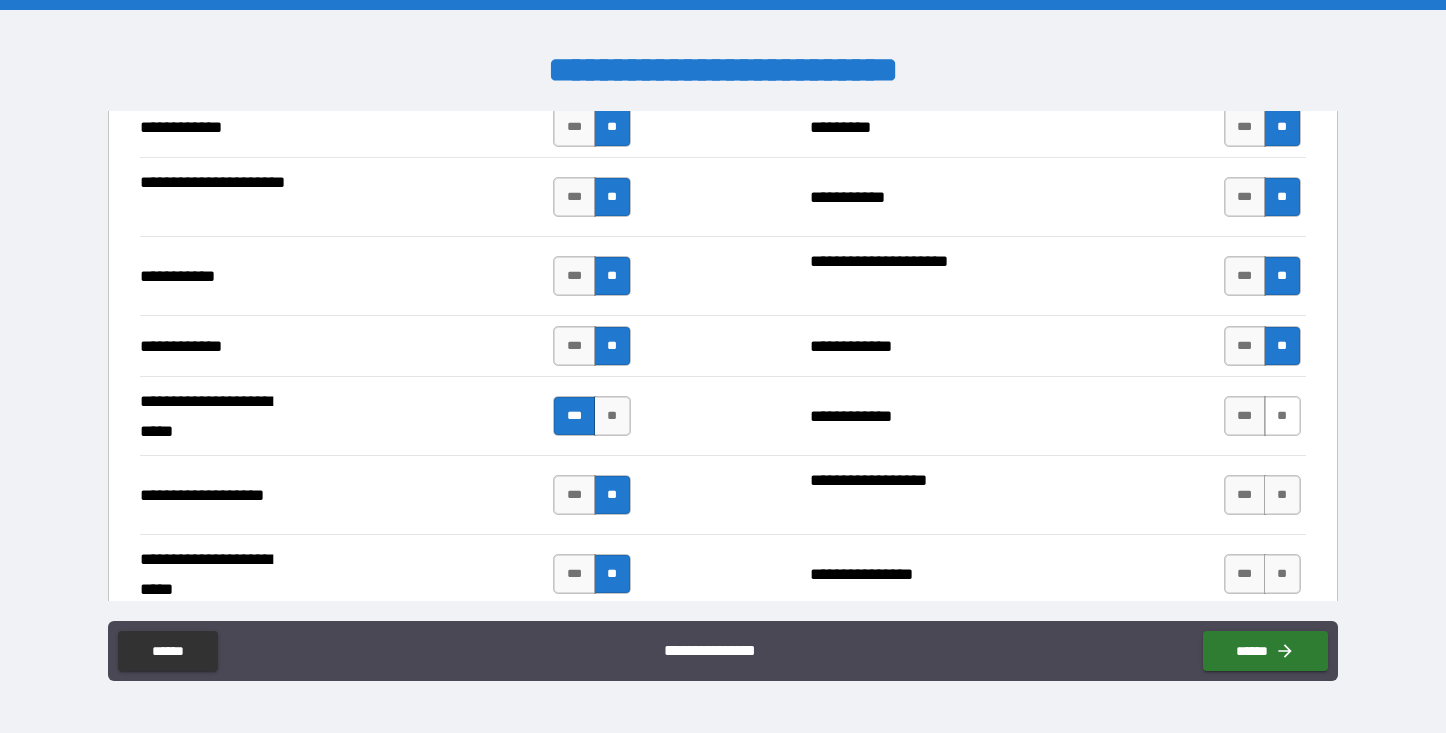 click on "**" at bounding box center (1282, 416) 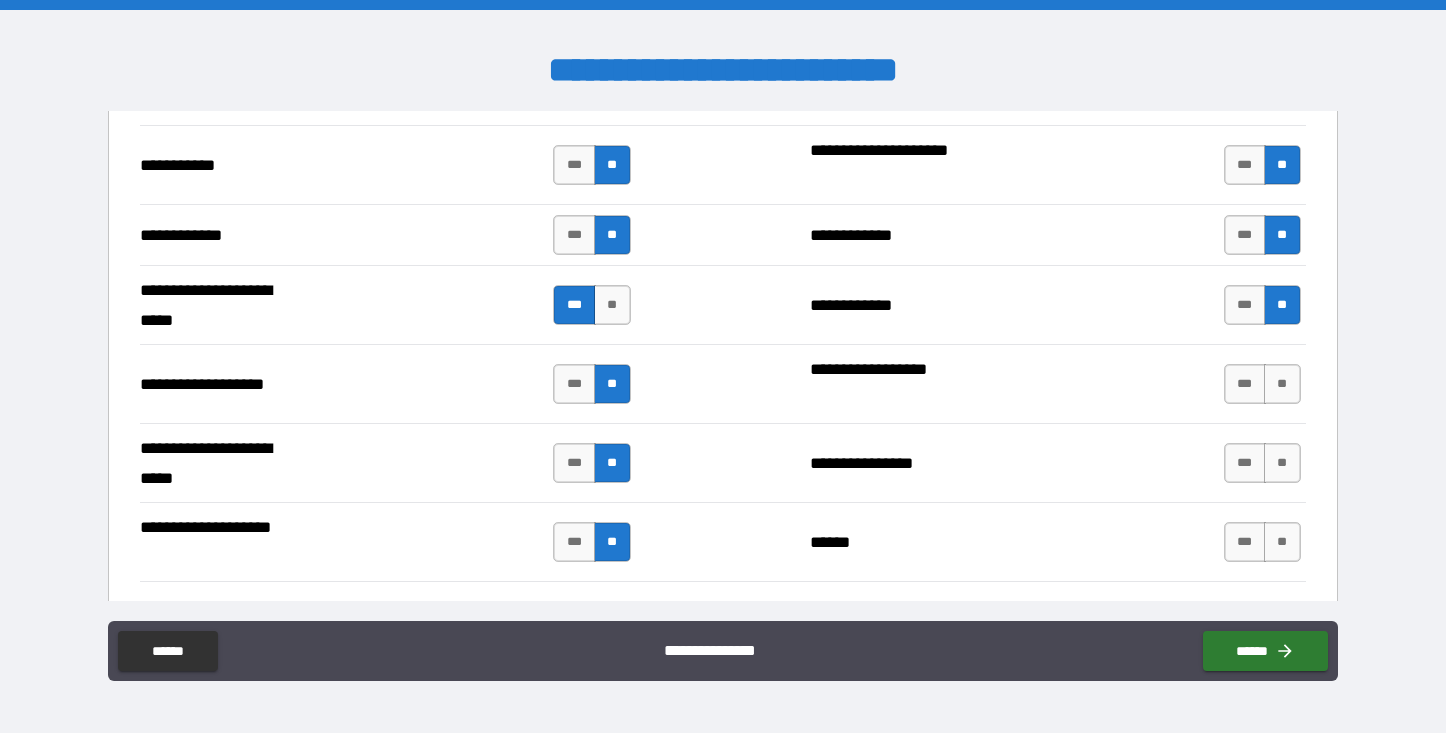 scroll, scrollTop: 4072, scrollLeft: 0, axis: vertical 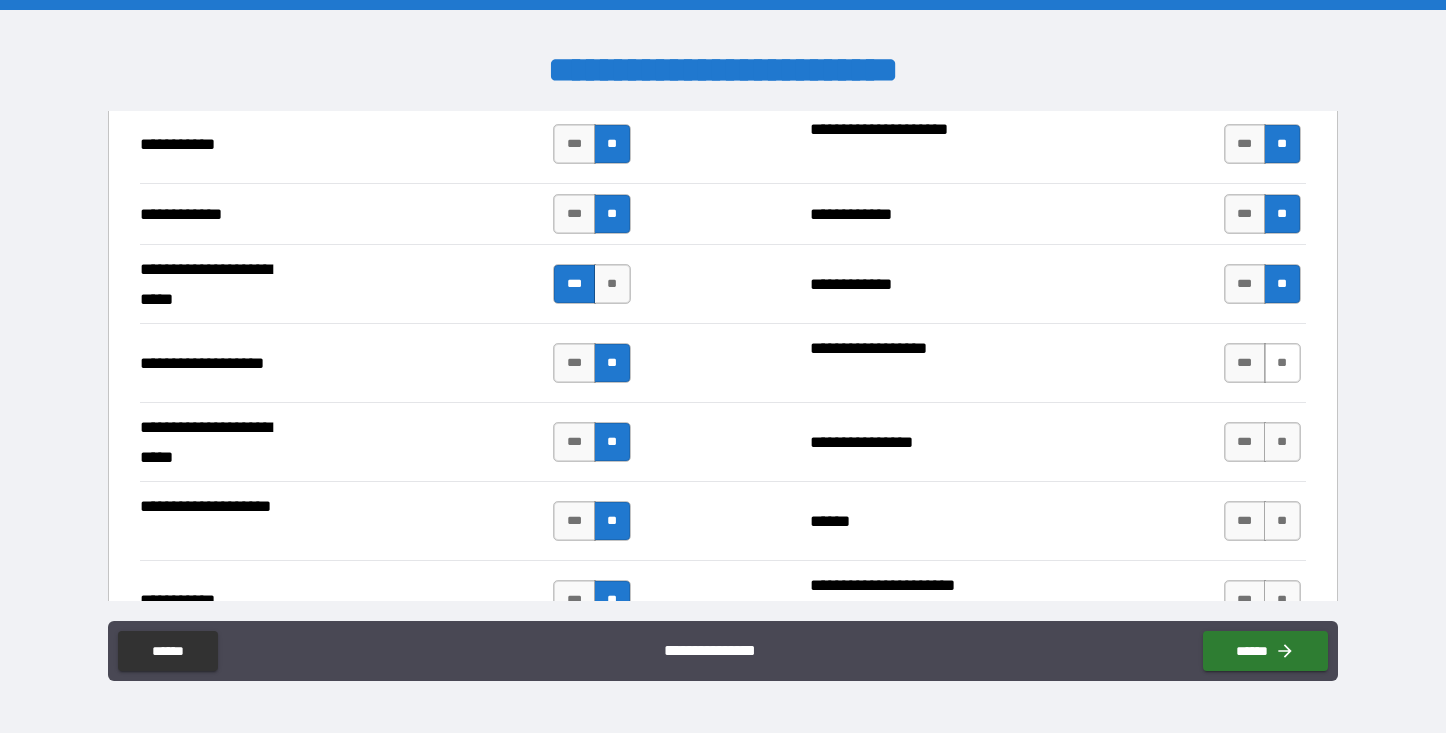 click on "**" at bounding box center (1282, 363) 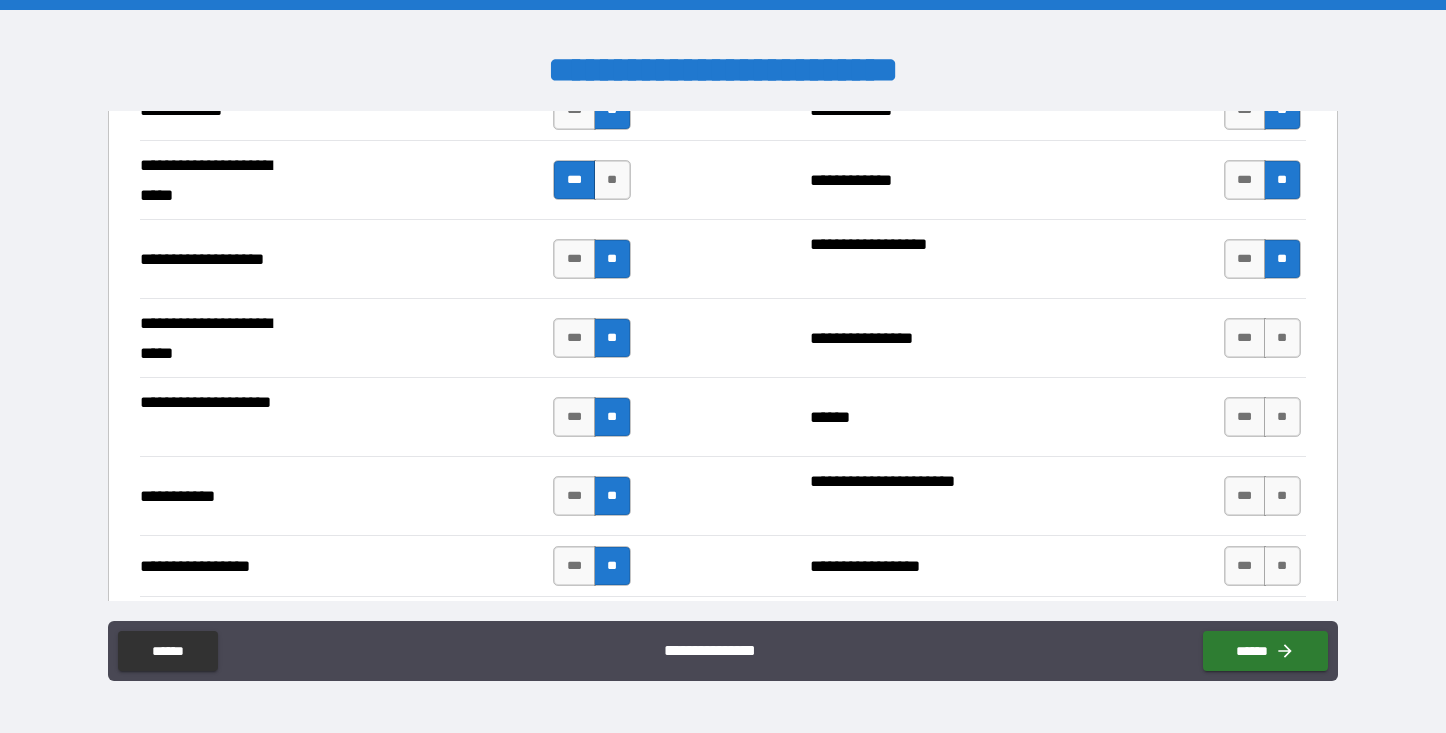 scroll, scrollTop: 4177, scrollLeft: 0, axis: vertical 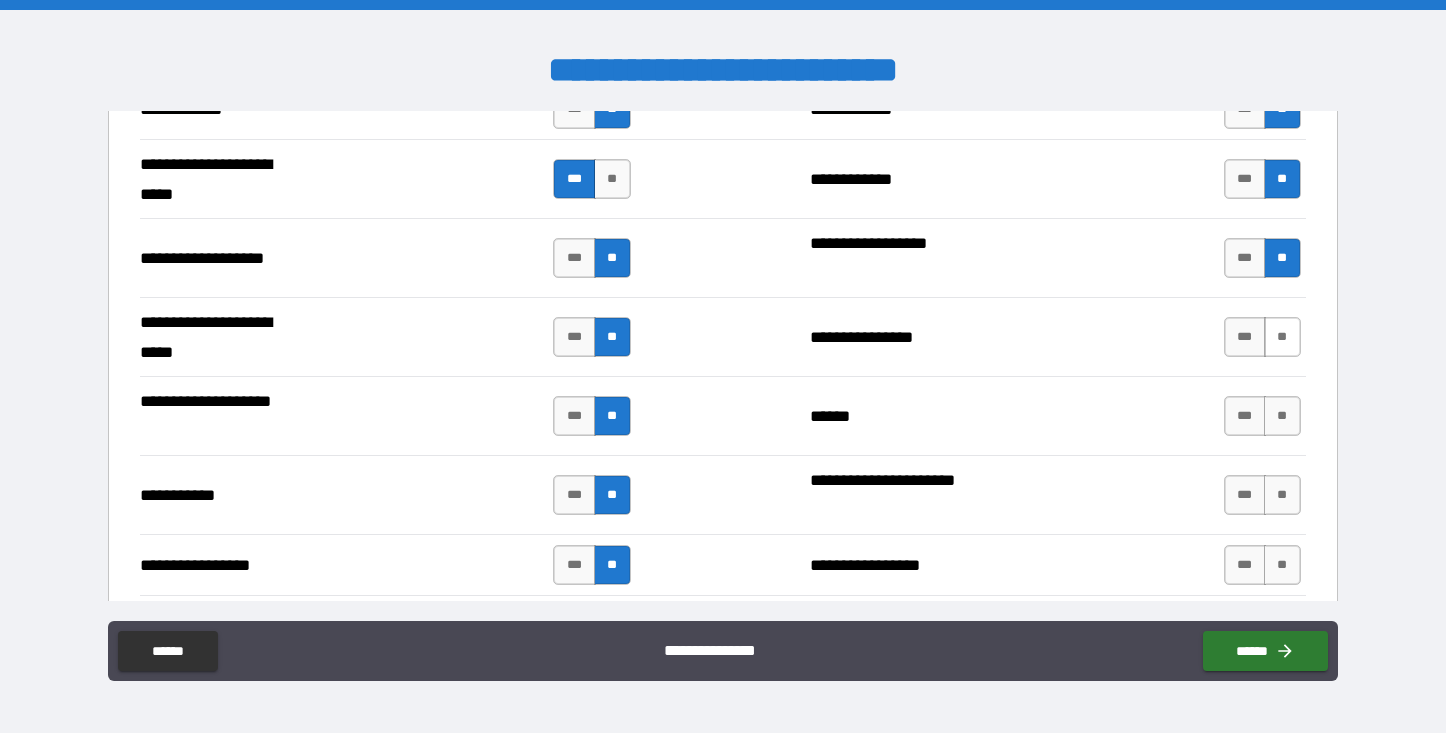 click on "**" at bounding box center [1282, 337] 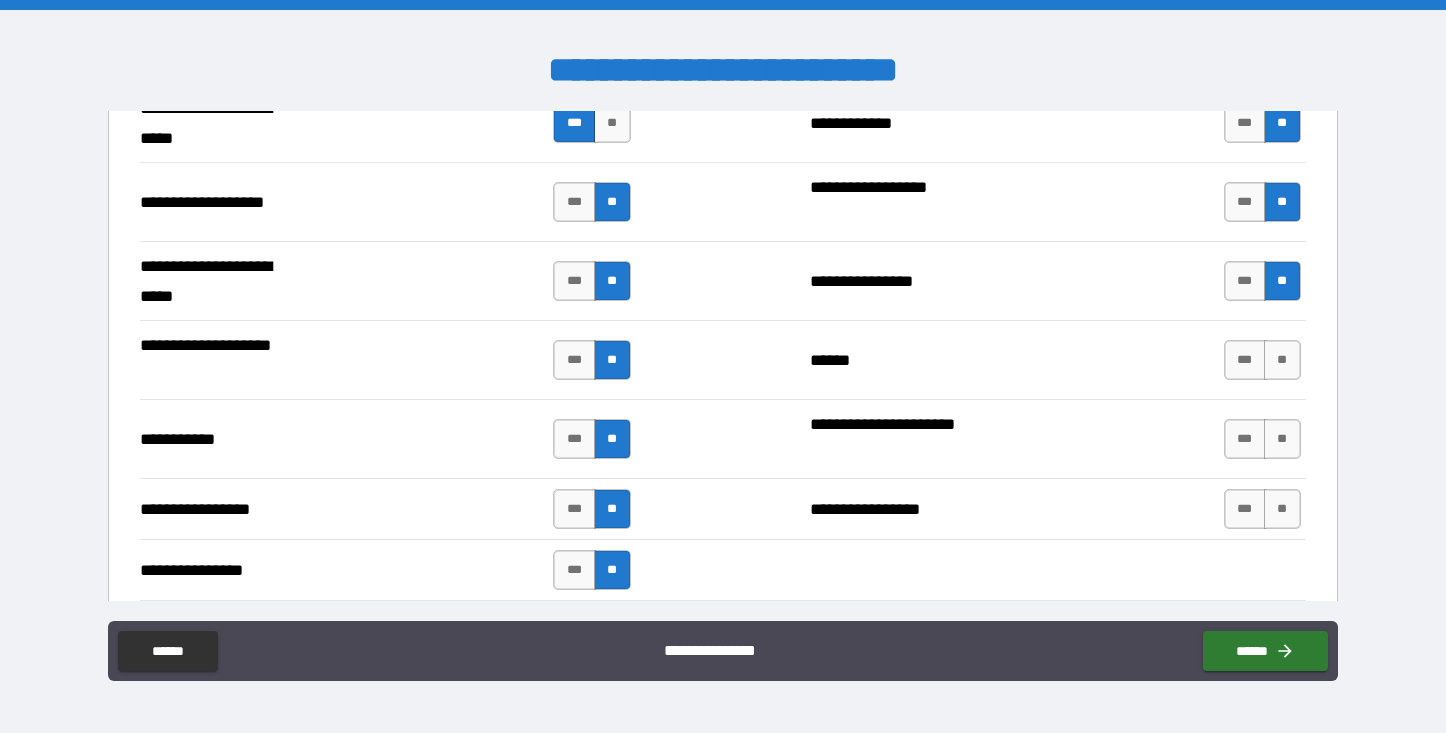 scroll, scrollTop: 4287, scrollLeft: 0, axis: vertical 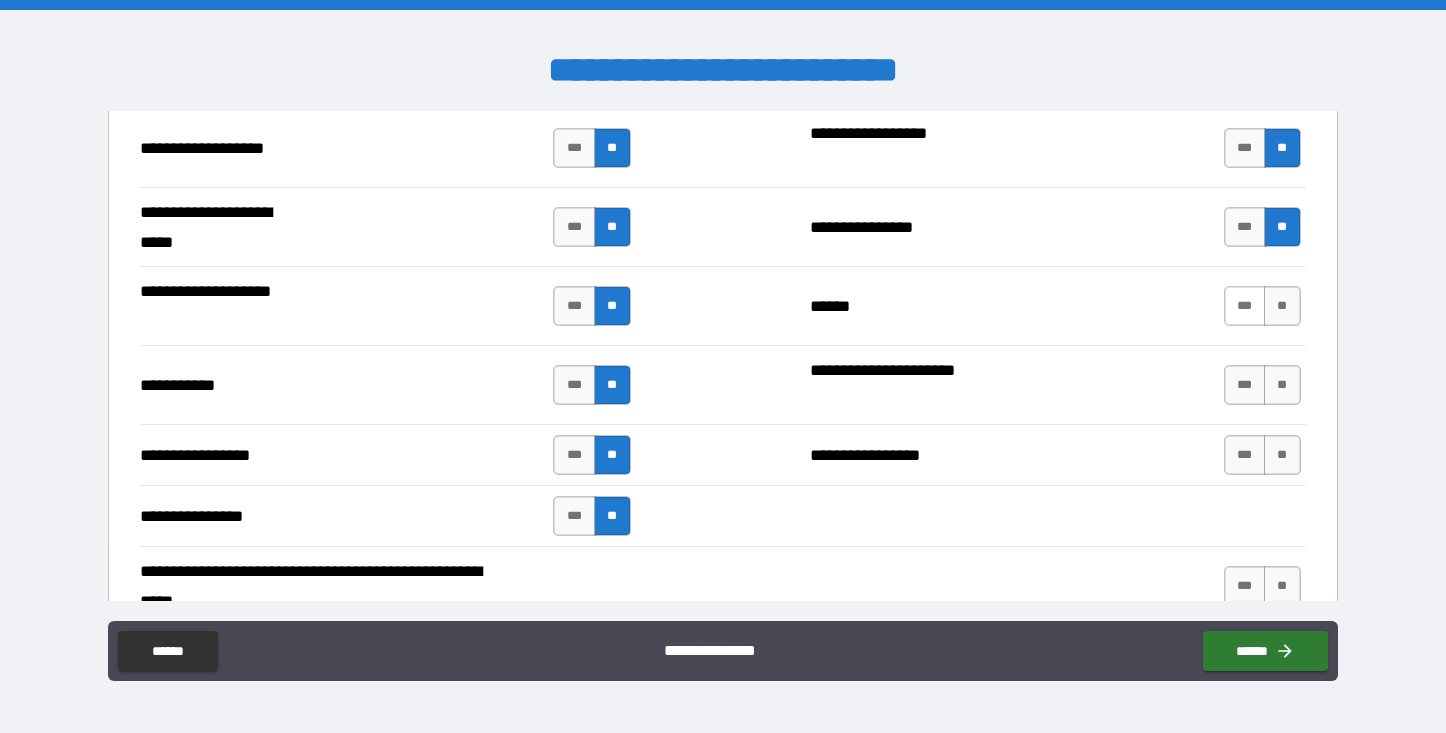 click on "***" at bounding box center [1245, 306] 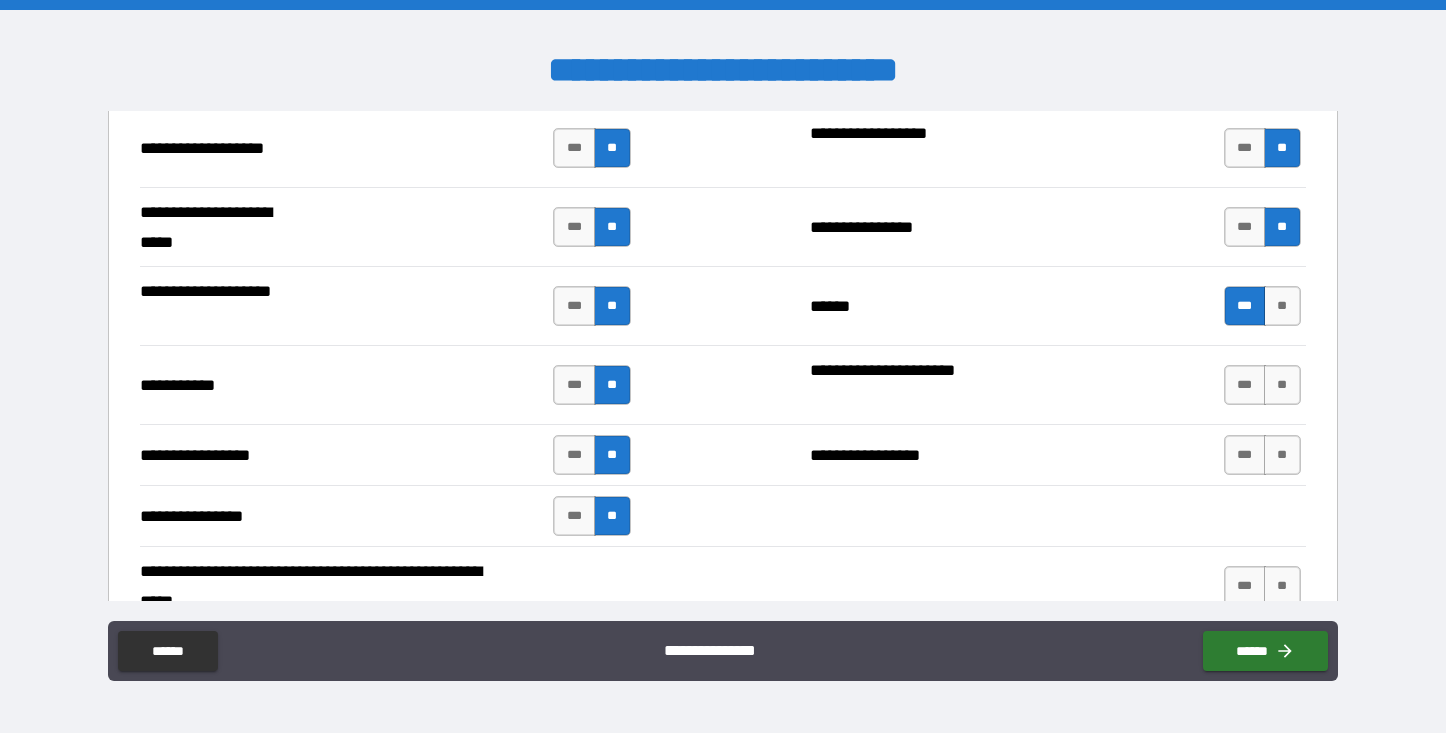 click on "***" at bounding box center (1245, 306) 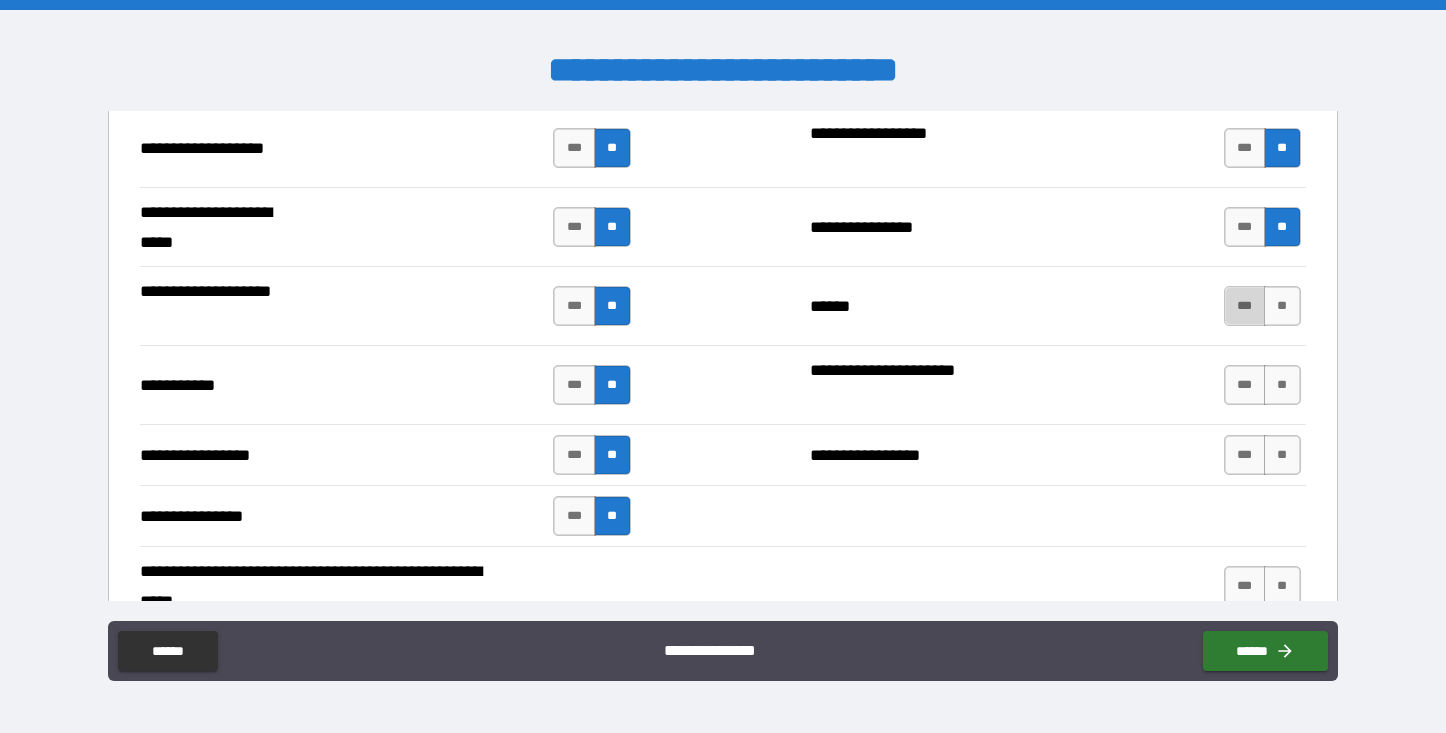 click on "***" at bounding box center (1245, 306) 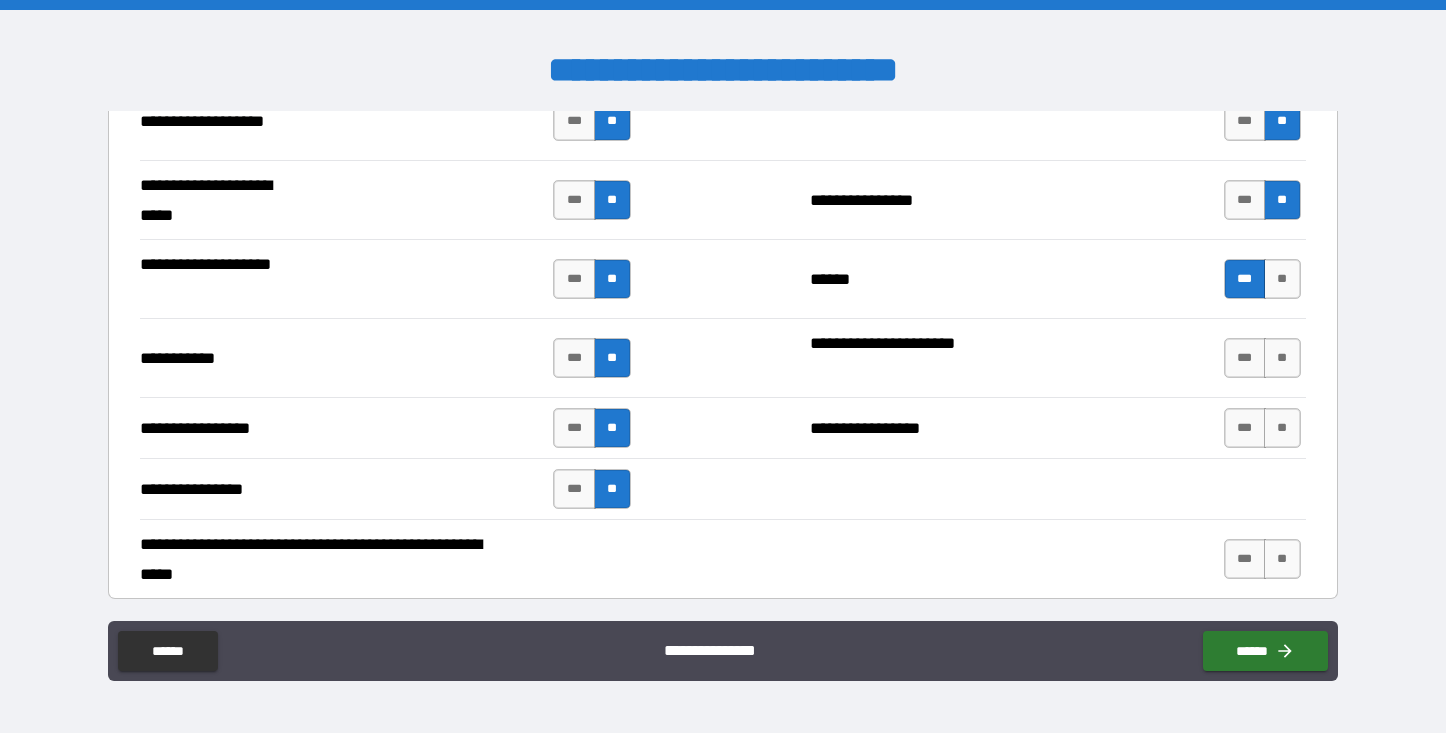 scroll, scrollTop: 4319, scrollLeft: 0, axis: vertical 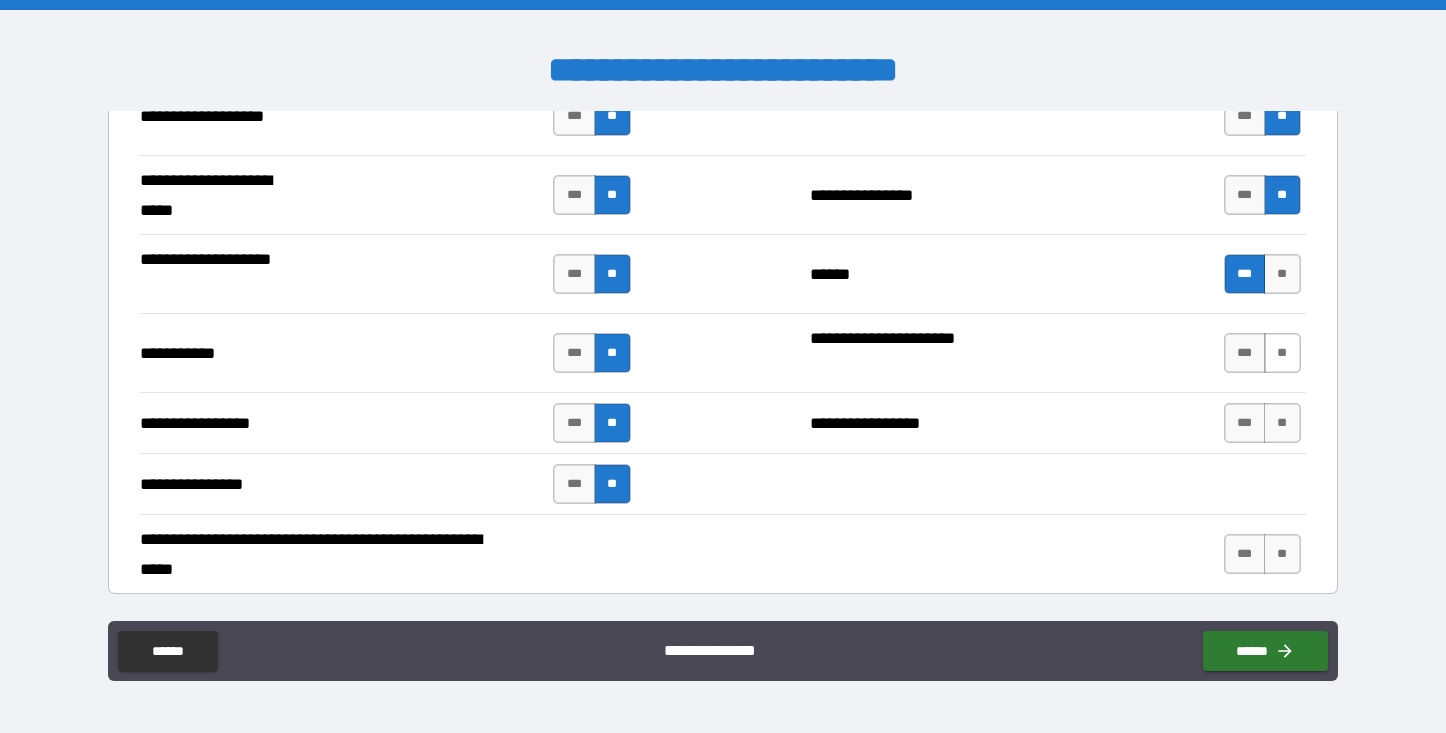 click on "**" at bounding box center (1282, 353) 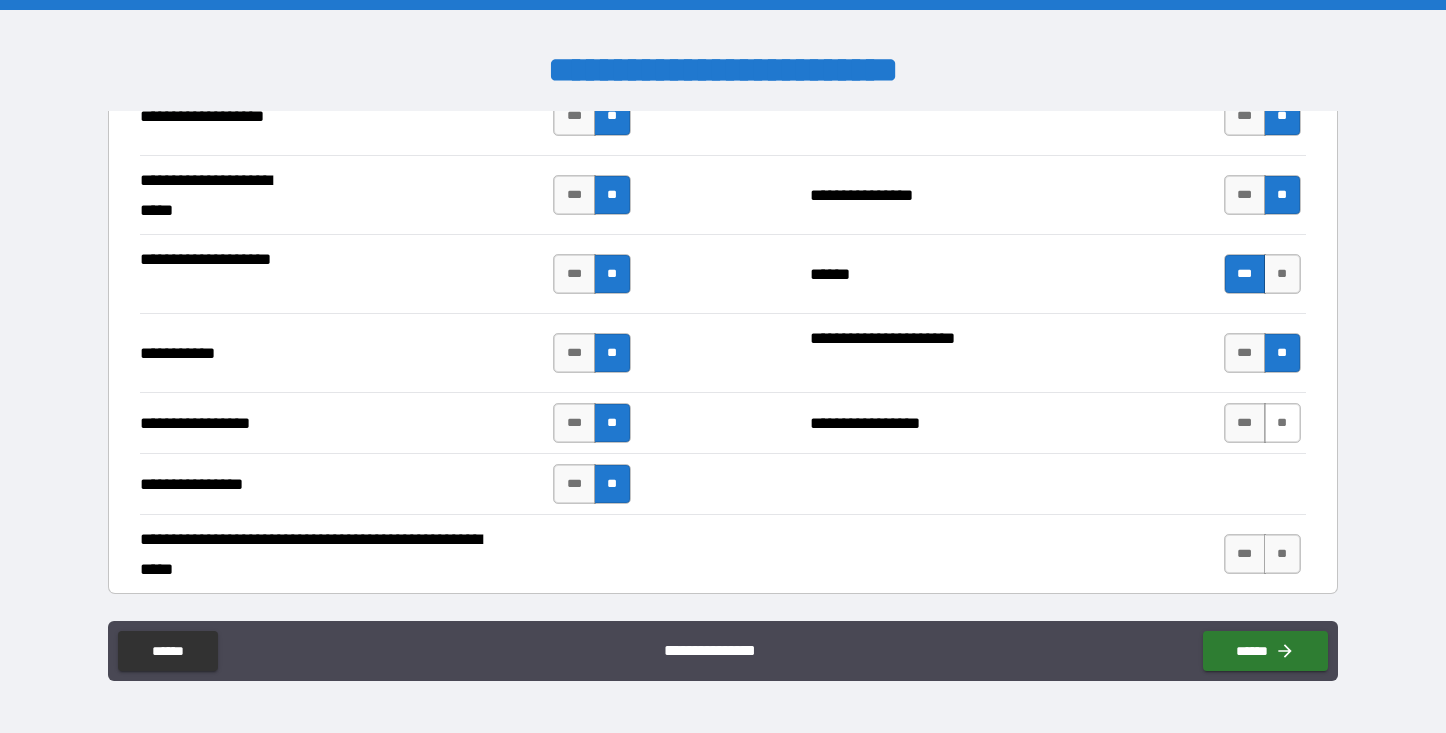 click on "**" at bounding box center [1282, 423] 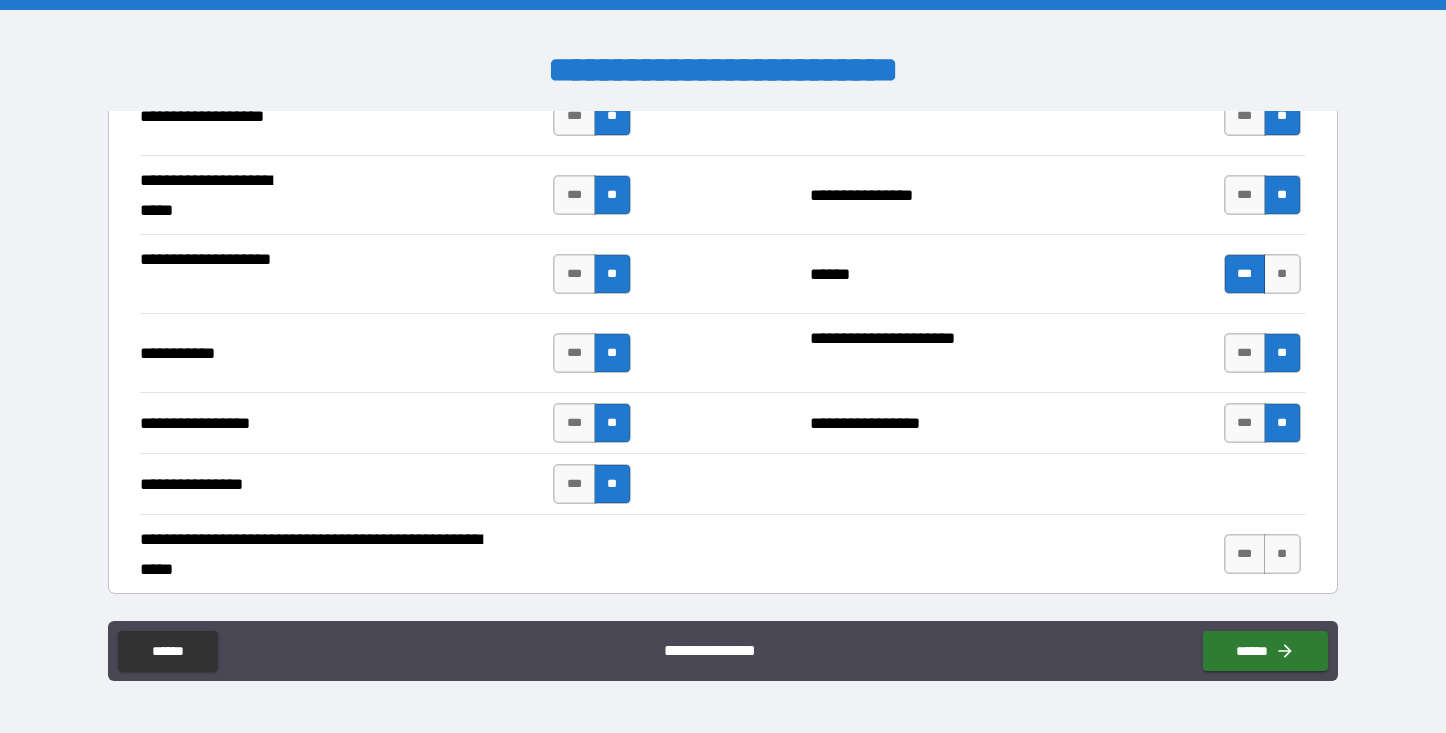 scroll, scrollTop: 4553, scrollLeft: 0, axis: vertical 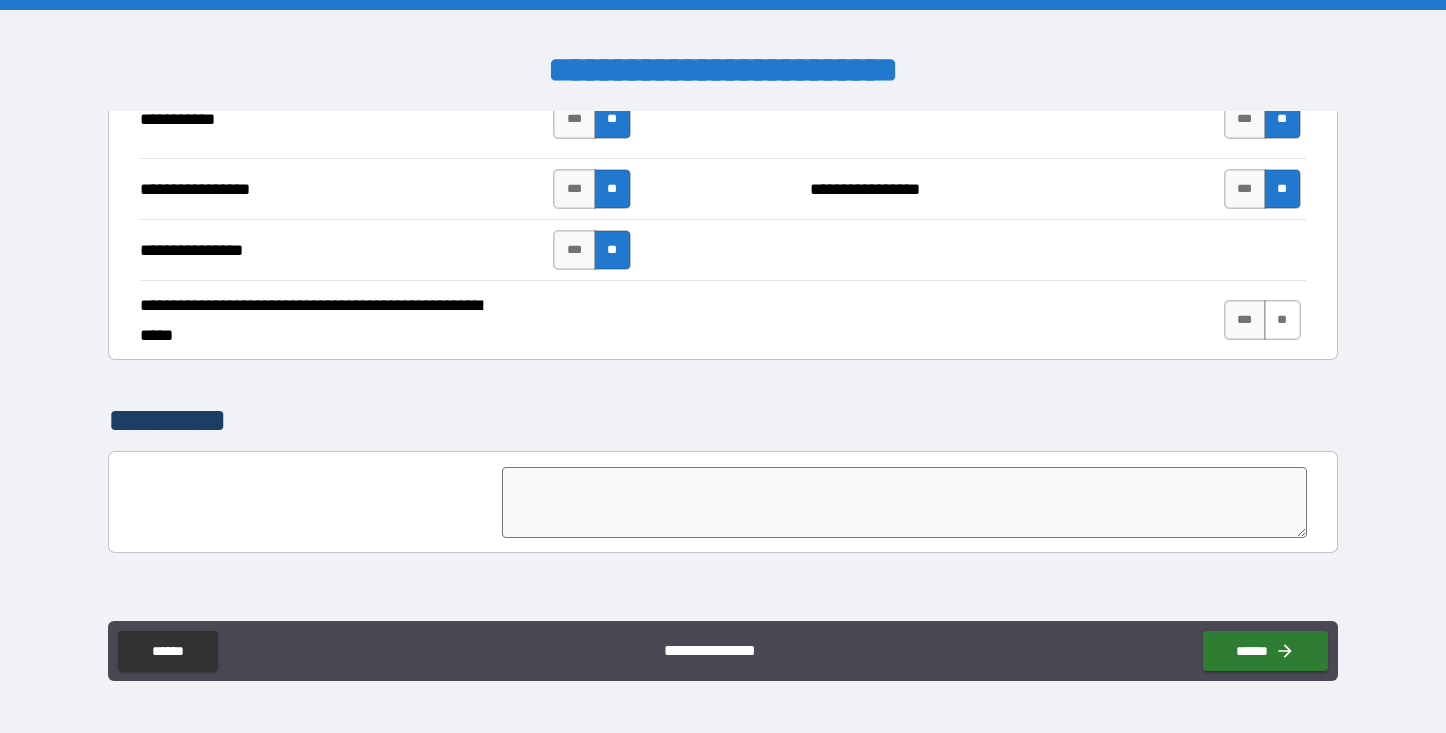 click on "**" at bounding box center [1282, 320] 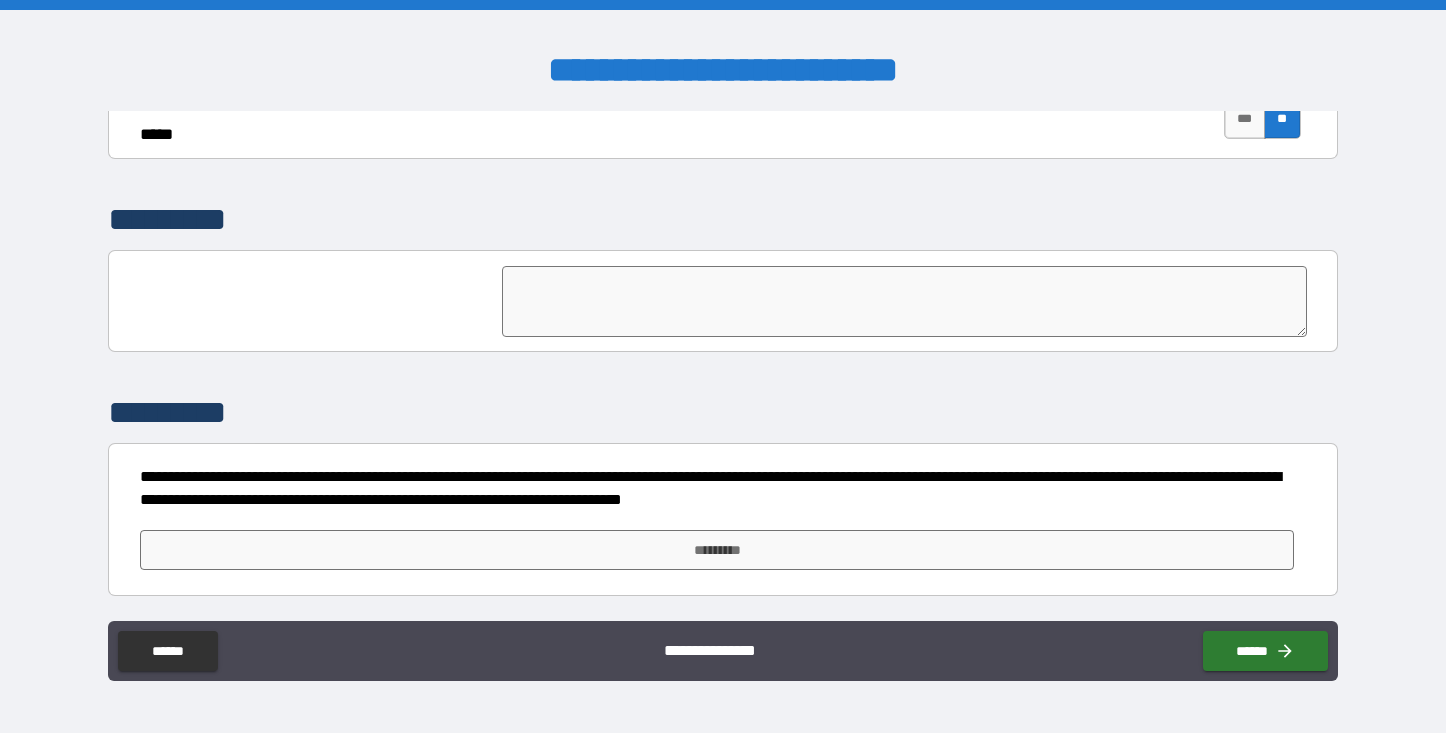 scroll, scrollTop: 4754, scrollLeft: 0, axis: vertical 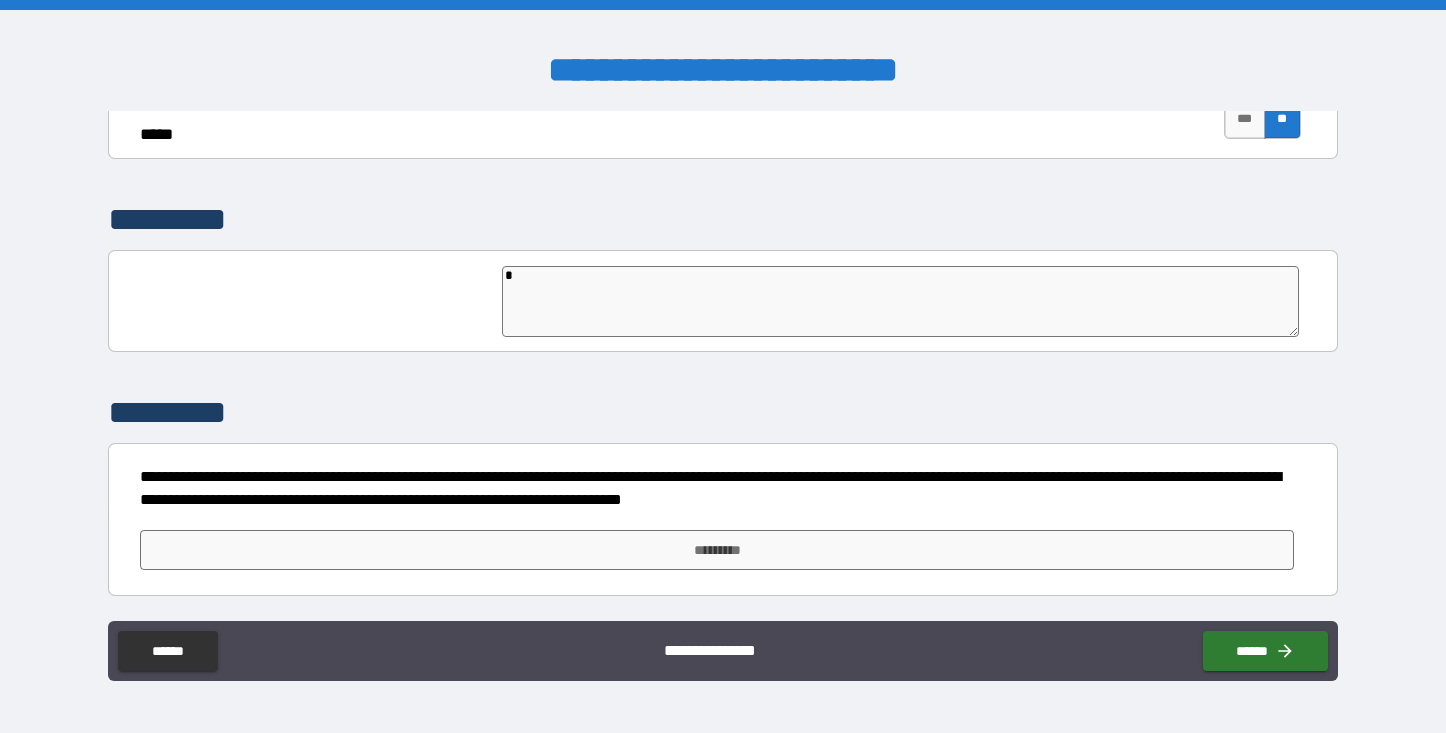 type on "**" 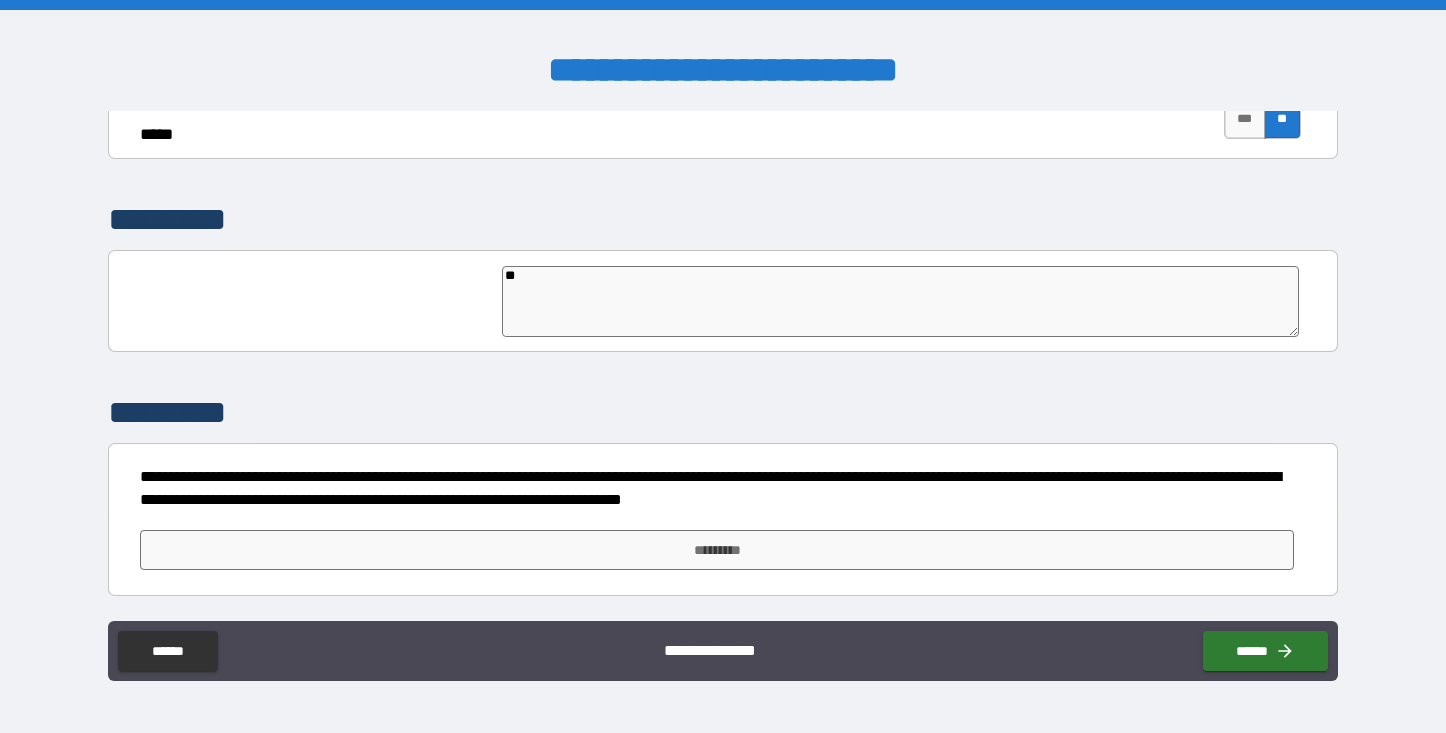 type on "***" 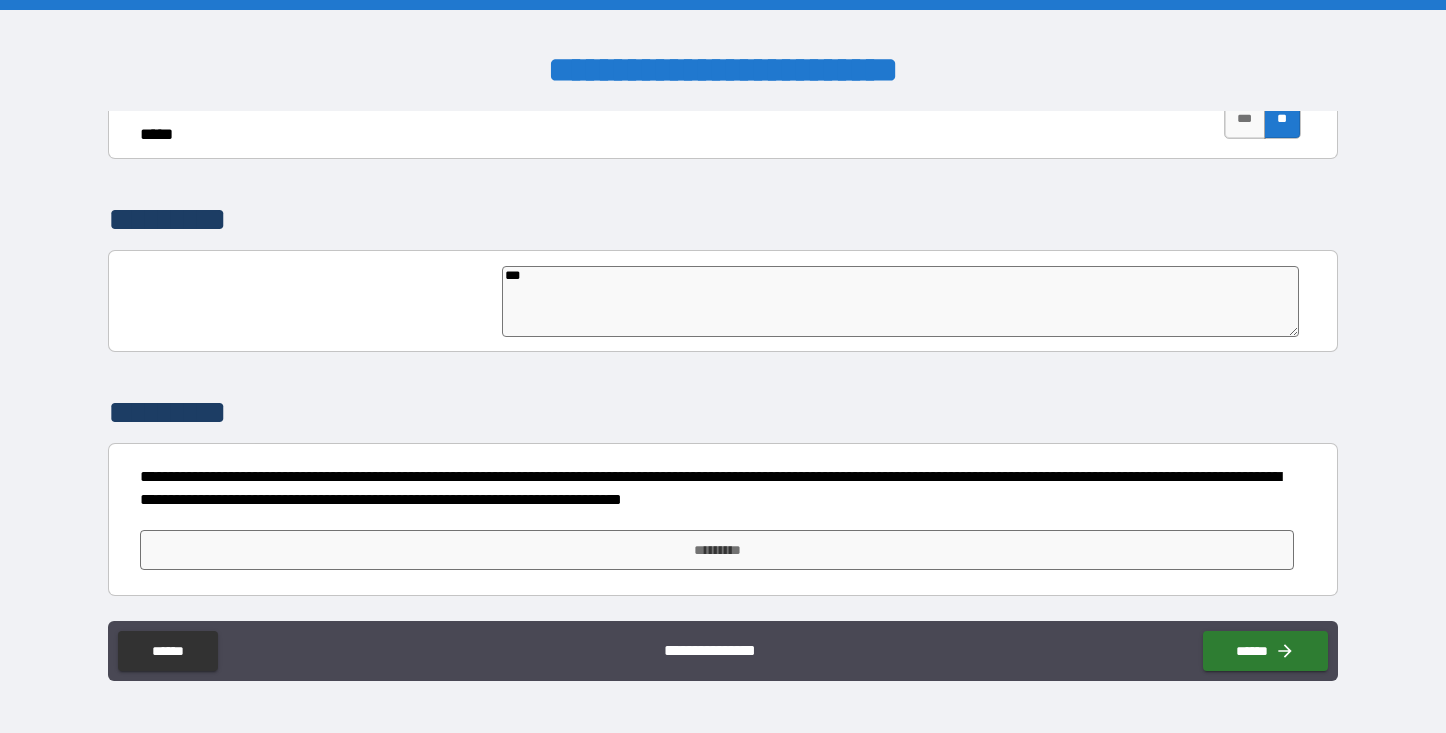 type on "****" 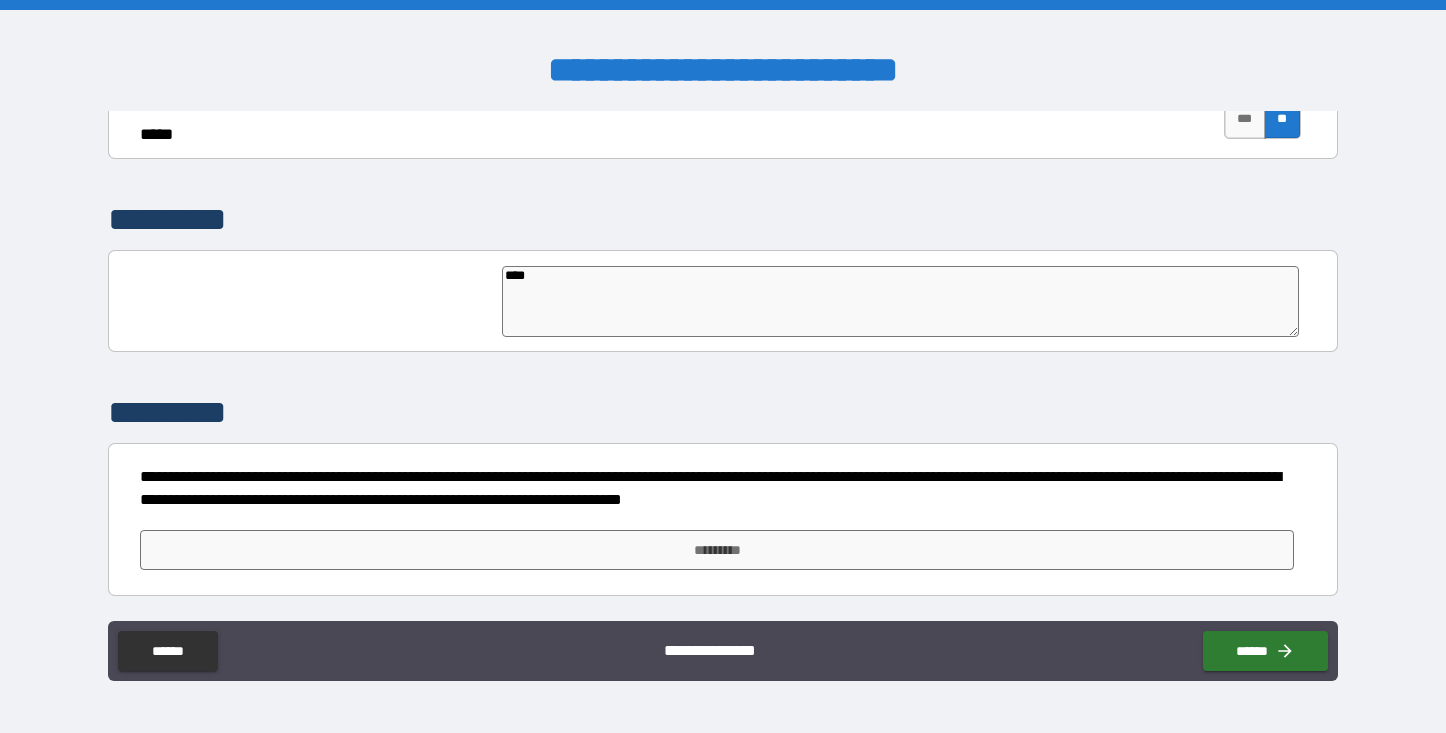 type on "*****" 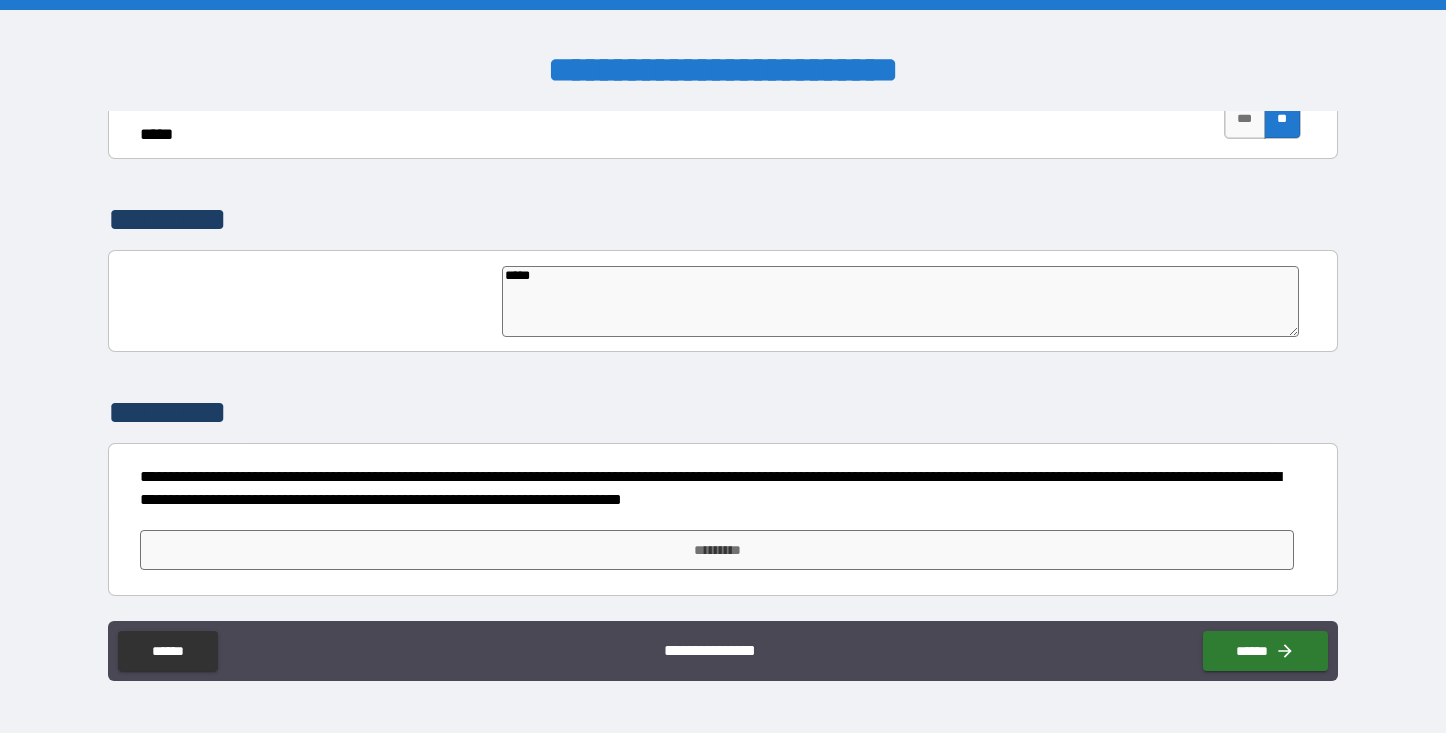 type on "*" 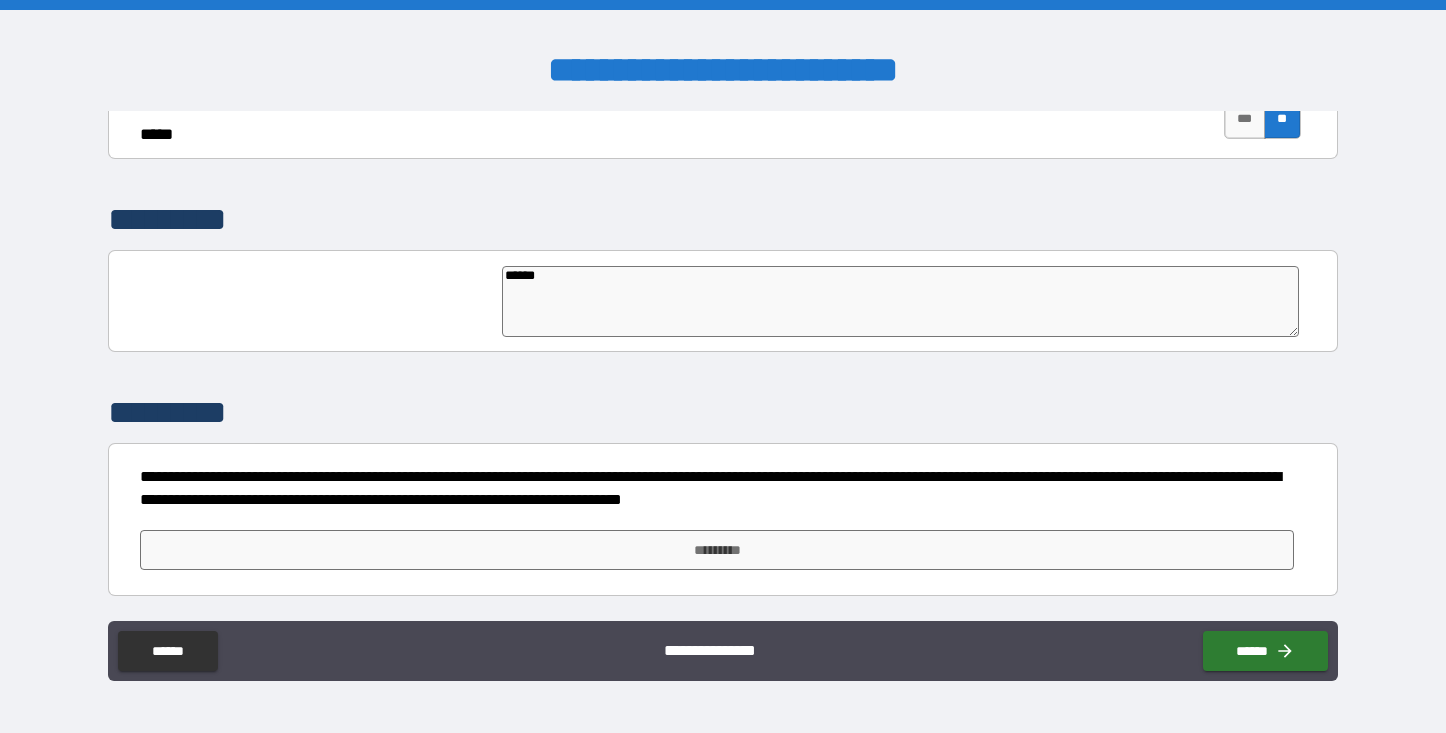 type on "******" 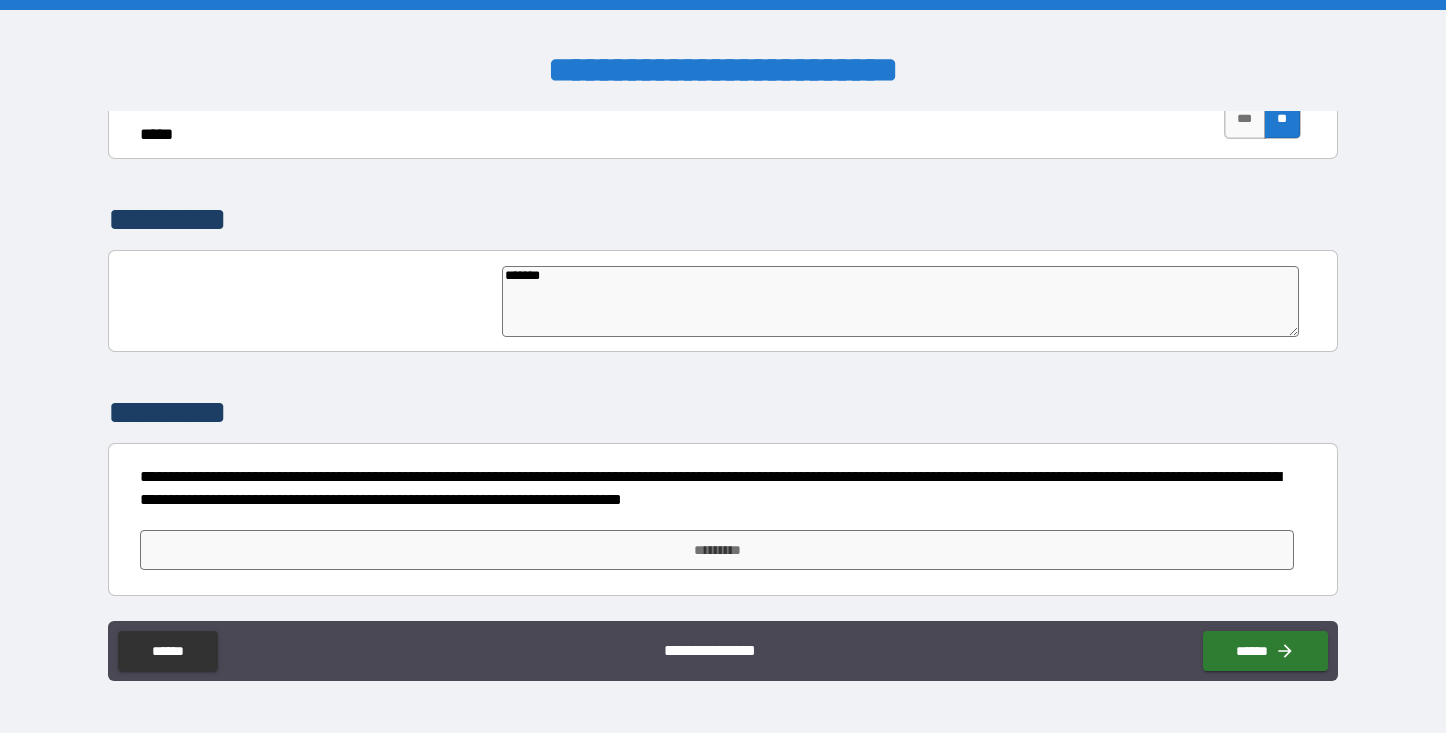 type on "********" 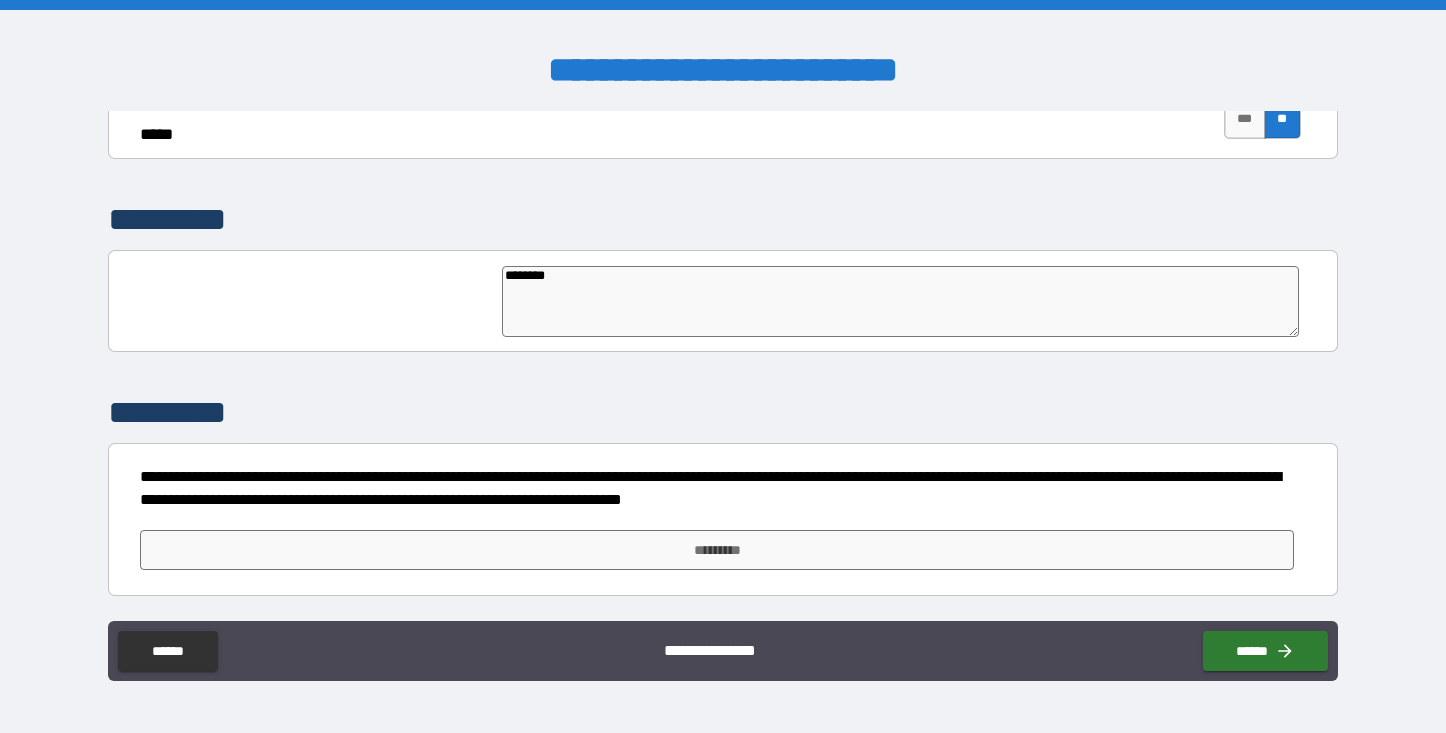 type on "*********" 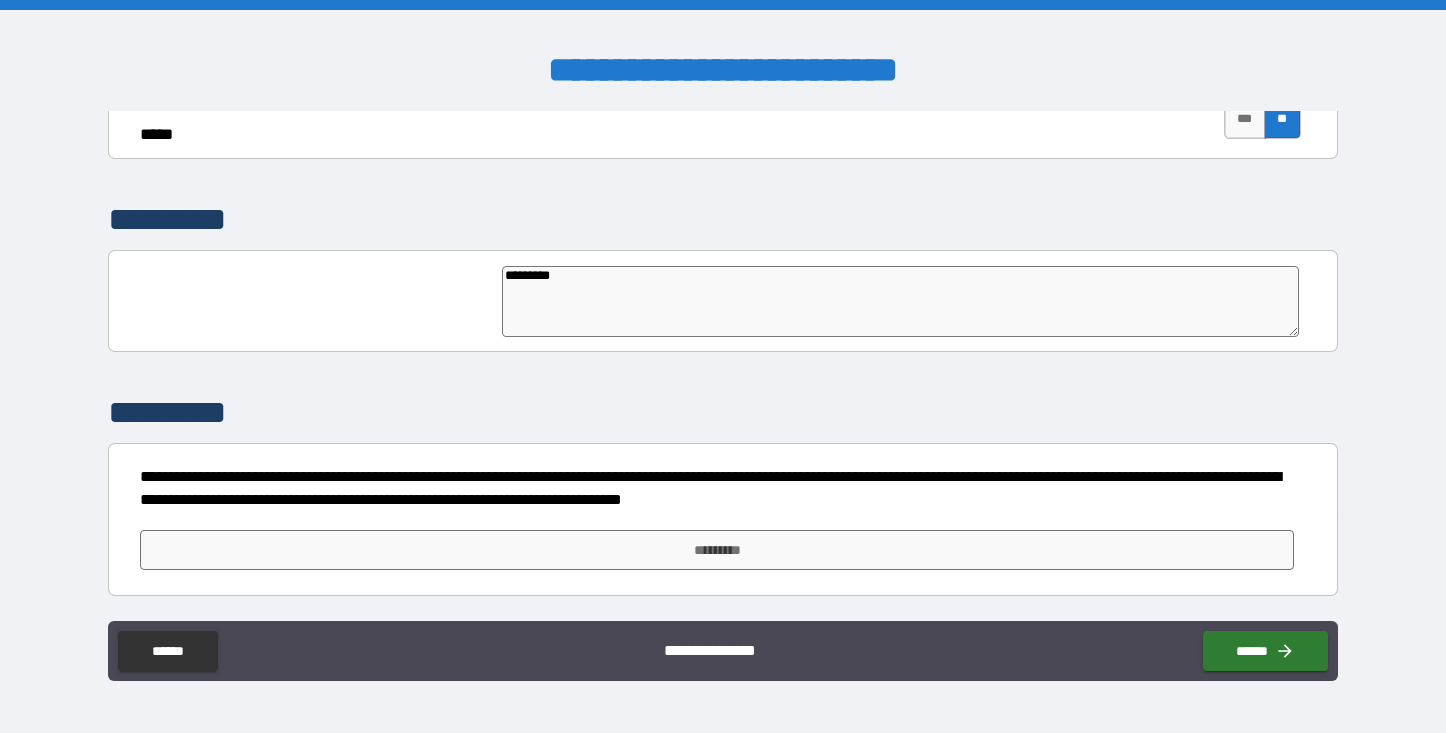 type on "**********" 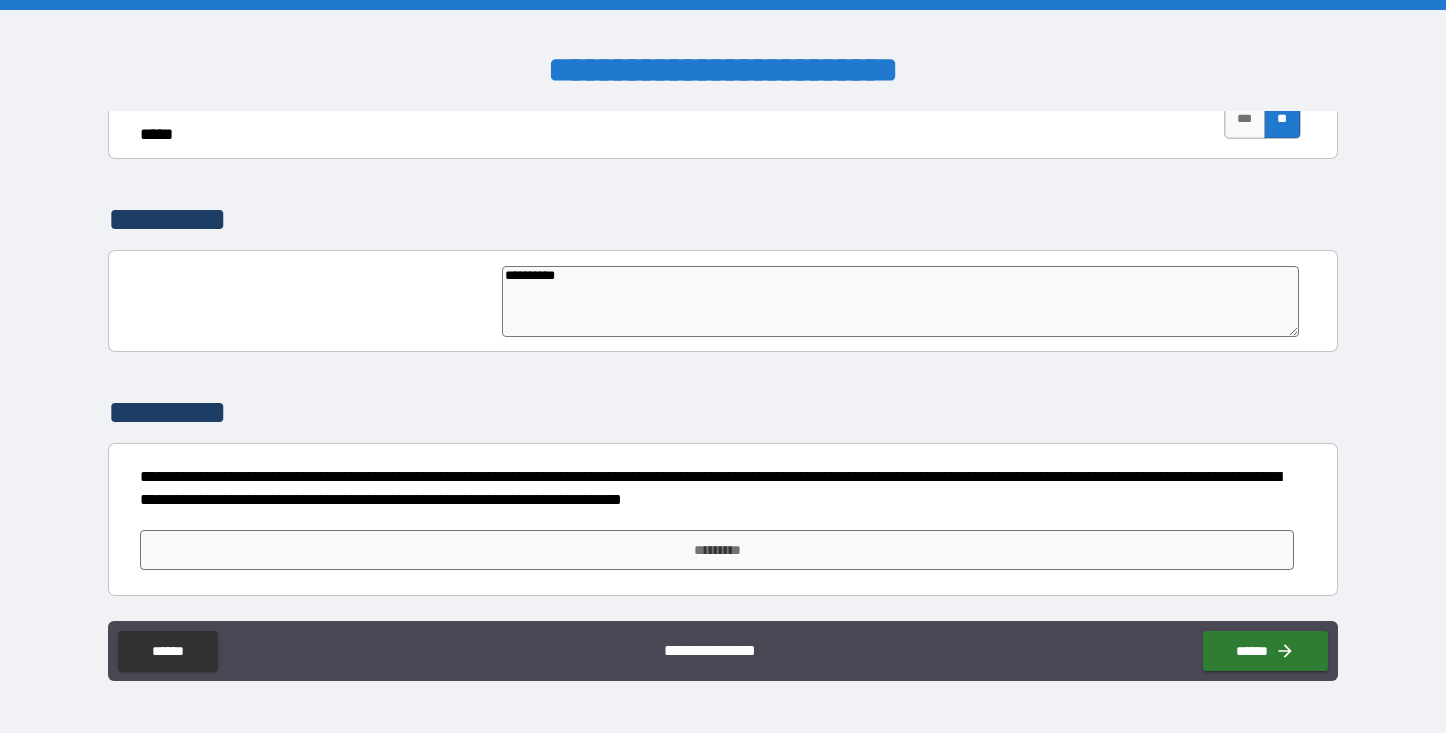 type on "**********" 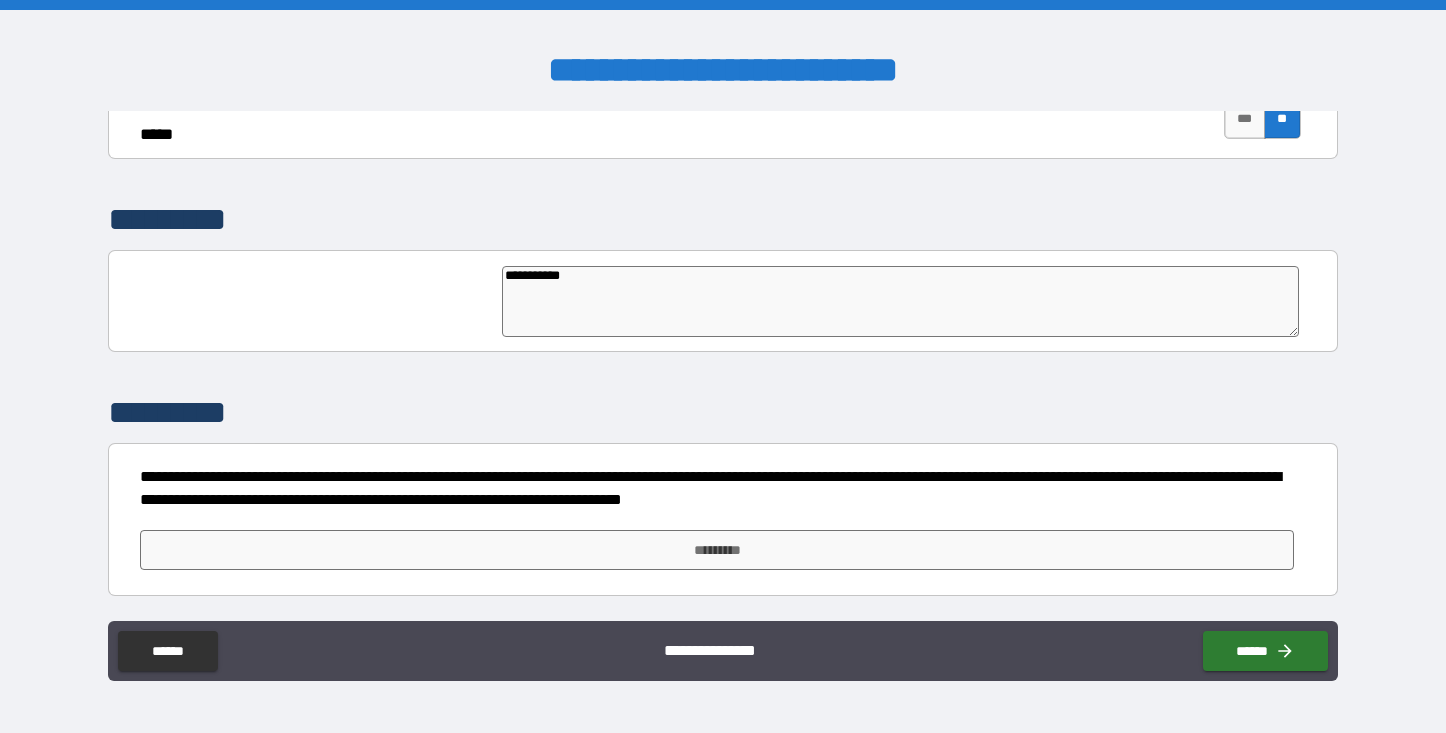 type on "**********" 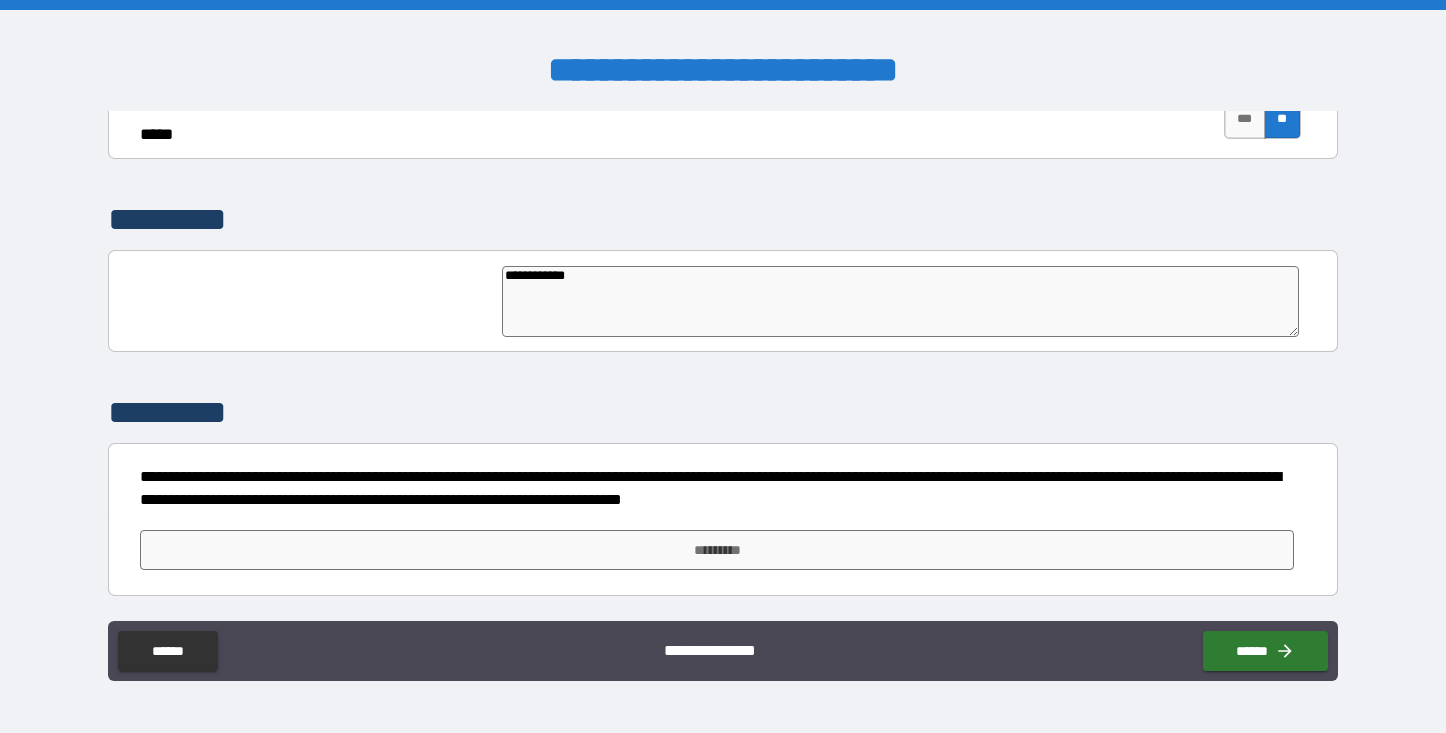 type on "**********" 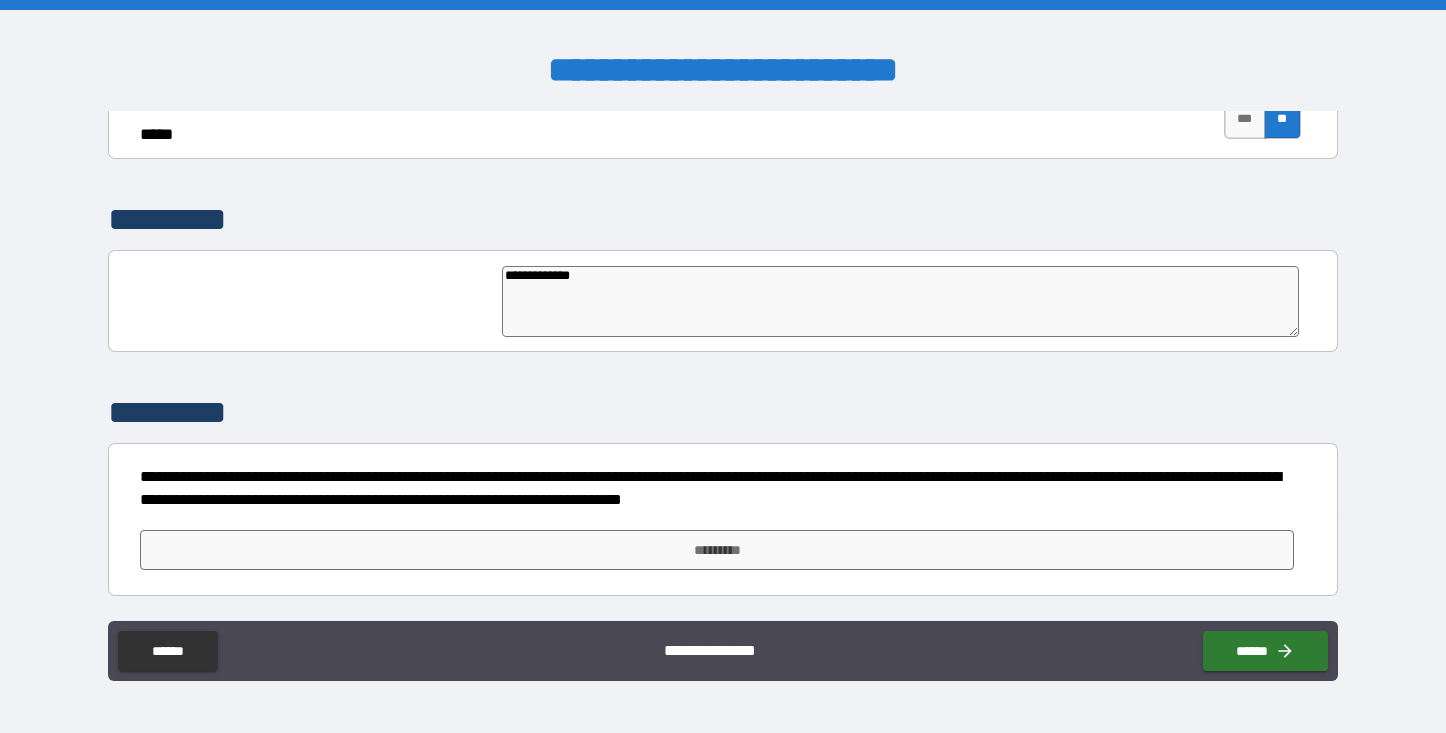 type on "**********" 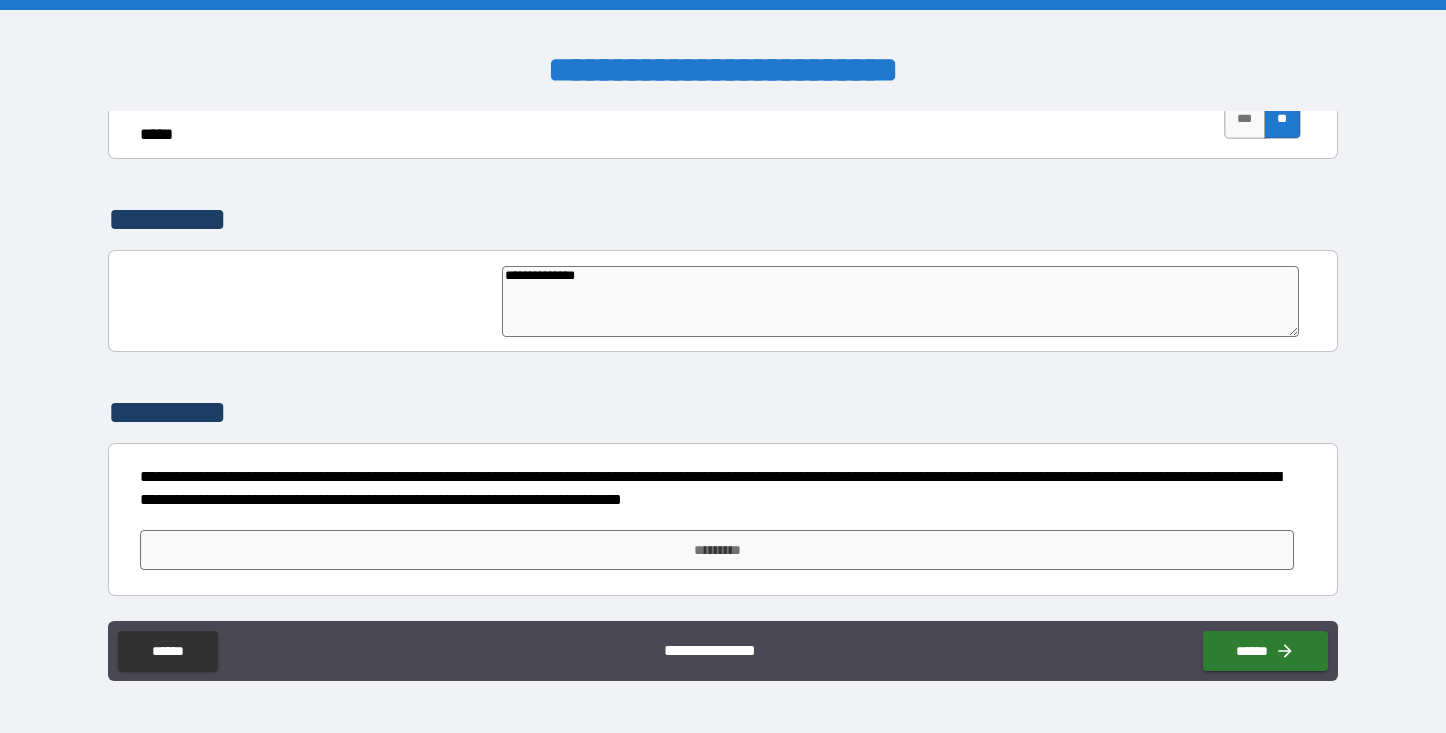 type on "**********" 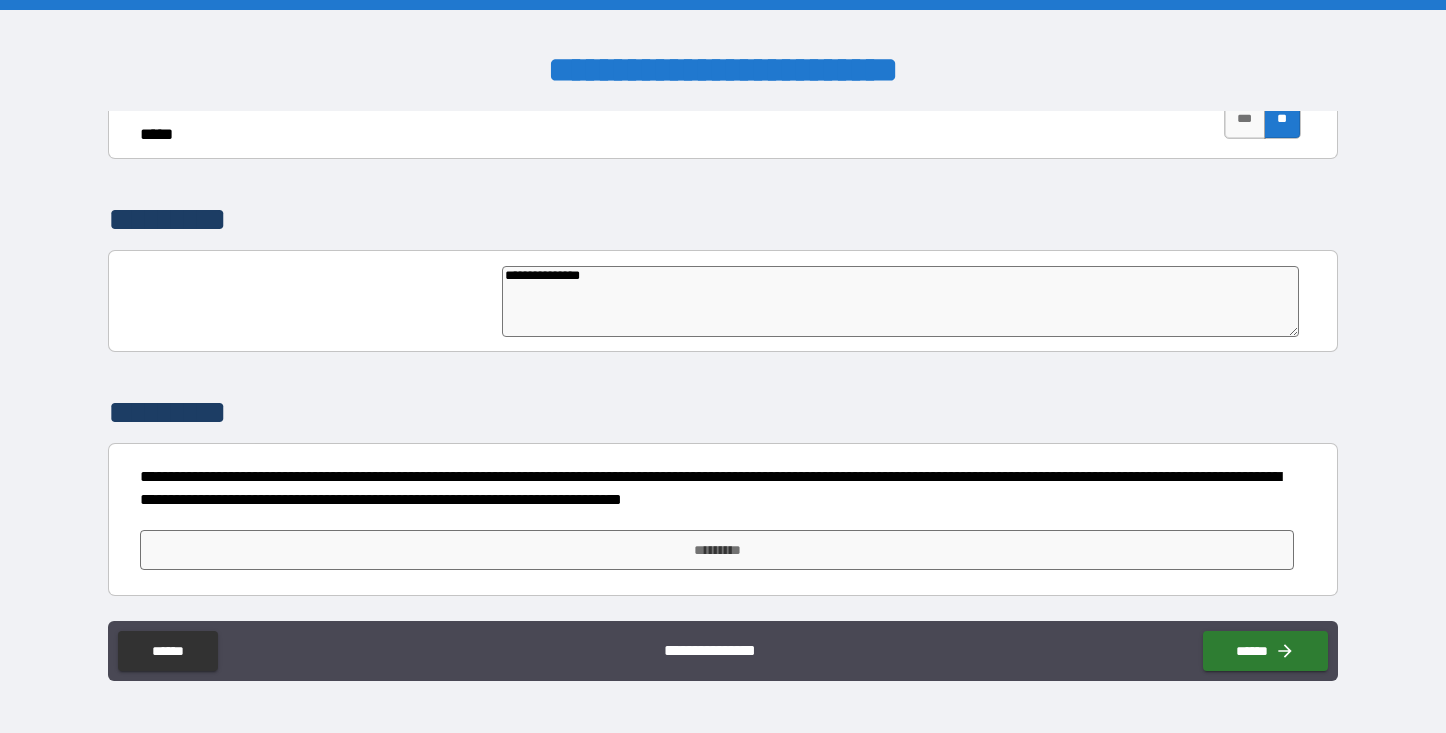 type on "**********" 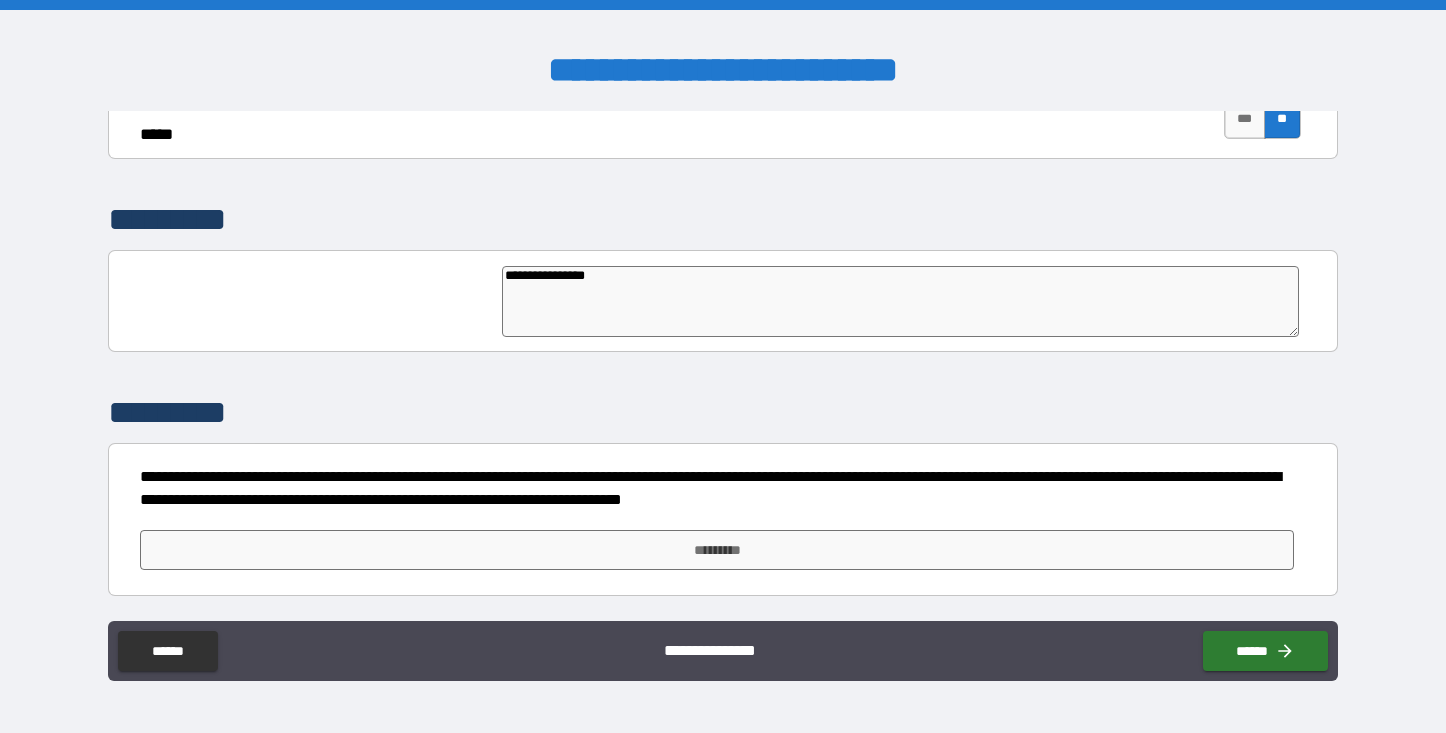 type on "**********" 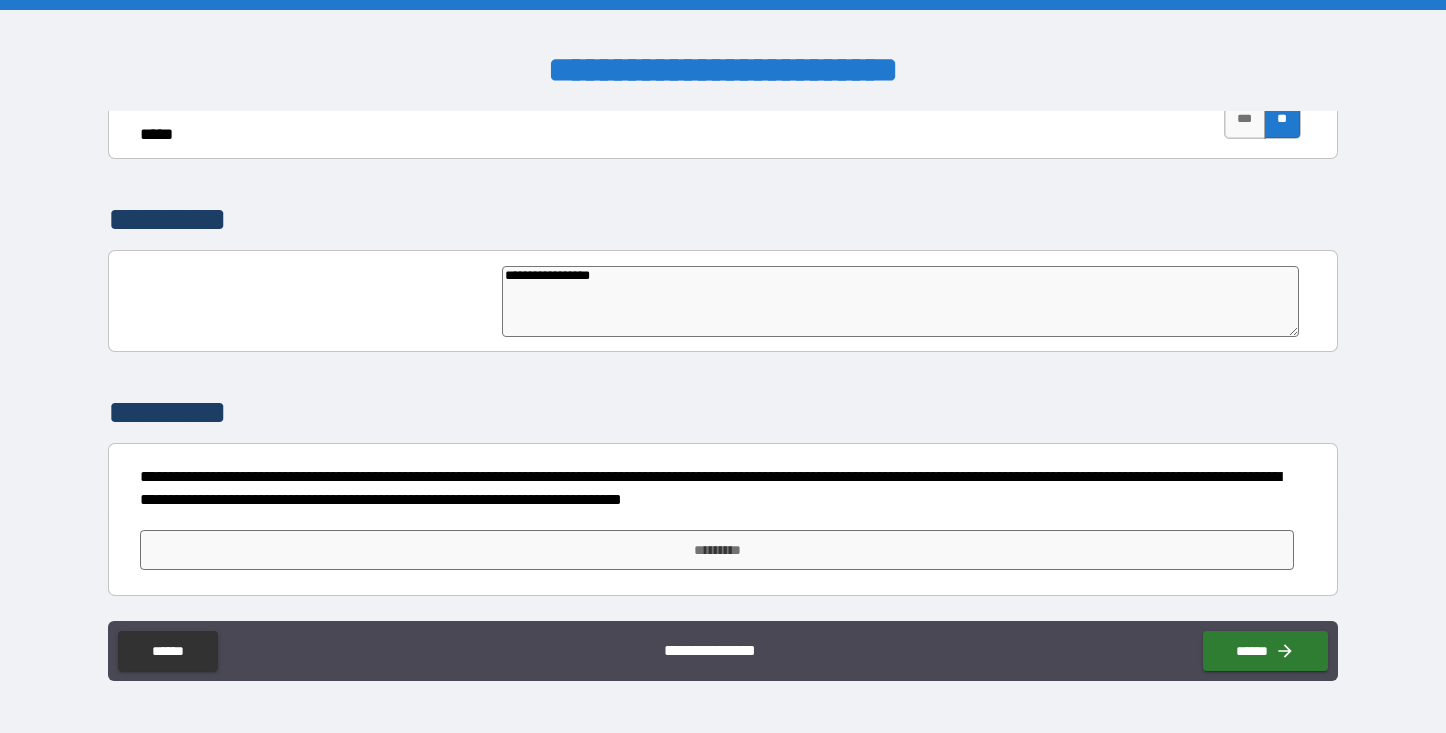 type on "**********" 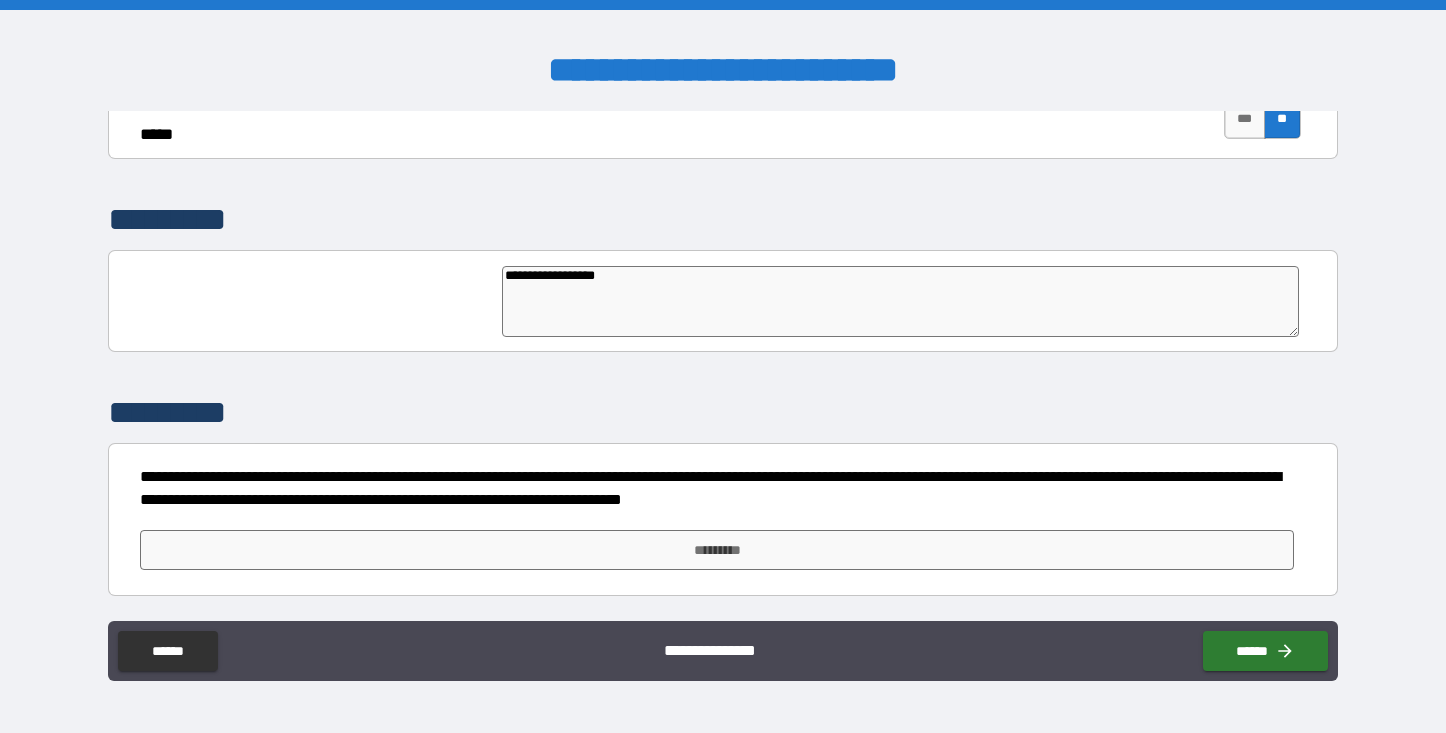 type on "**********" 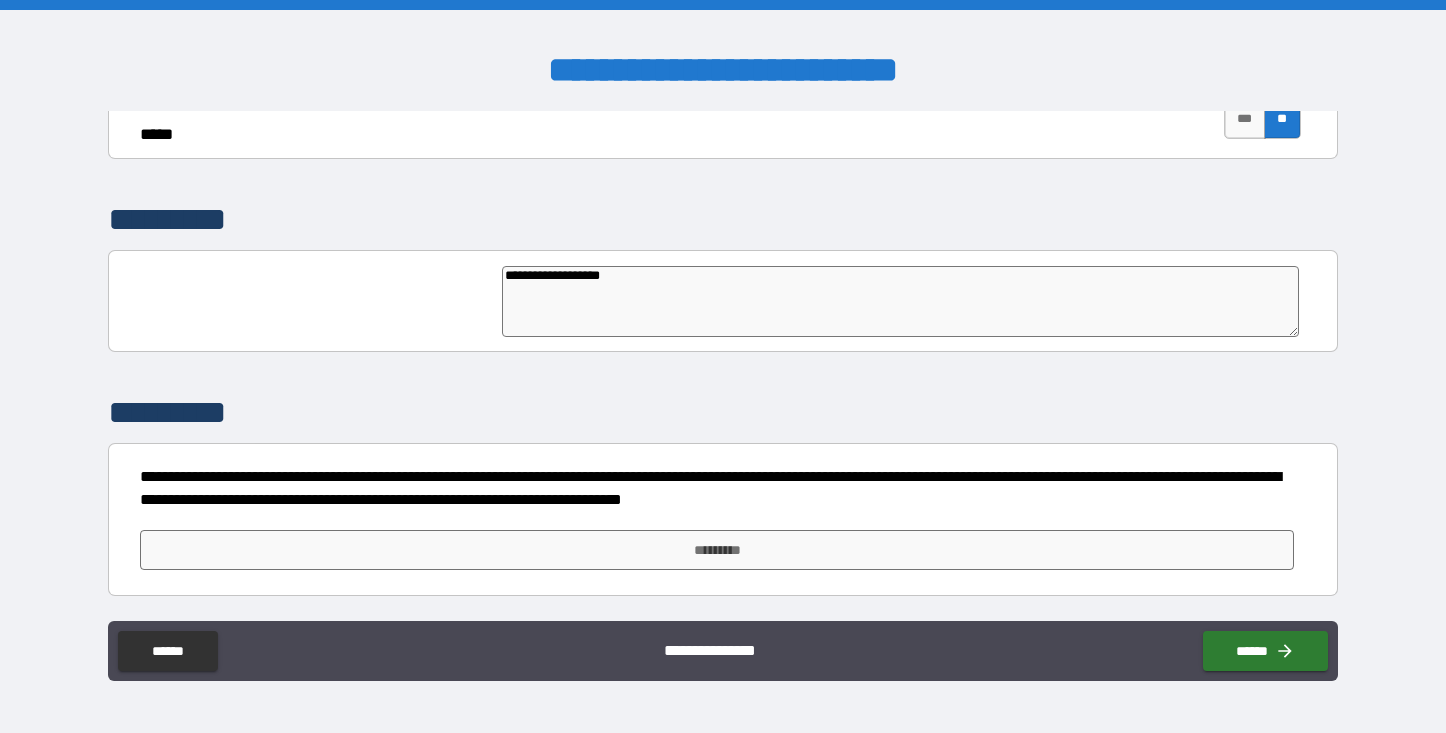 type on "**********" 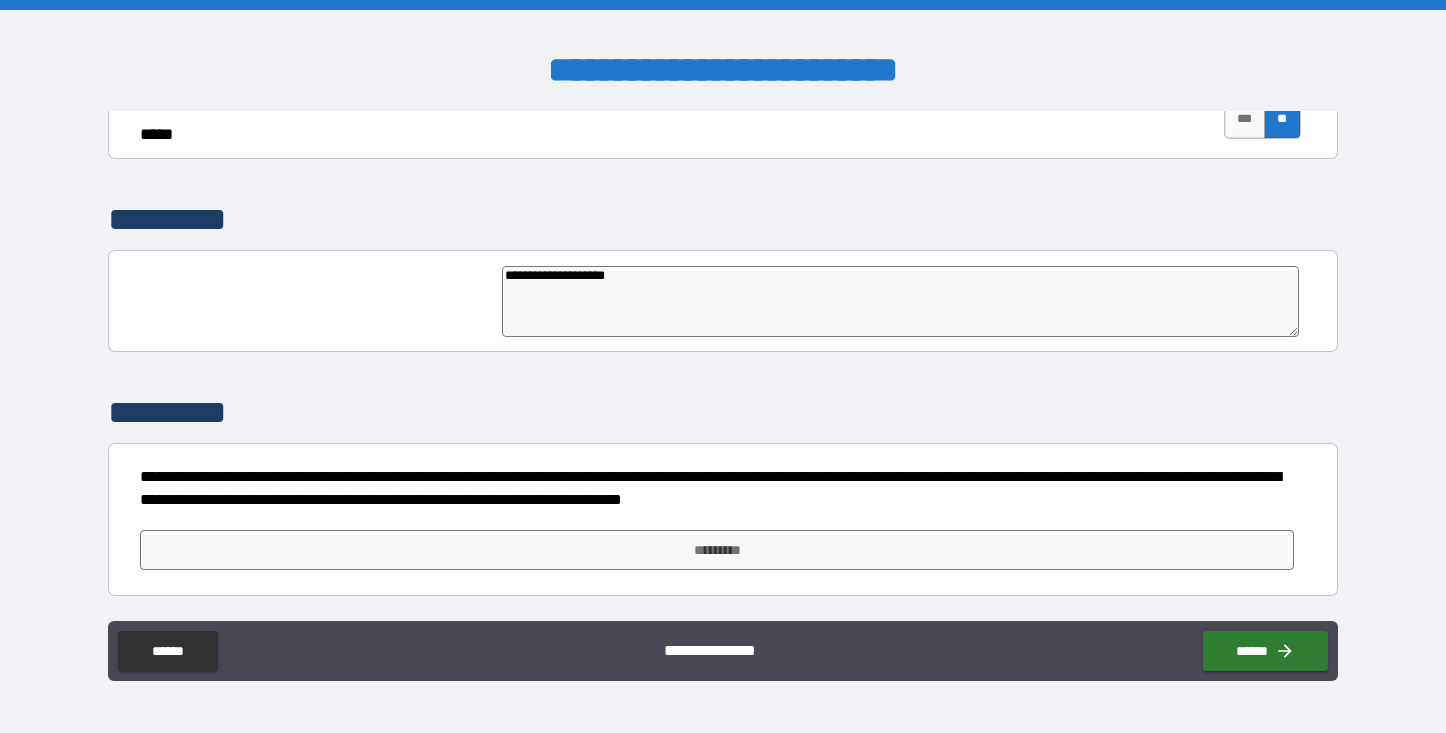 type on "**********" 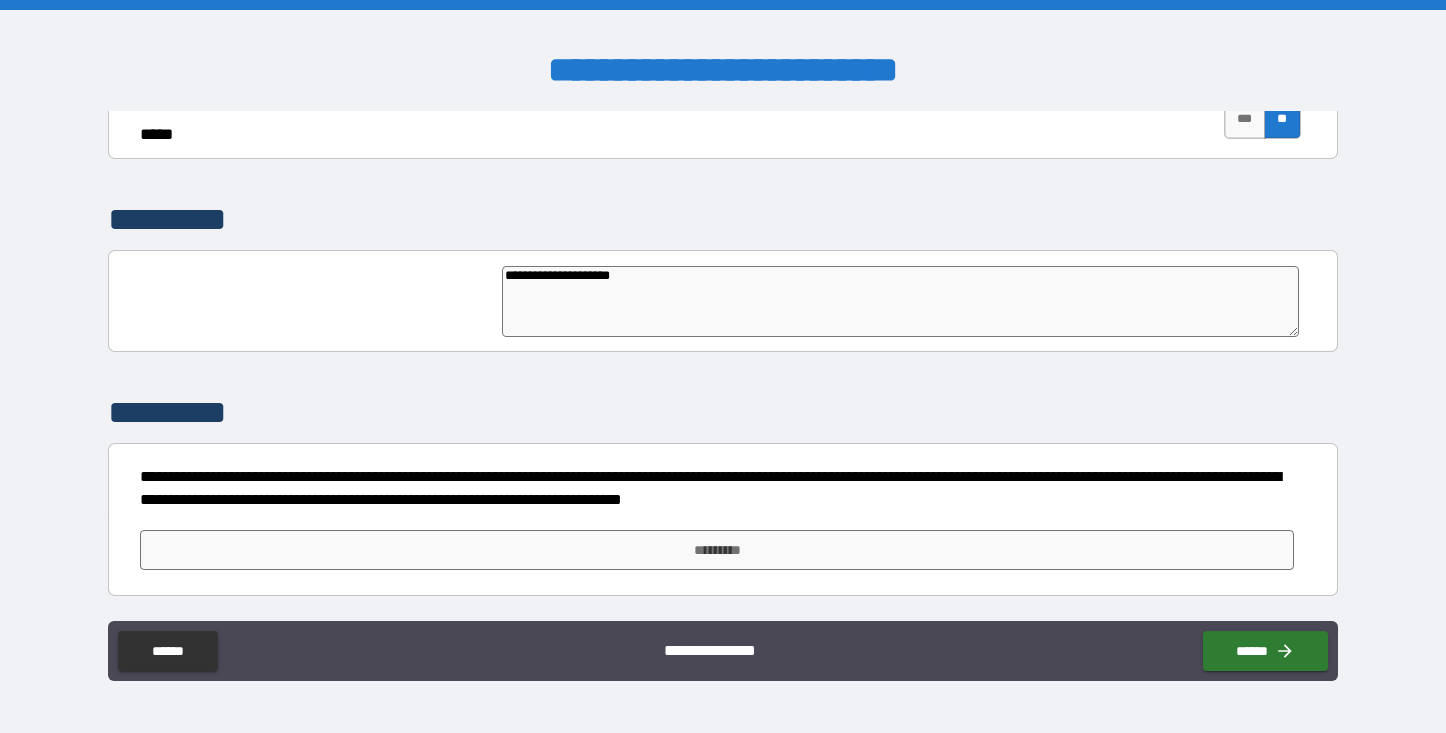 type on "**********" 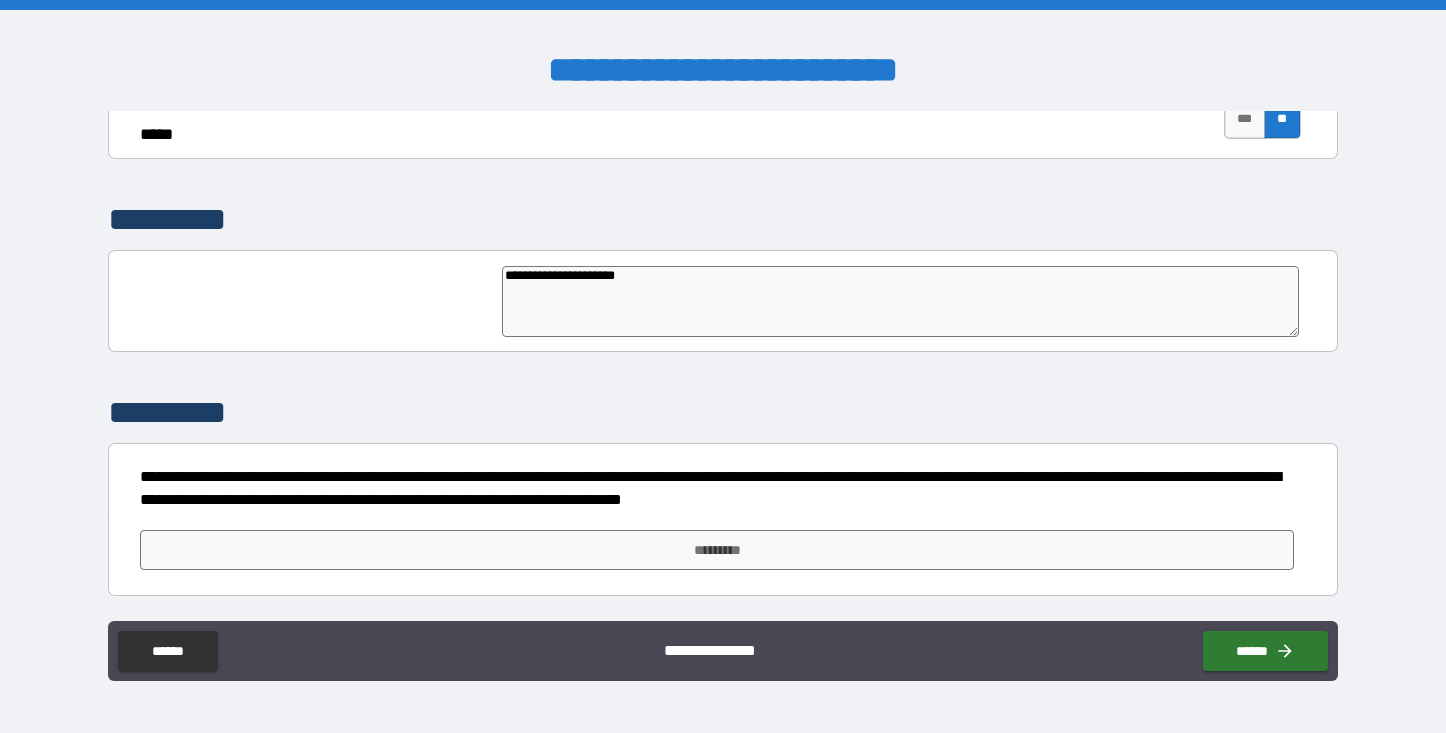 type on "*" 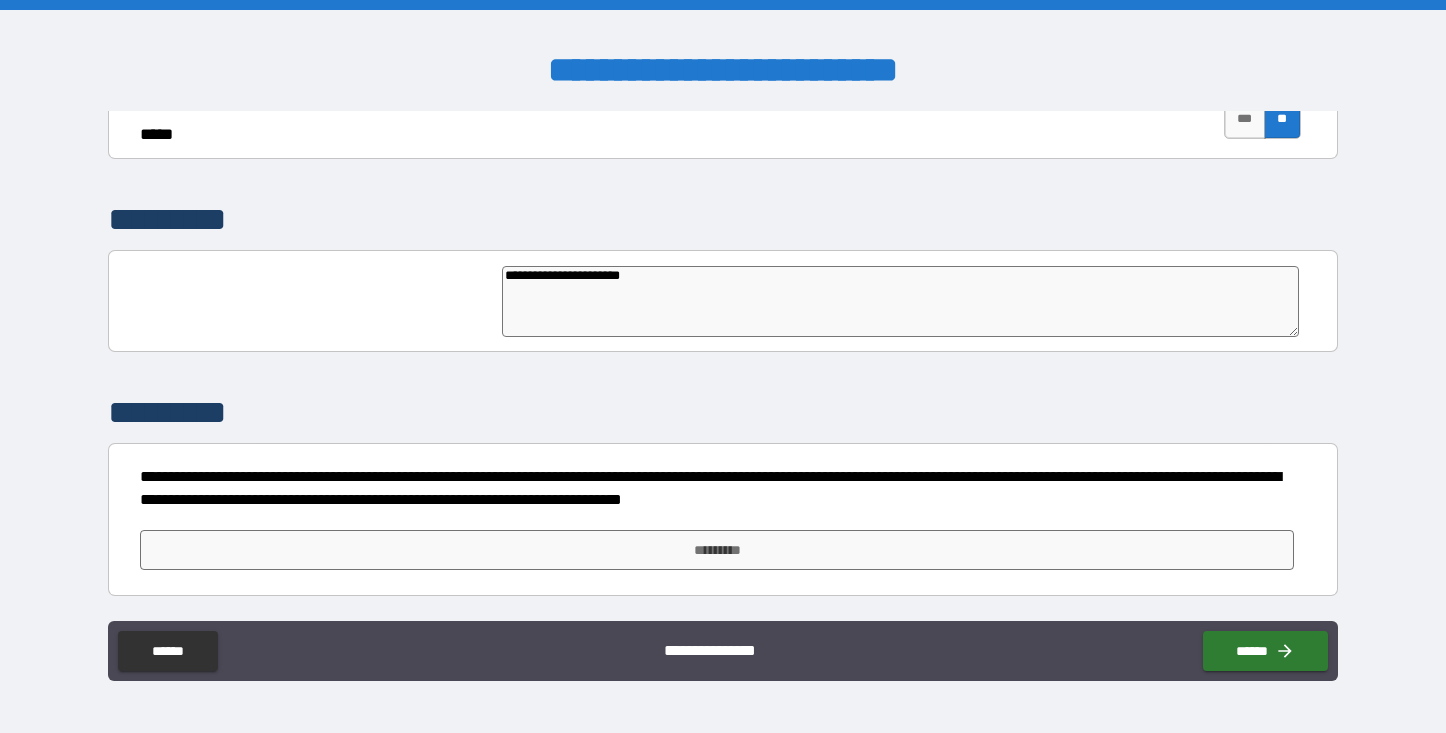 type on "**********" 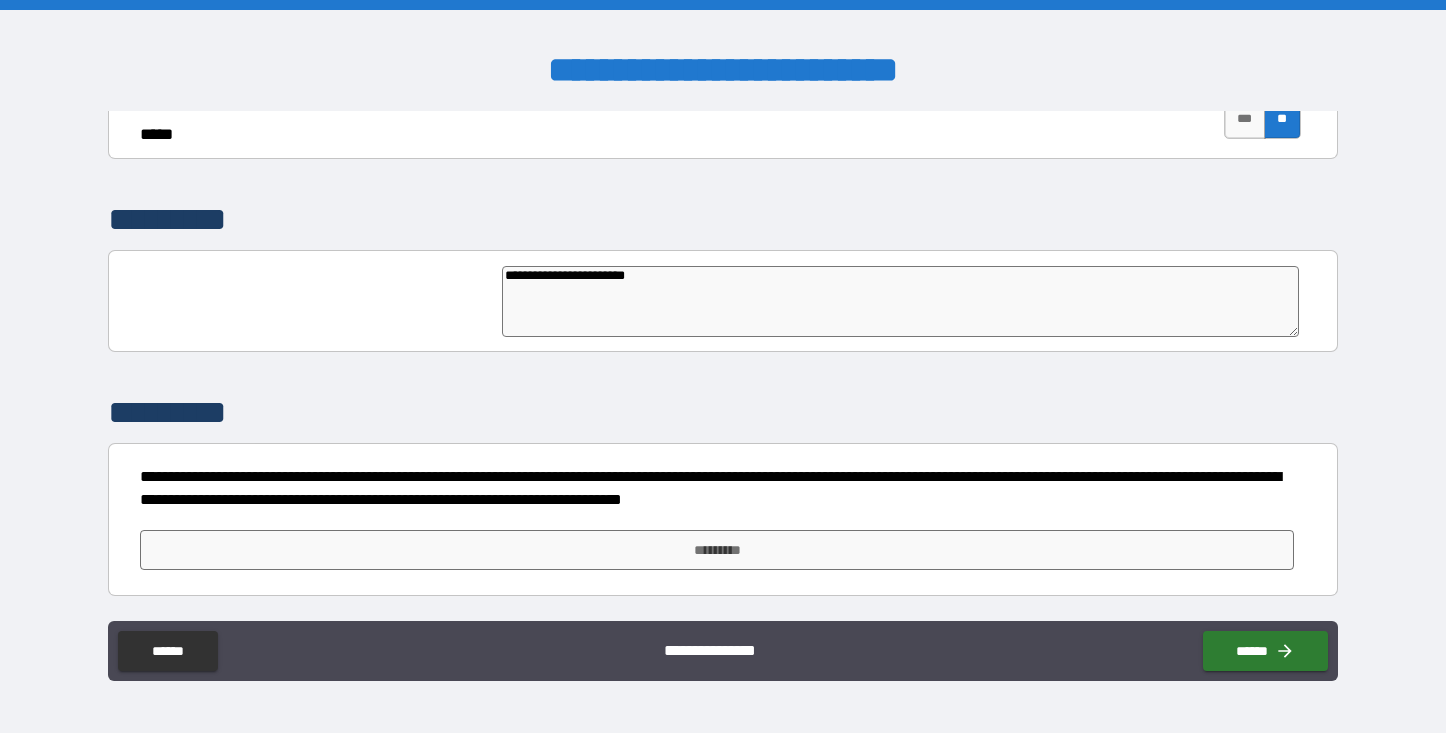 type on "**********" 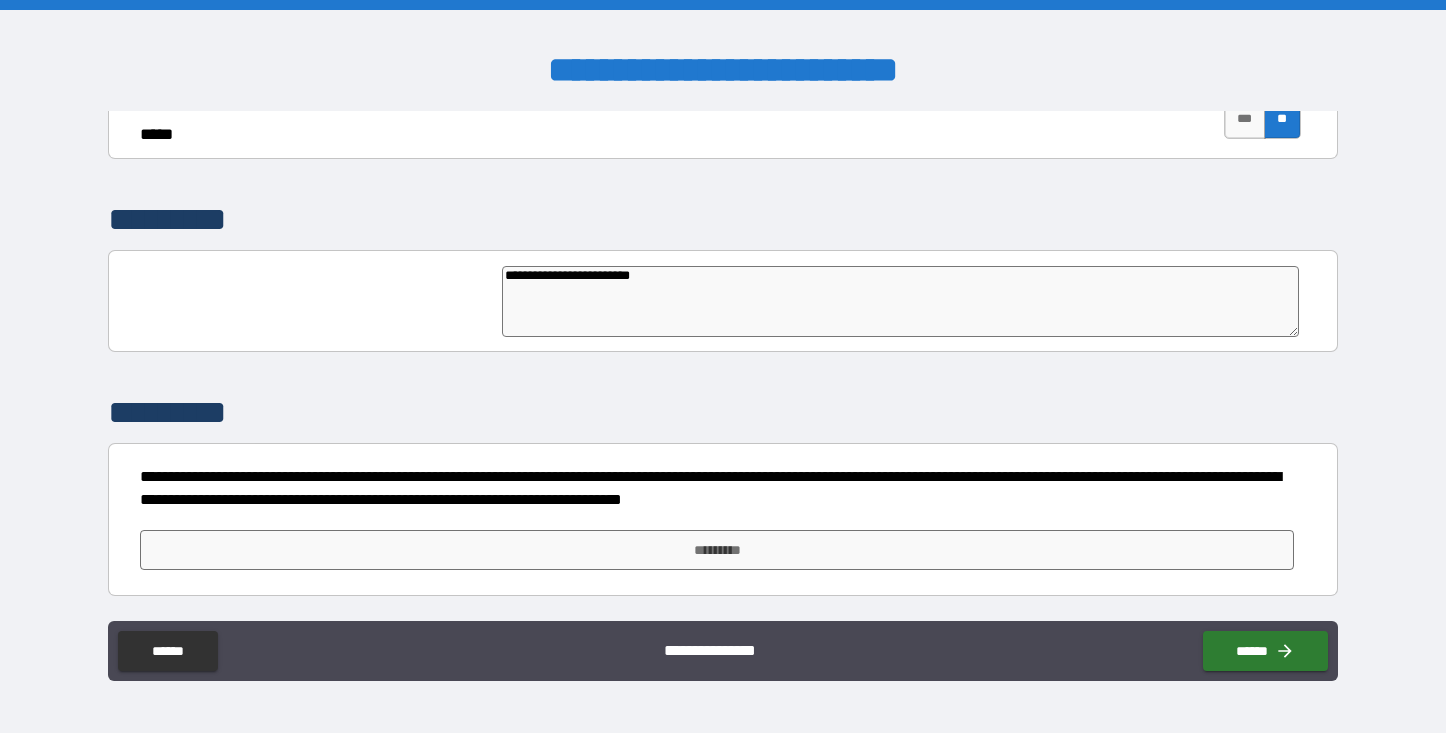 type on "*" 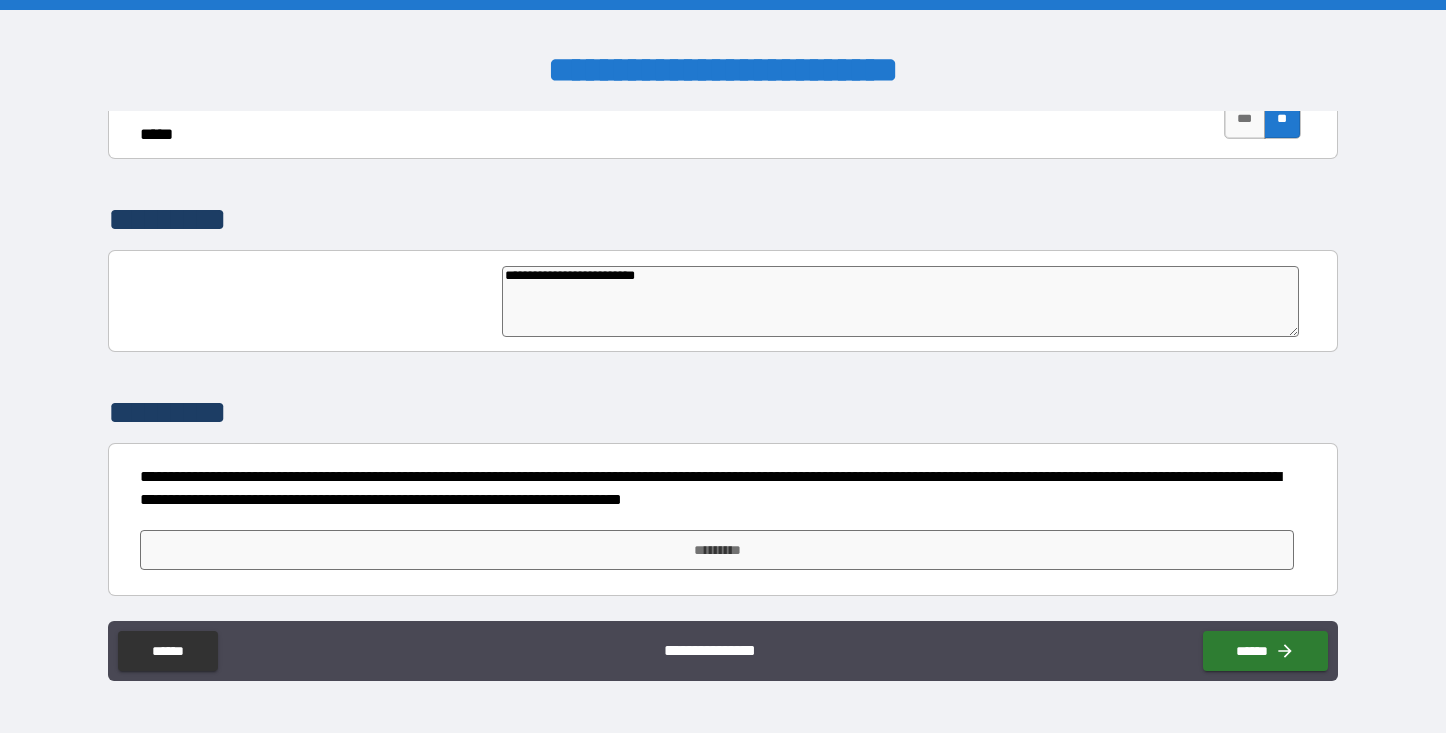 type on "**********" 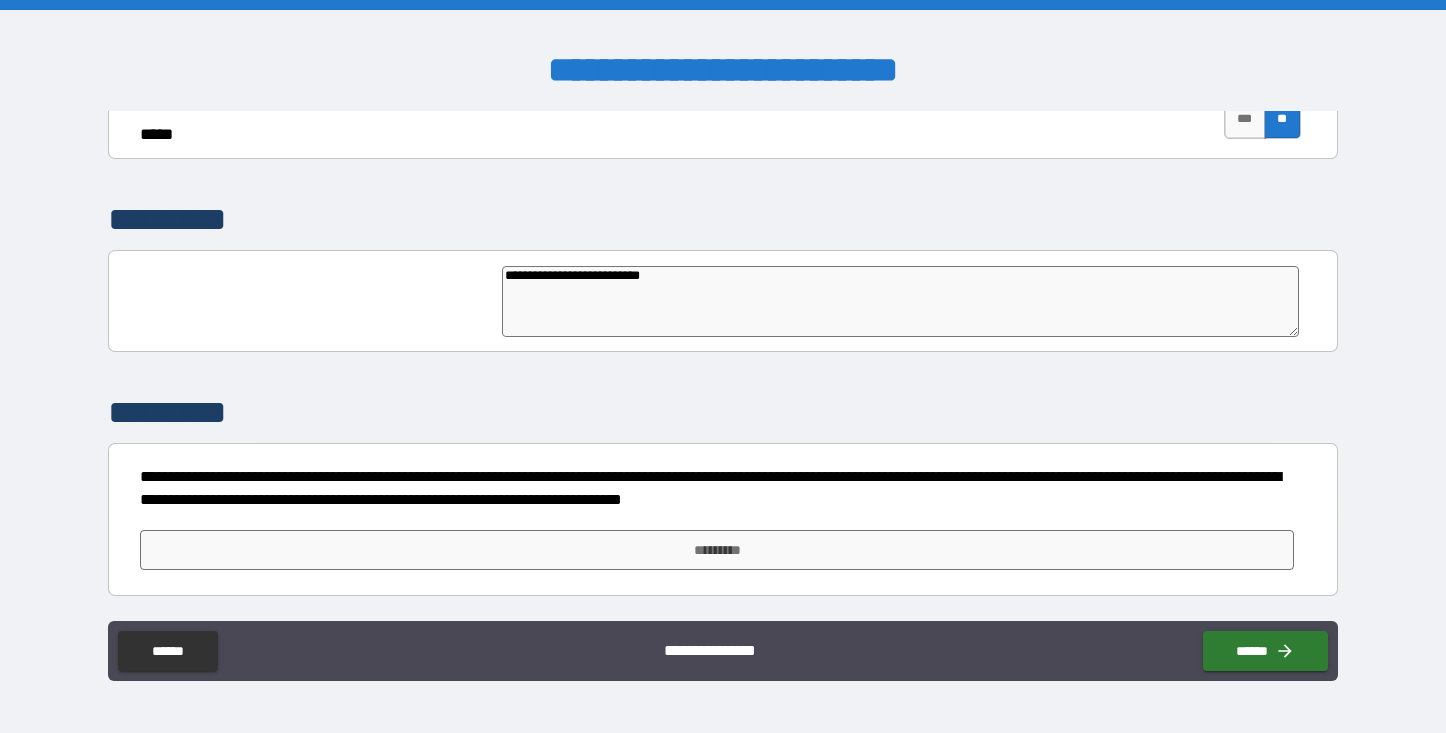 type on "**********" 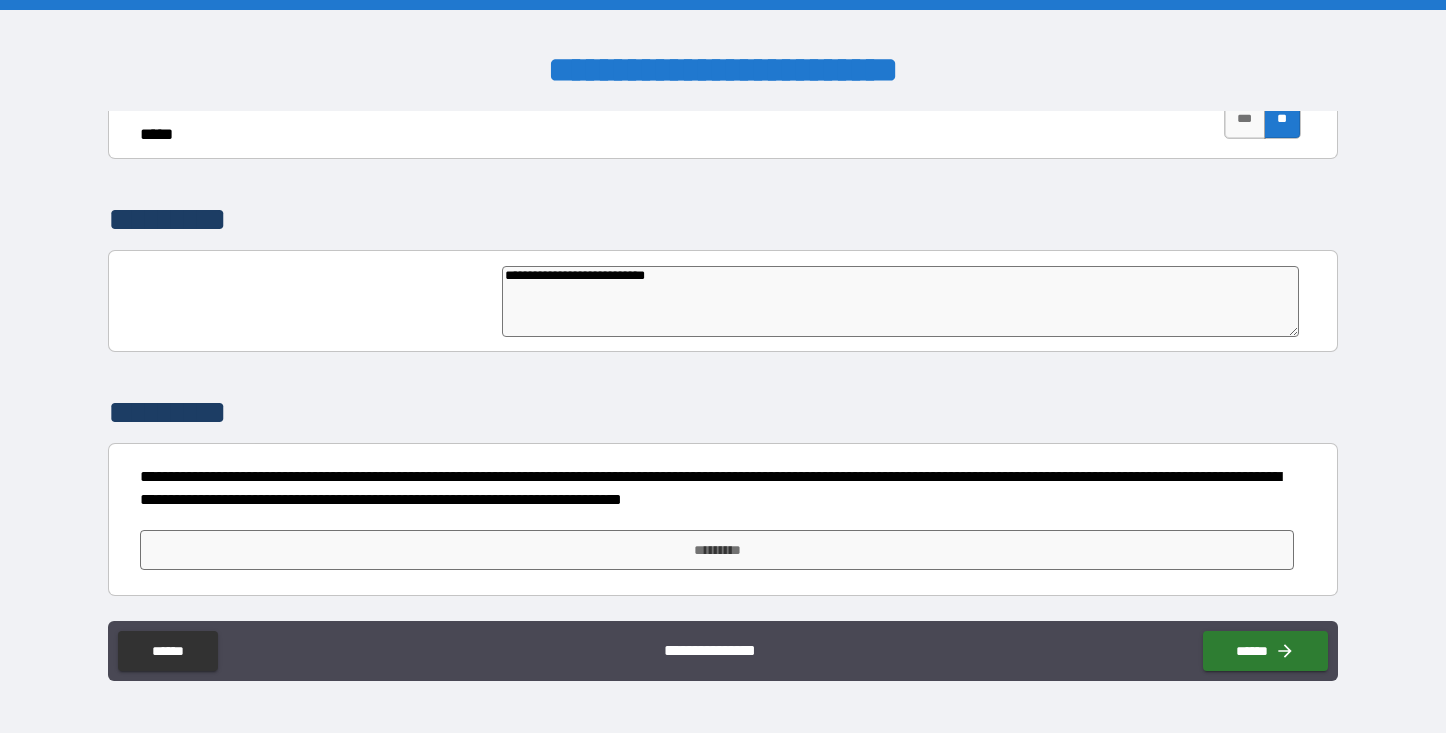 type on "**********" 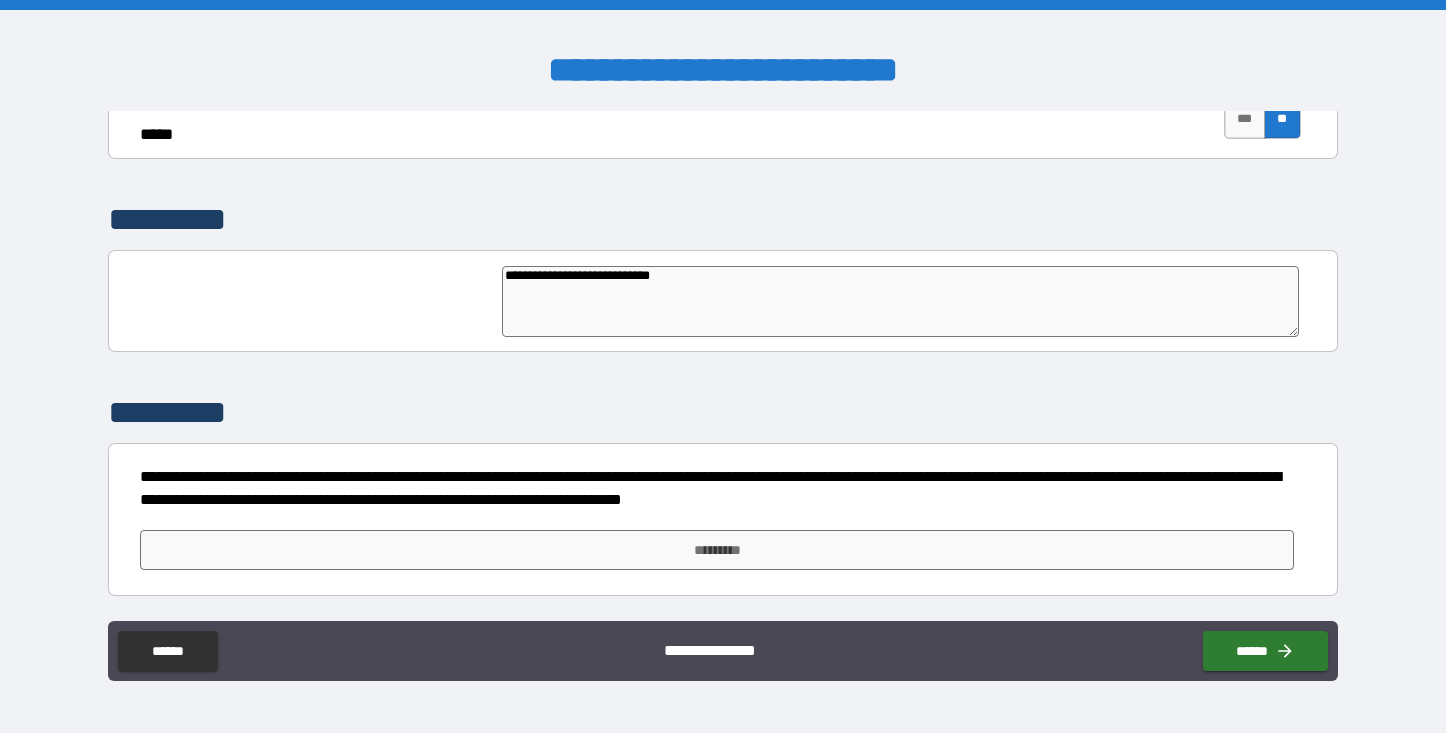 type on "**********" 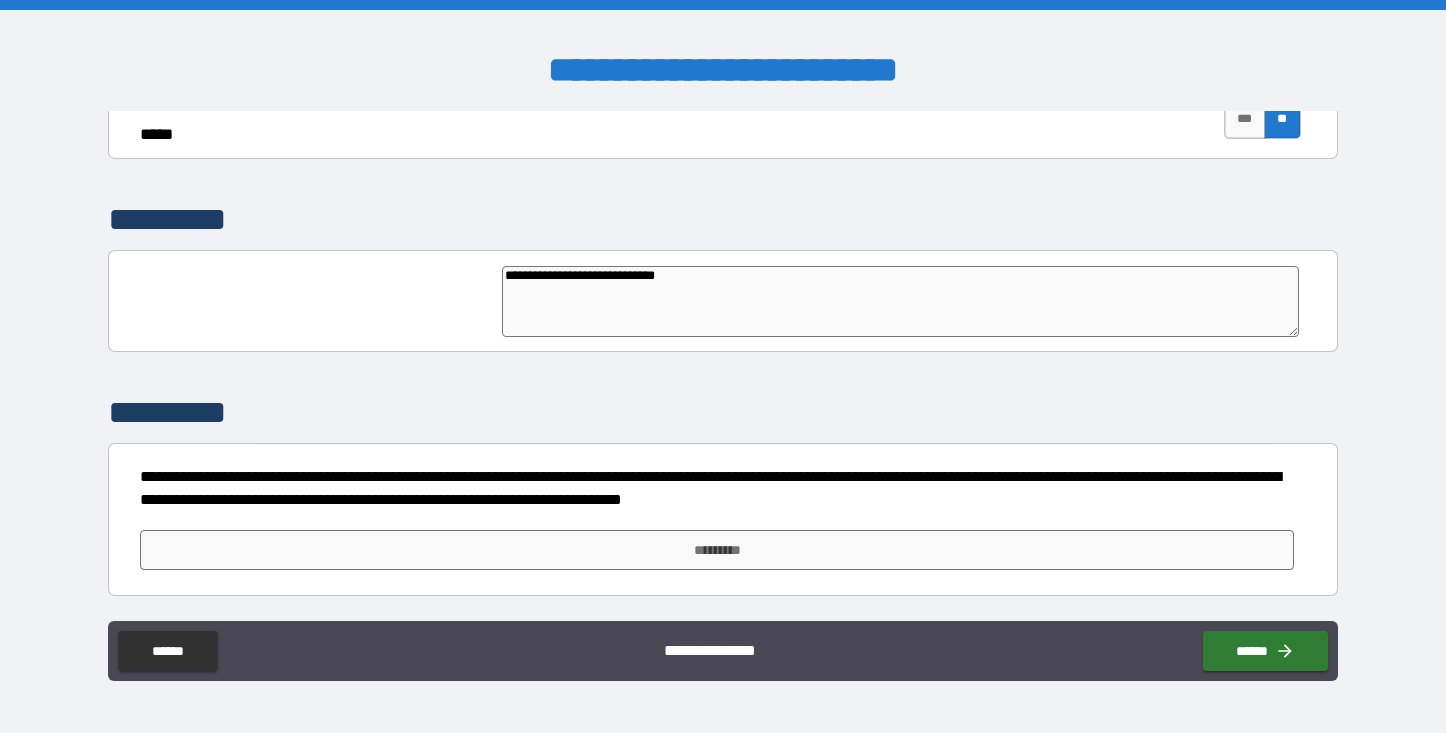 type on "**********" 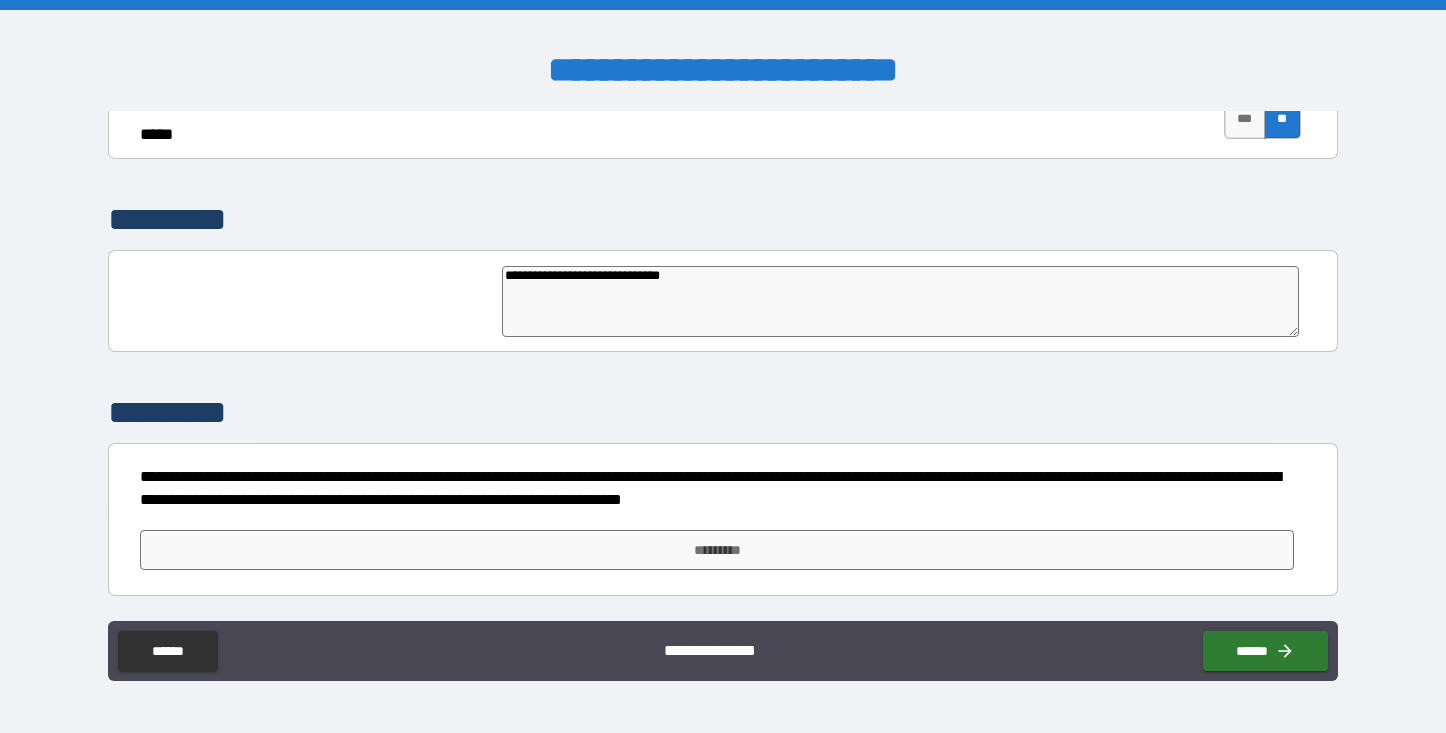 type on "**********" 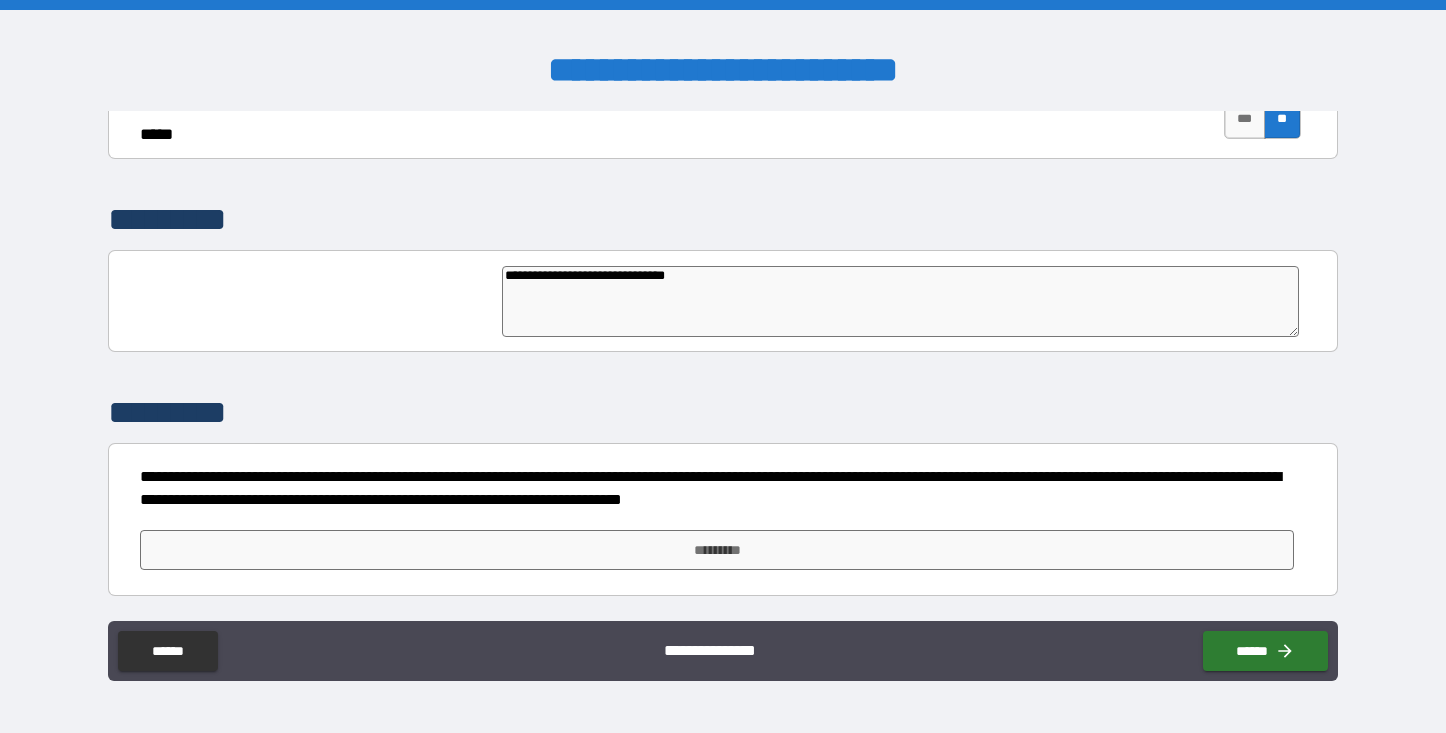 type on "**********" 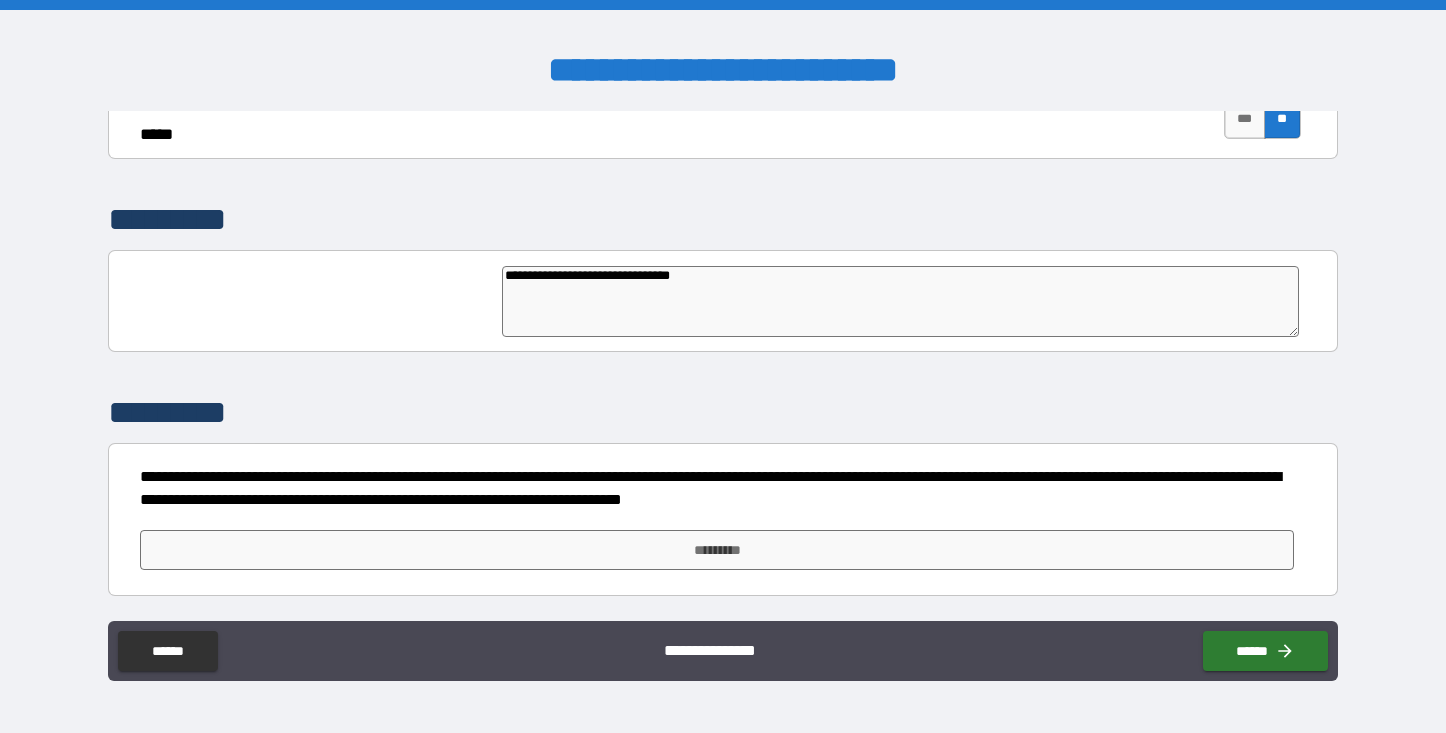 type on "**********" 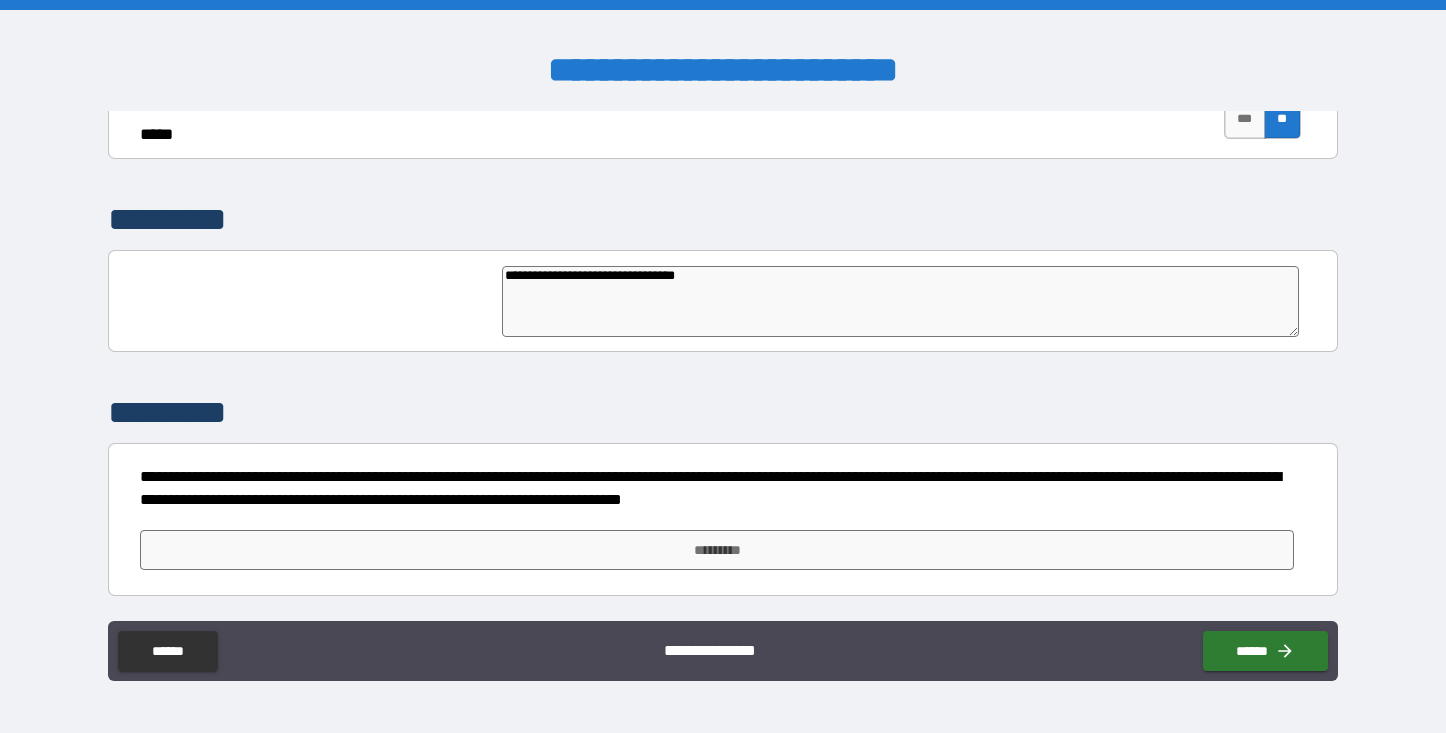 type on "**********" 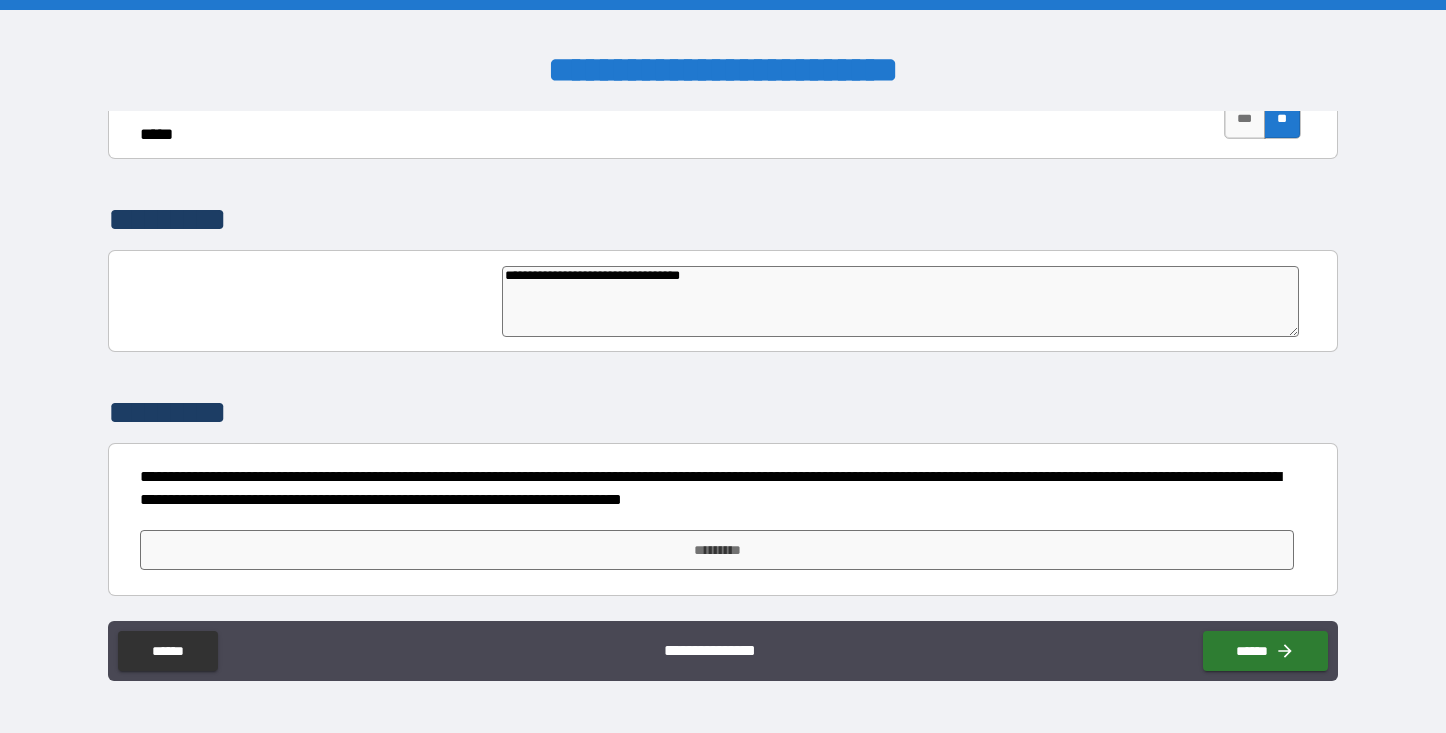 type on "**********" 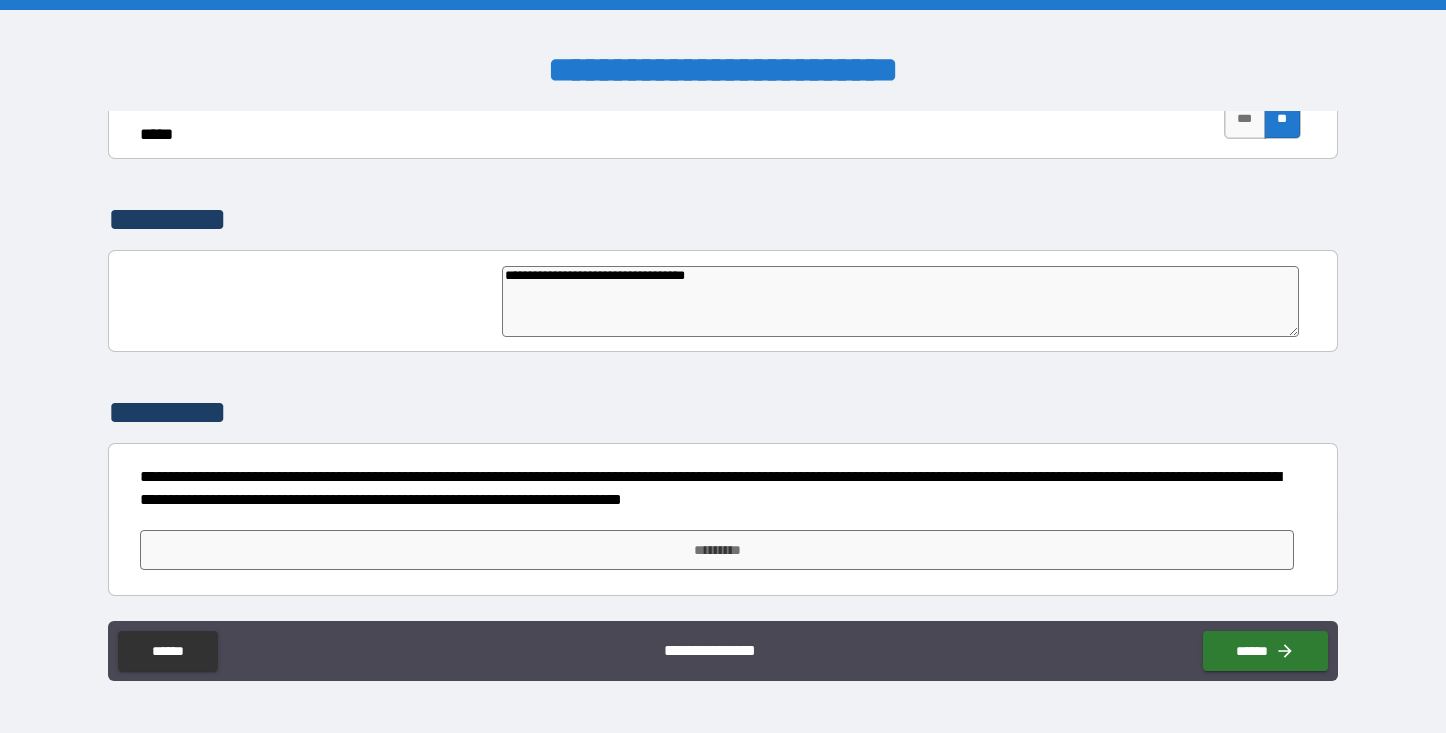 type on "**********" 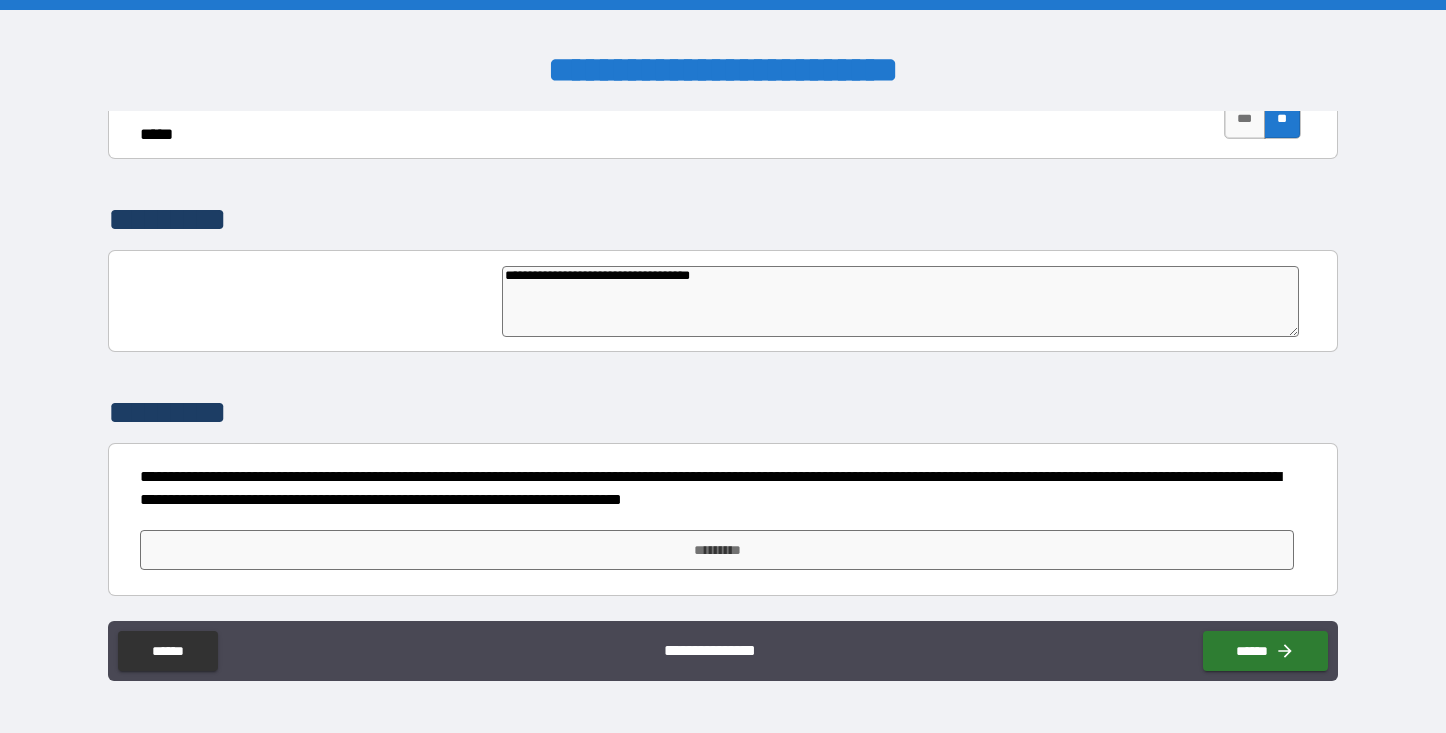 type on "**********" 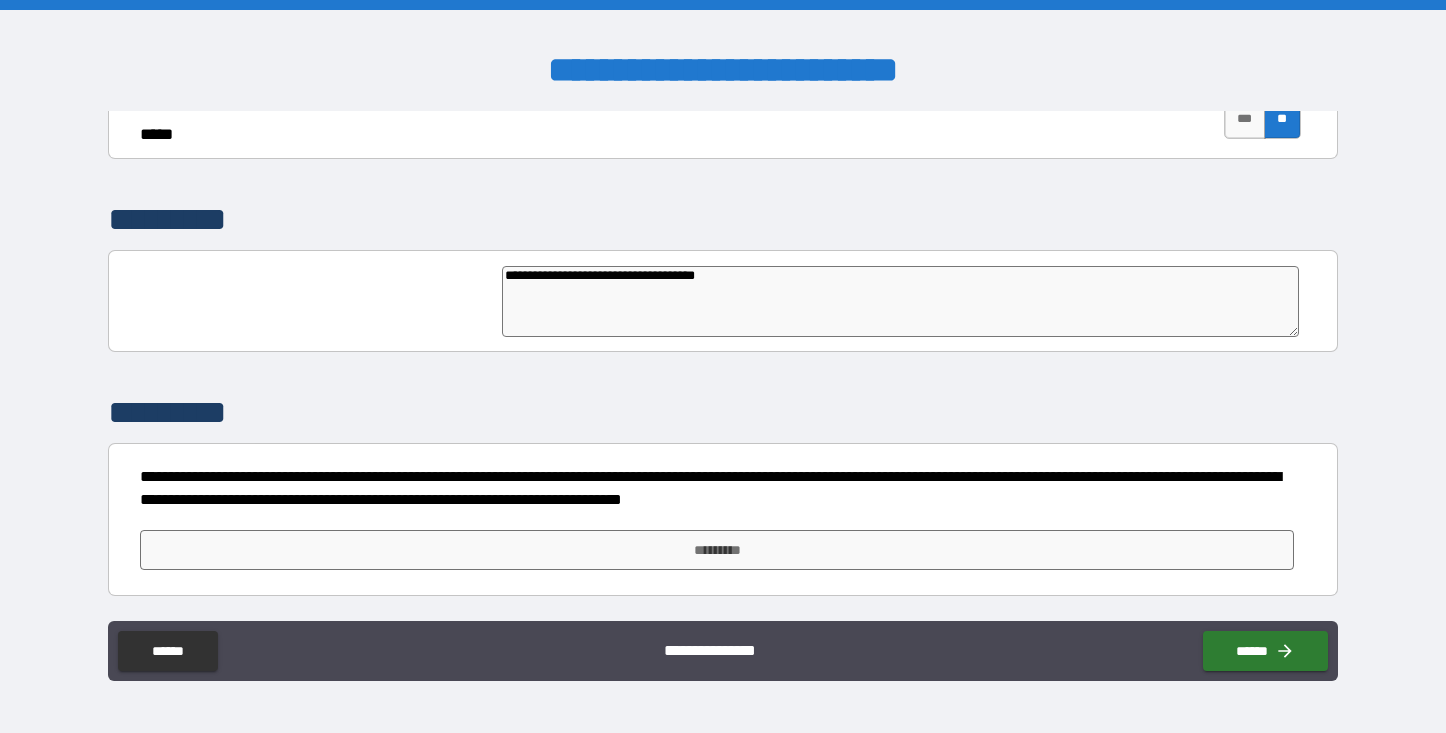 type on "**********" 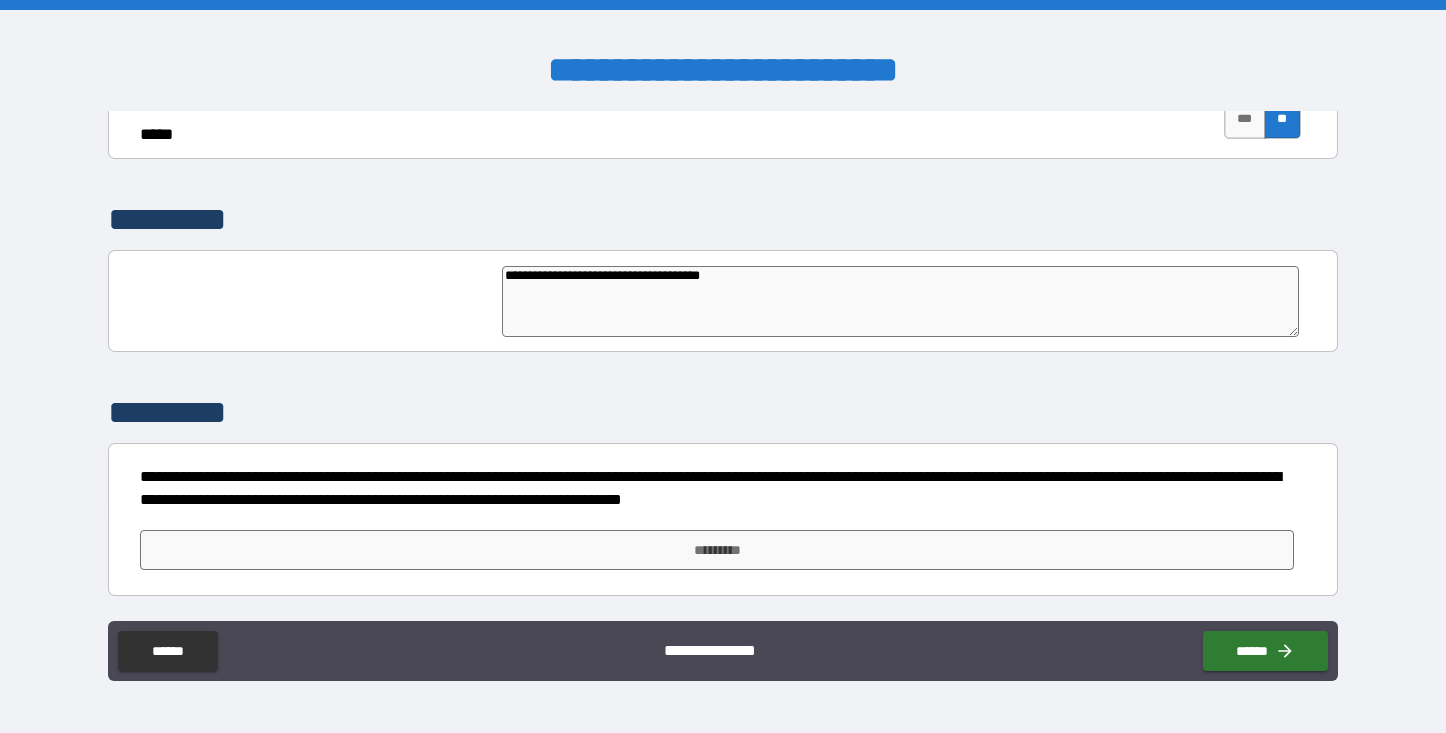 type on "**********" 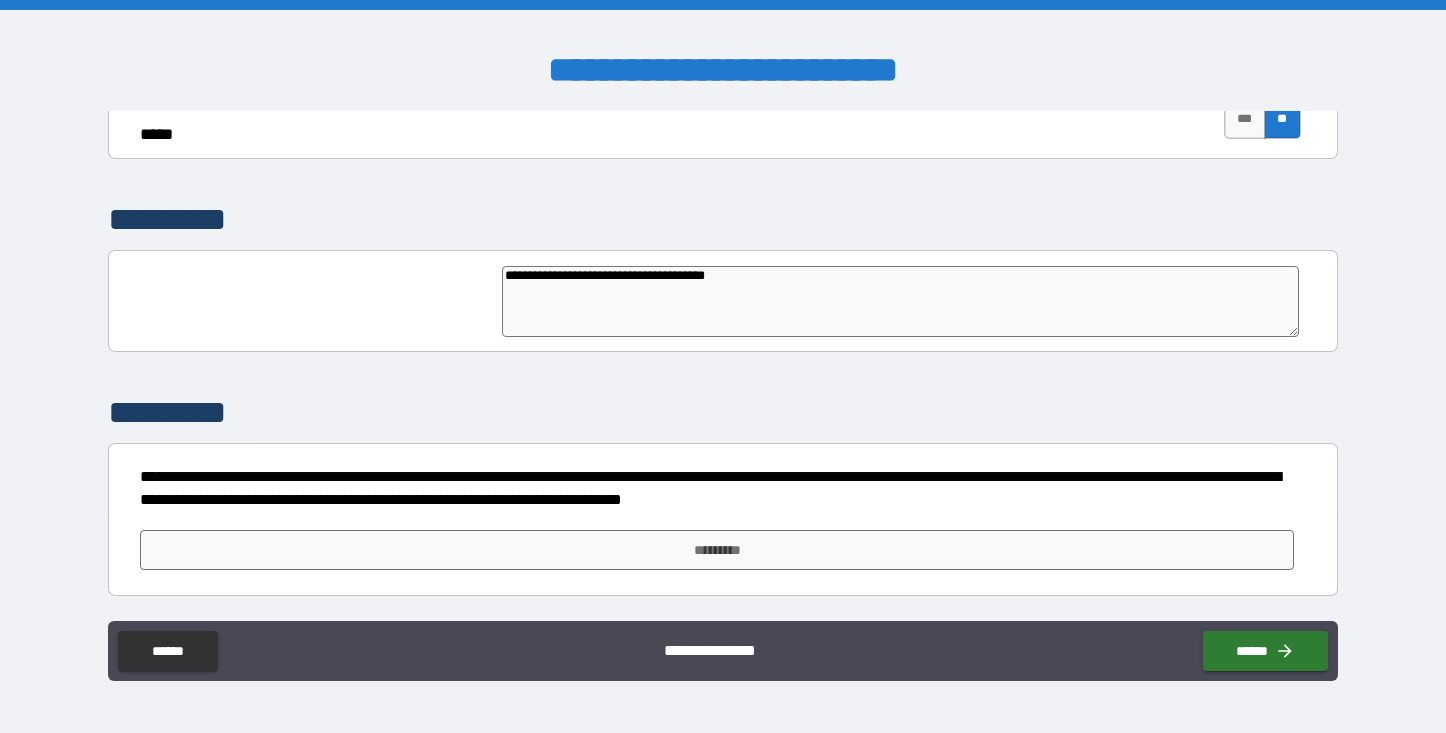 type on "**********" 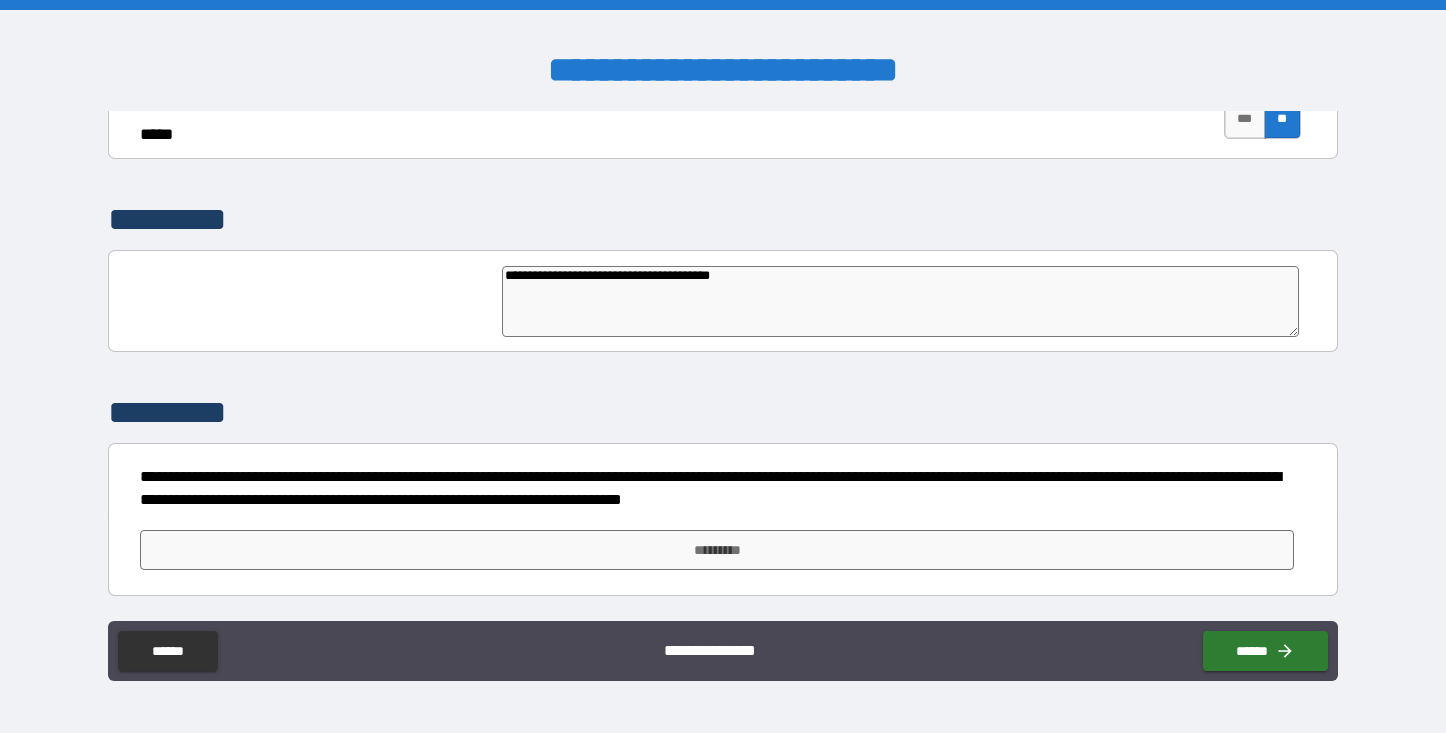 type on "*" 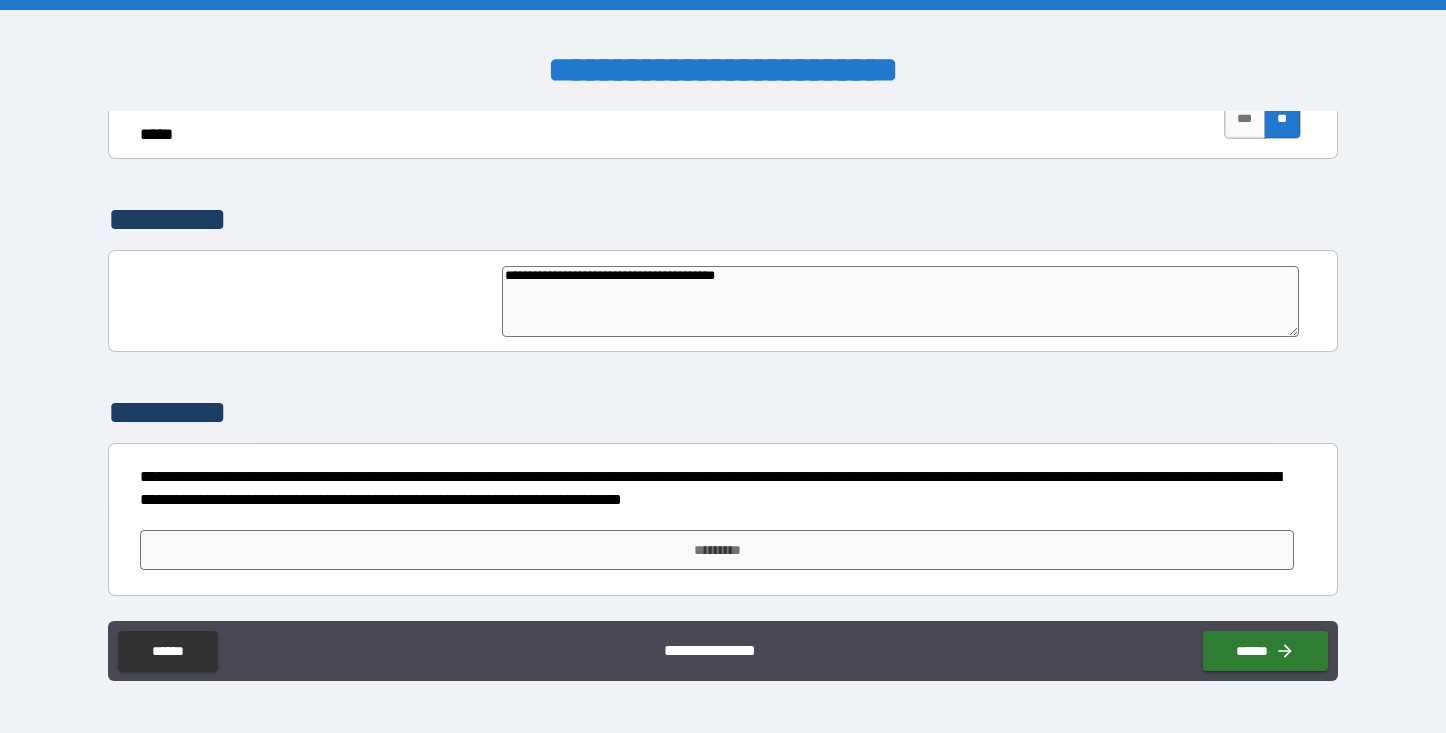 type on "*" 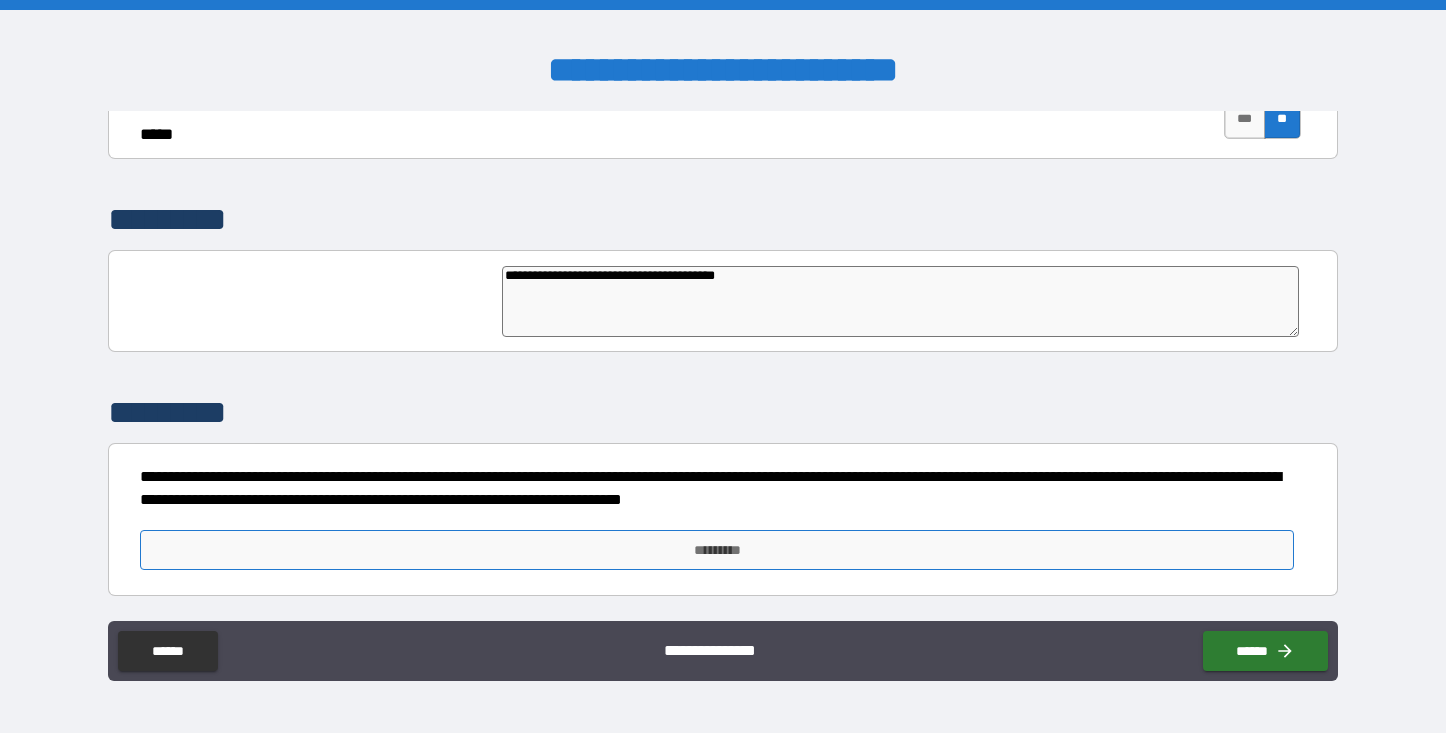 type on "**********" 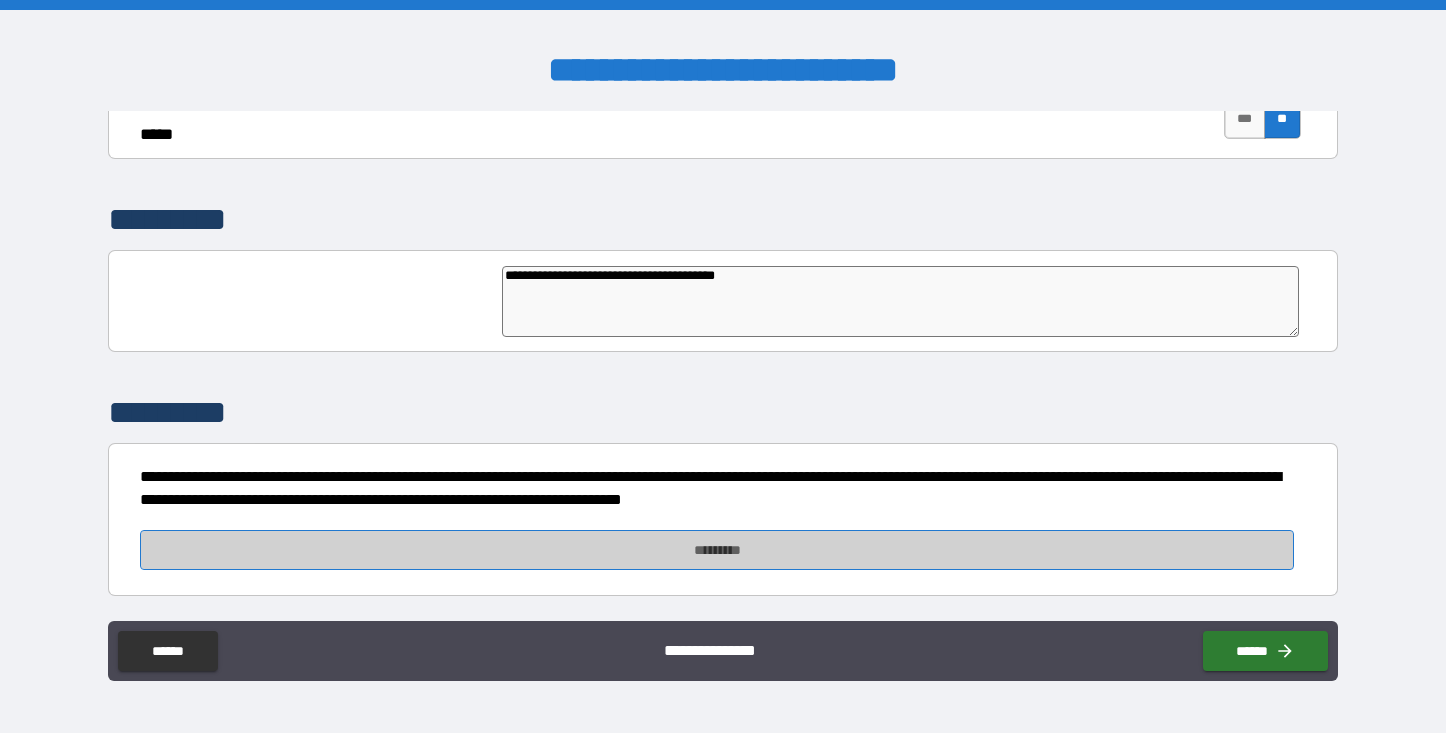 click on "*********" at bounding box center [717, 550] 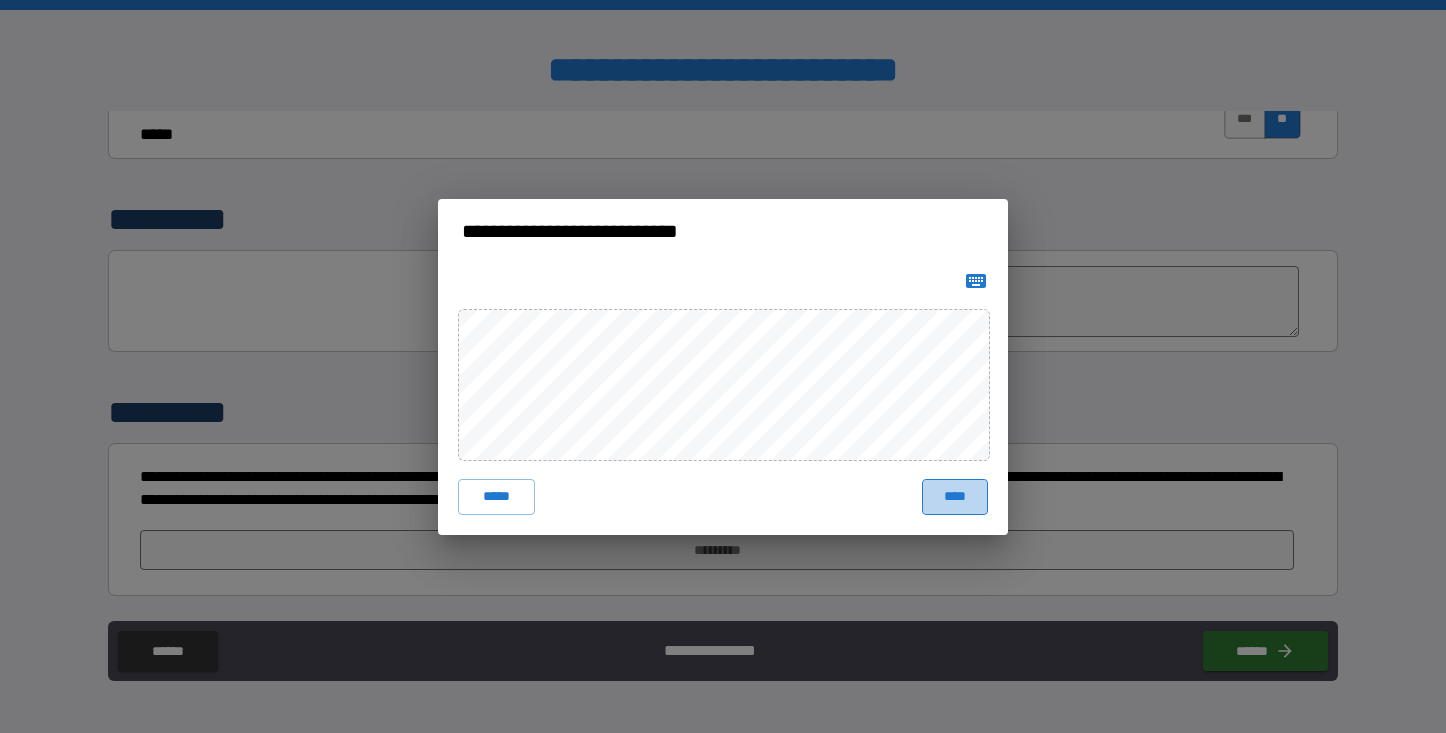 click on "****" at bounding box center [955, 497] 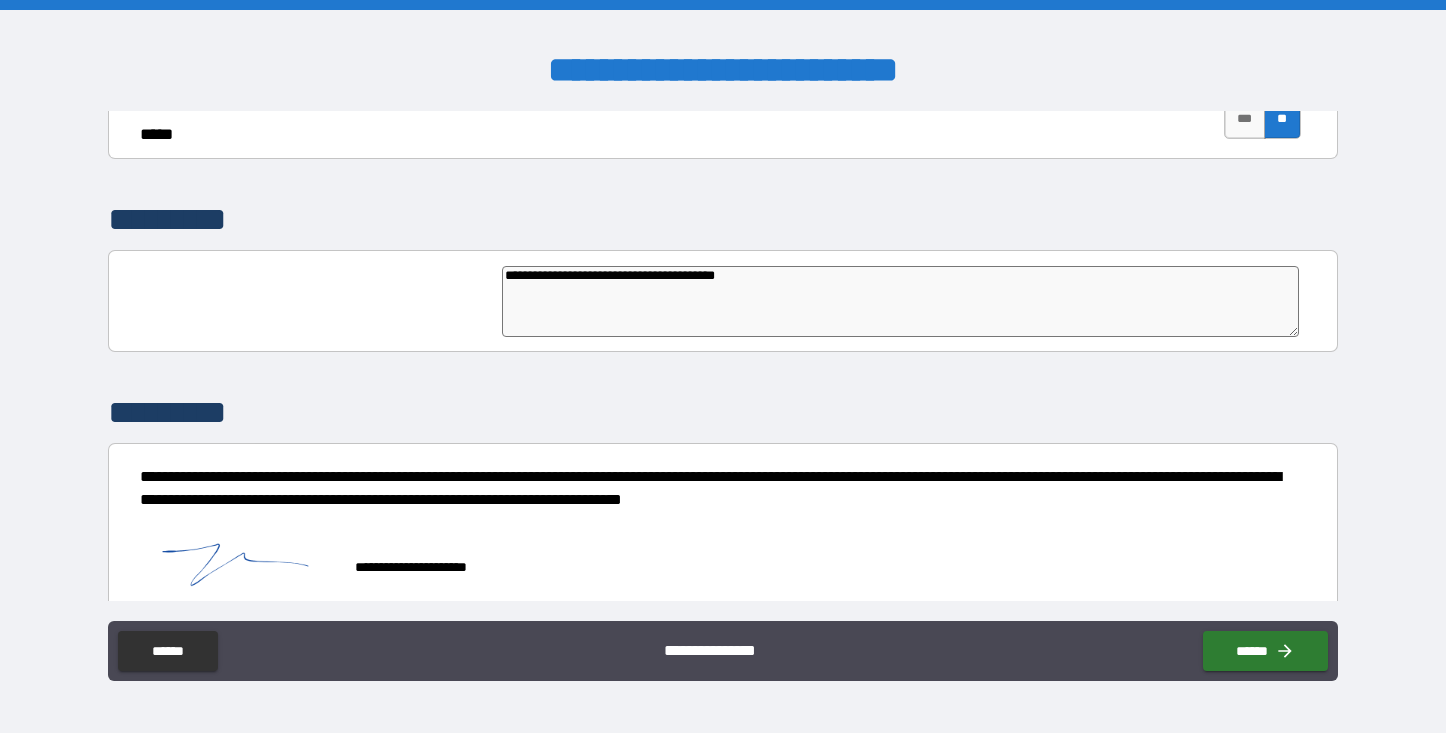 type on "*" 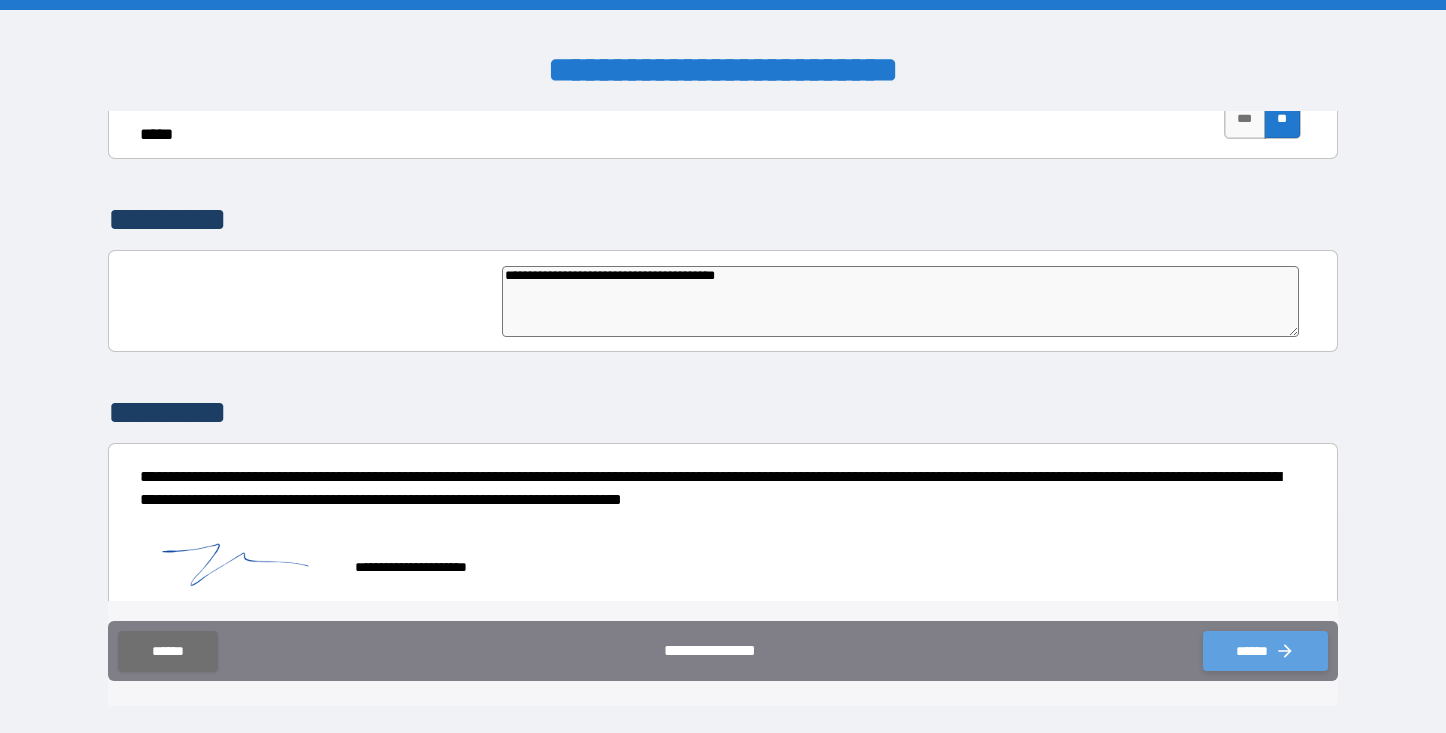 click on "******" at bounding box center (1265, 651) 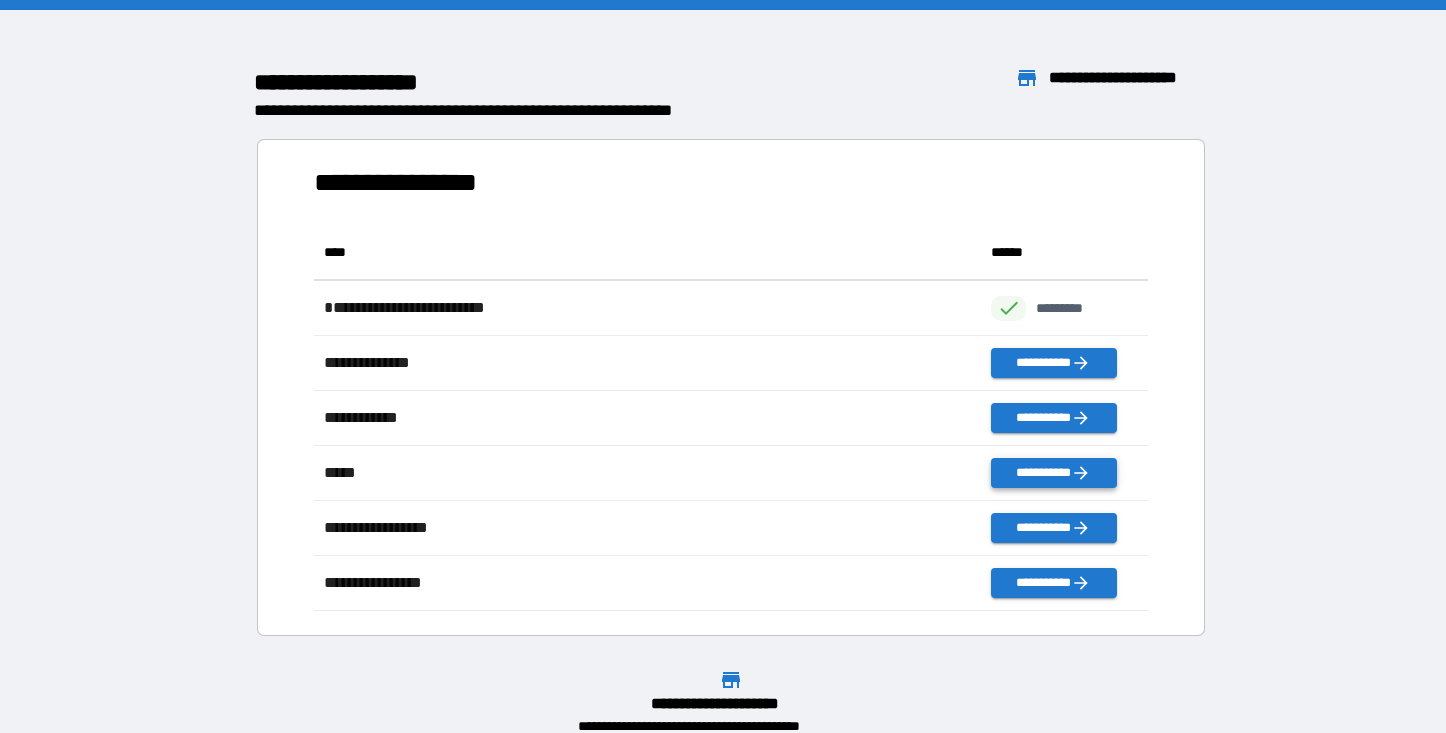 scroll, scrollTop: 1, scrollLeft: 1, axis: both 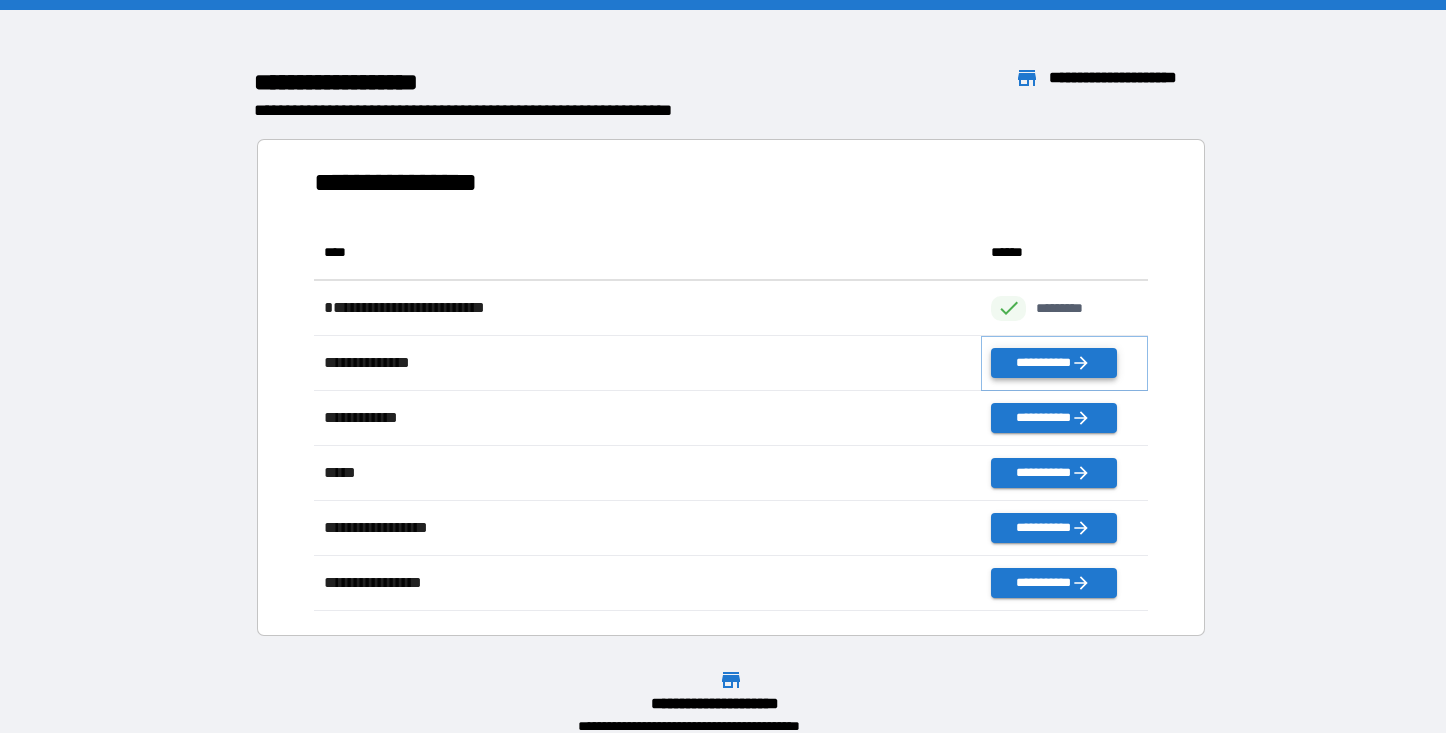 click on "**********" at bounding box center [1053, 363] 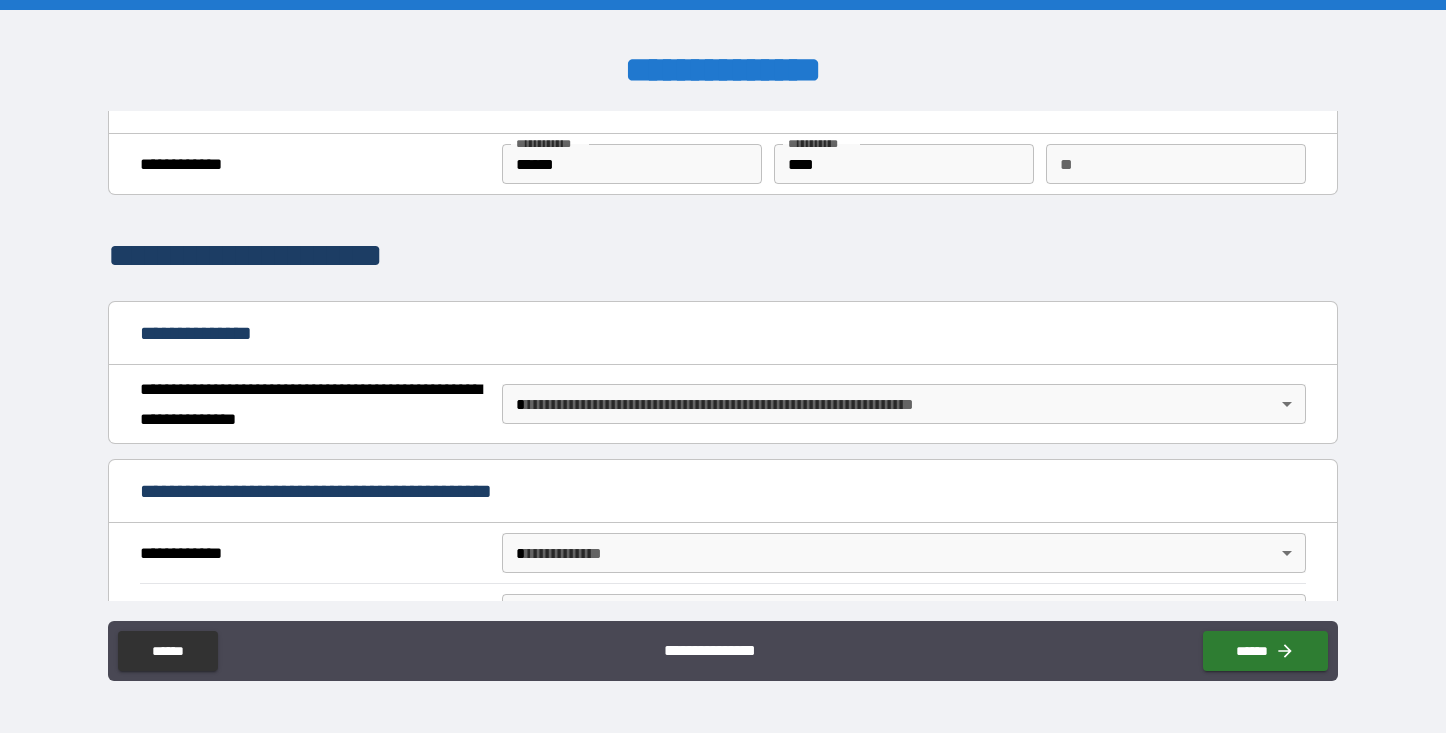 scroll, scrollTop: 43, scrollLeft: 0, axis: vertical 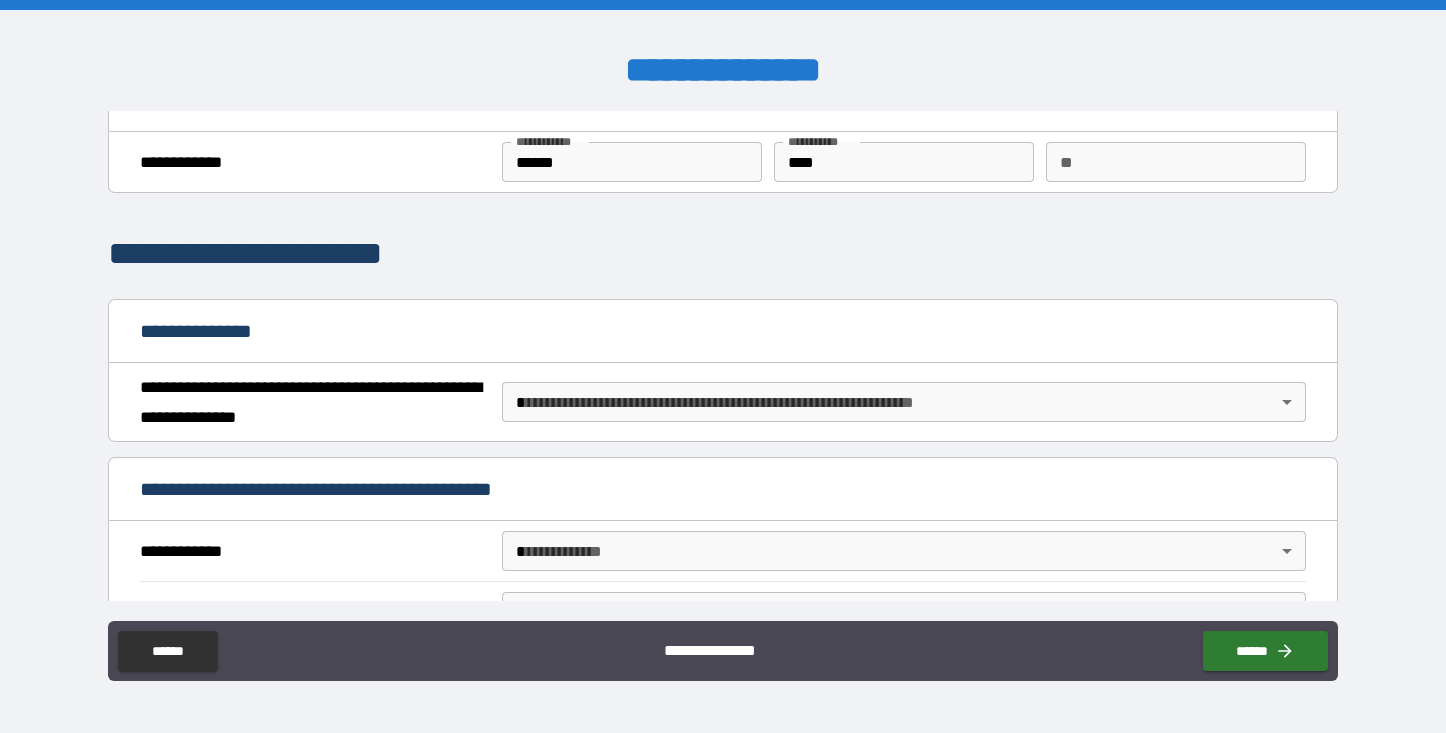 click on "**********" at bounding box center (723, 366) 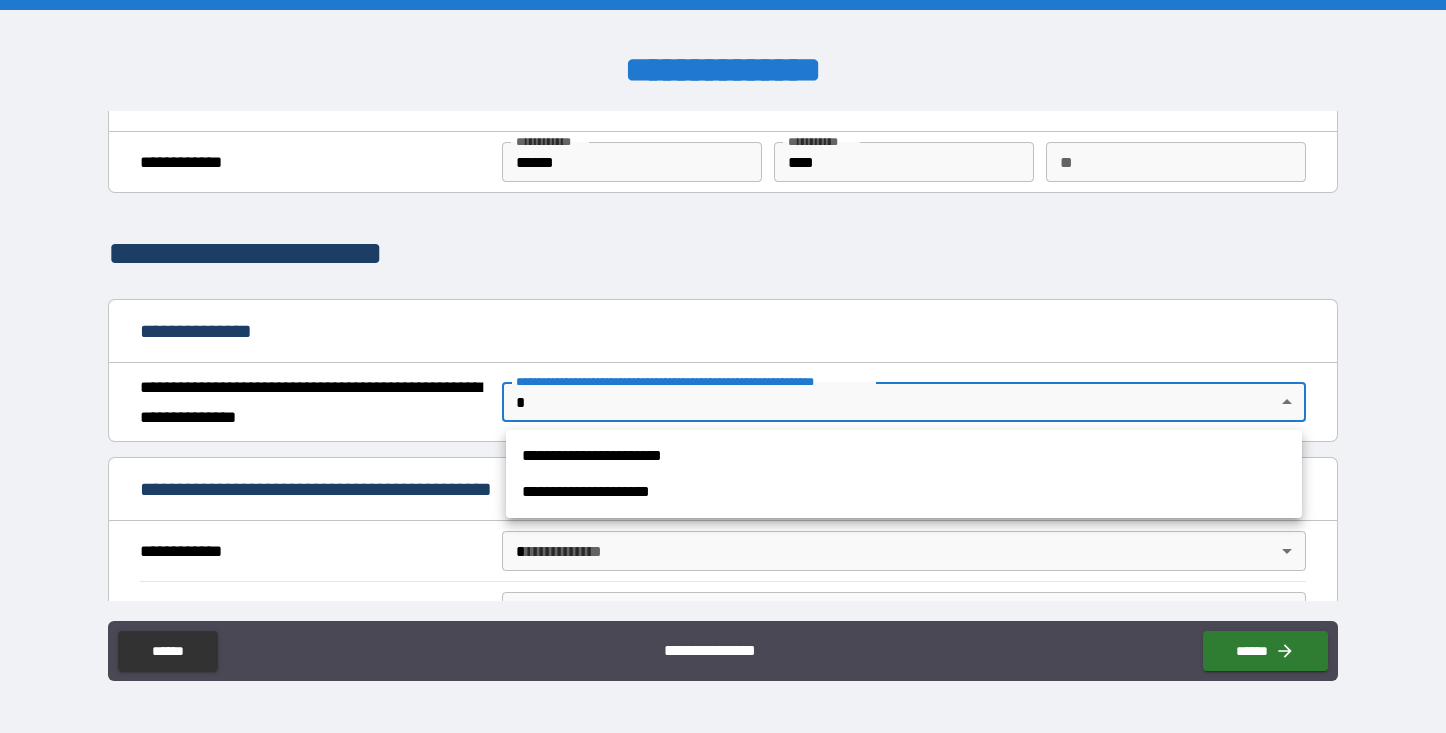 click on "**********" at bounding box center [904, 492] 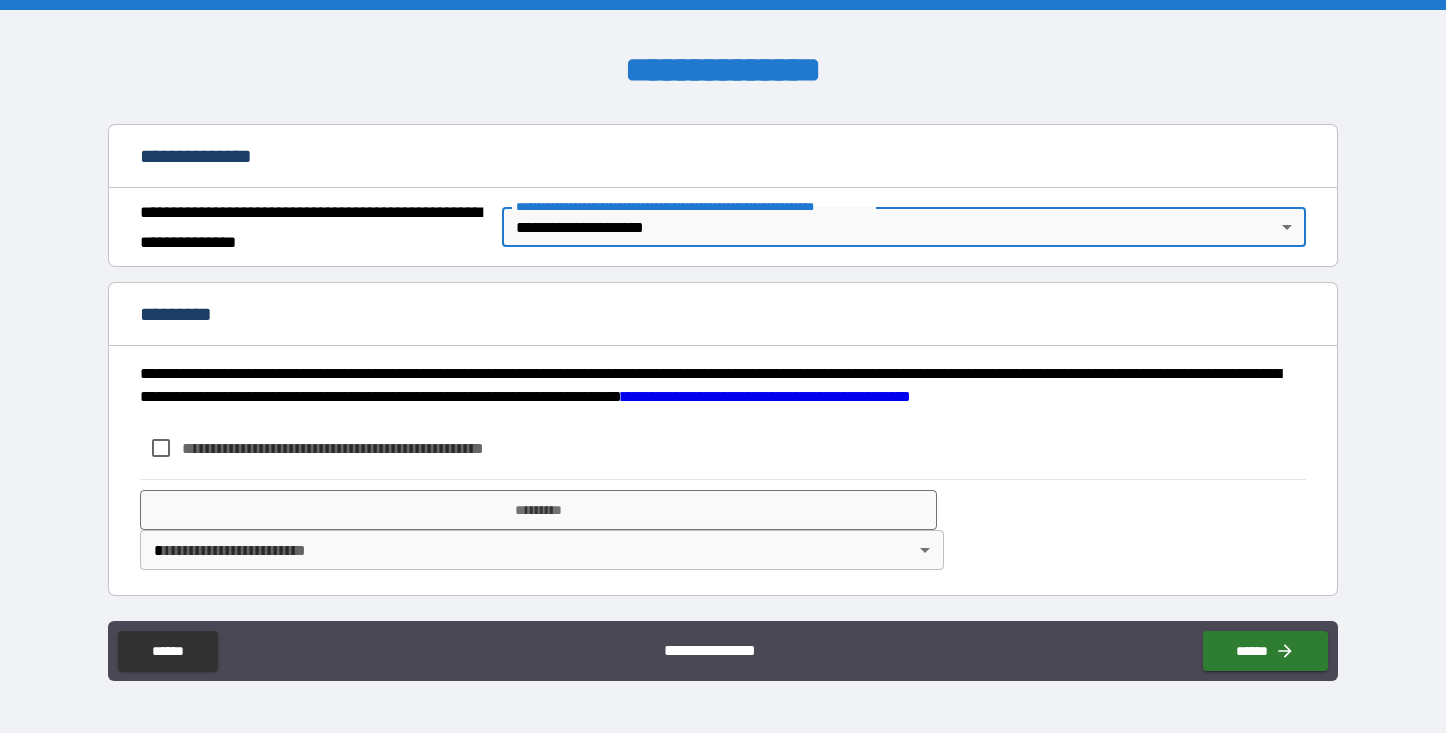 scroll, scrollTop: 218, scrollLeft: 0, axis: vertical 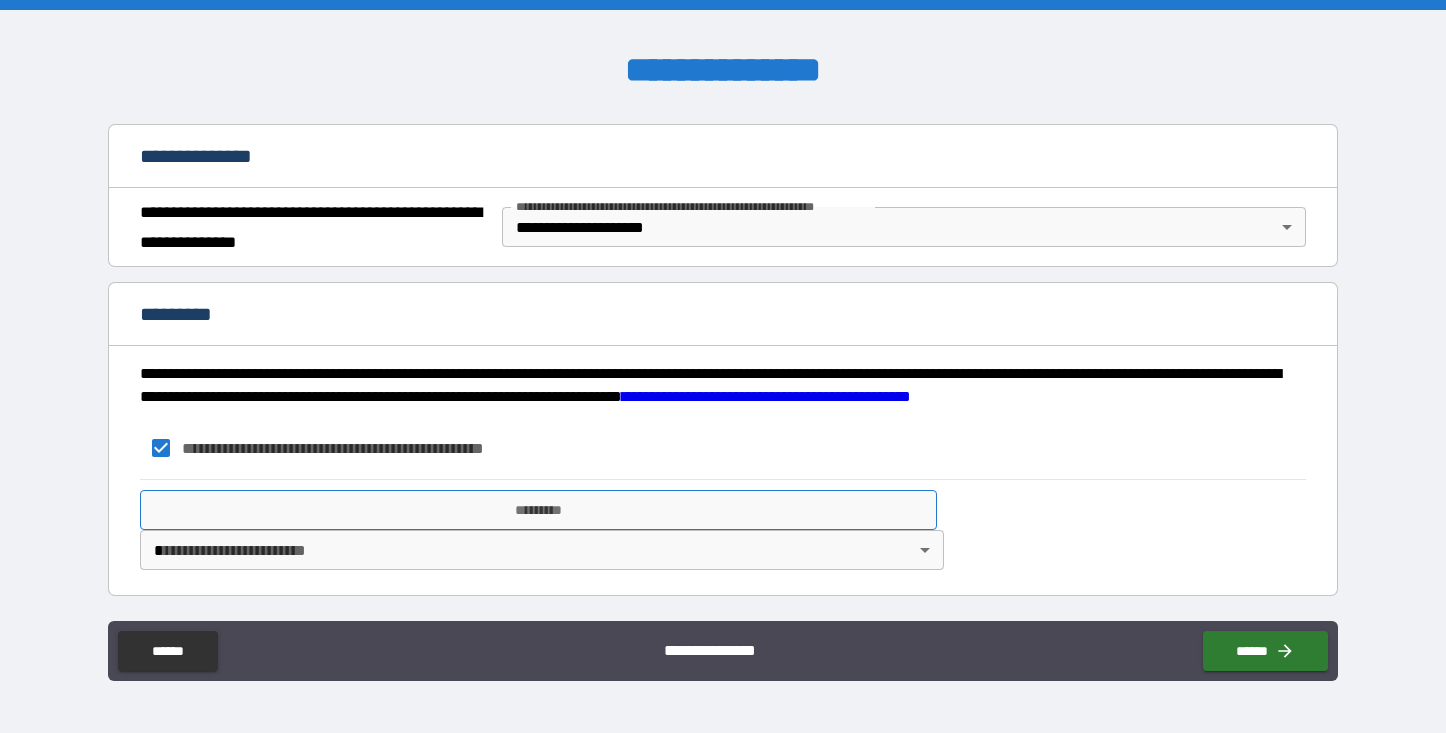 click on "*********" at bounding box center (538, 510) 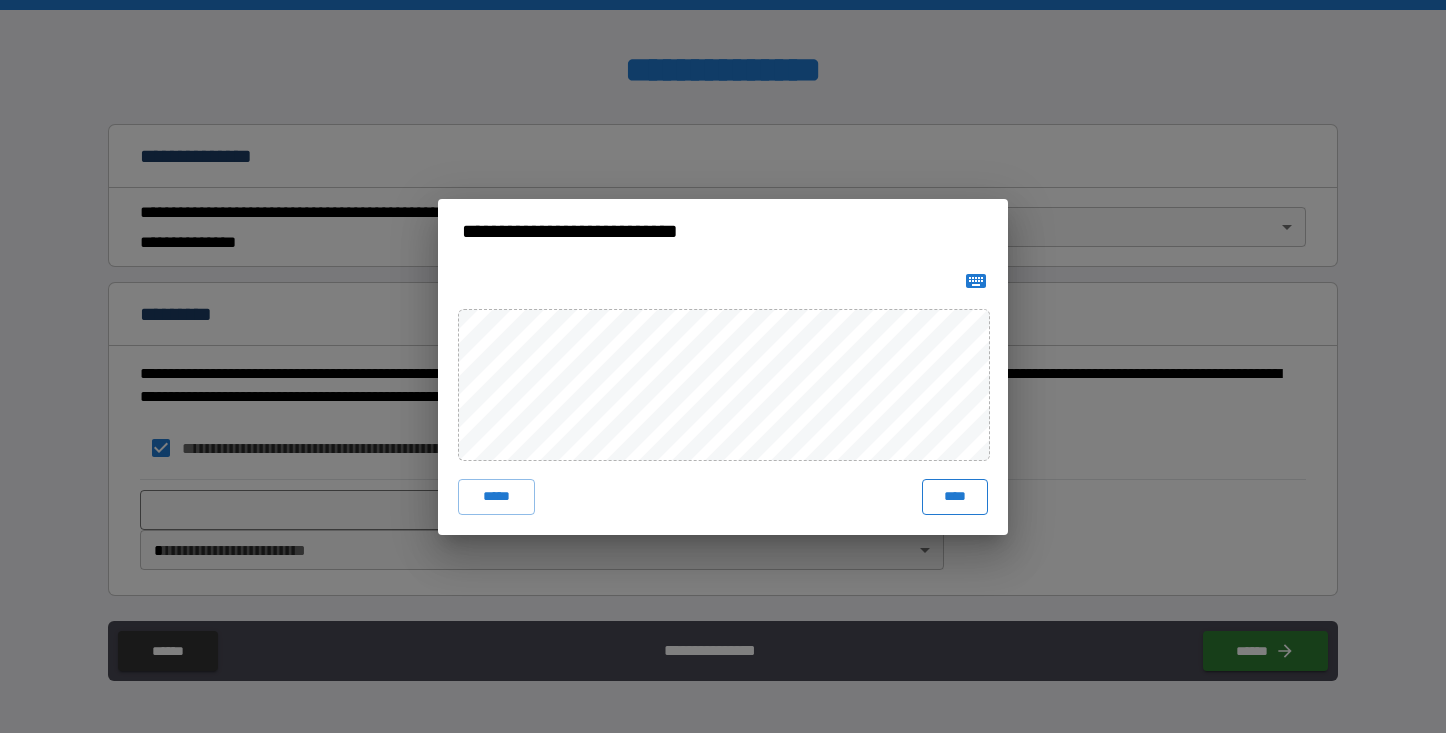 click on "****" at bounding box center [955, 497] 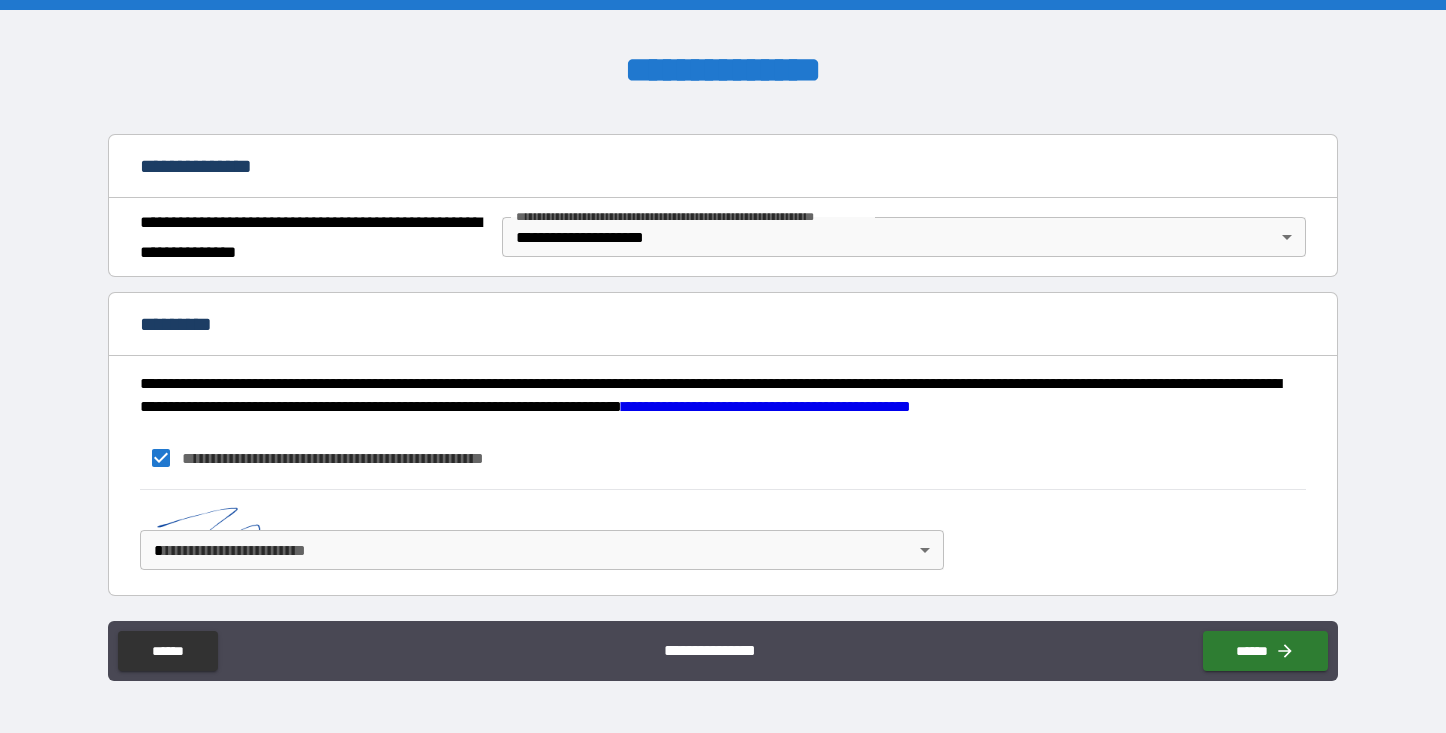 scroll, scrollTop: 208, scrollLeft: 0, axis: vertical 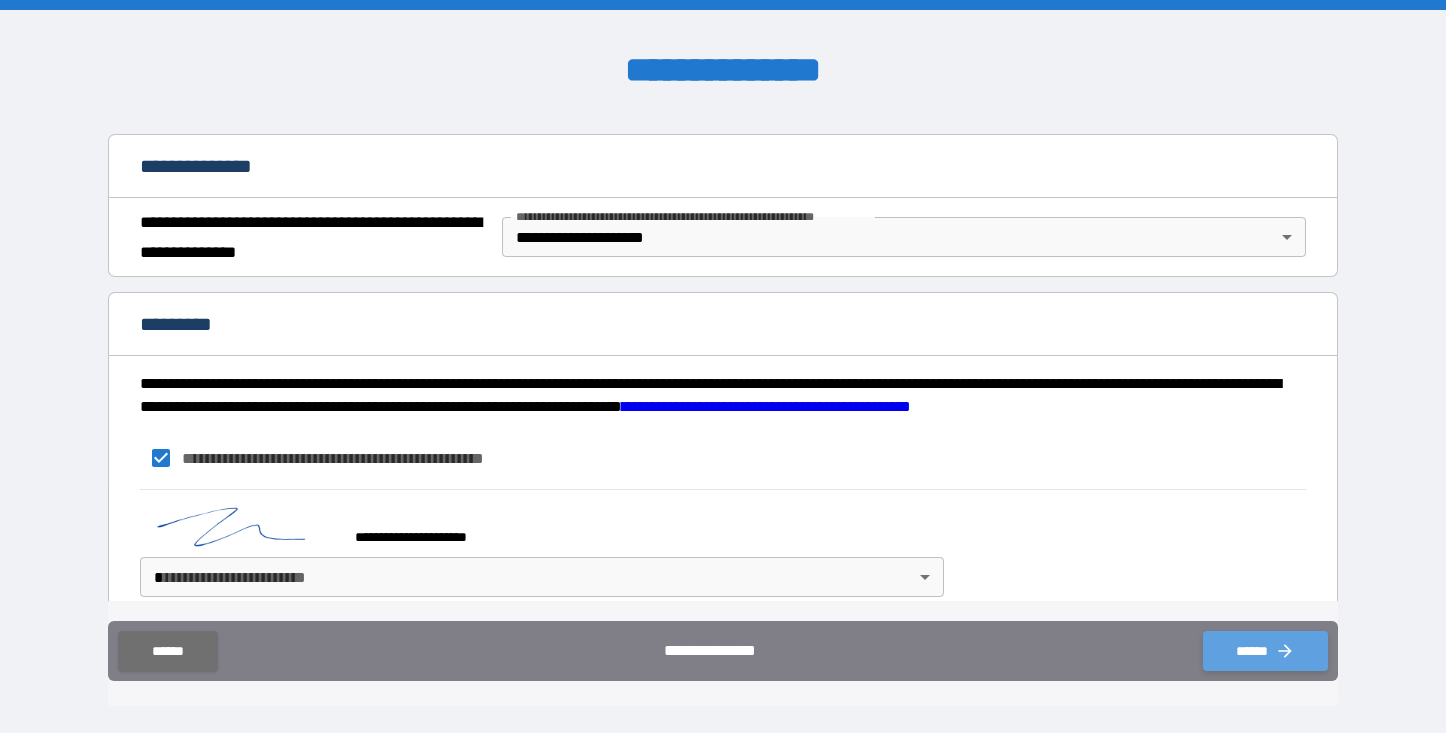 click on "******" at bounding box center (1265, 651) 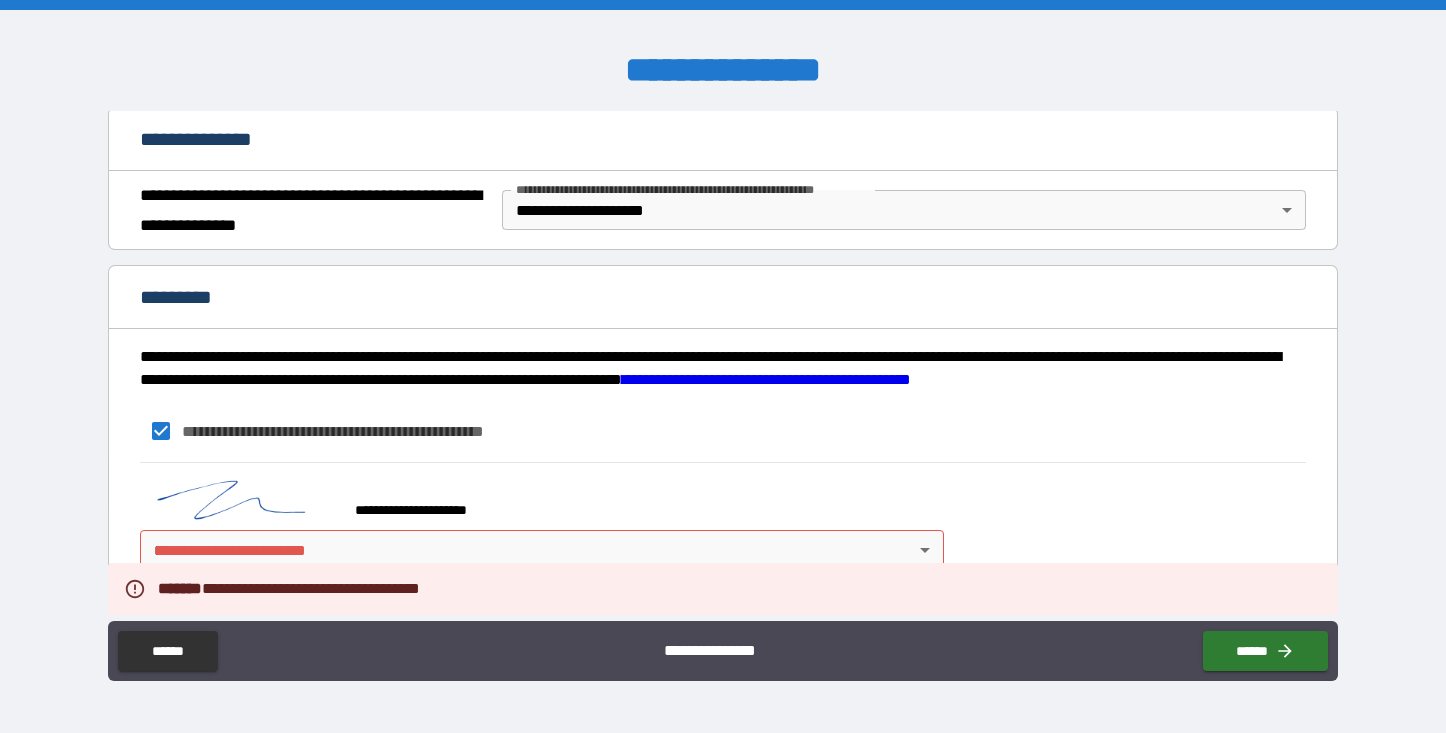 scroll, scrollTop: 235, scrollLeft: 0, axis: vertical 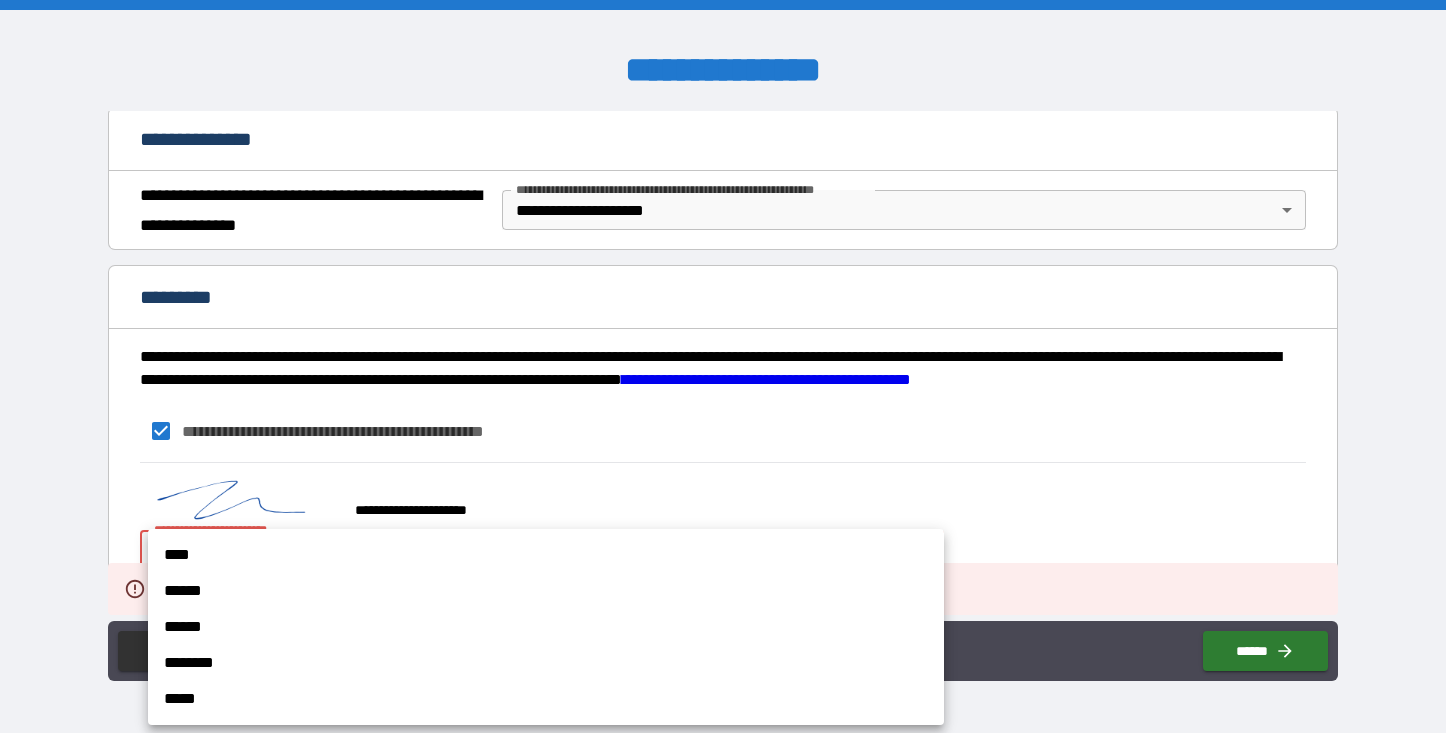 click on "****" at bounding box center [546, 555] 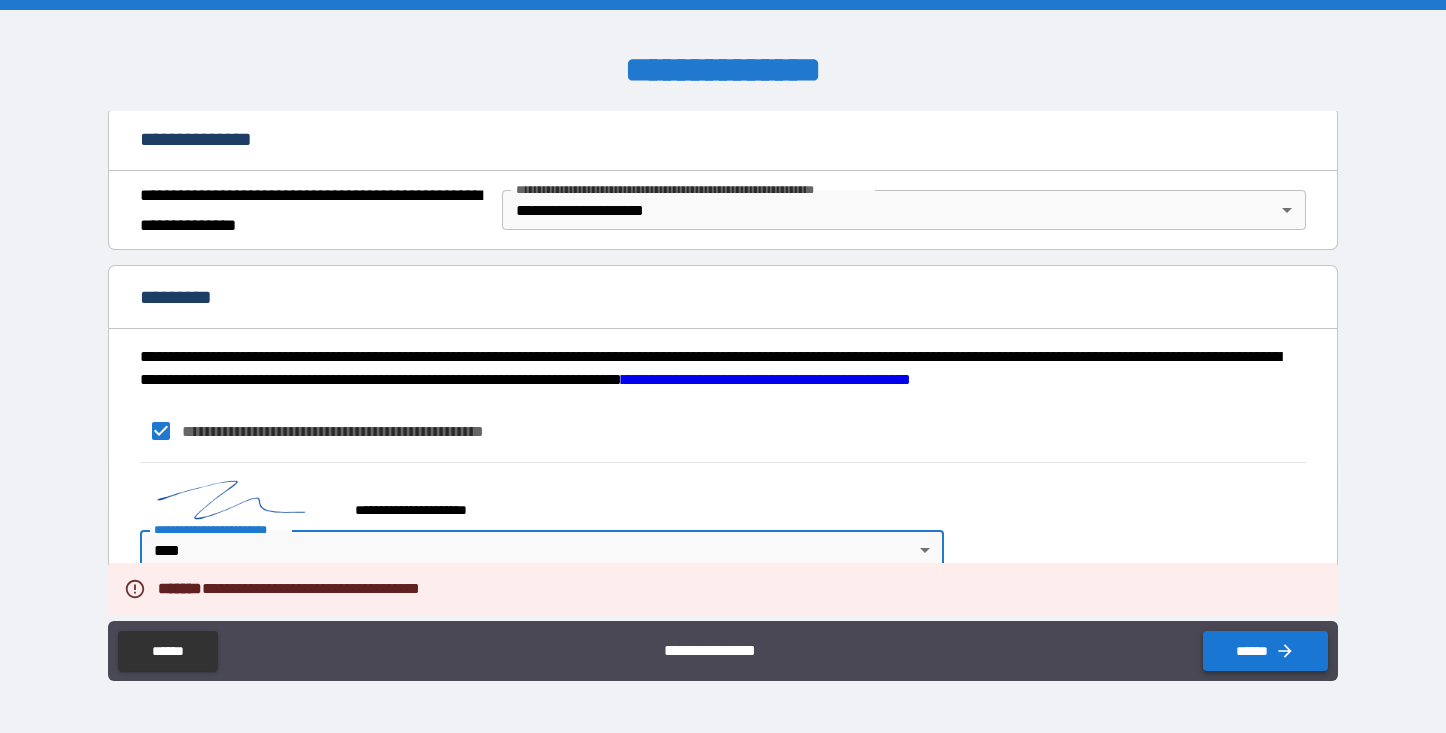 click 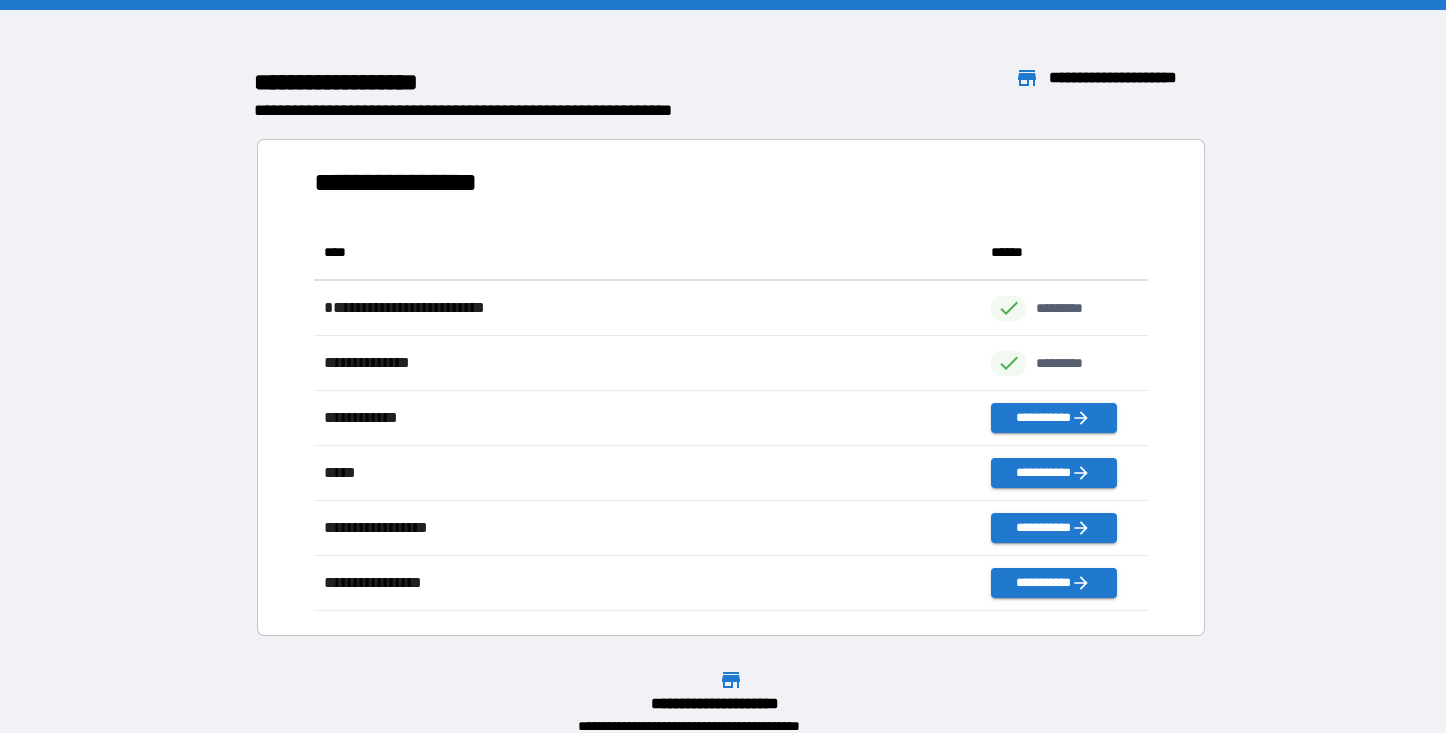 scroll, scrollTop: 1, scrollLeft: 1, axis: both 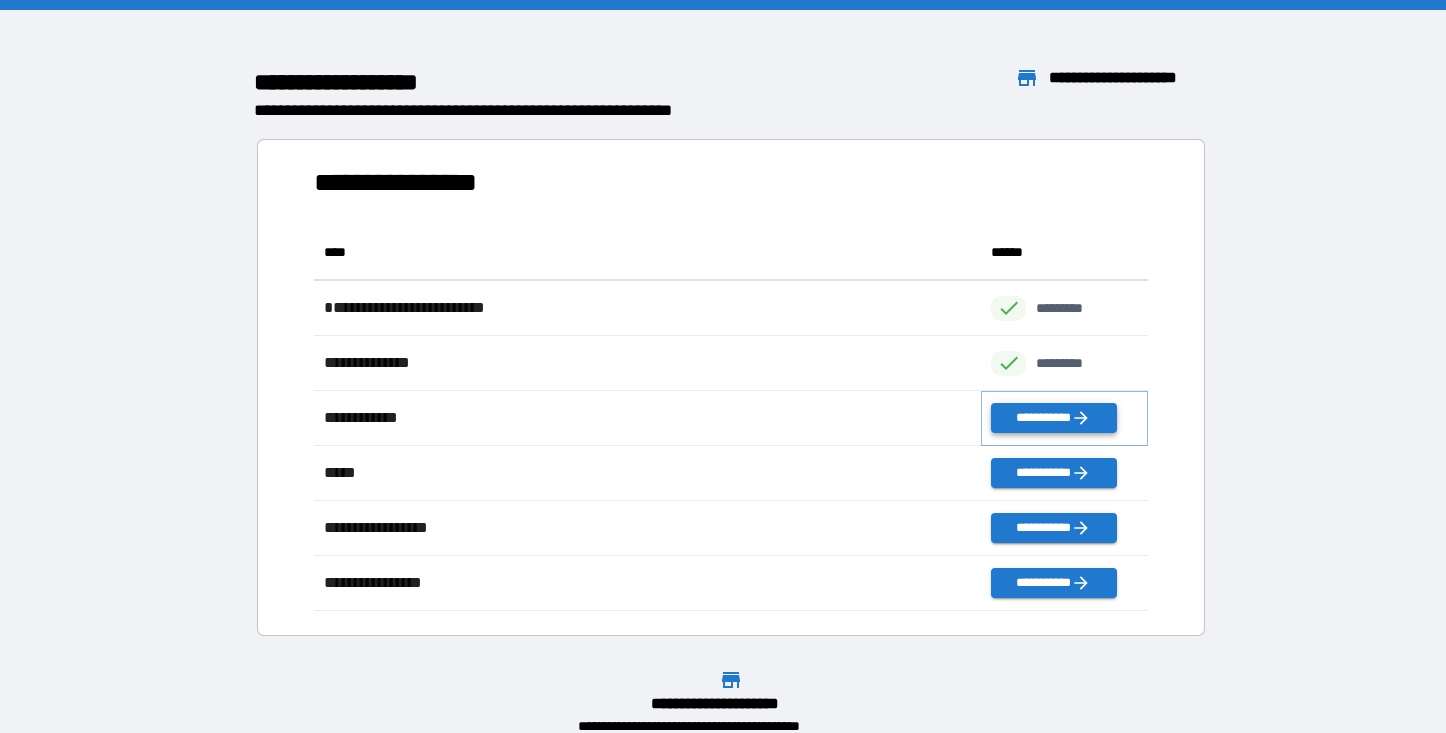 click 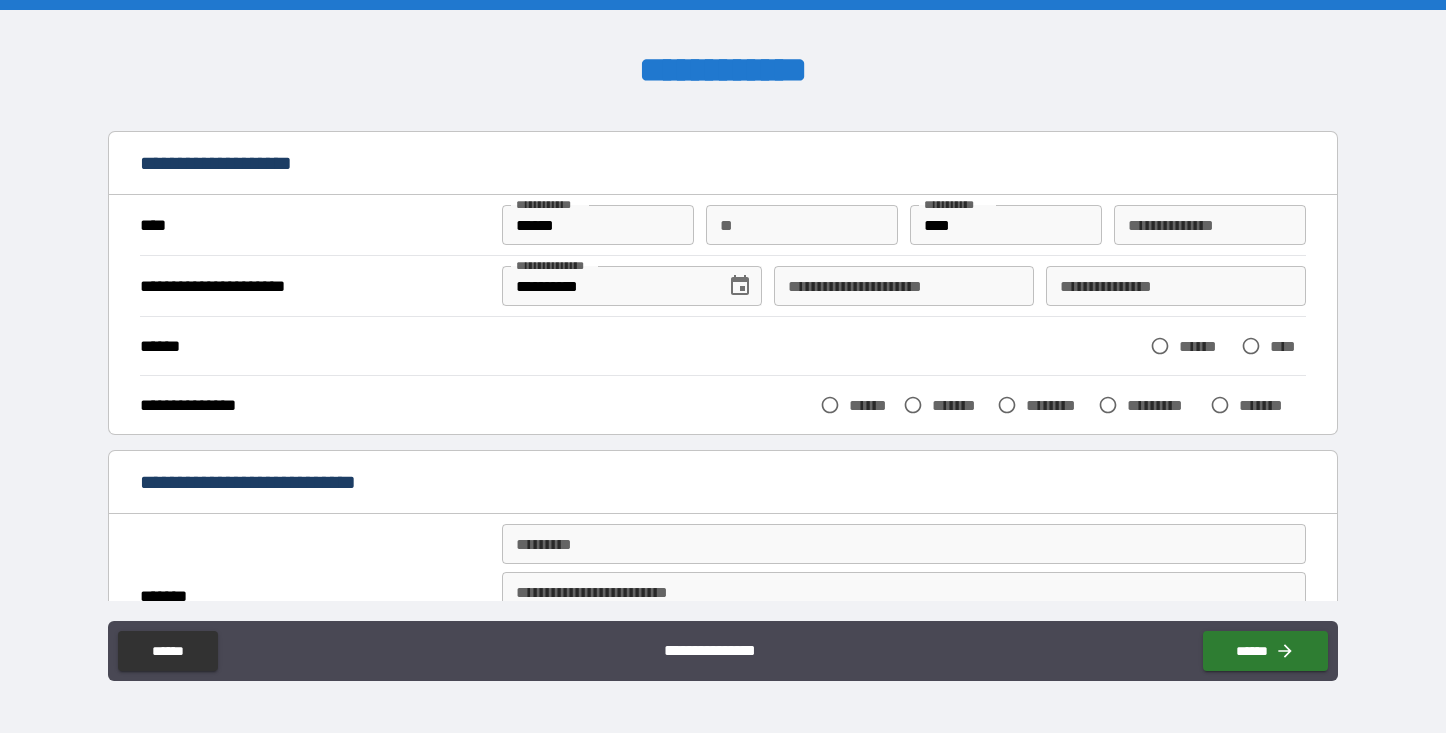scroll, scrollTop: 76, scrollLeft: 0, axis: vertical 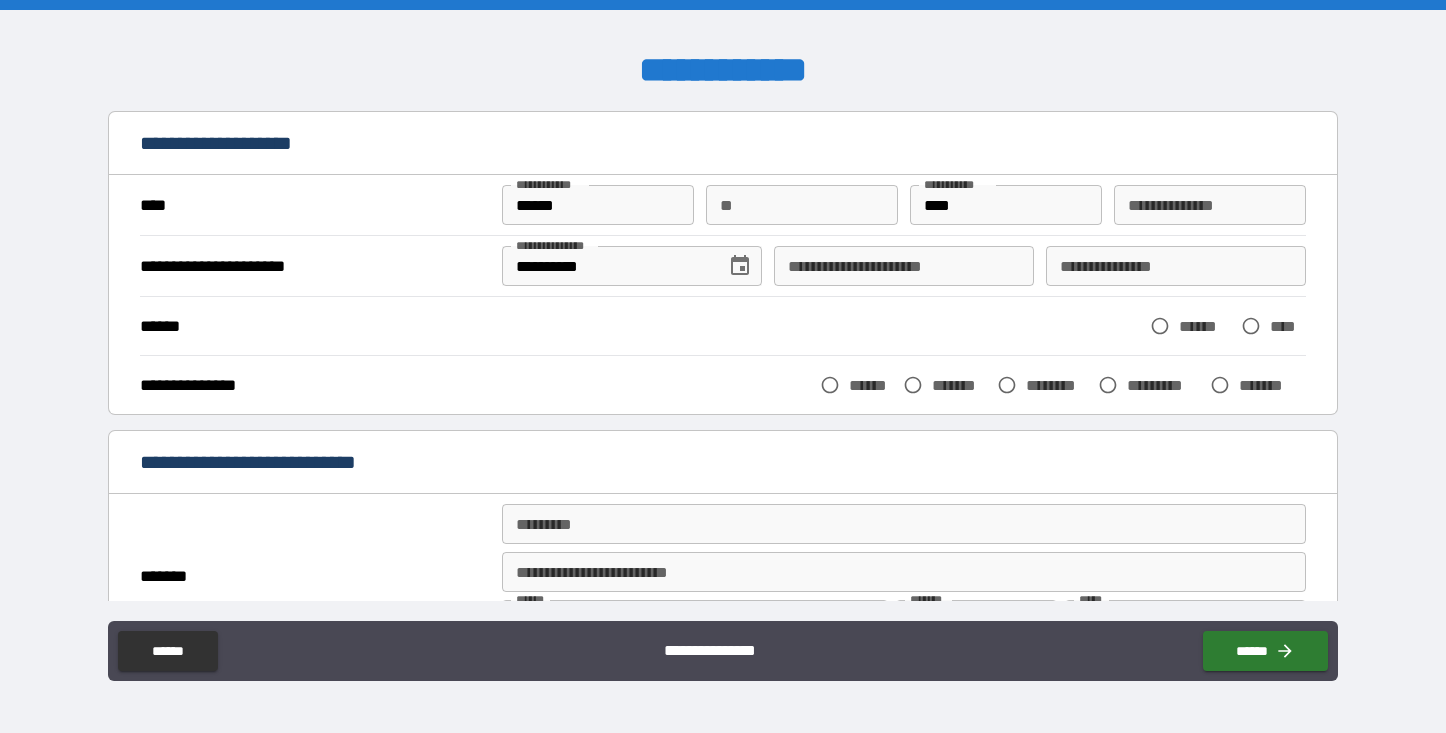 click on "**********" at bounding box center [904, 266] 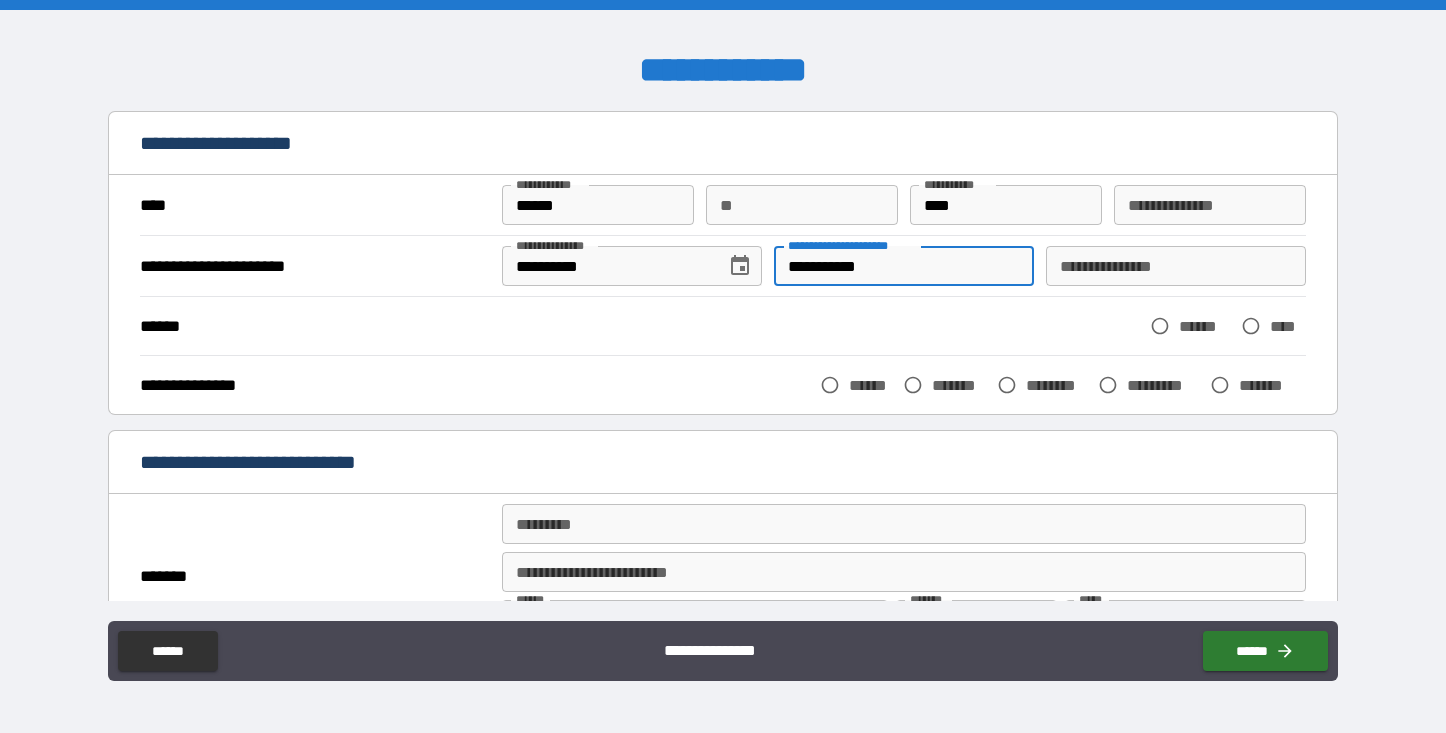 type on "**********" 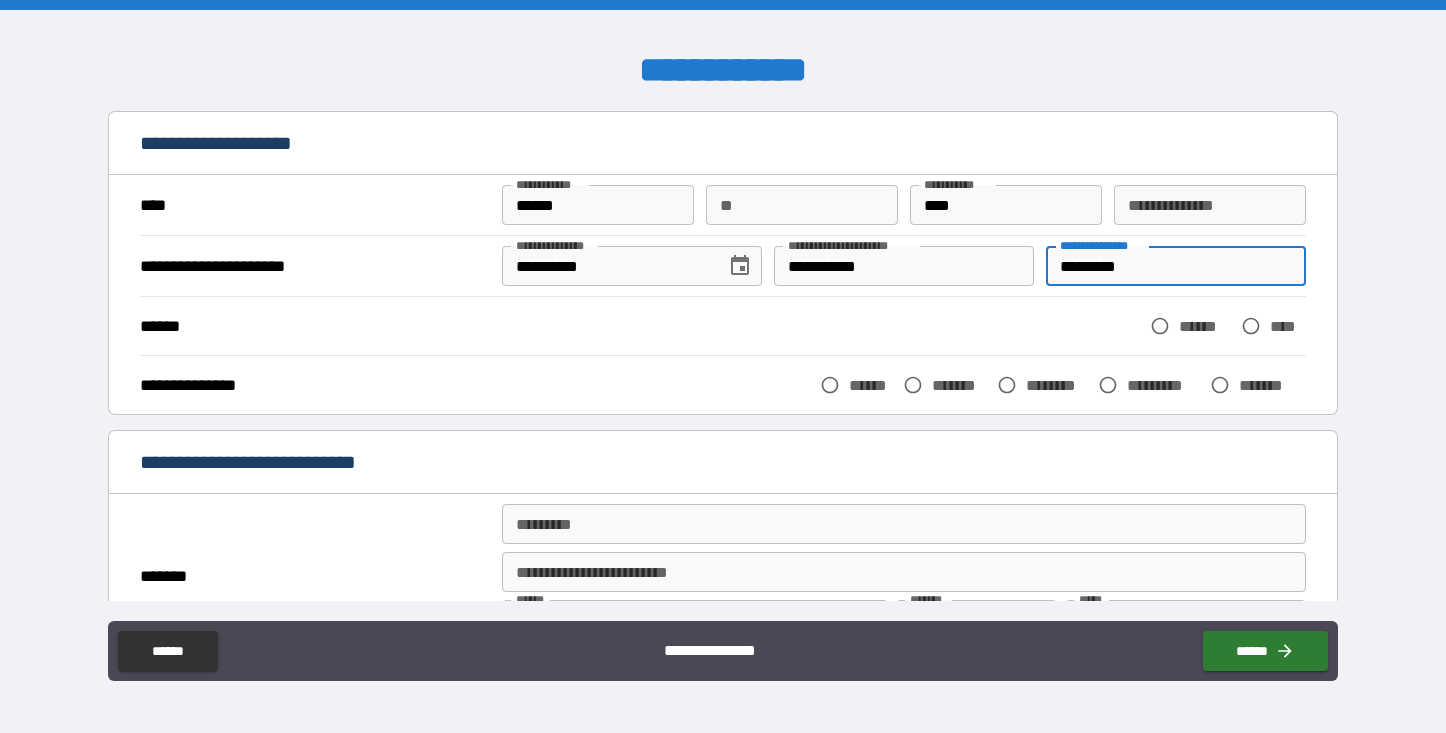 type on "*********" 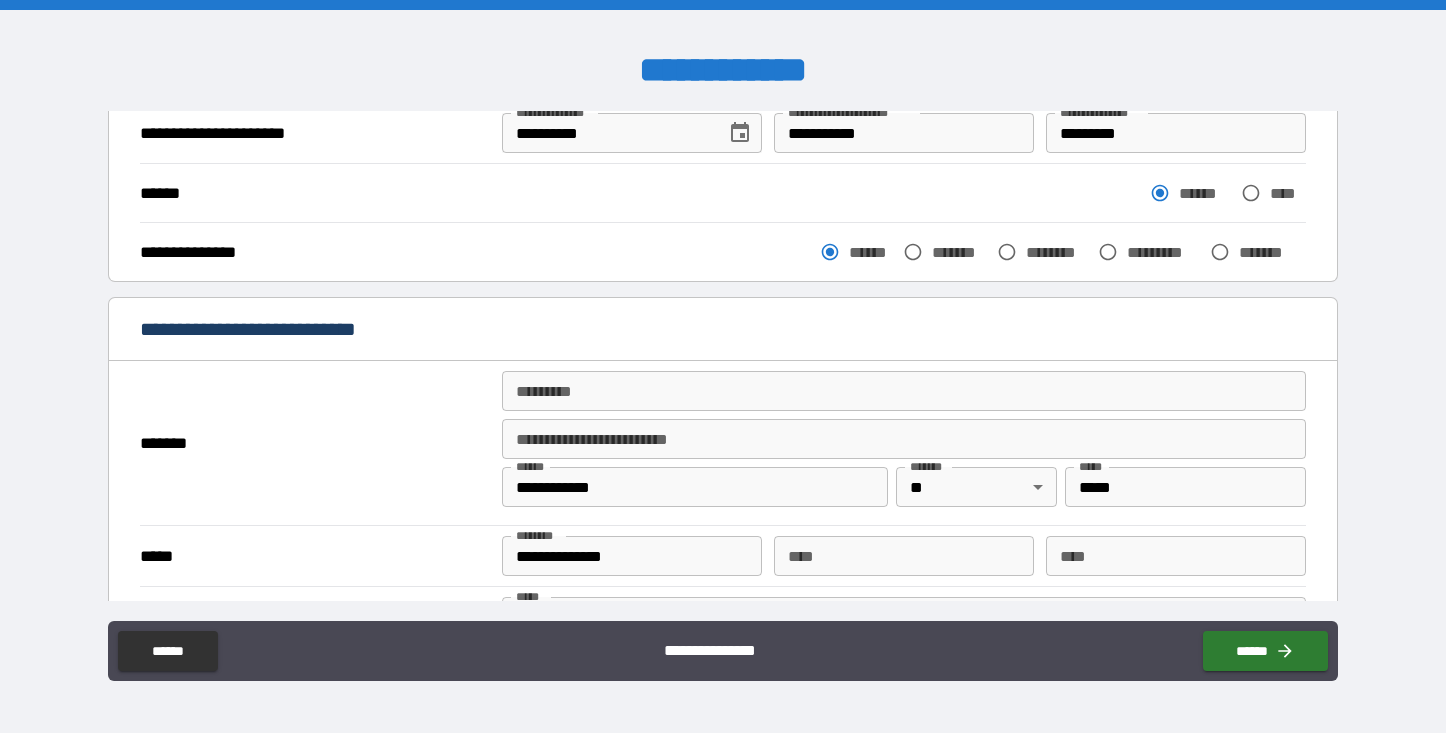 scroll, scrollTop: 216, scrollLeft: 0, axis: vertical 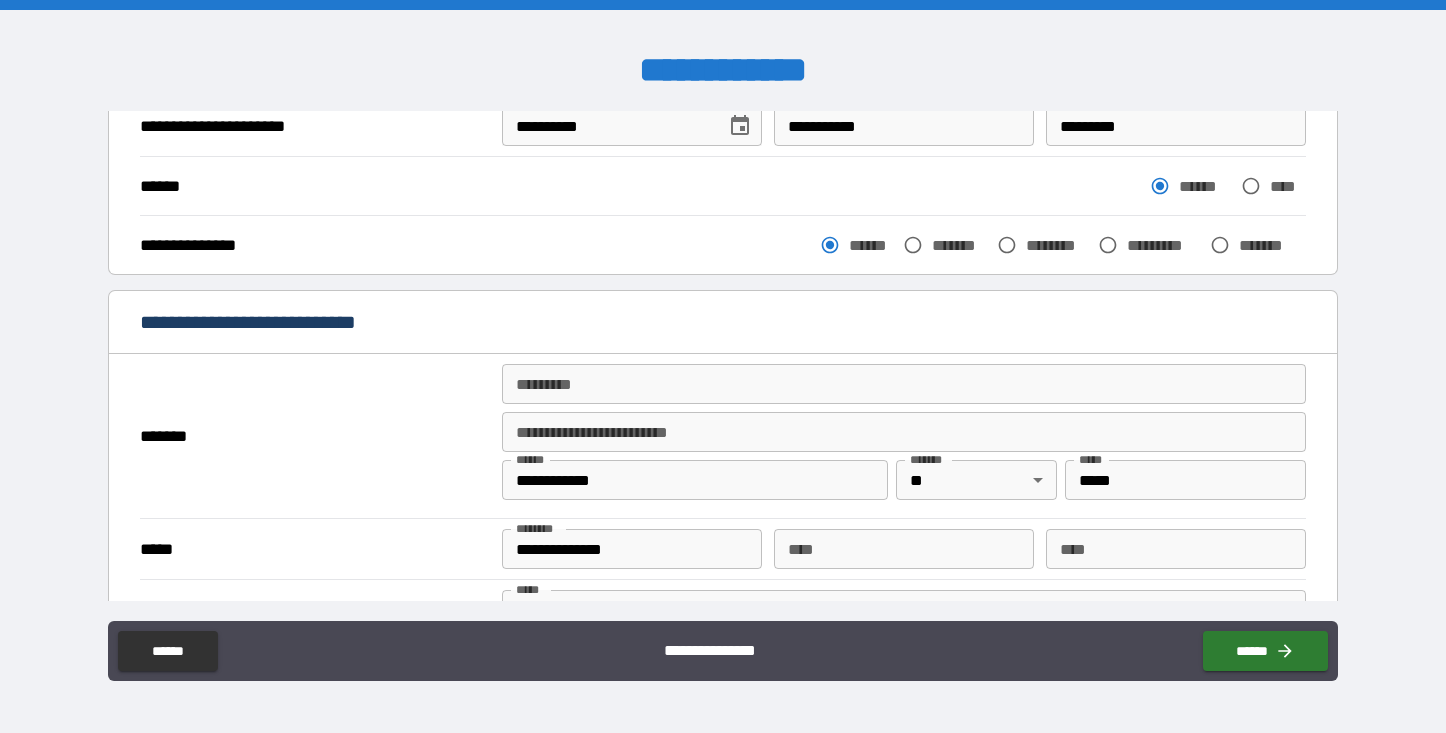 click on "*******   *" at bounding box center [904, 384] 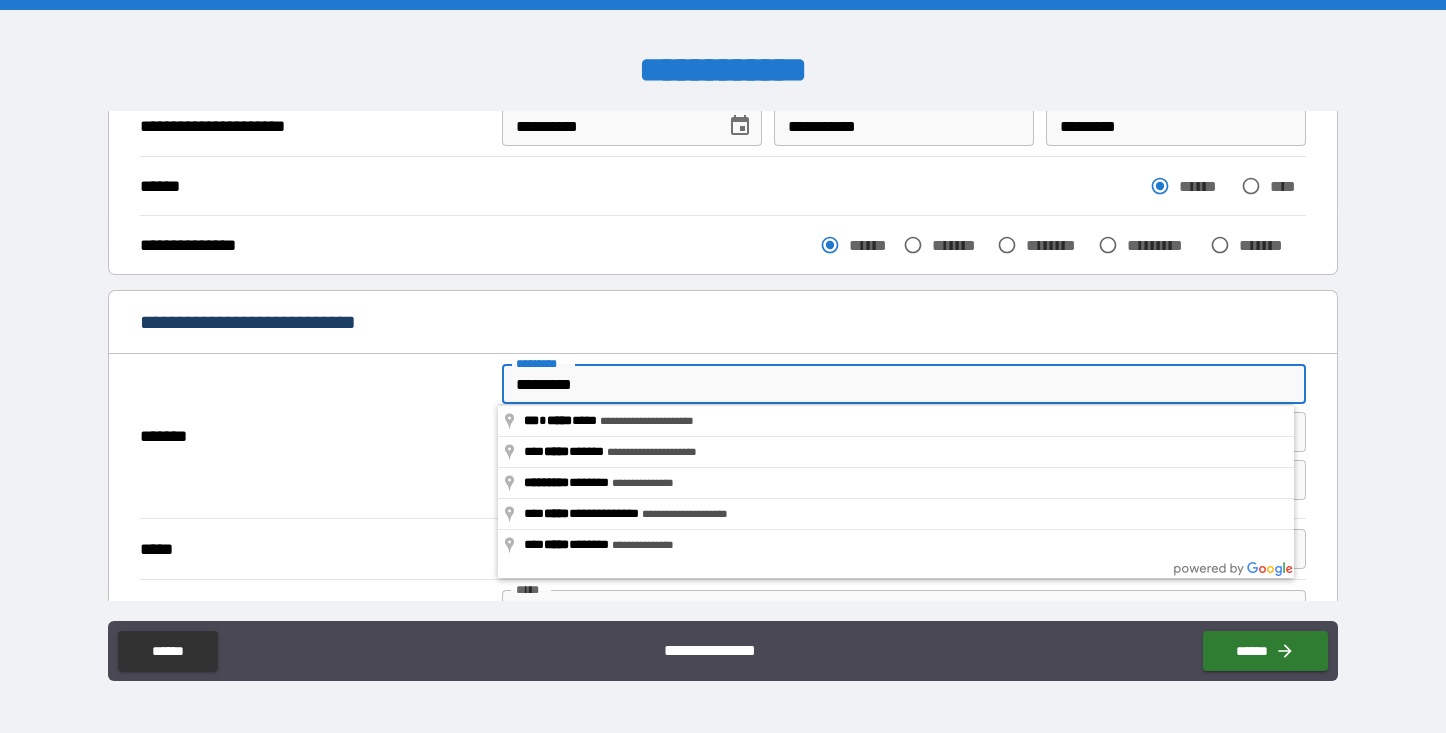 type on "**********" 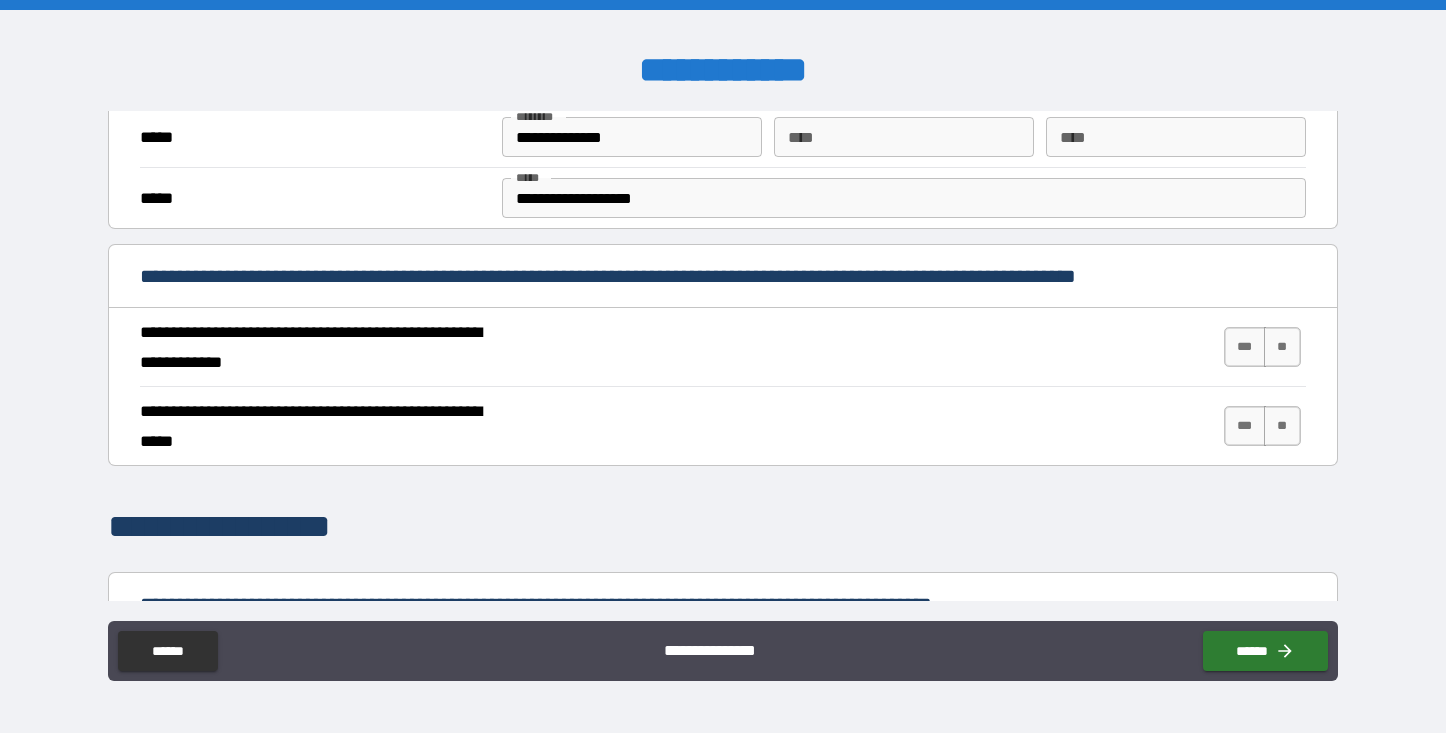 scroll, scrollTop: 652, scrollLeft: 0, axis: vertical 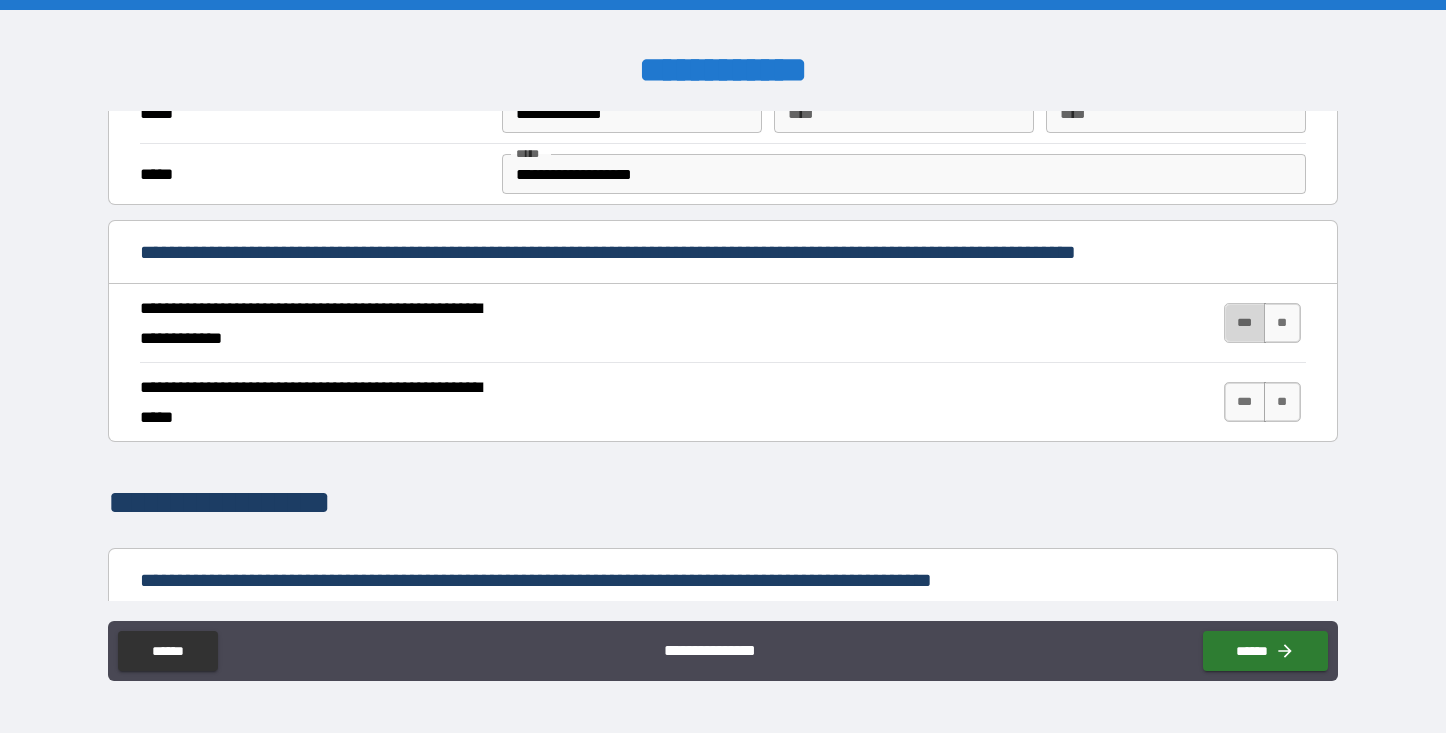 click on "***" at bounding box center [1245, 323] 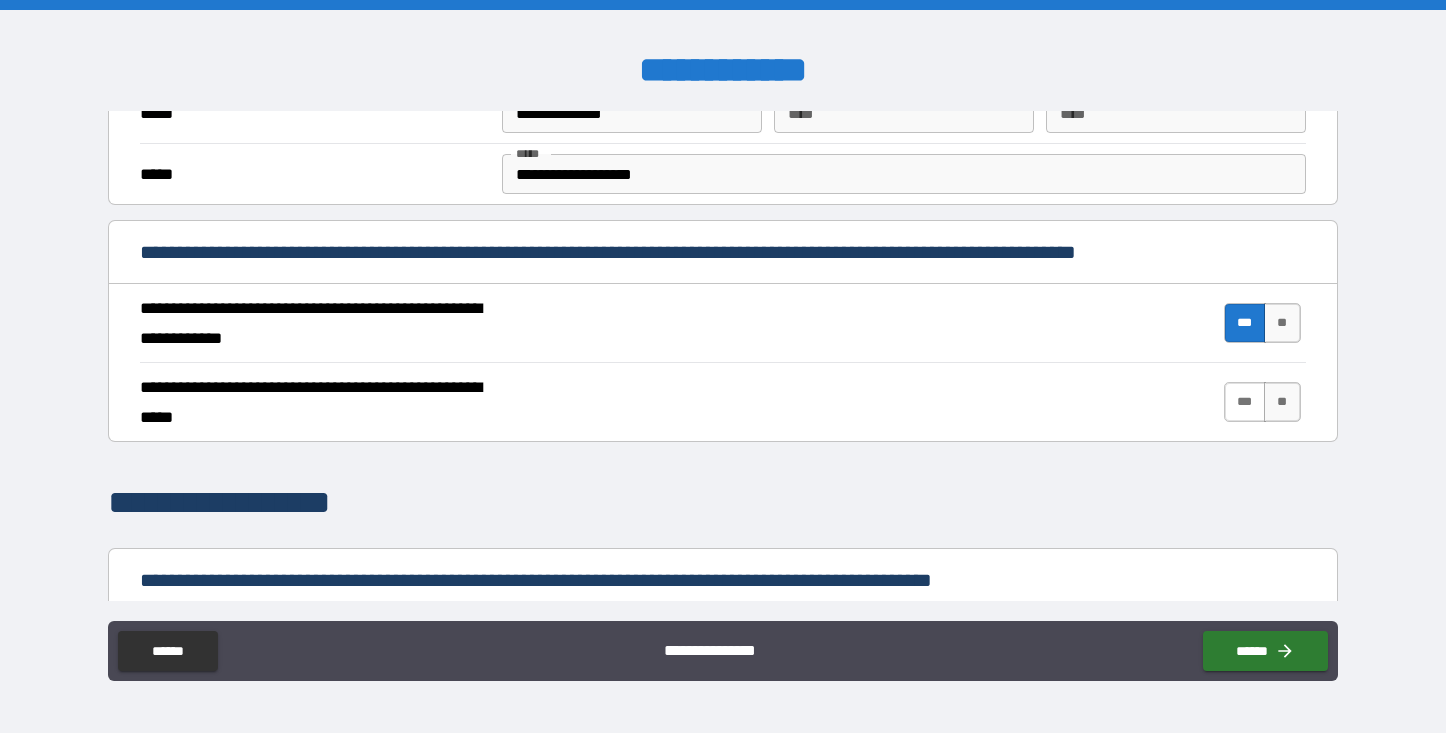 click on "***" at bounding box center [1245, 402] 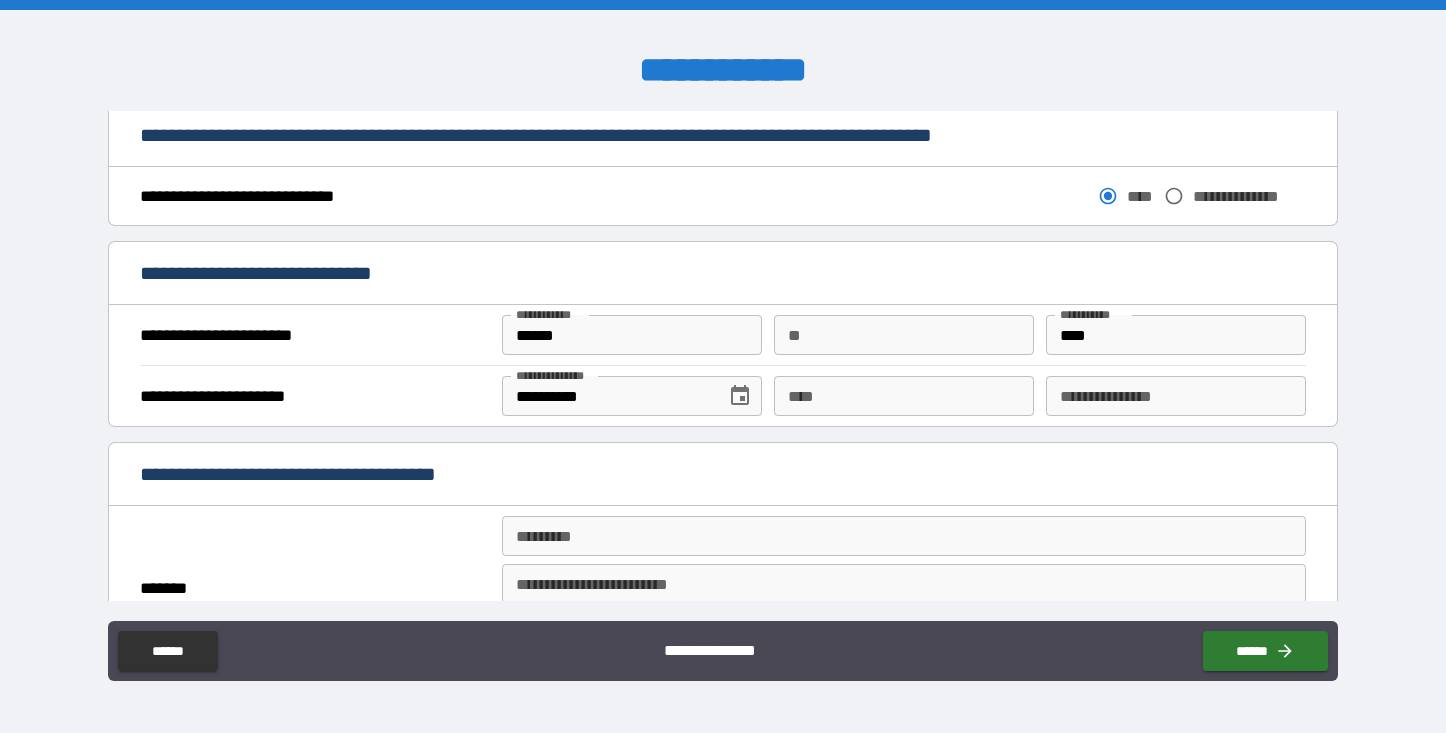 scroll, scrollTop: 1109, scrollLeft: 0, axis: vertical 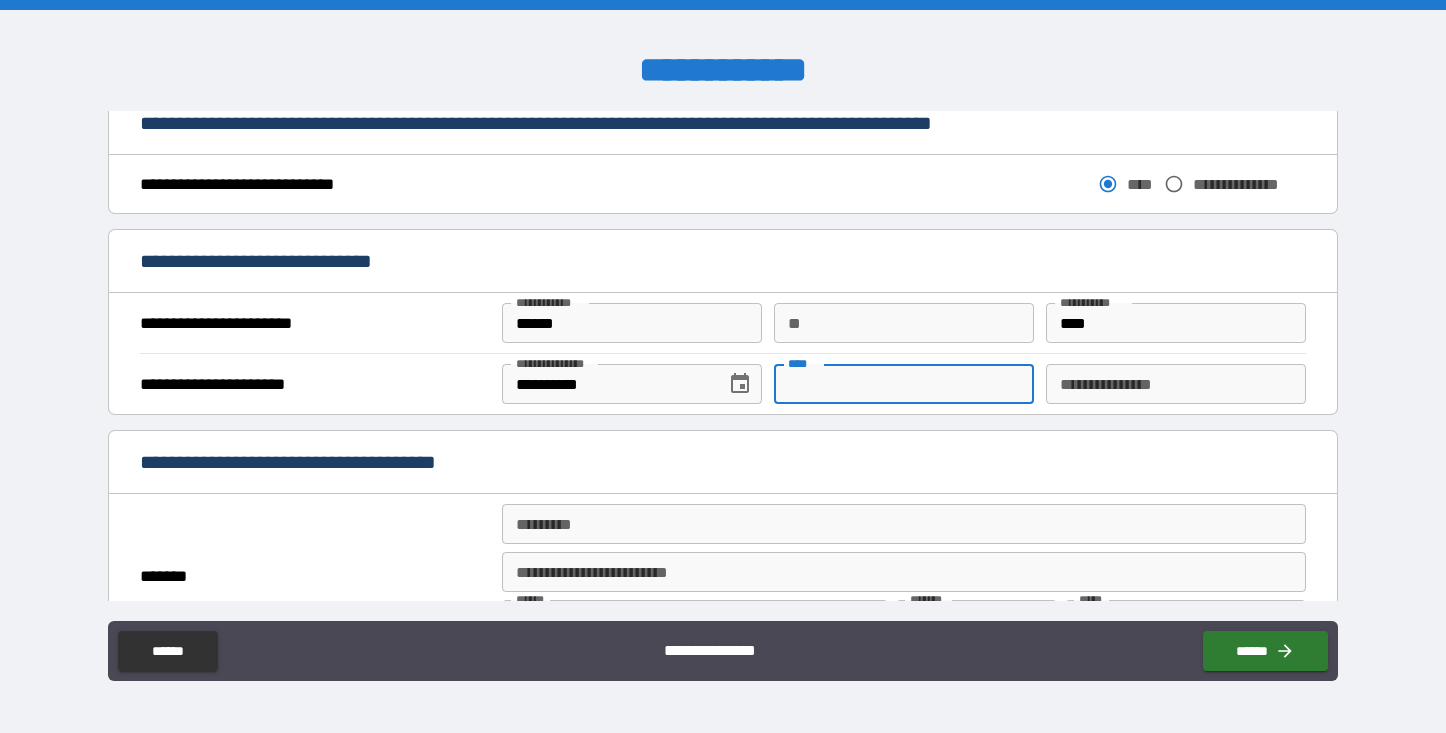 click on "****" at bounding box center (904, 384) 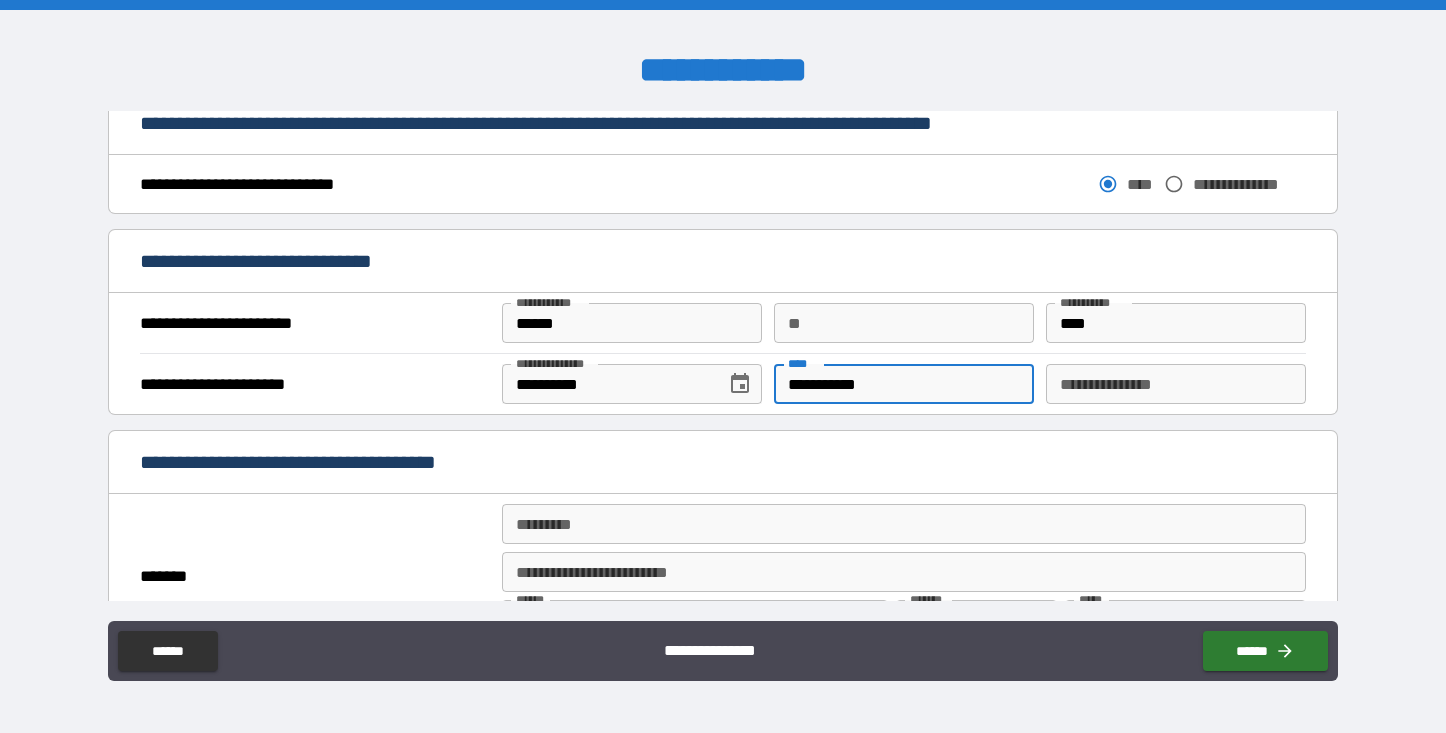type on "**********" 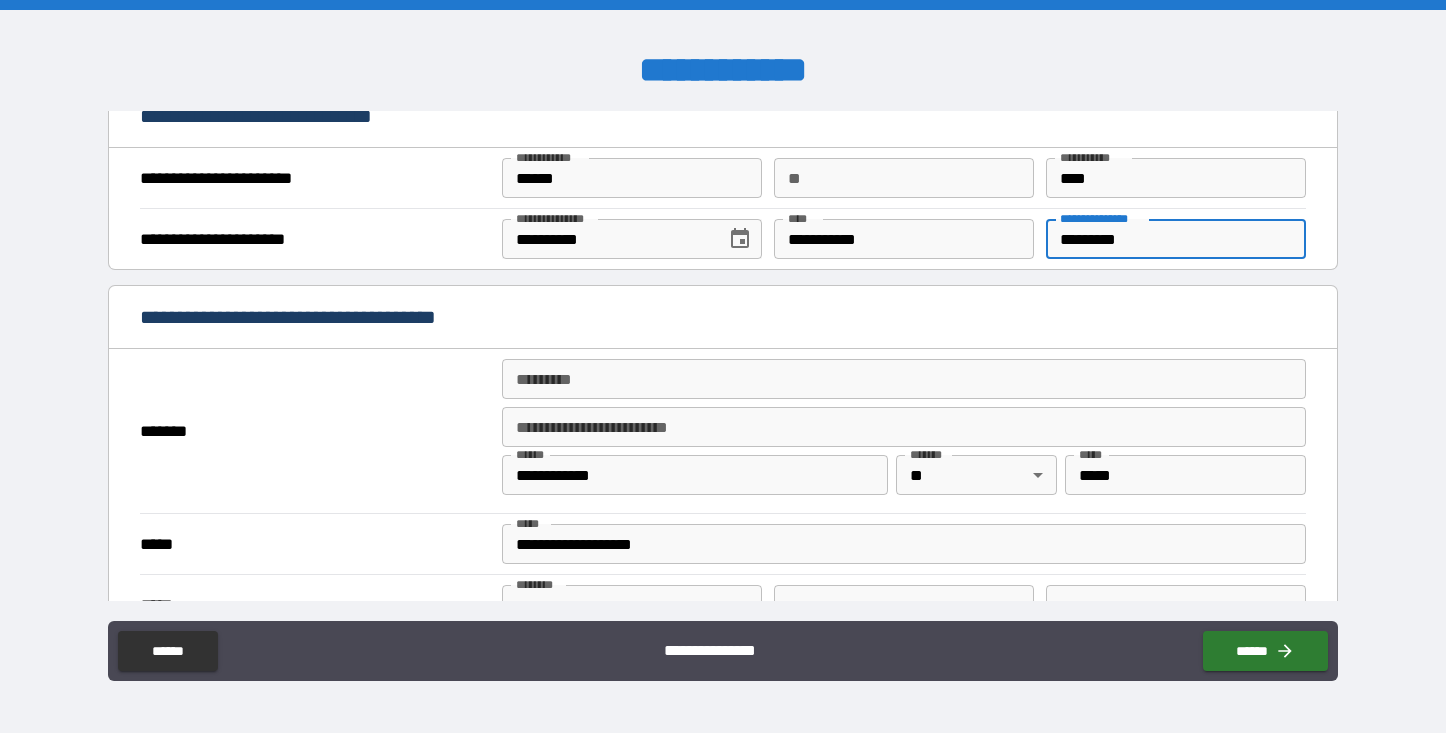 scroll, scrollTop: 1256, scrollLeft: 0, axis: vertical 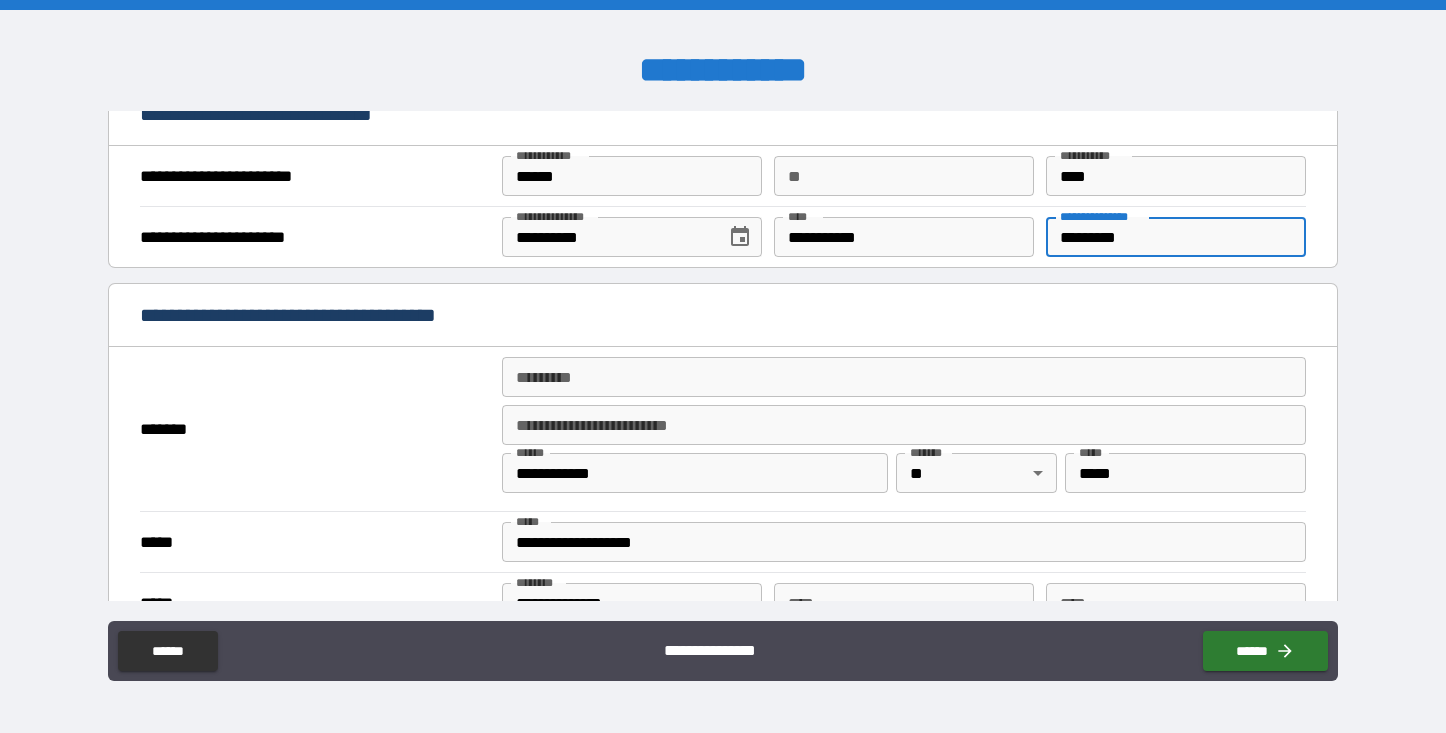 type on "*********" 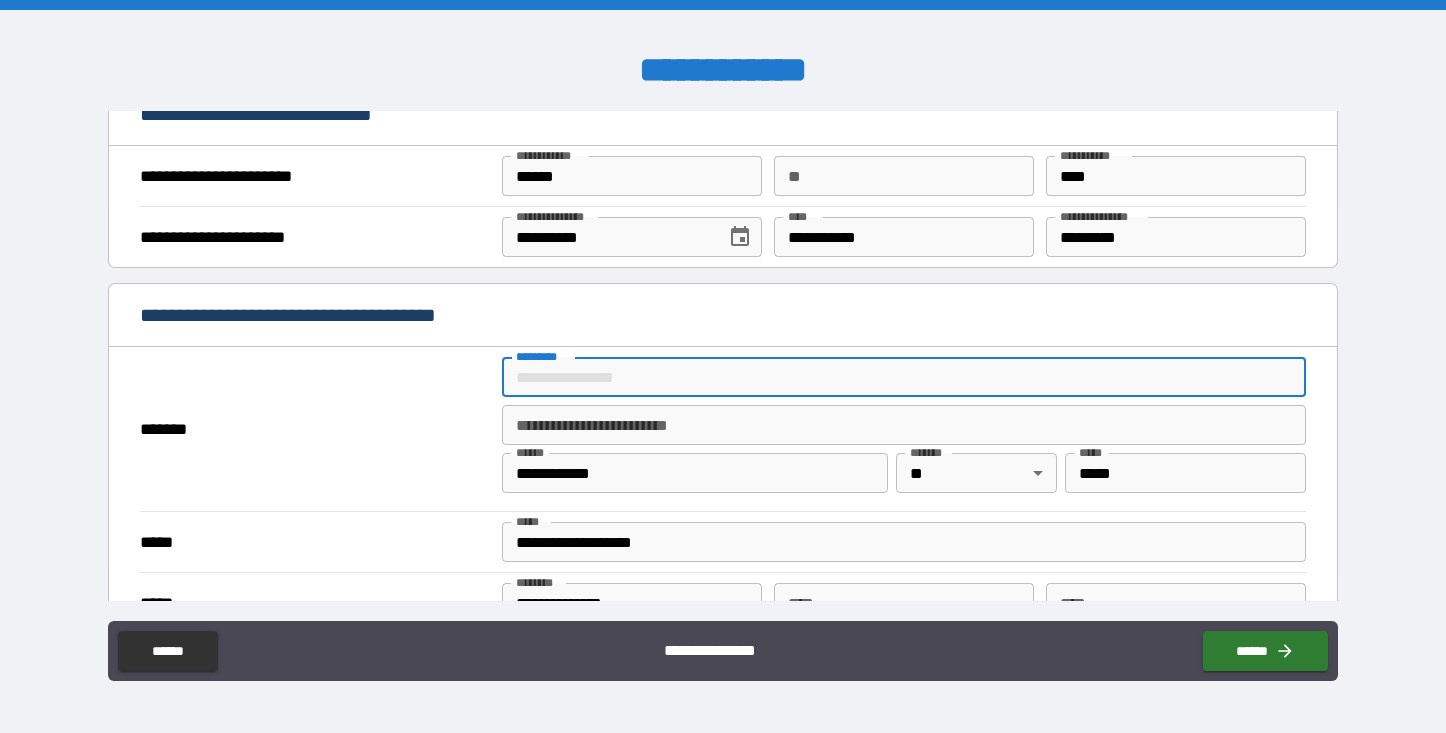 click on "*******   *" at bounding box center (904, 377) 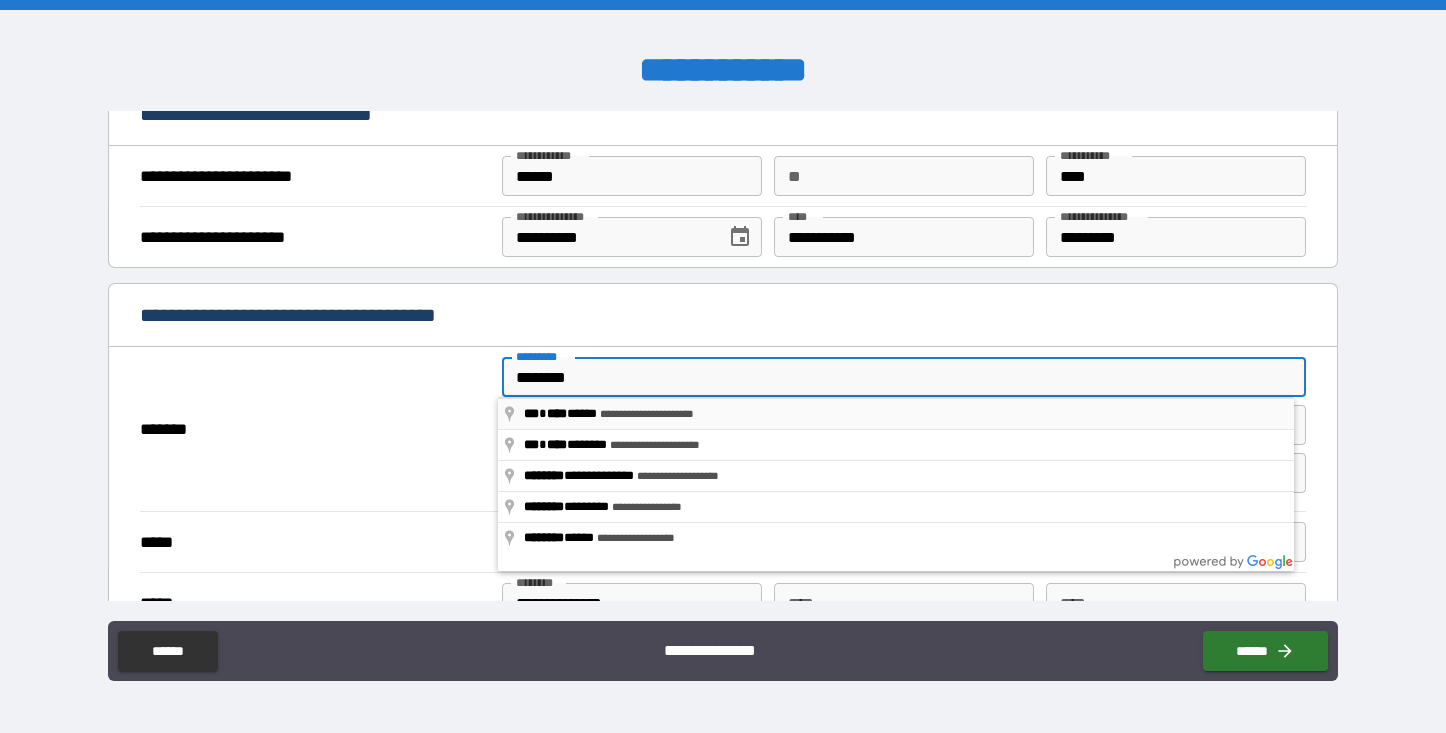 type on "**********" 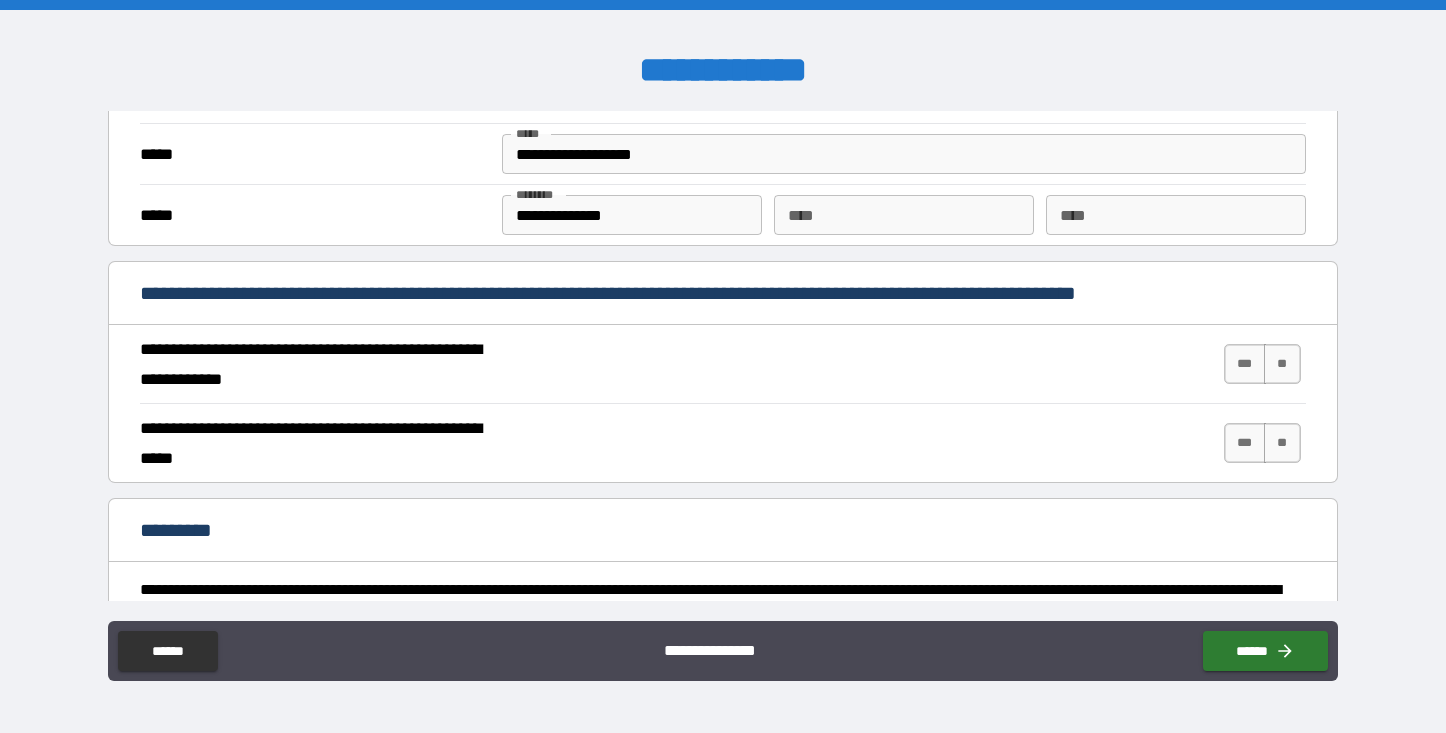 scroll, scrollTop: 1652, scrollLeft: 0, axis: vertical 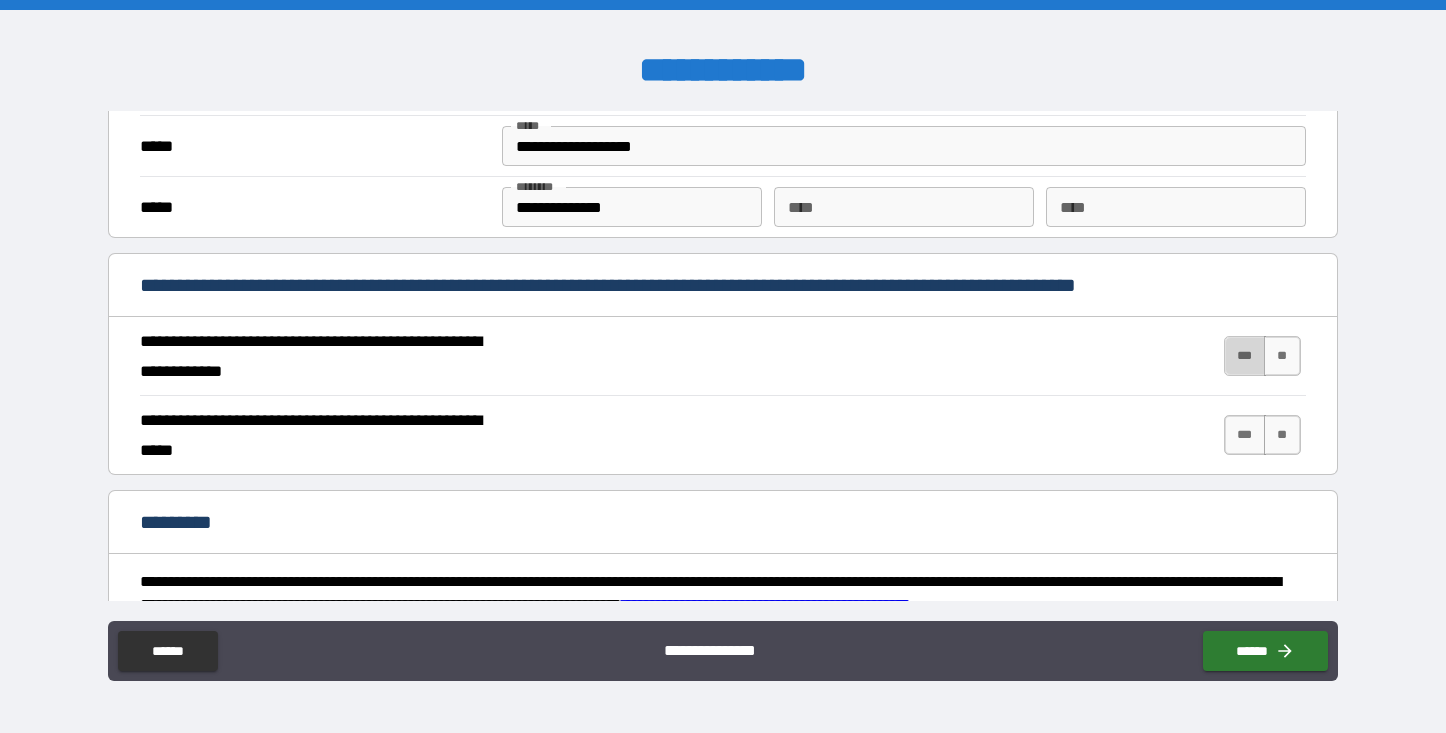click on "***" at bounding box center (1245, 356) 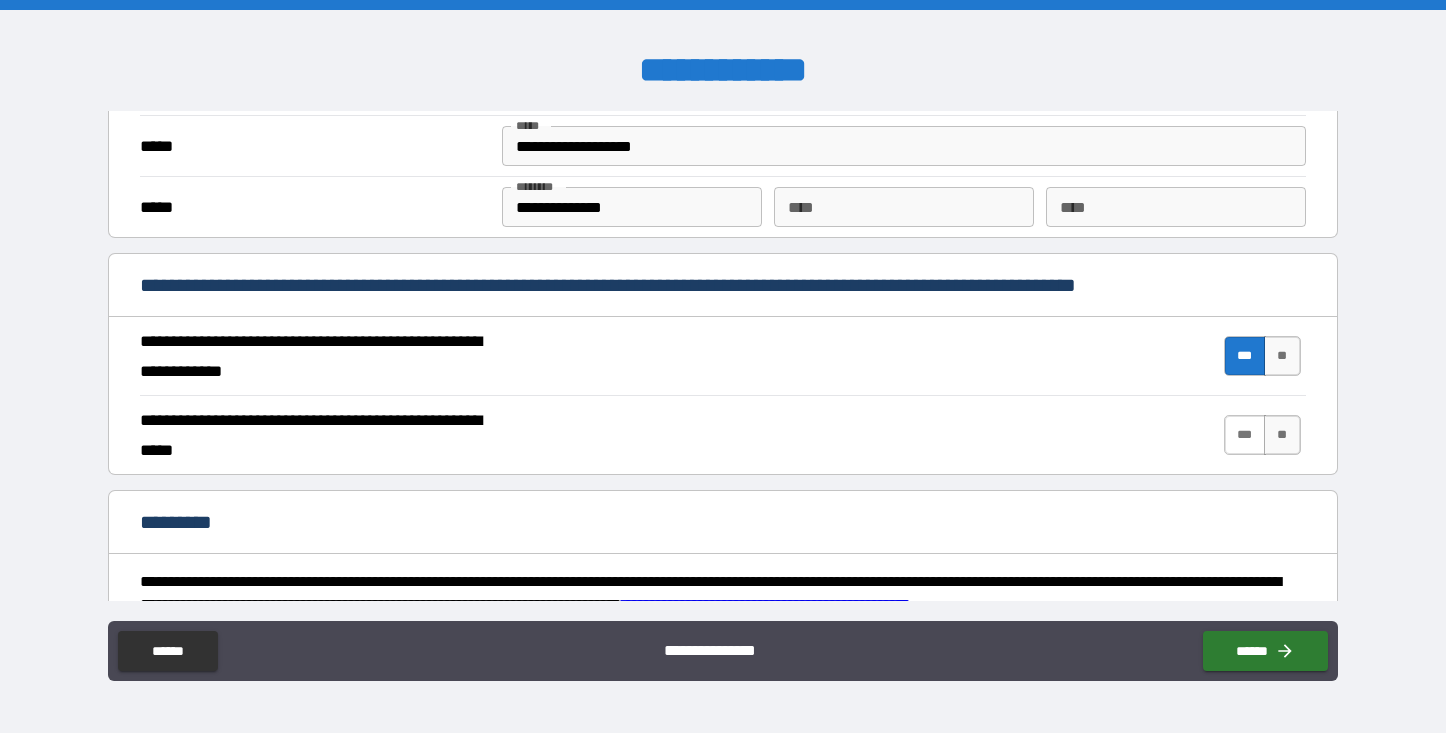 click on "***" at bounding box center (1245, 435) 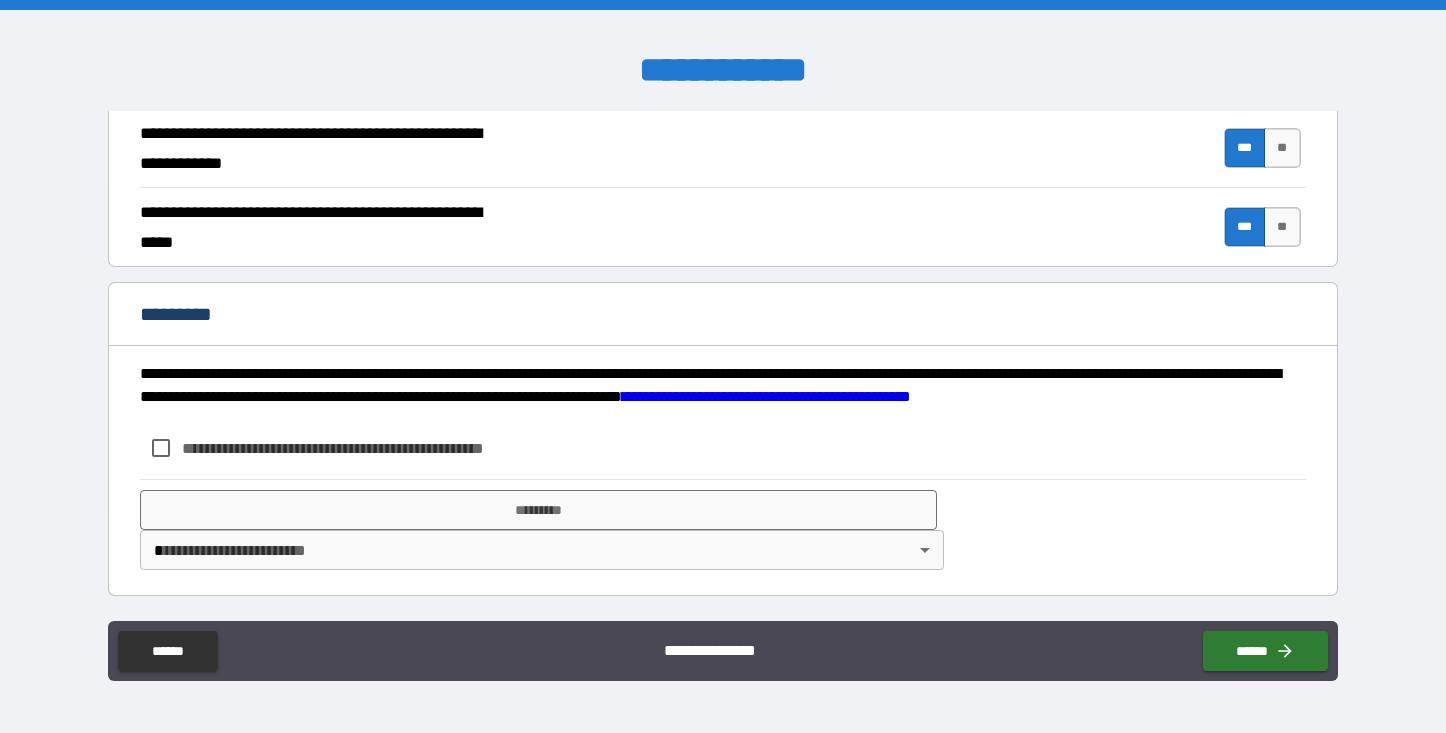 scroll, scrollTop: 1860, scrollLeft: 0, axis: vertical 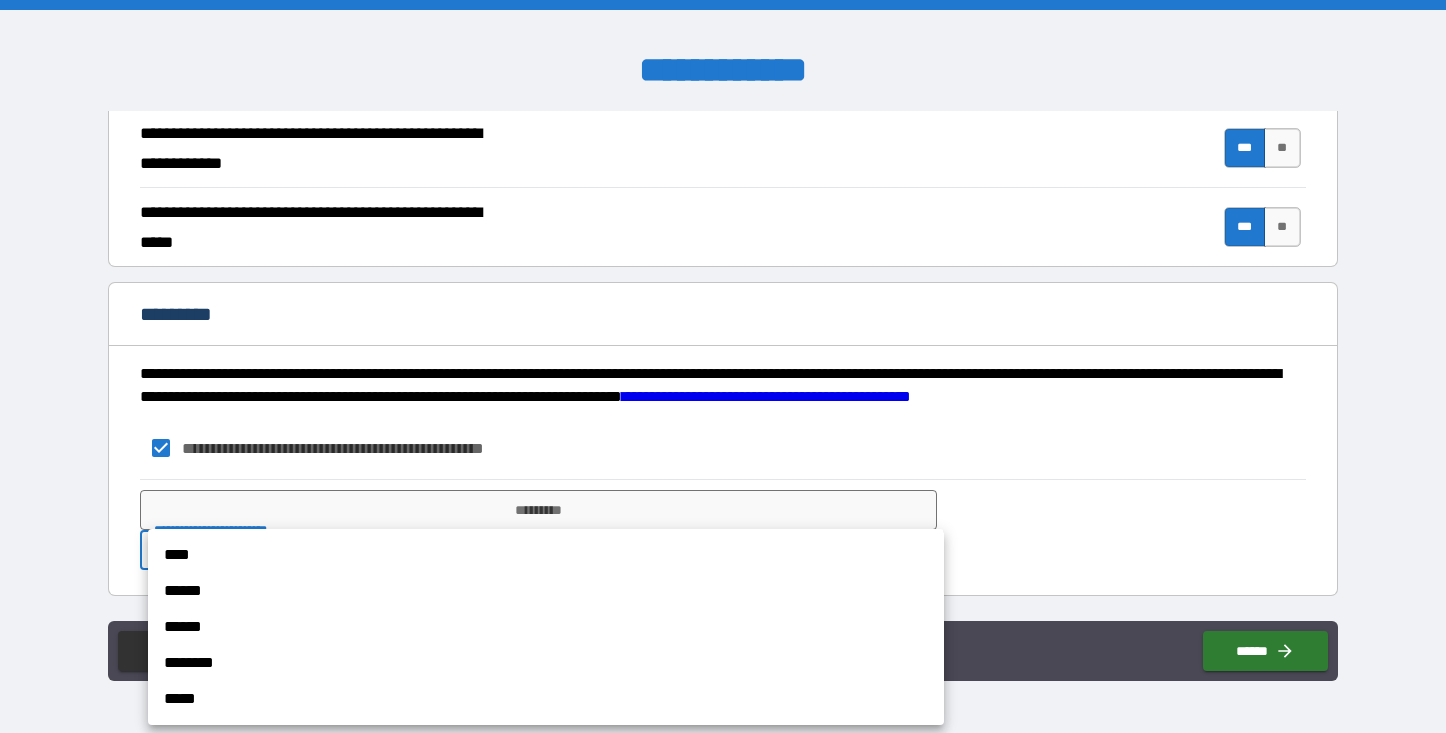 click on "**********" at bounding box center [723, 366] 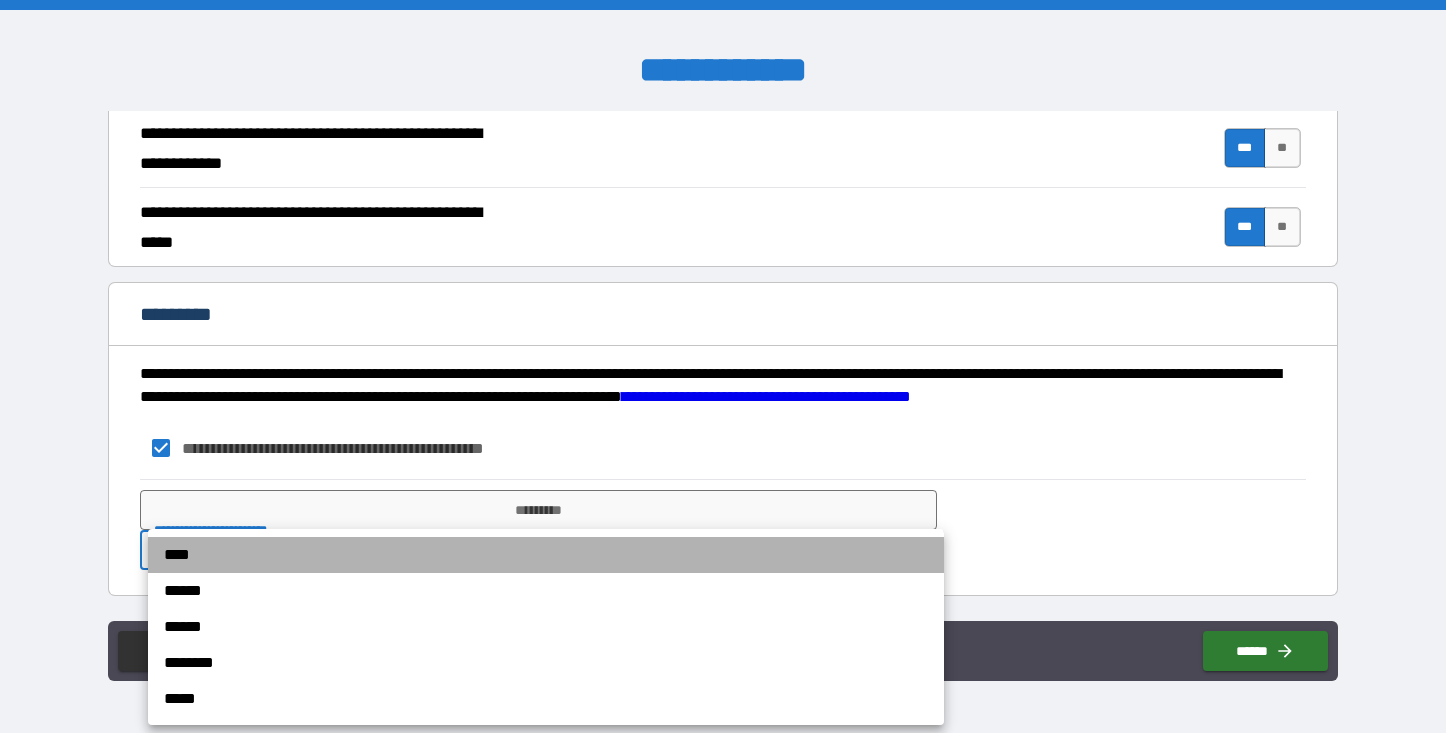 click on "****" at bounding box center (546, 555) 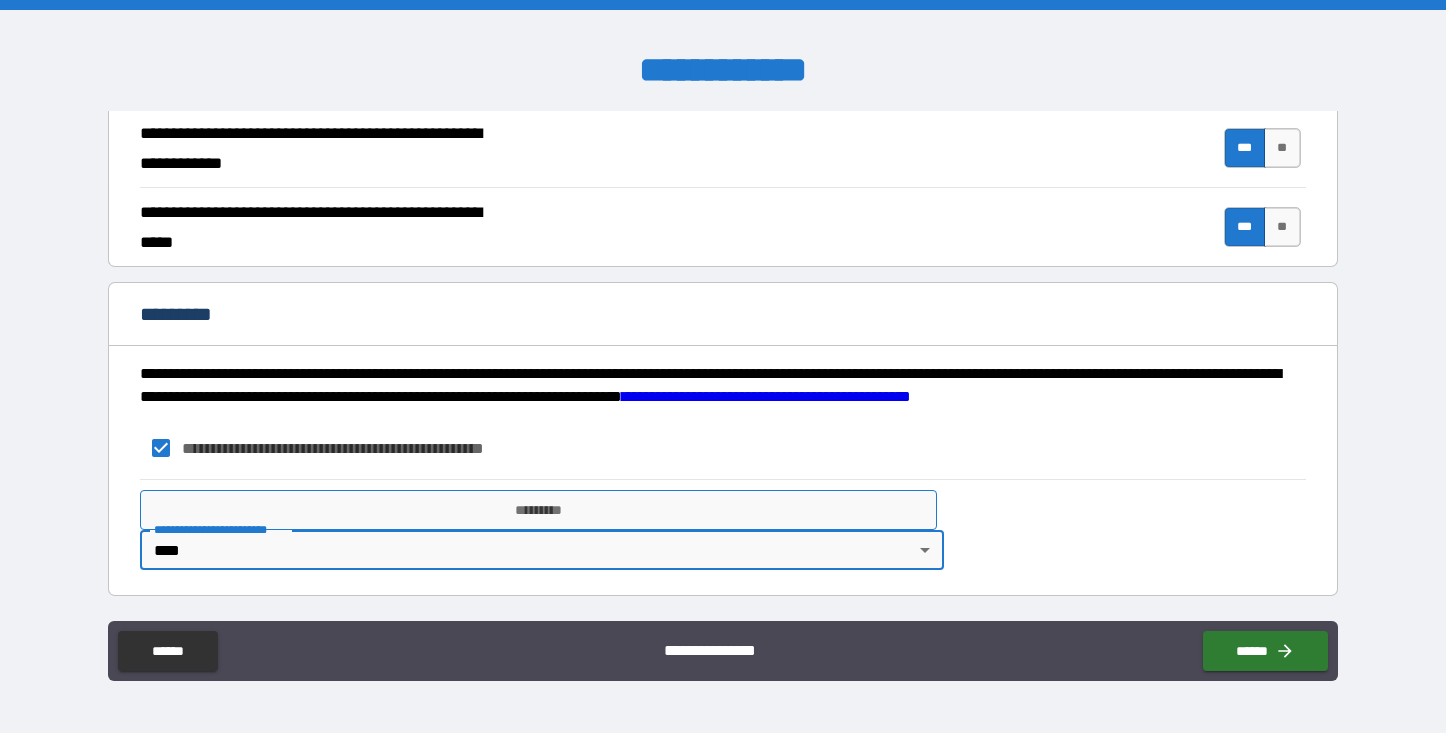 click on "*********" at bounding box center [538, 510] 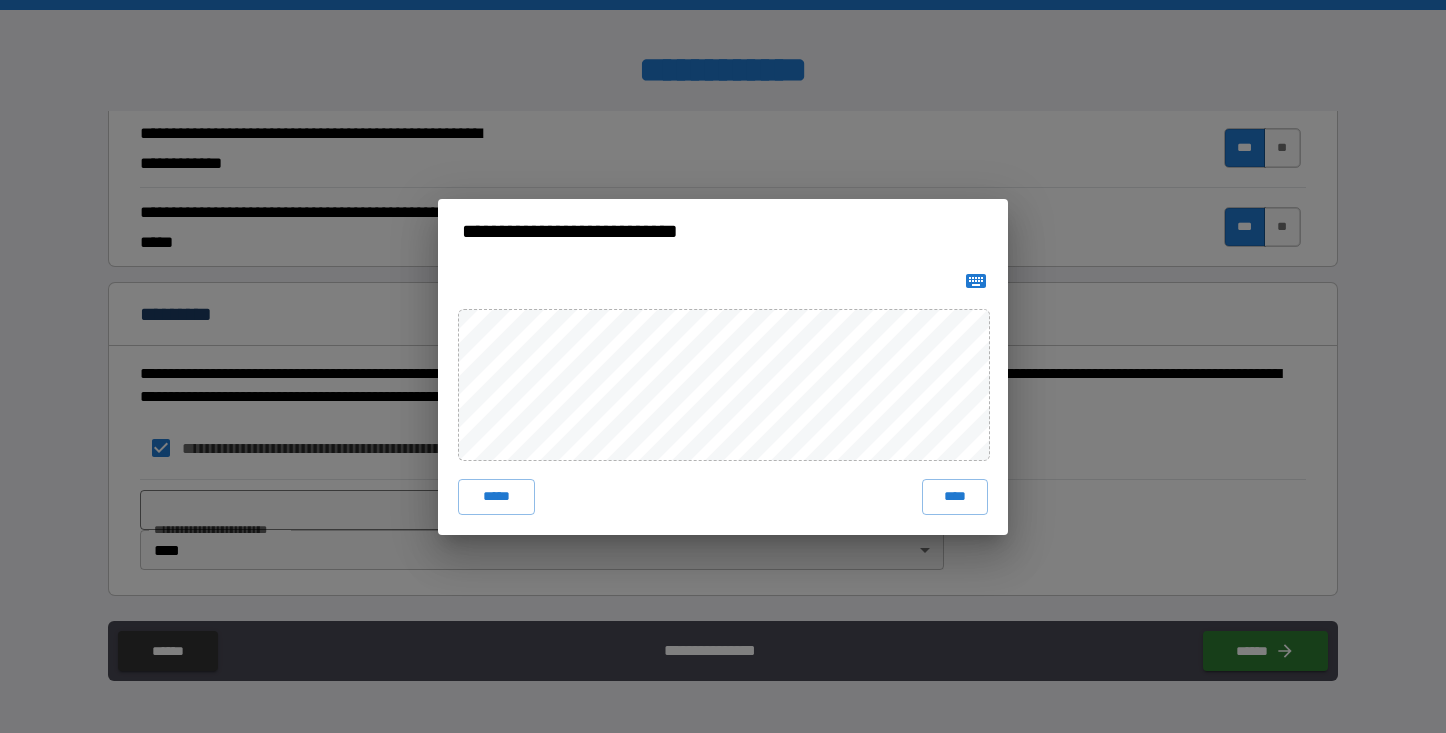 click on "***** ****" at bounding box center (723, 399) 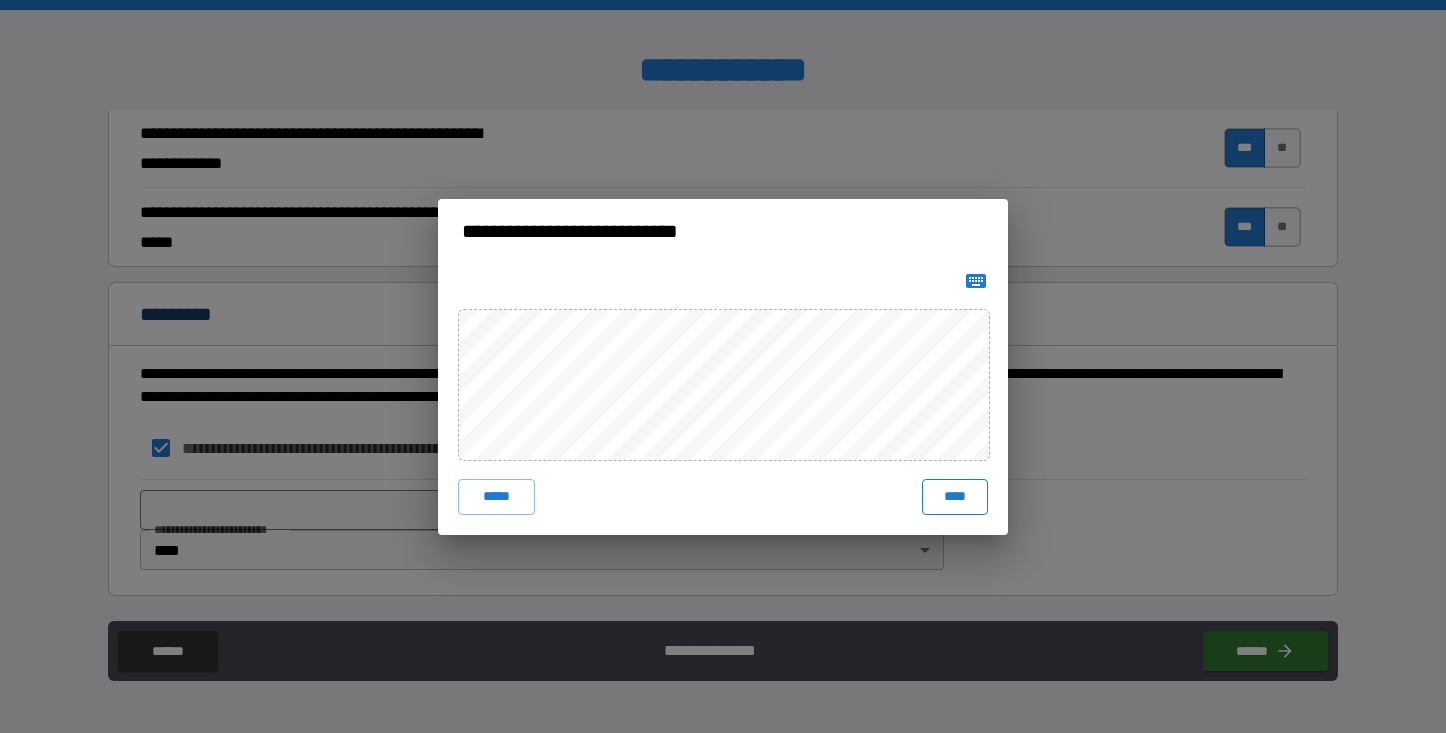 click on "****" at bounding box center [955, 497] 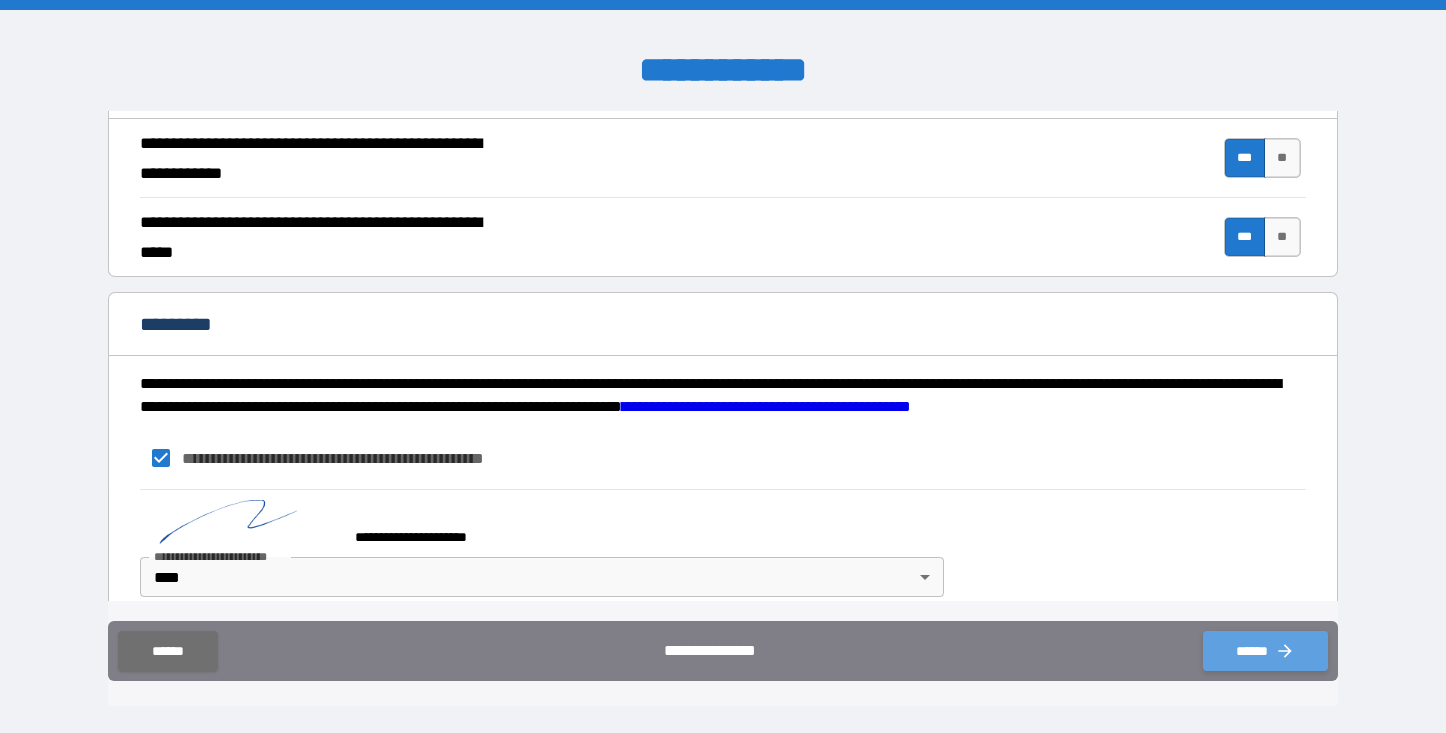 click on "******" at bounding box center [1265, 651] 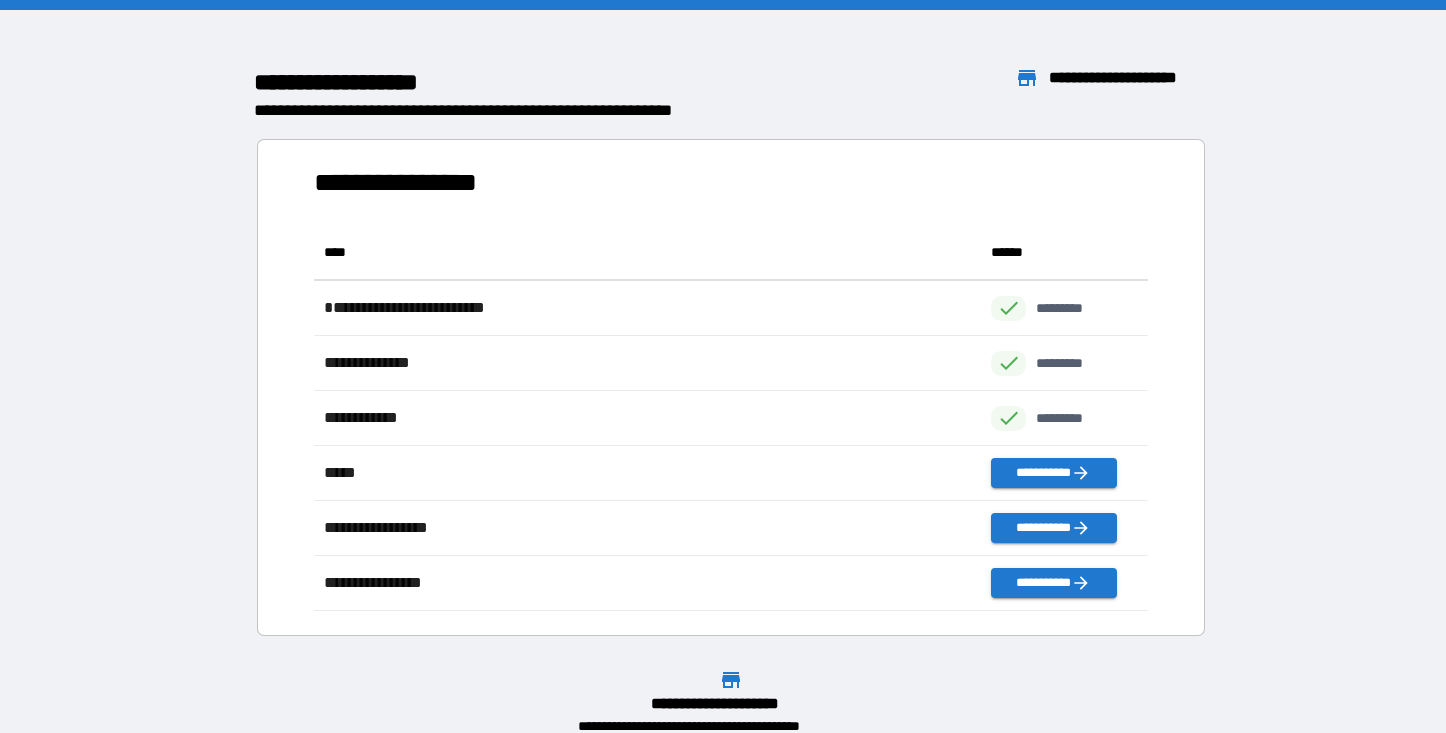 scroll, scrollTop: 1, scrollLeft: 1, axis: both 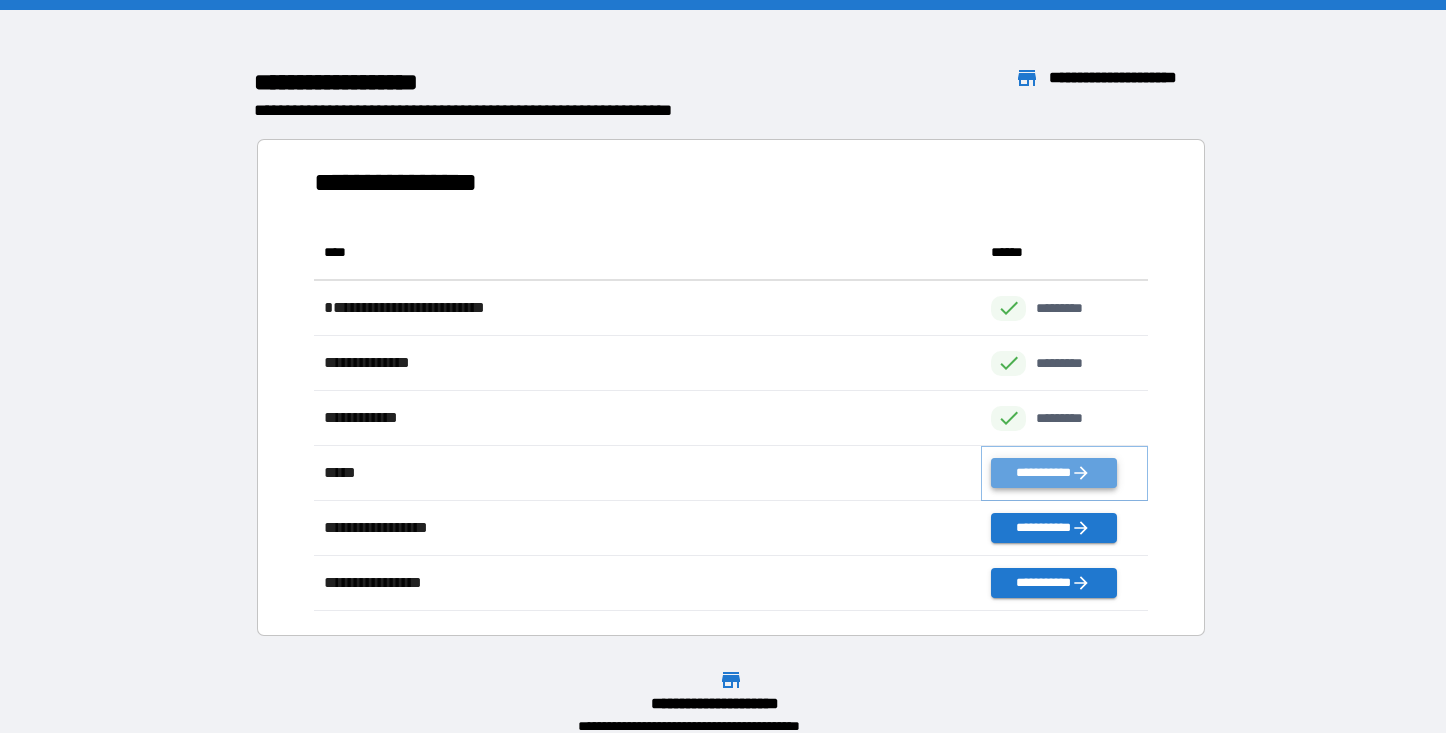 click on "**********" at bounding box center [1053, 473] 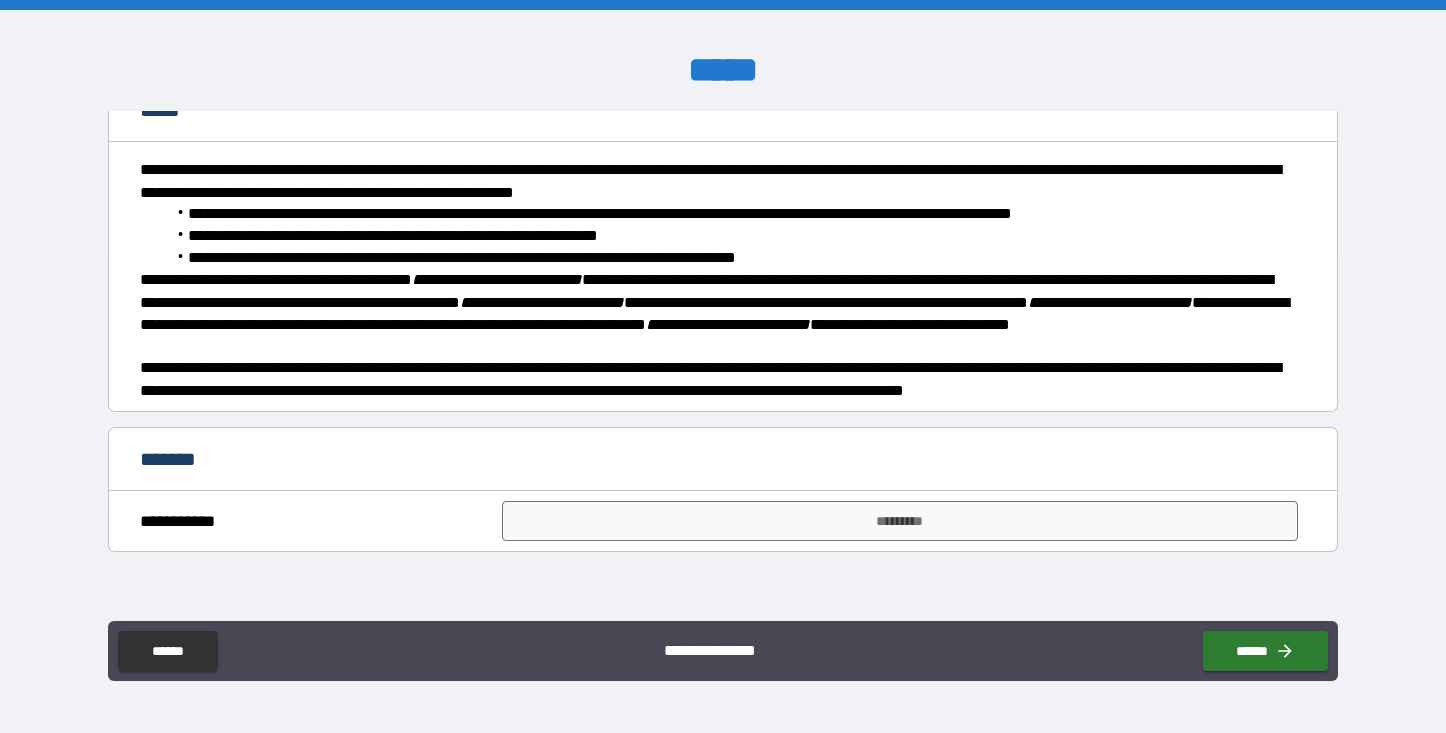 scroll, scrollTop: 287, scrollLeft: 0, axis: vertical 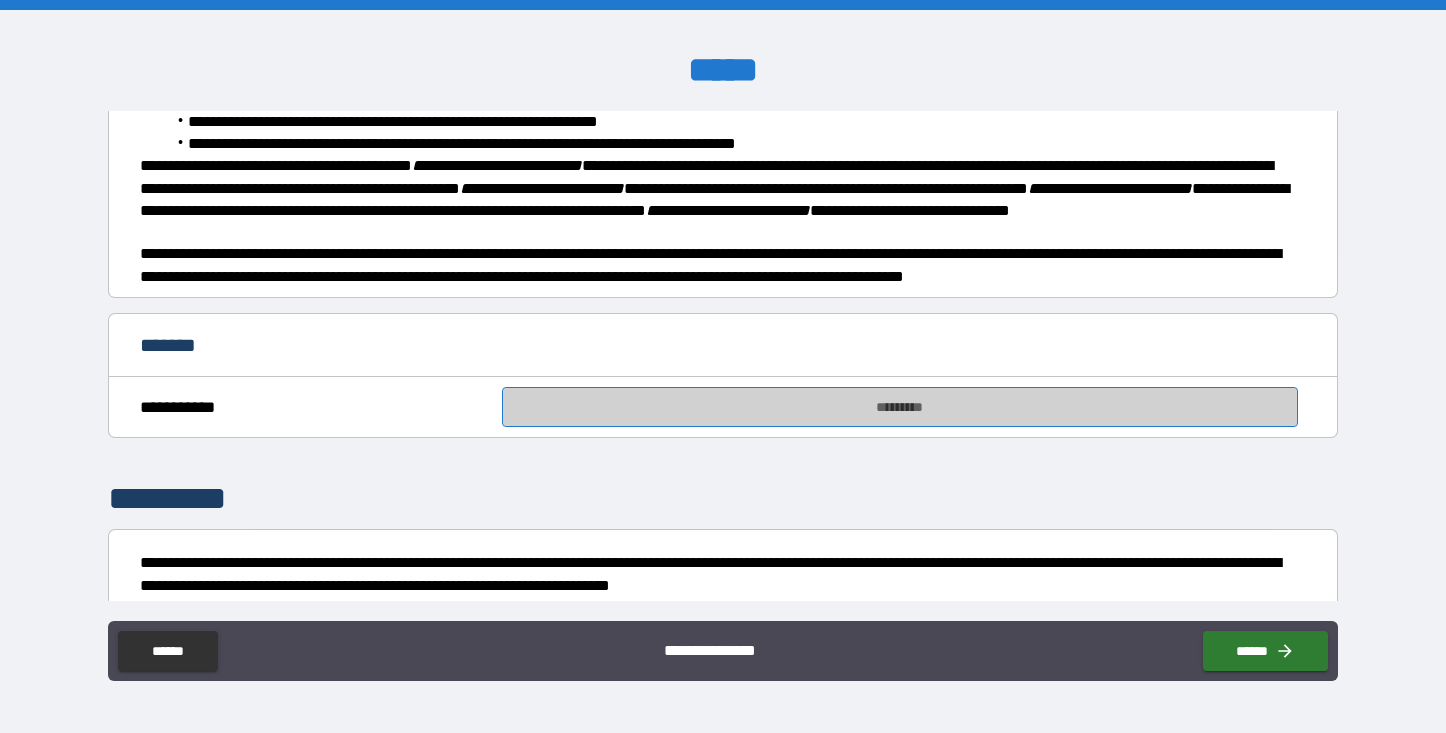 click on "*********" at bounding box center (900, 407) 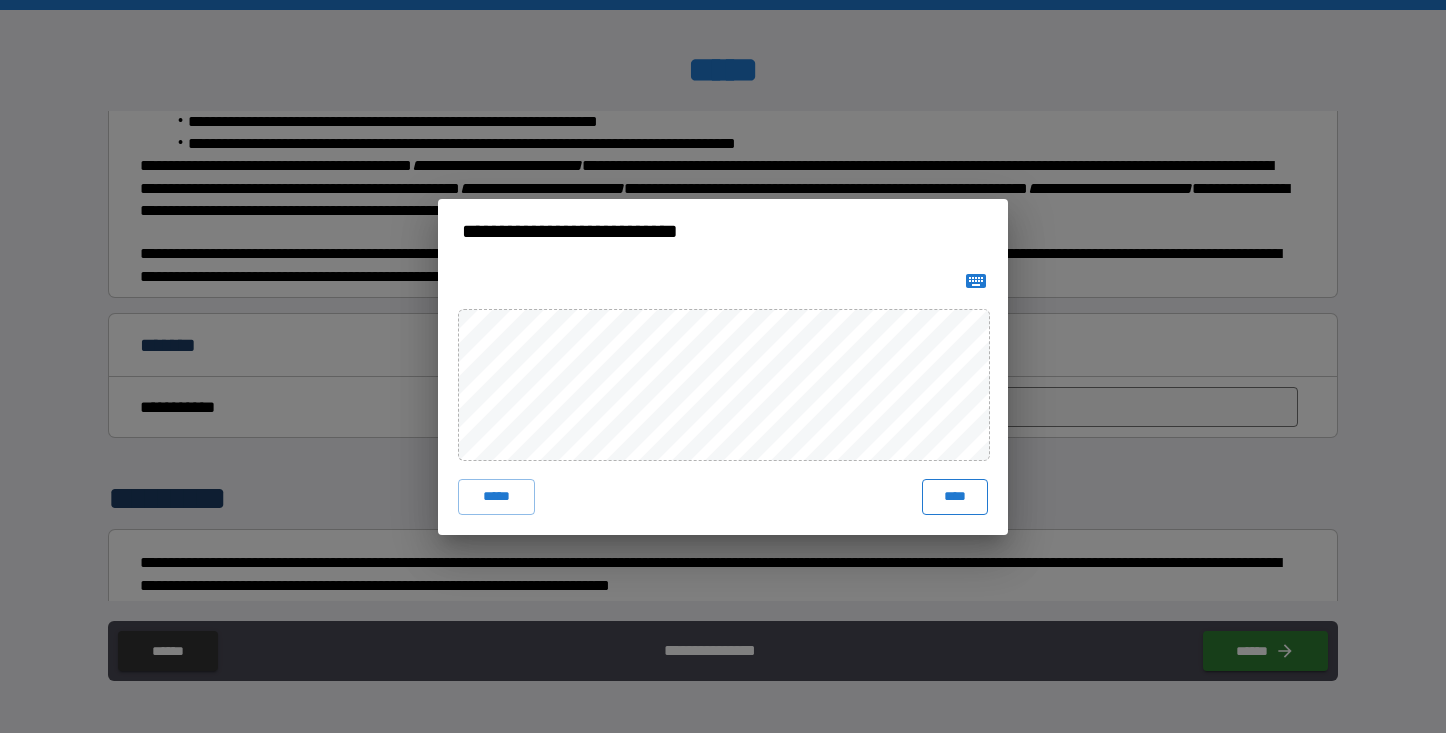 click on "****" at bounding box center [955, 497] 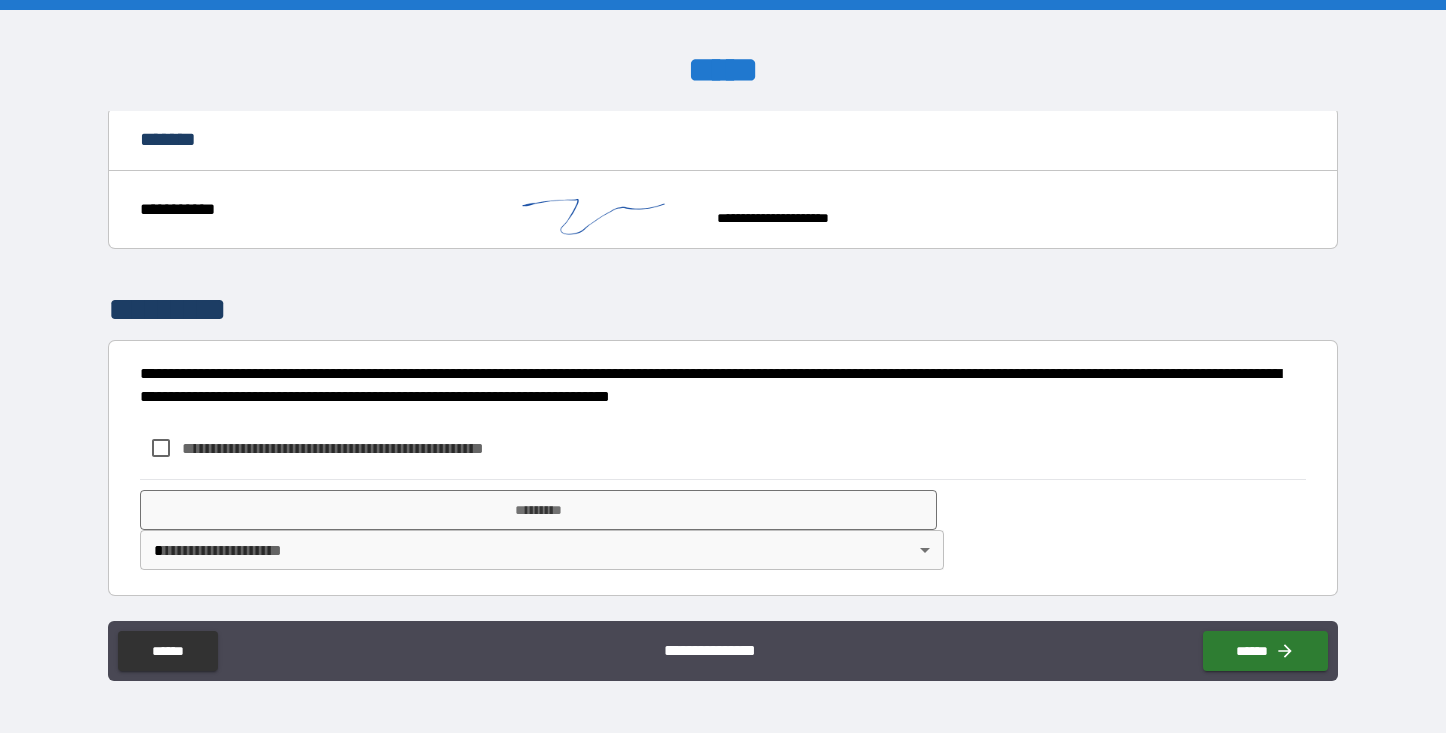 scroll, scrollTop: 493, scrollLeft: 0, axis: vertical 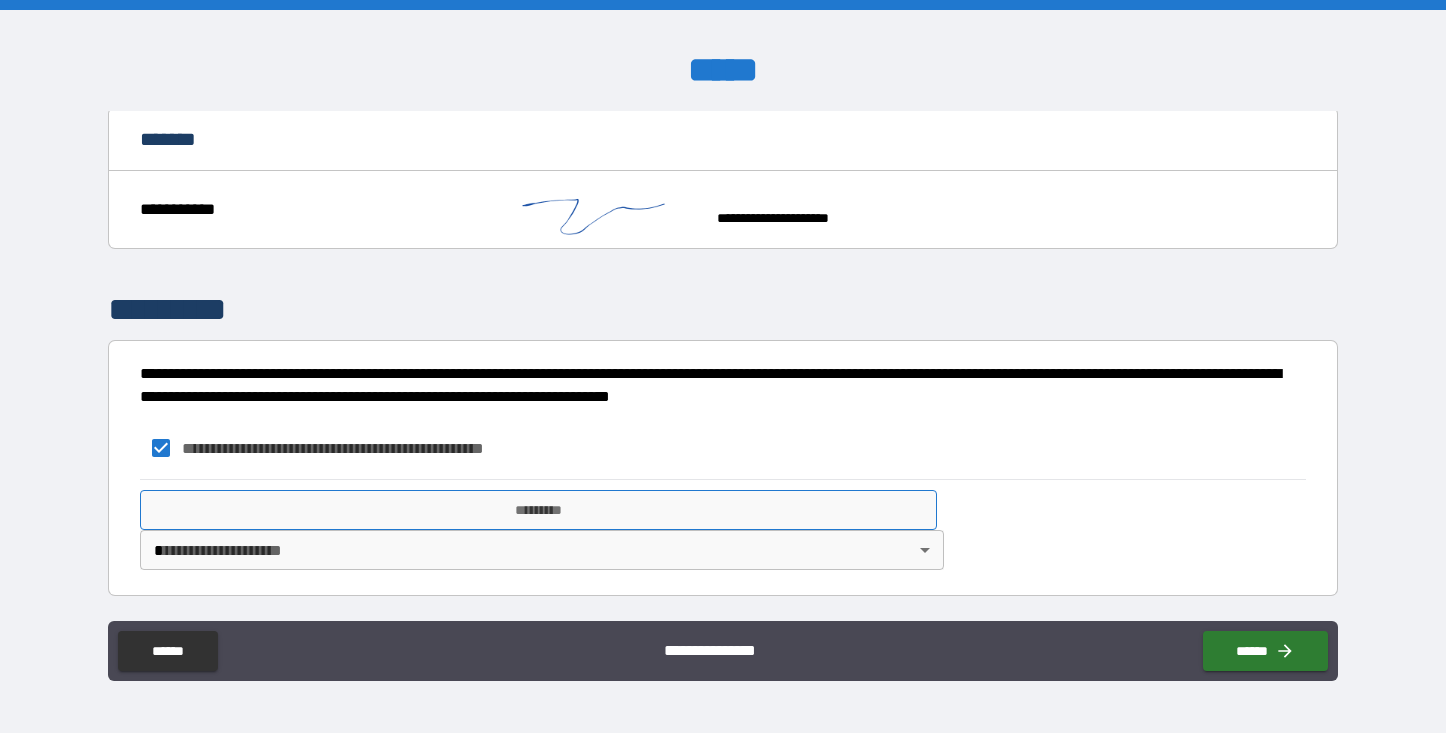 click on "*********" at bounding box center (538, 510) 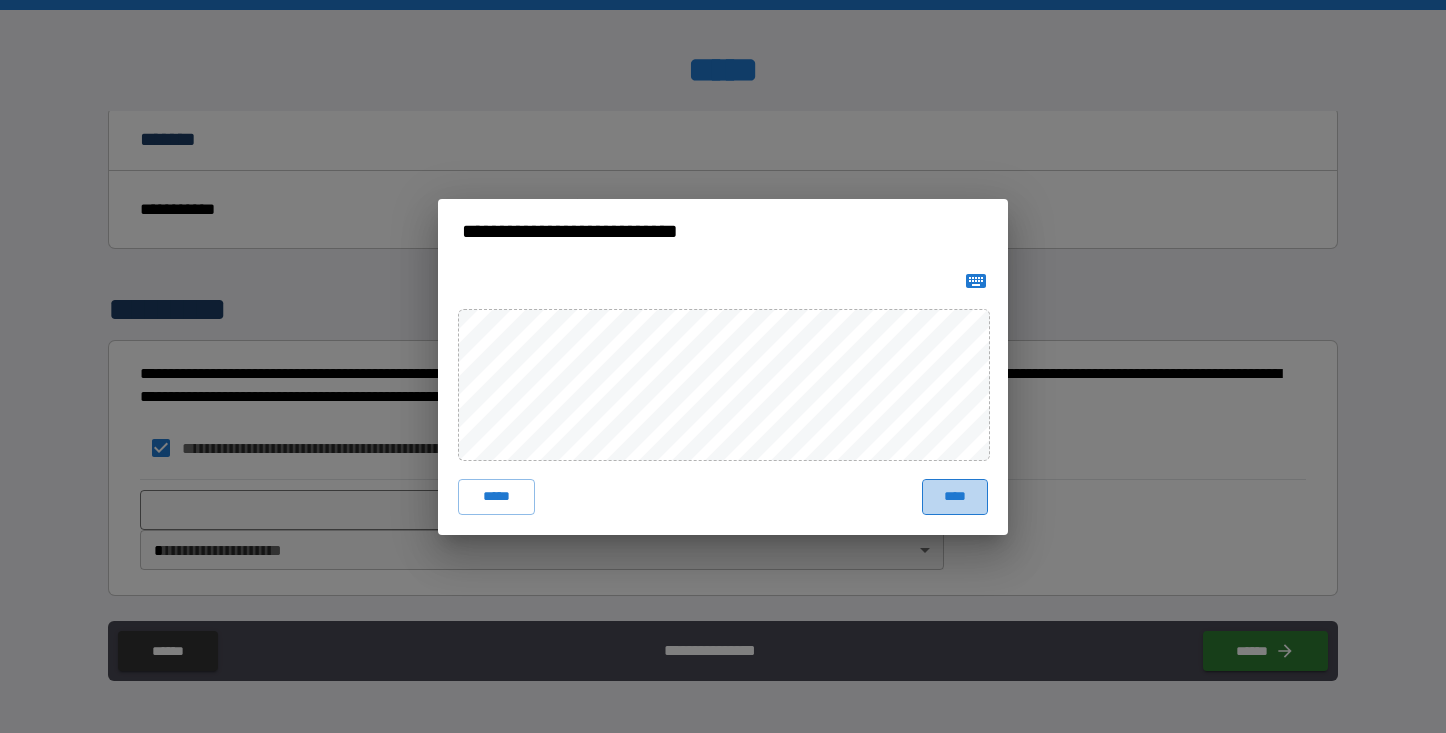 click on "****" at bounding box center (955, 497) 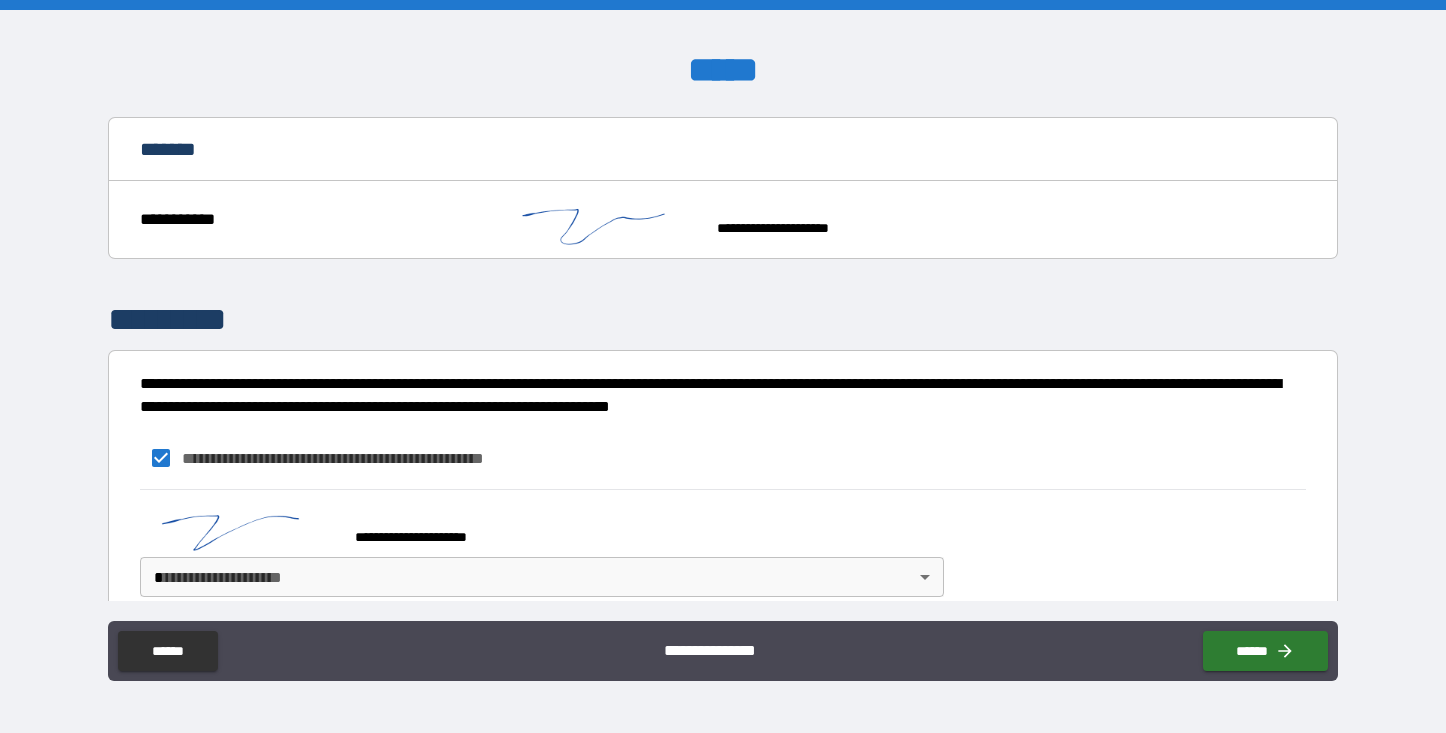 click on "**********" at bounding box center [723, 366] 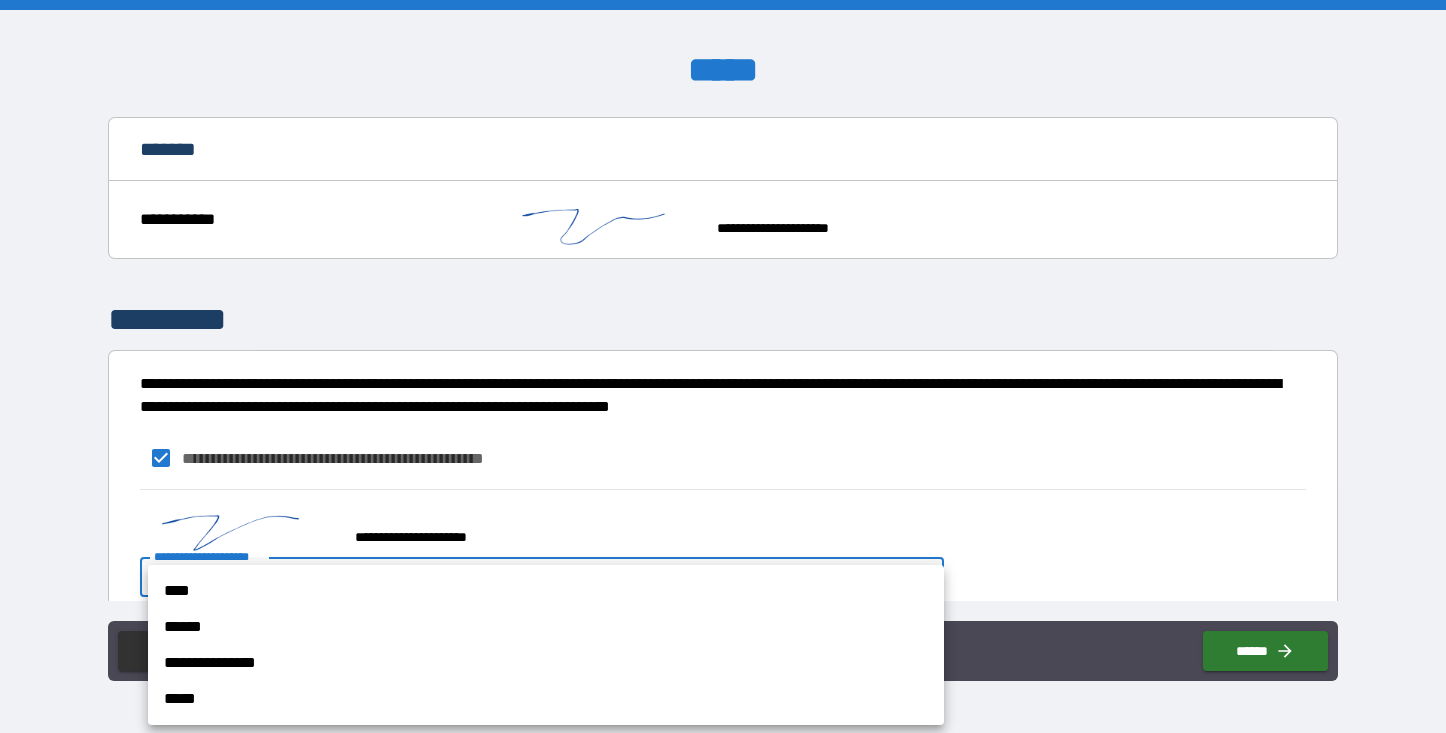 click on "****" at bounding box center (546, 591) 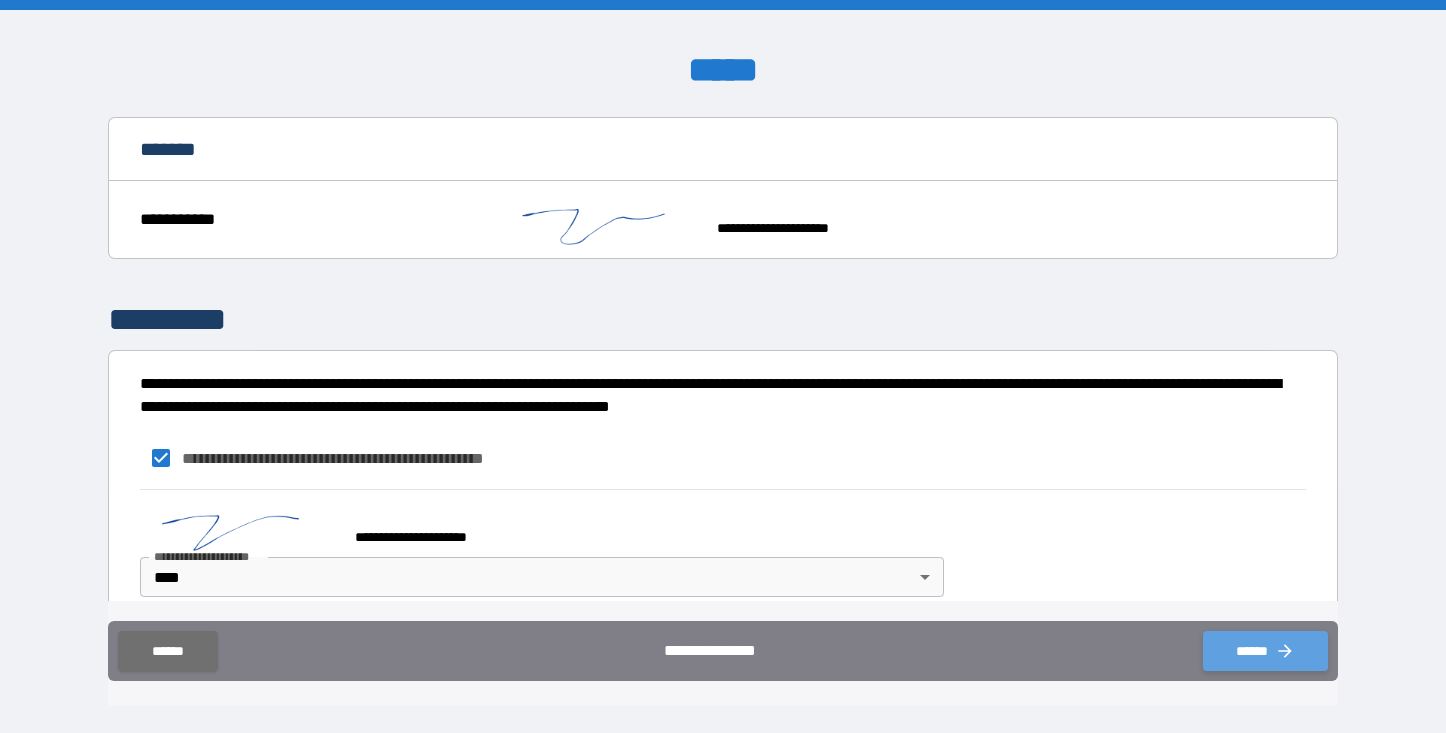 click 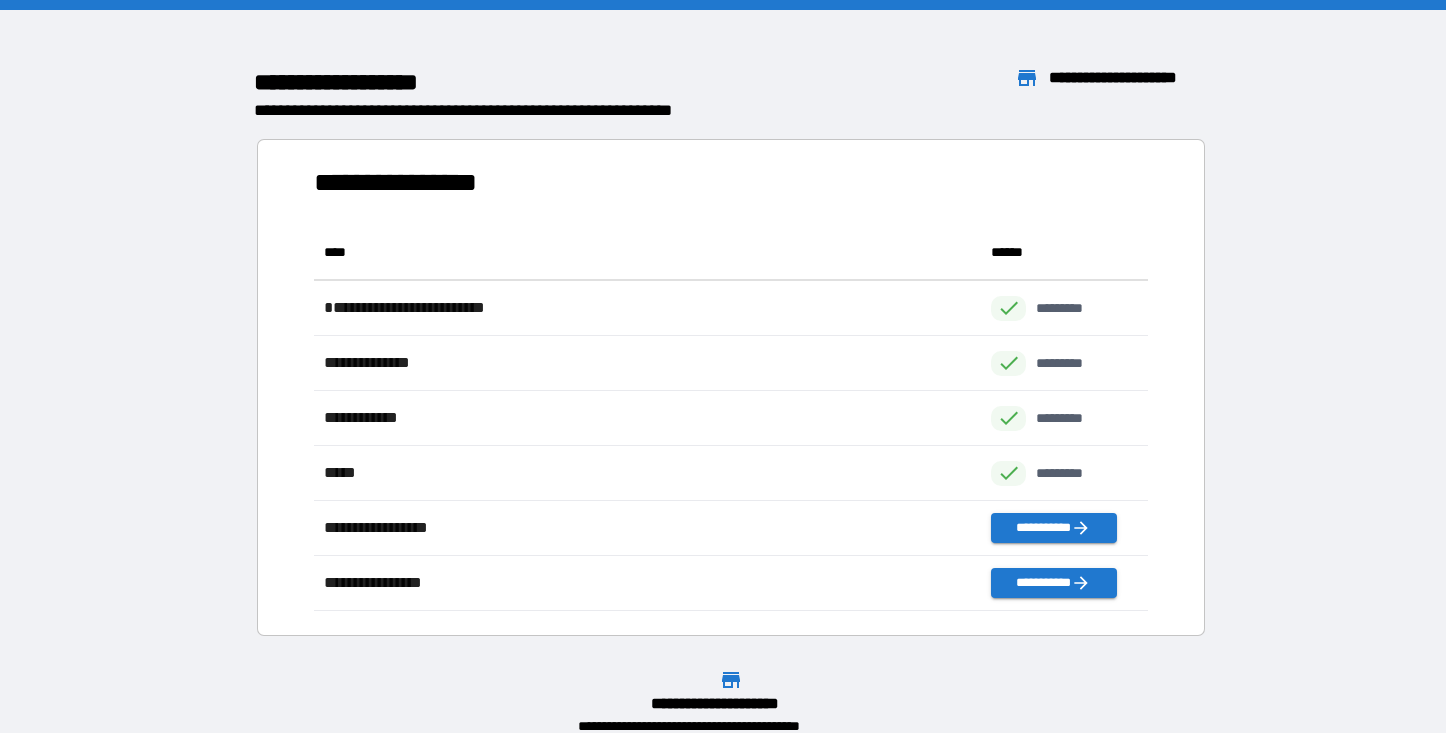 scroll, scrollTop: 1, scrollLeft: 1, axis: both 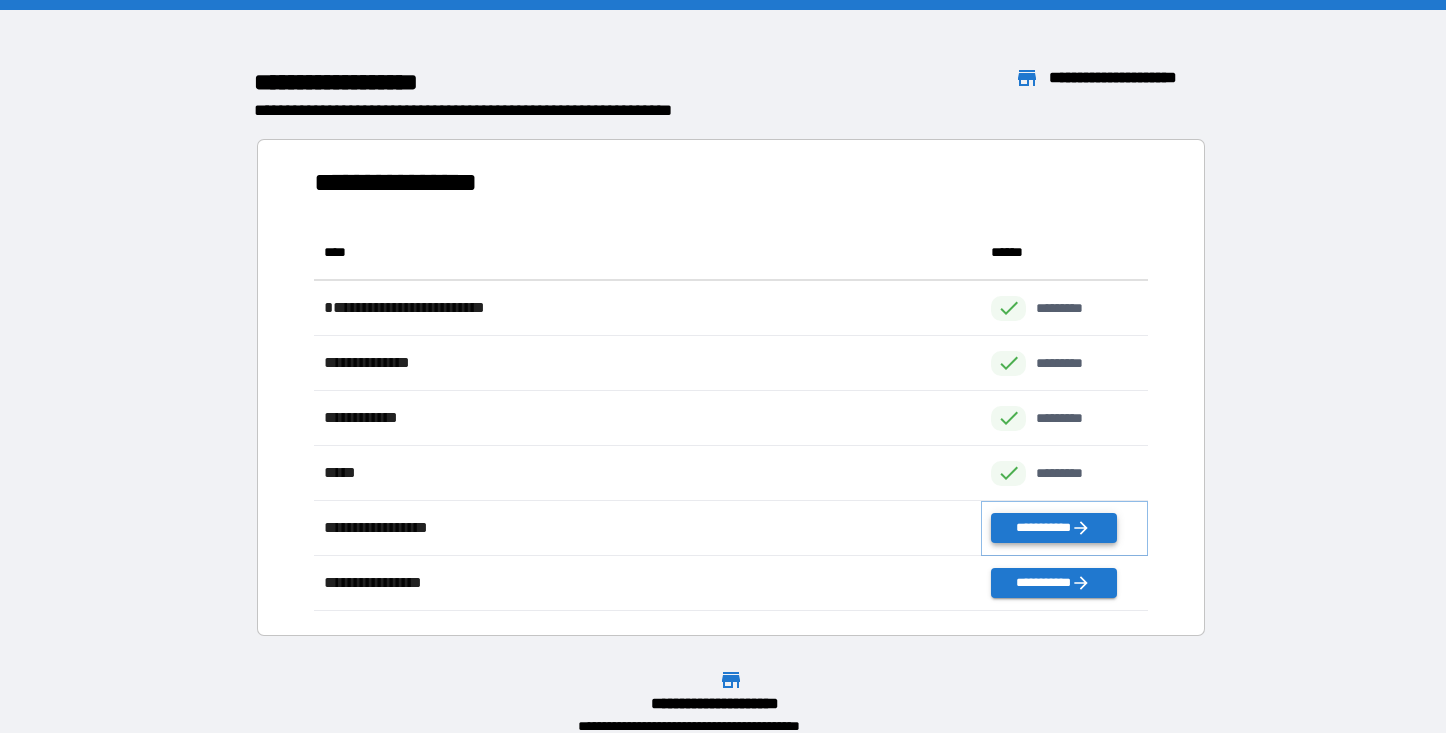 click on "**********" at bounding box center (1053, 528) 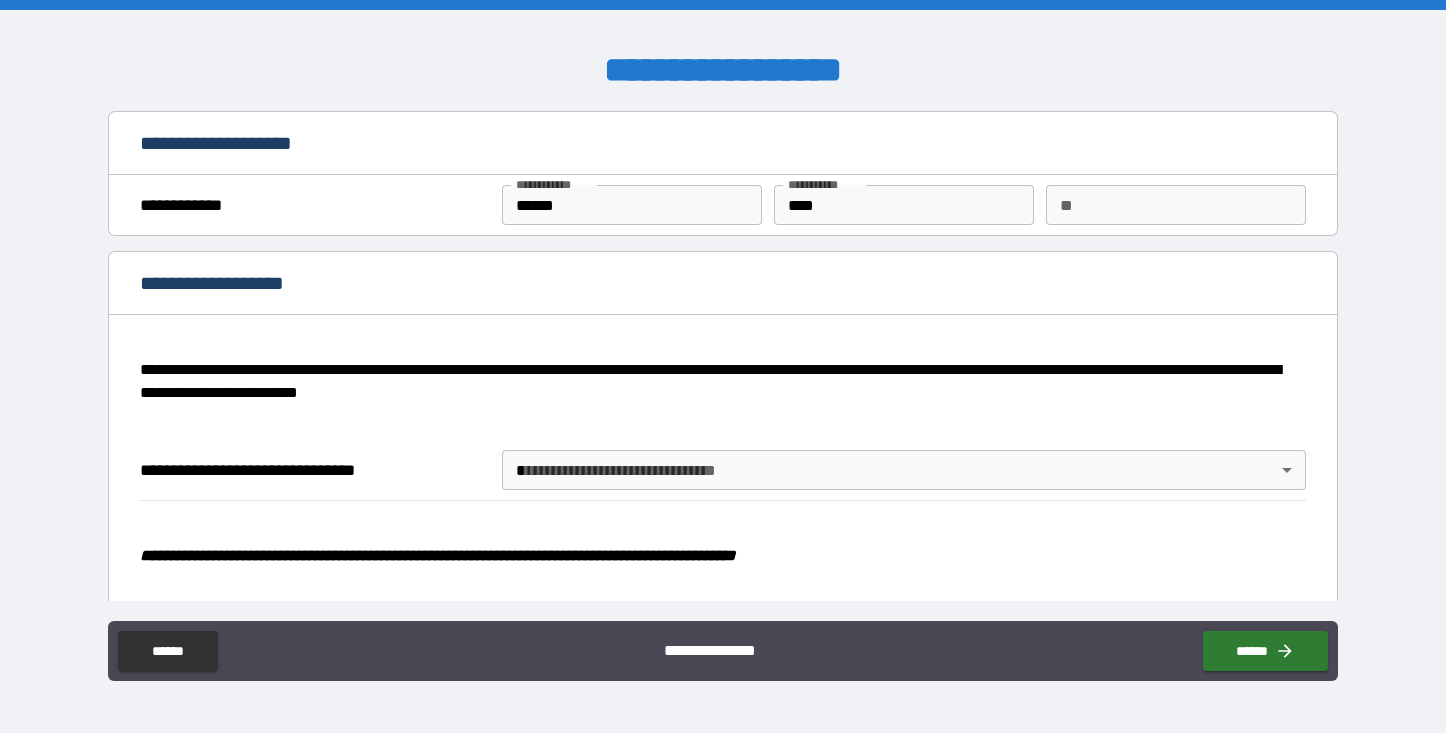 type on "*" 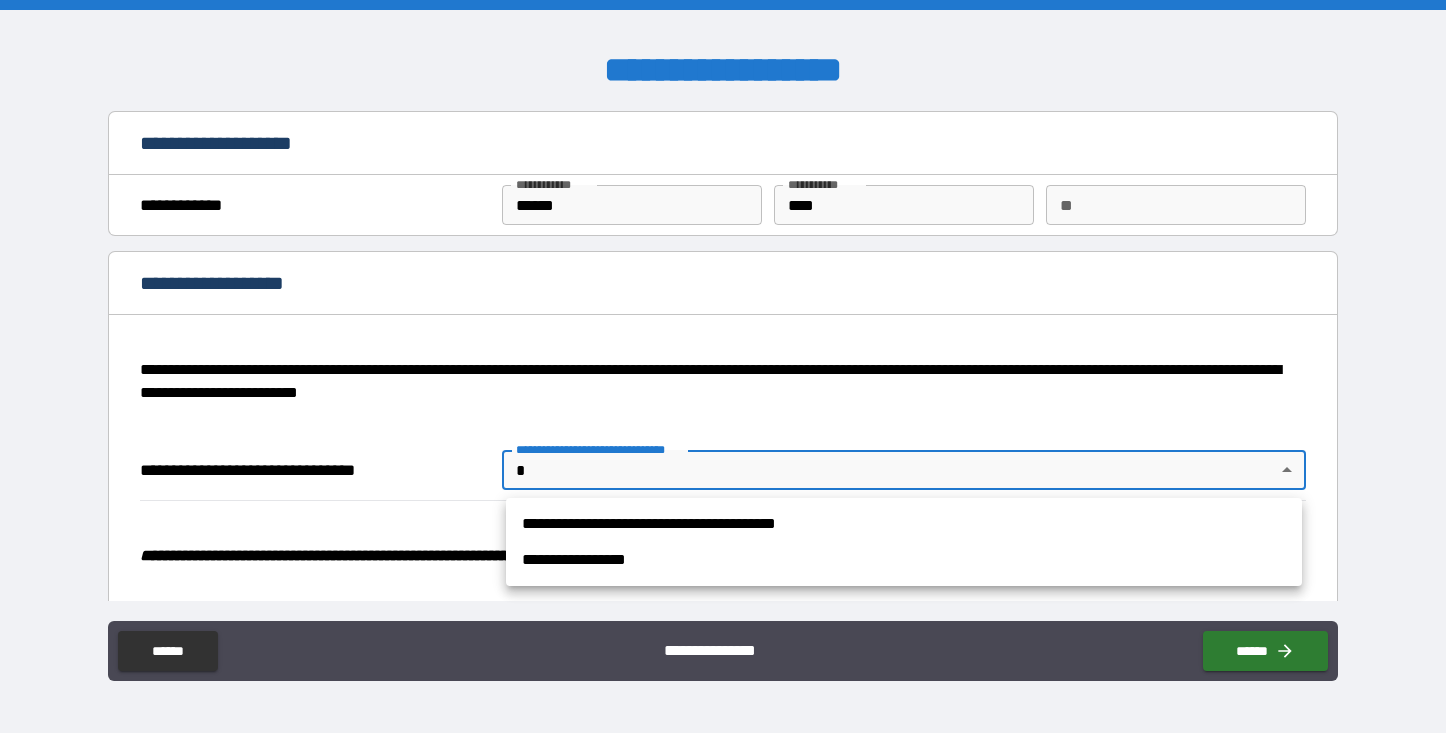 click on "**********" at bounding box center (723, 366) 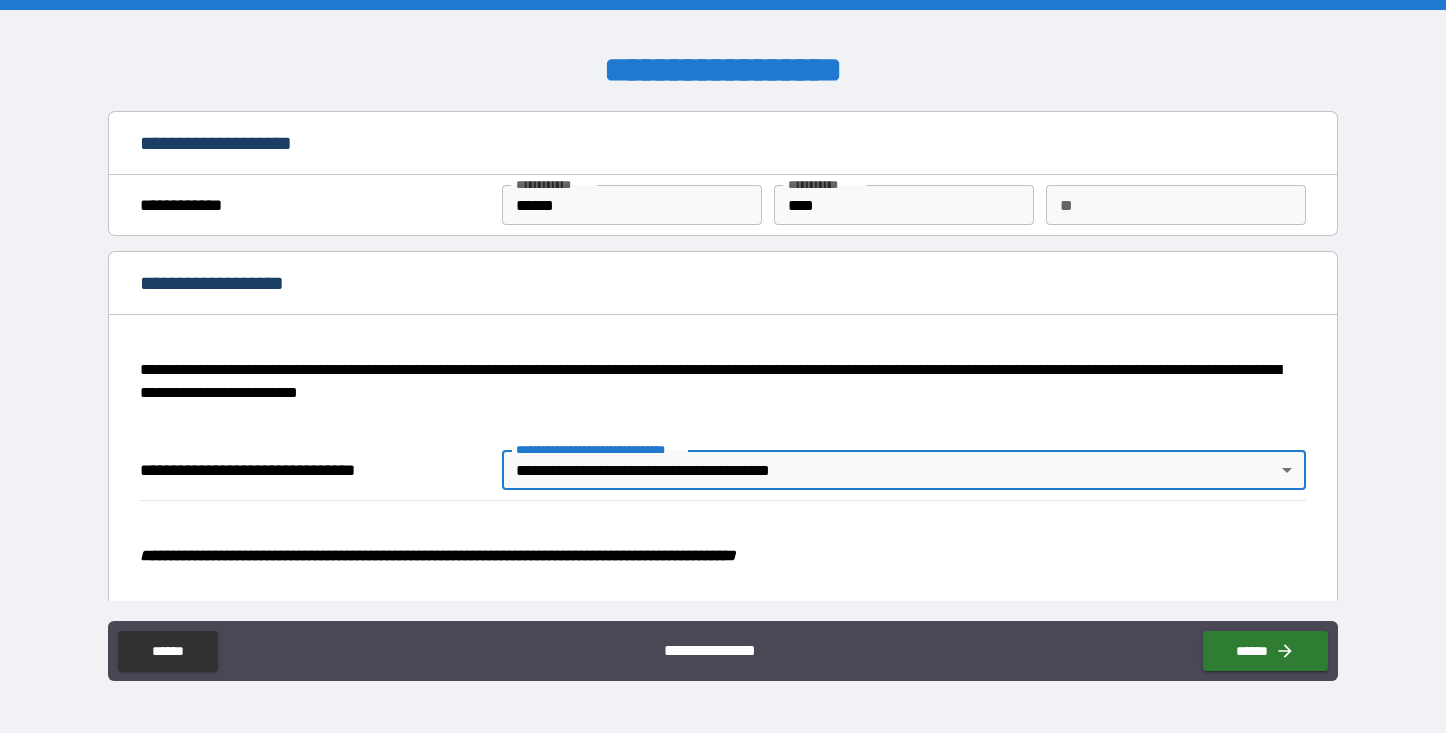 type on "**********" 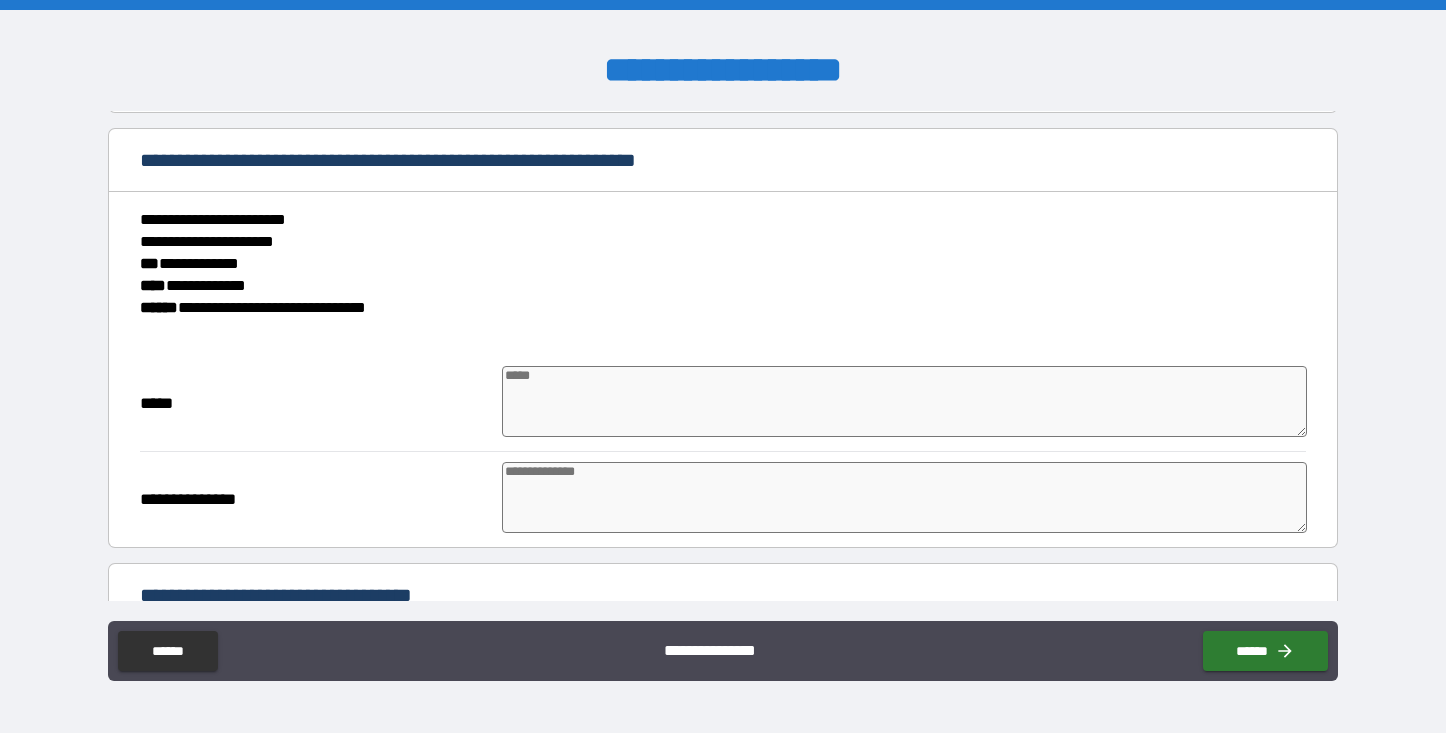 scroll, scrollTop: 874, scrollLeft: 0, axis: vertical 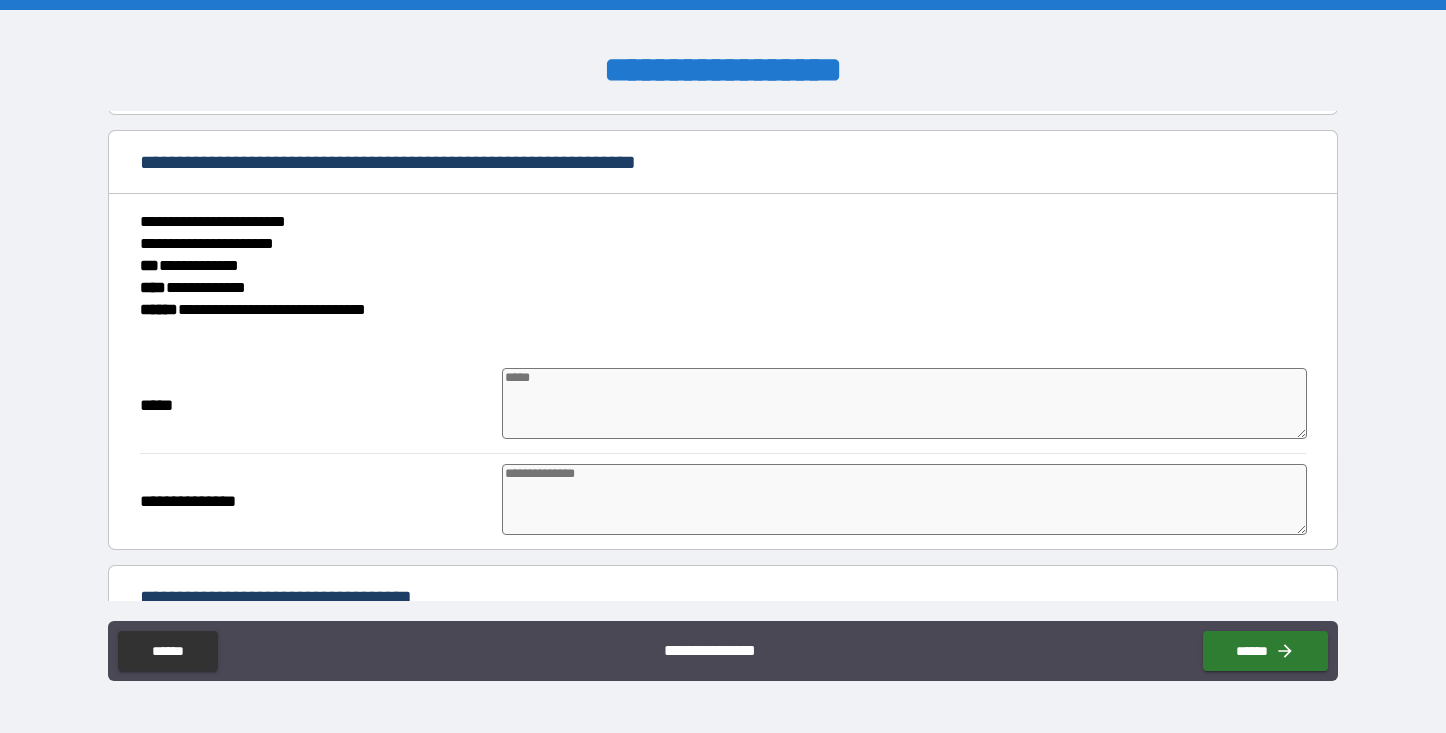 click at bounding box center [904, 403] 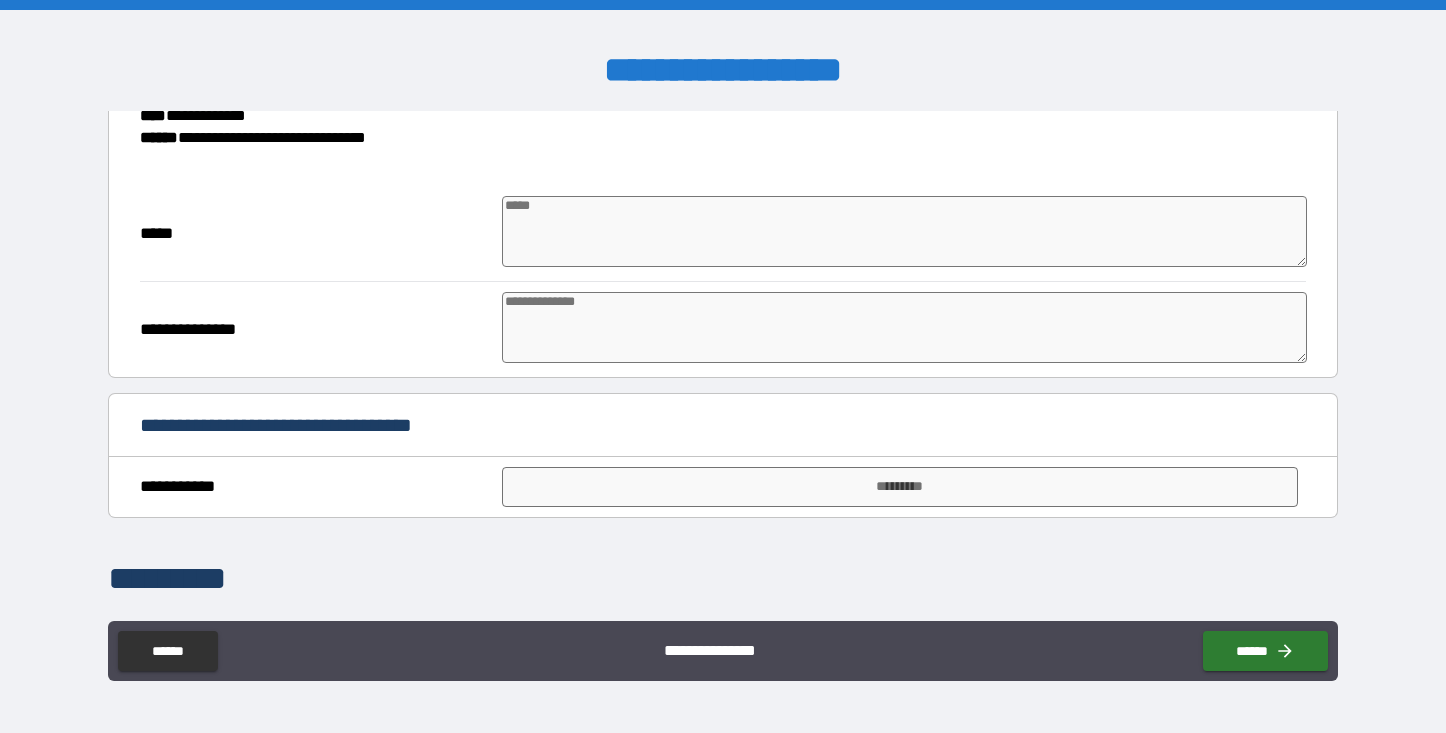 scroll, scrollTop: 1048, scrollLeft: 0, axis: vertical 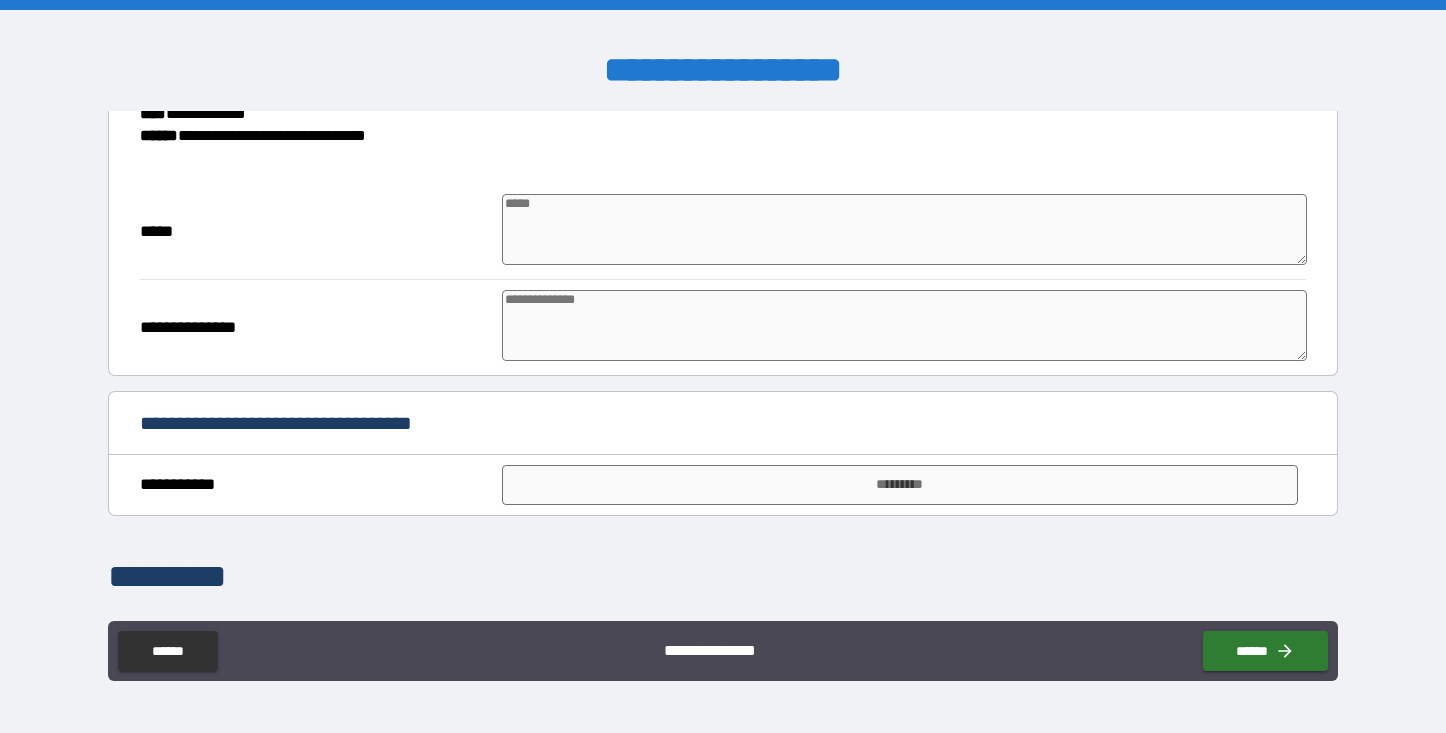 click on "**********" at bounding box center (722, 356) 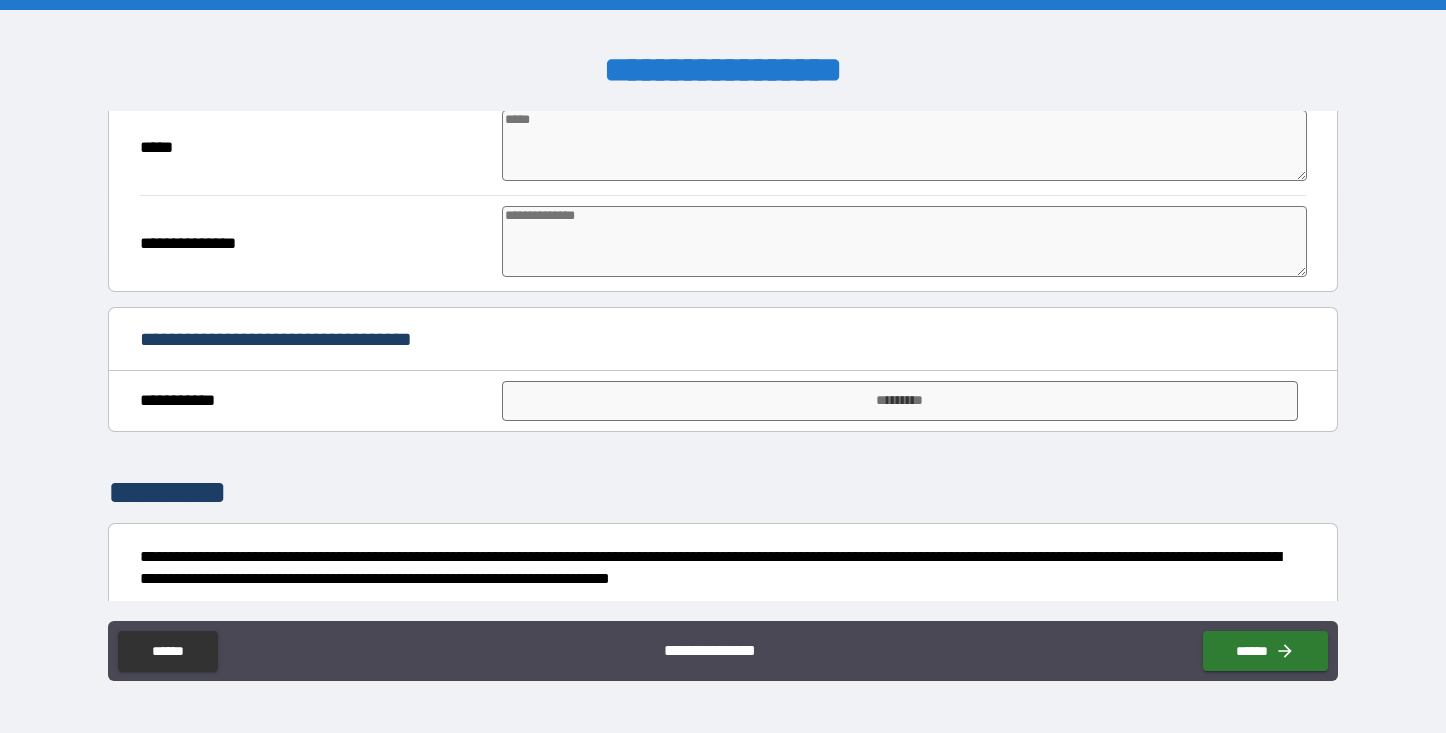 scroll, scrollTop: 1270, scrollLeft: 0, axis: vertical 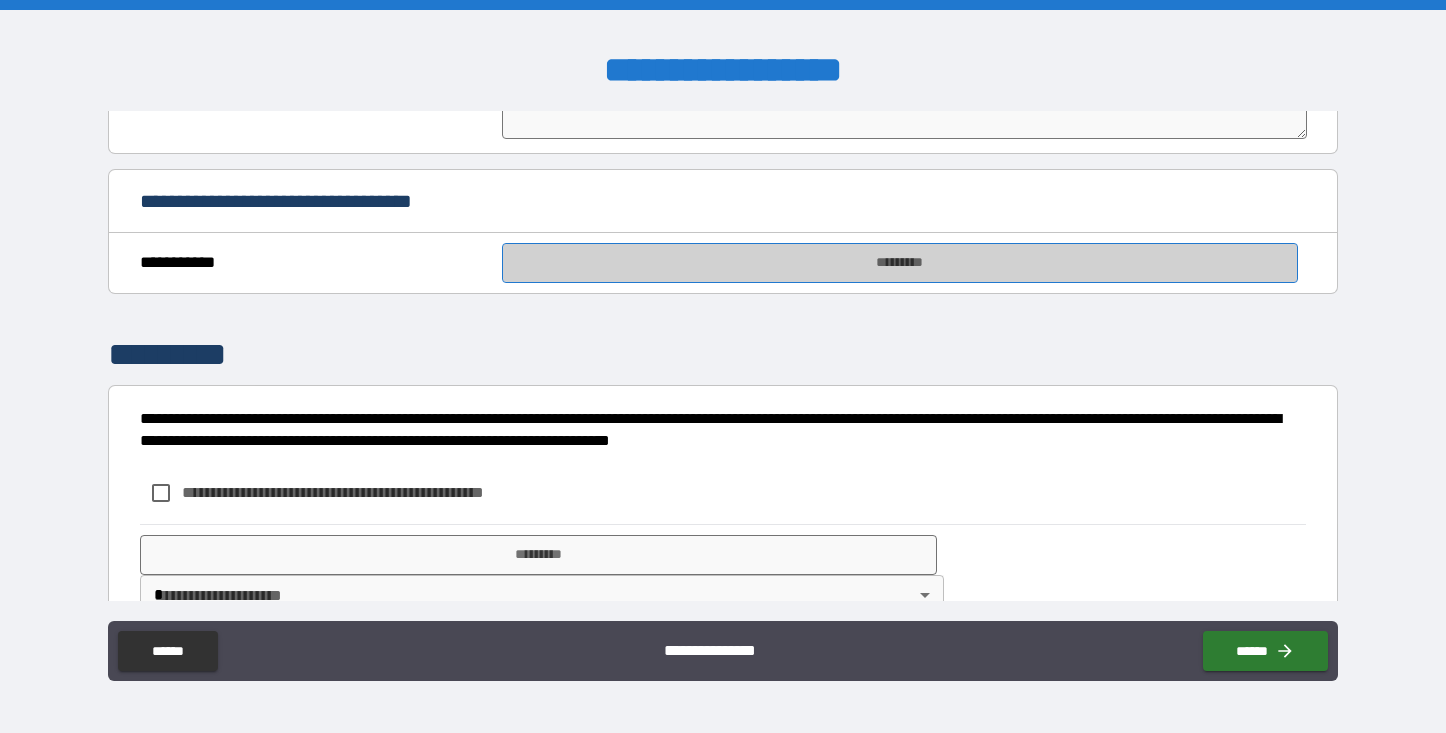 click on "*********" at bounding box center [900, 263] 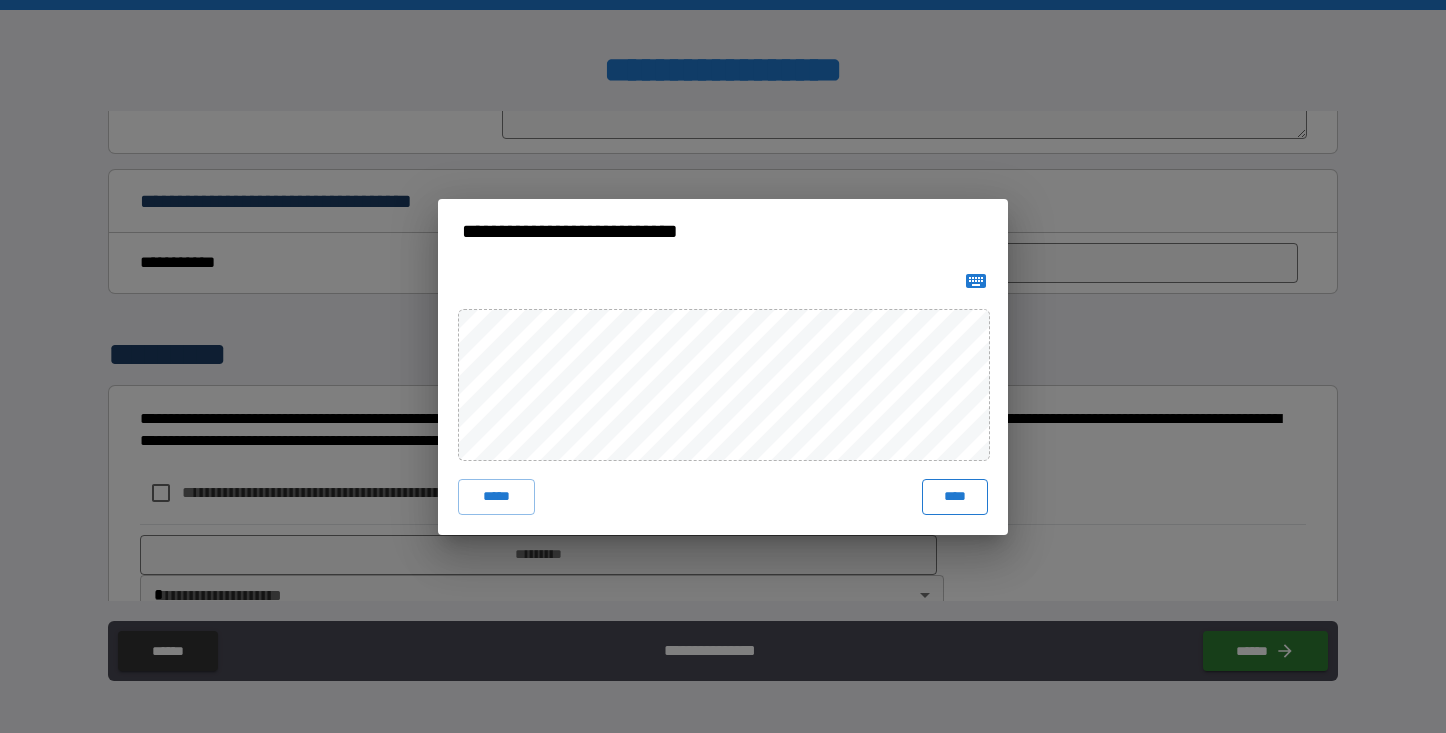 click on "****" at bounding box center [955, 497] 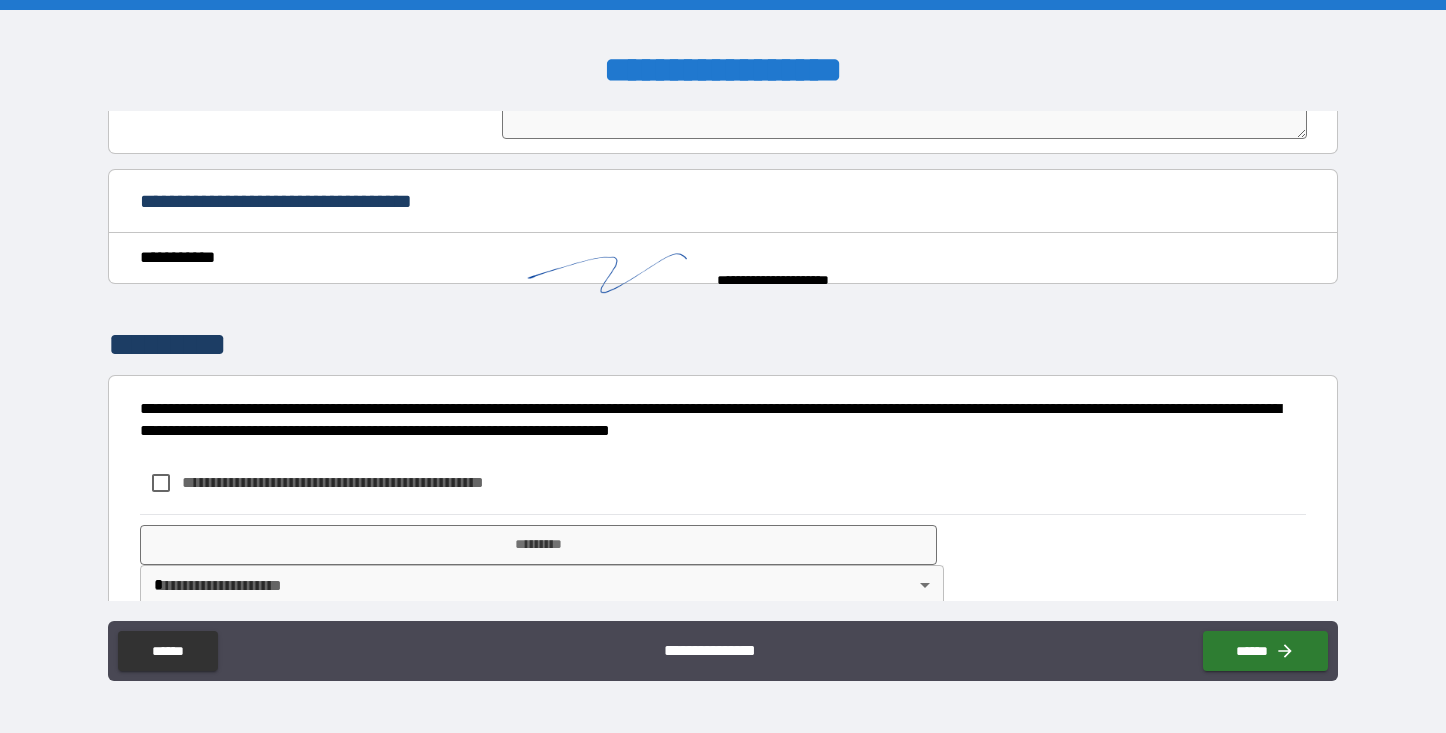 type on "*" 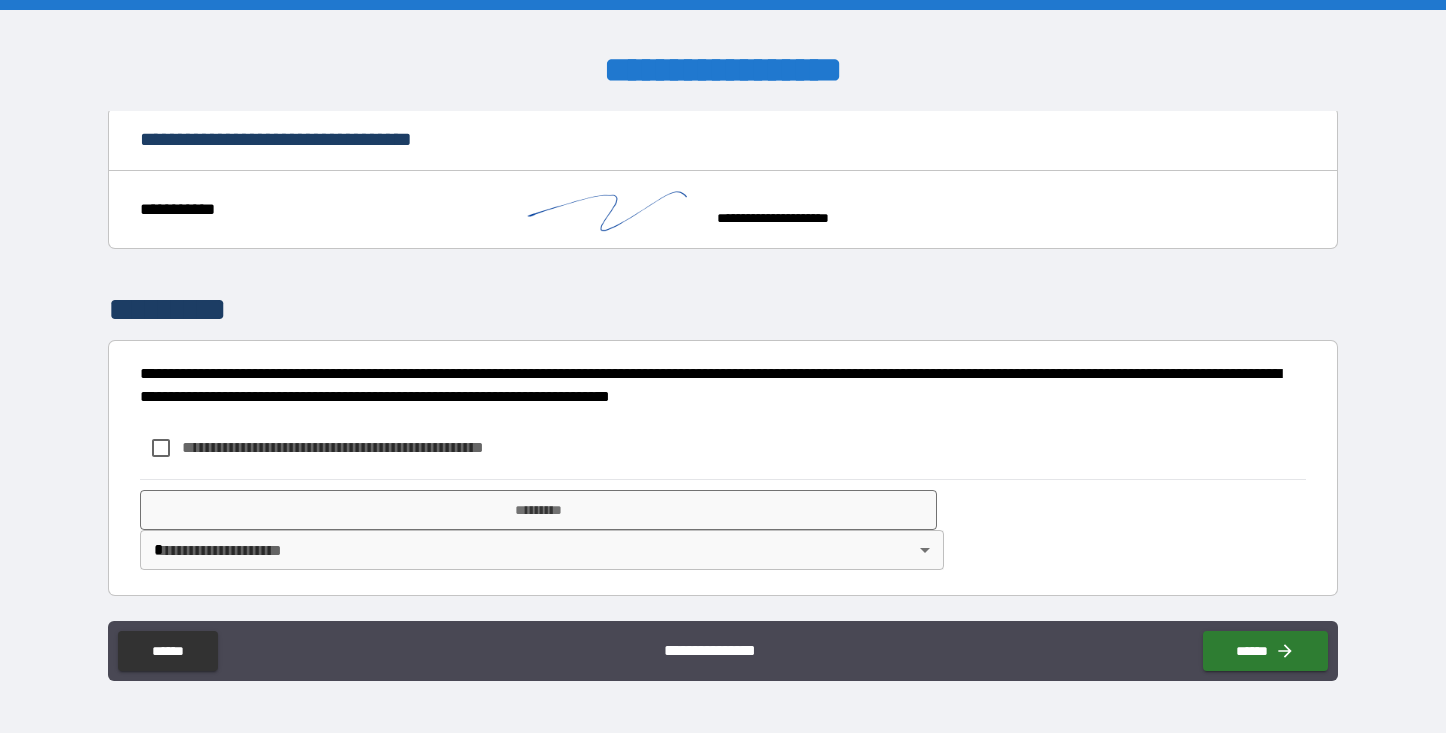 scroll, scrollTop: 1331, scrollLeft: 0, axis: vertical 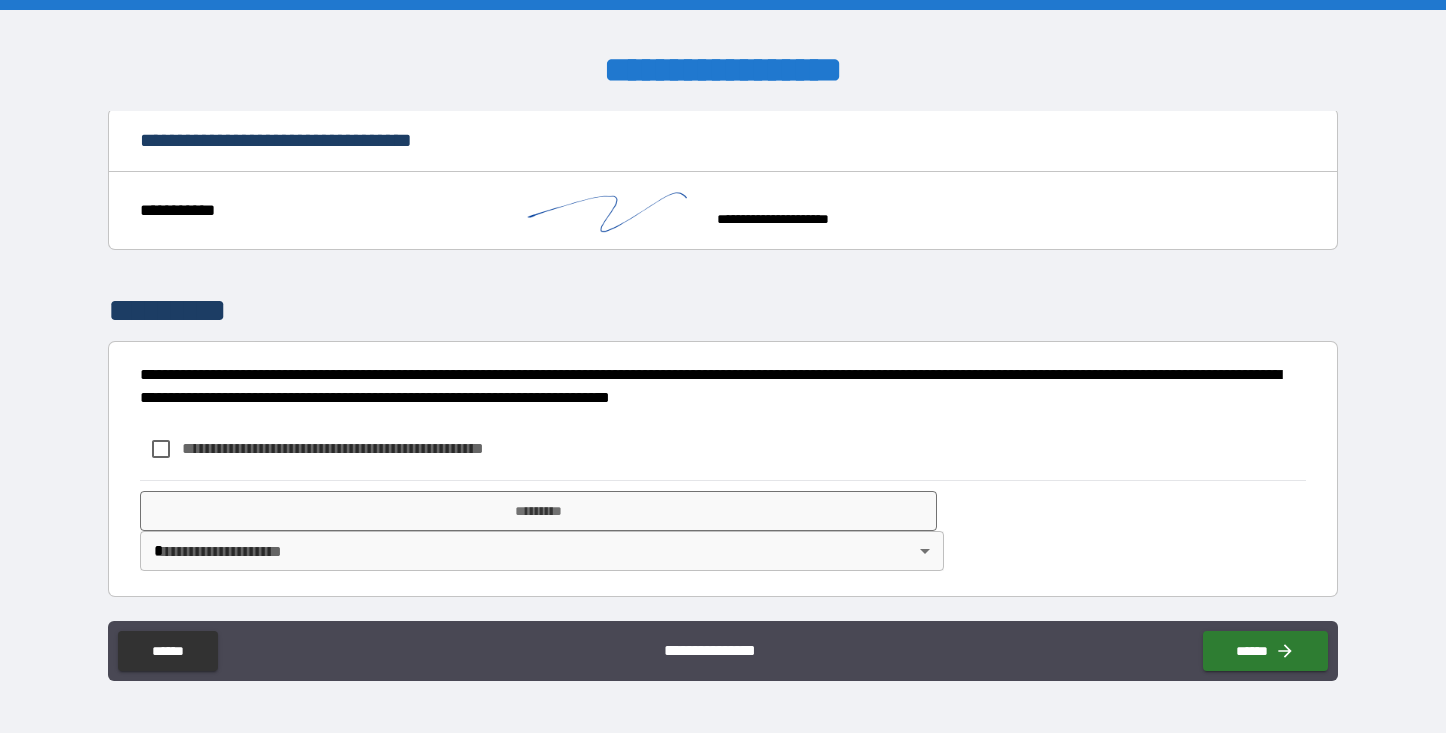 type on "*" 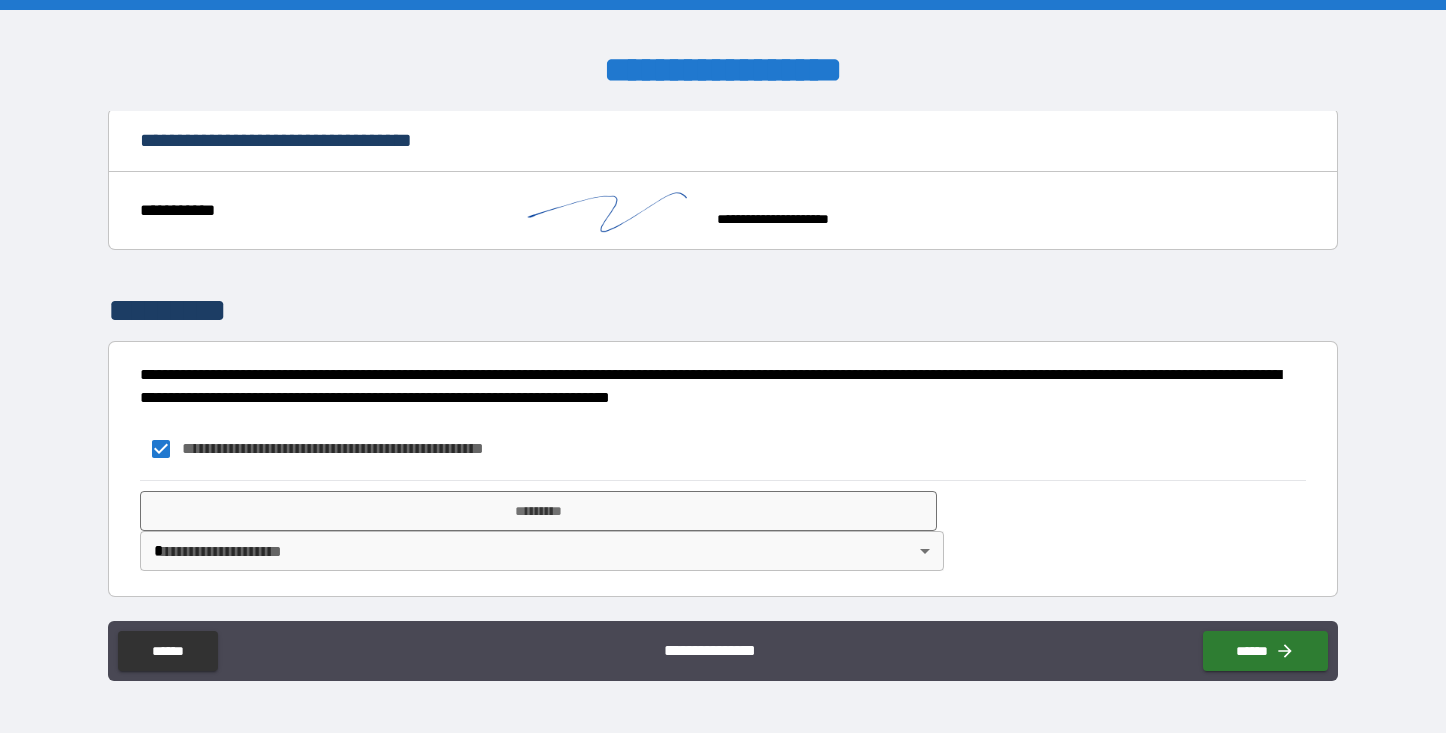 type on "*" 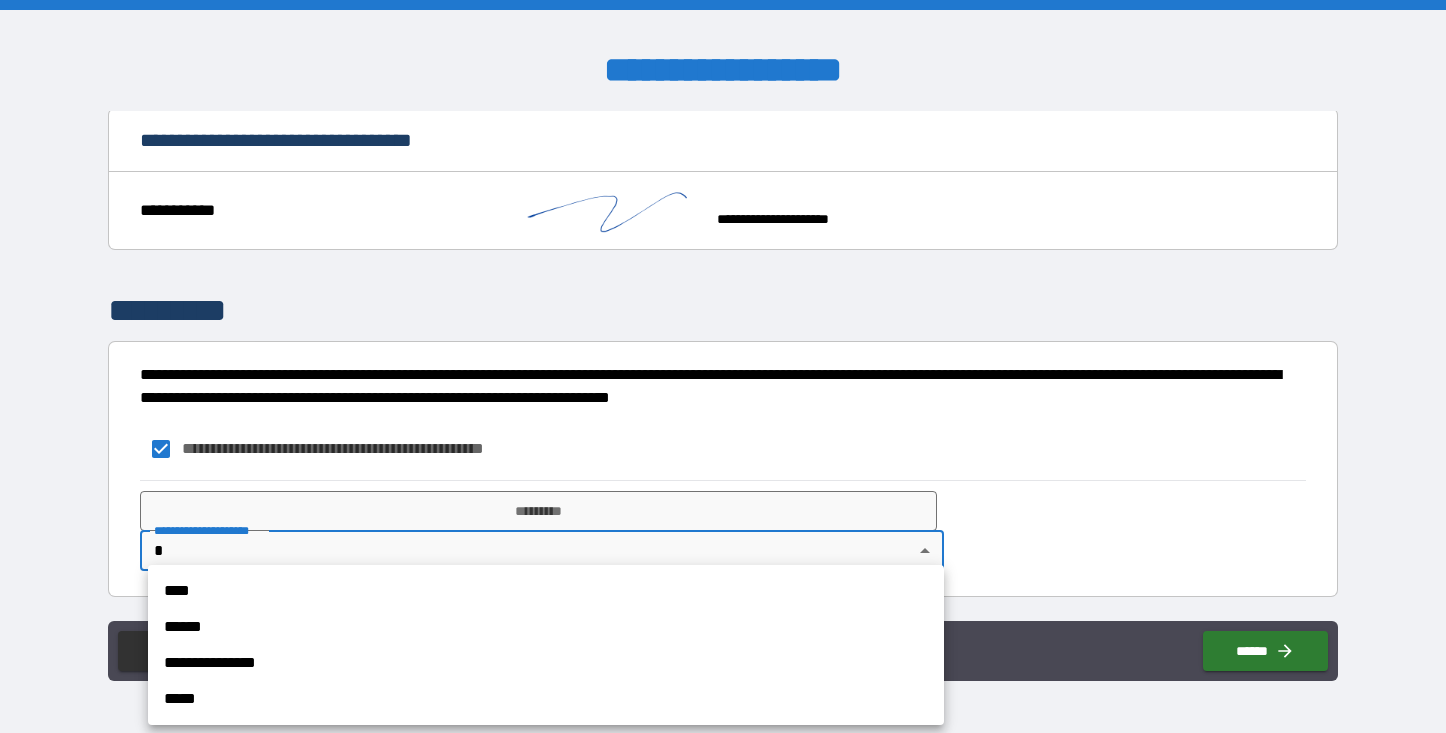 click on "**********" at bounding box center [723, 366] 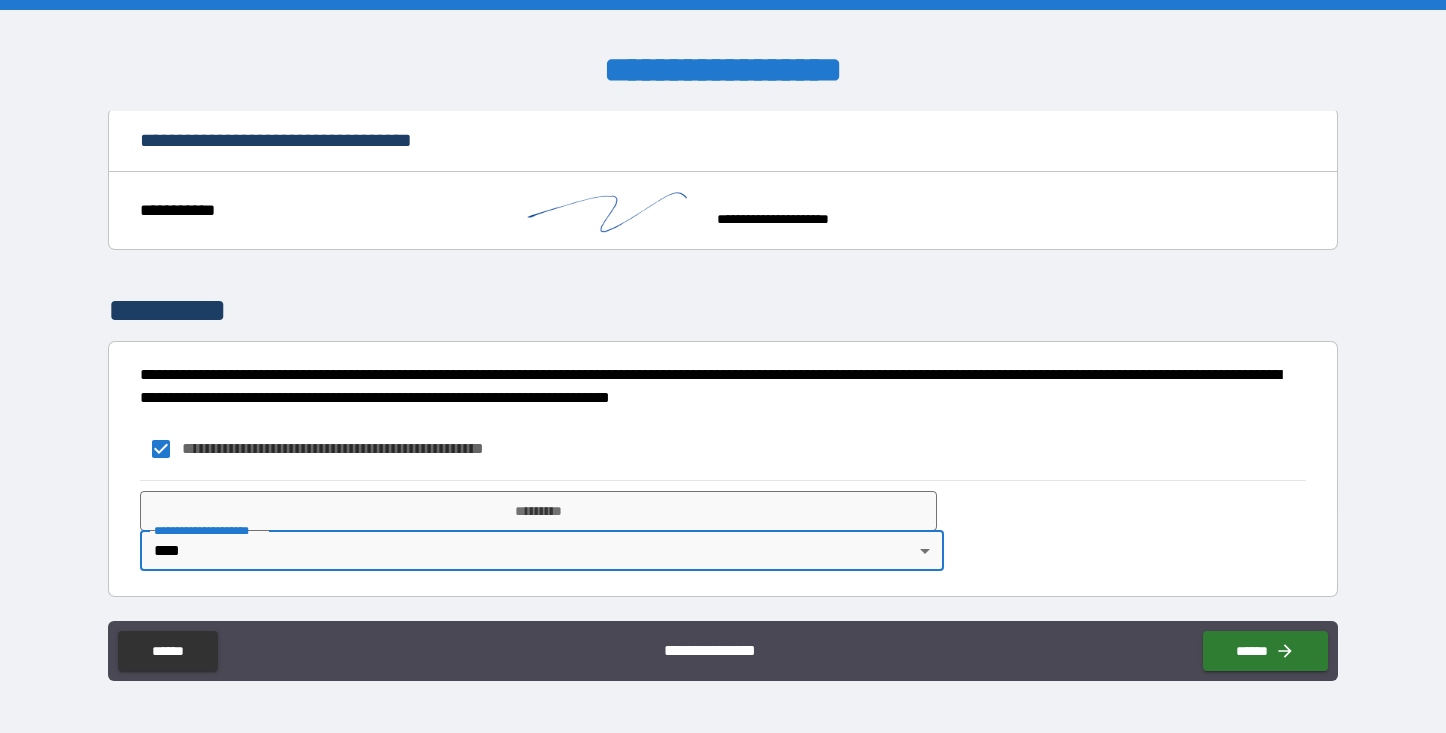 type on "*" 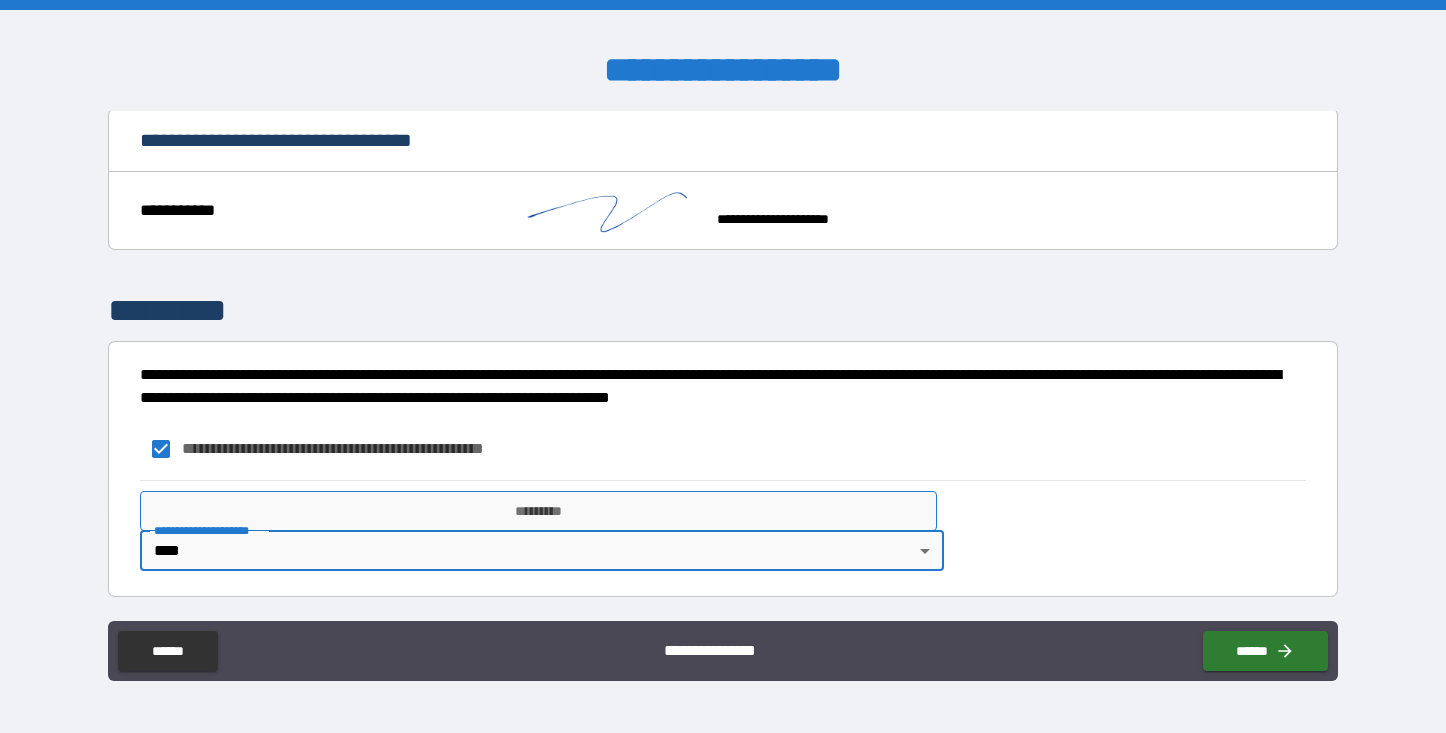 click on "*********" at bounding box center [538, 511] 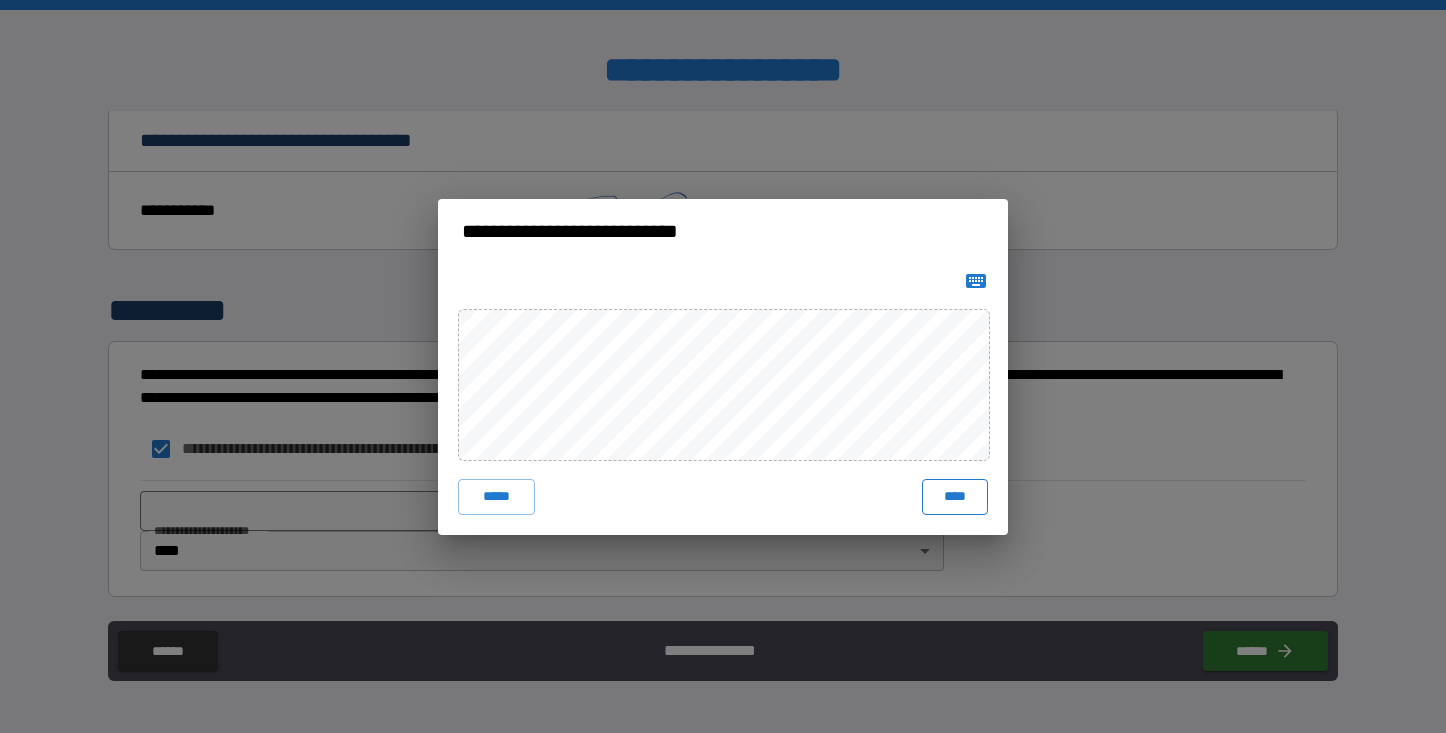 click on "****" at bounding box center (955, 497) 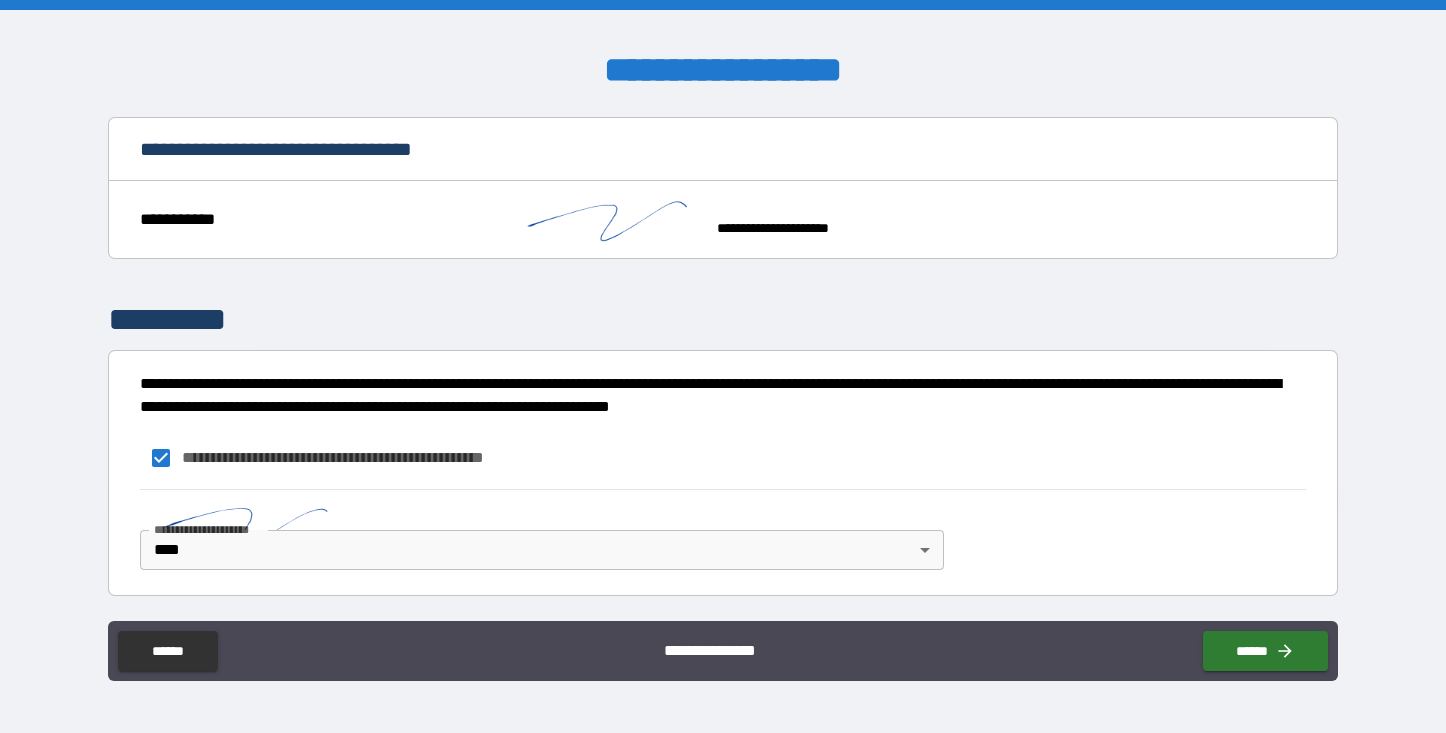 scroll, scrollTop: 1321, scrollLeft: 0, axis: vertical 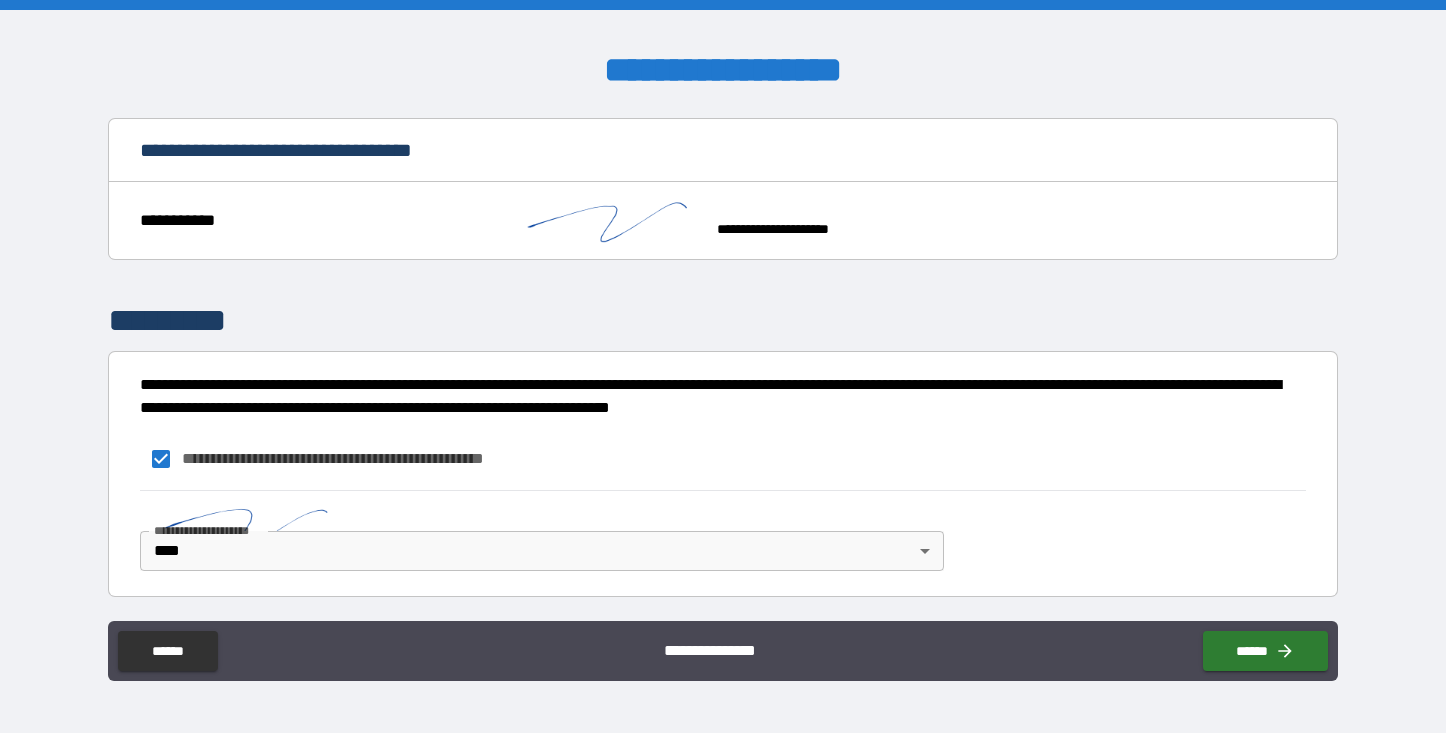type on "*" 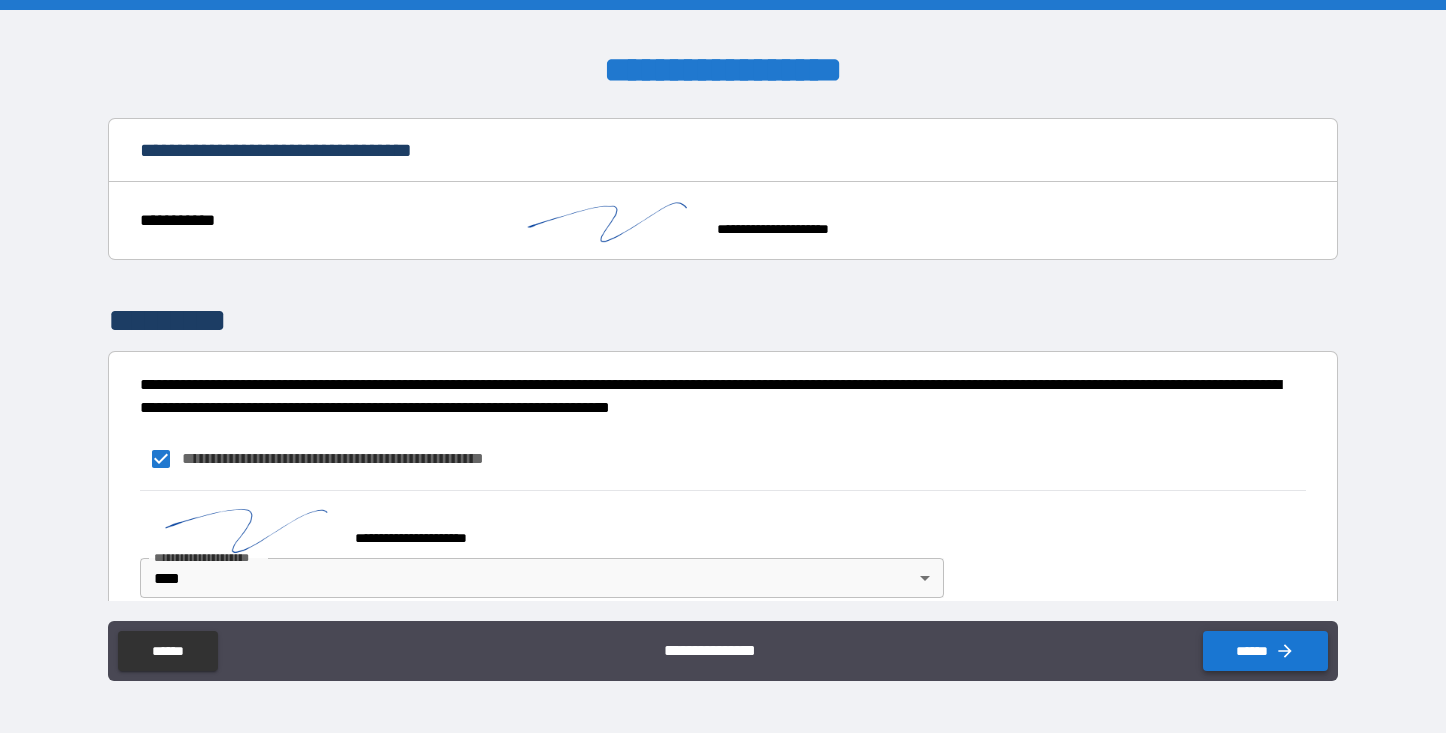 click 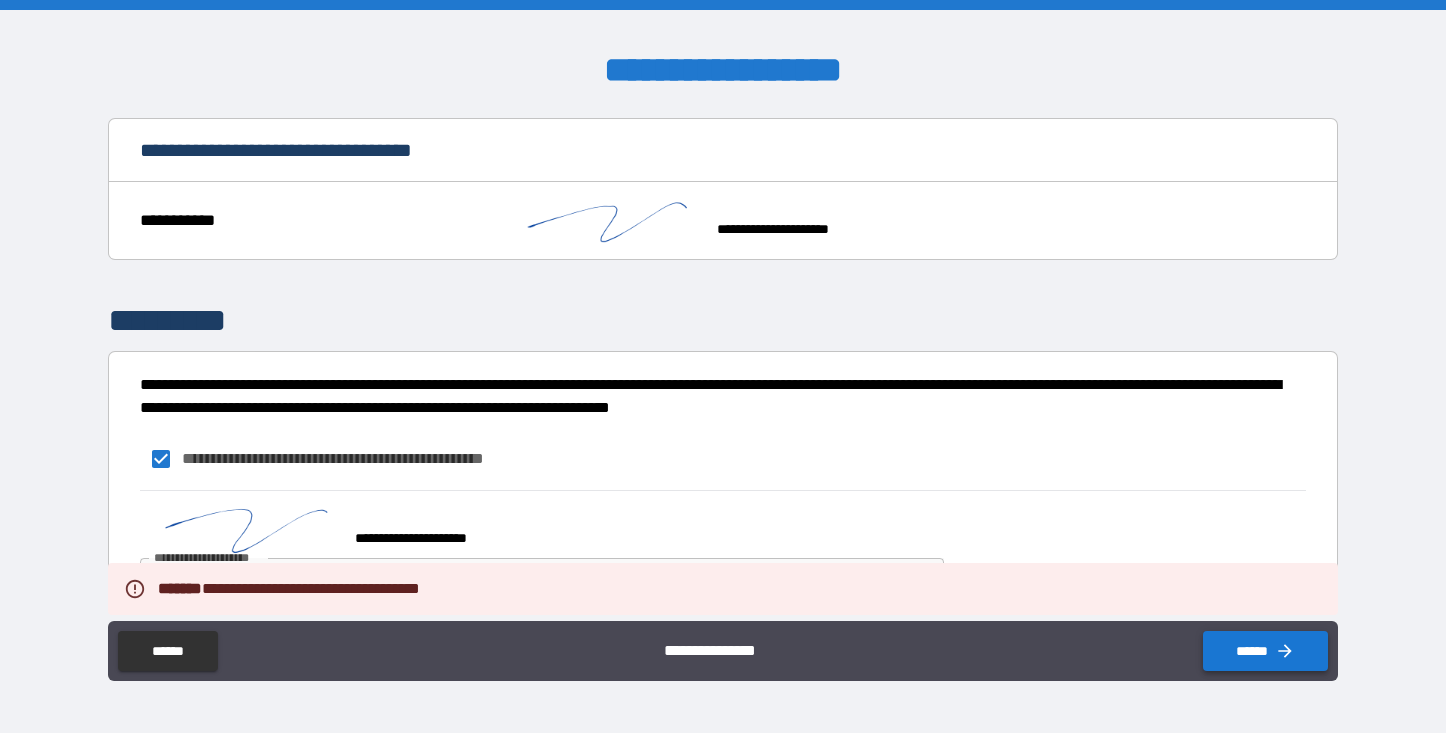 type on "*" 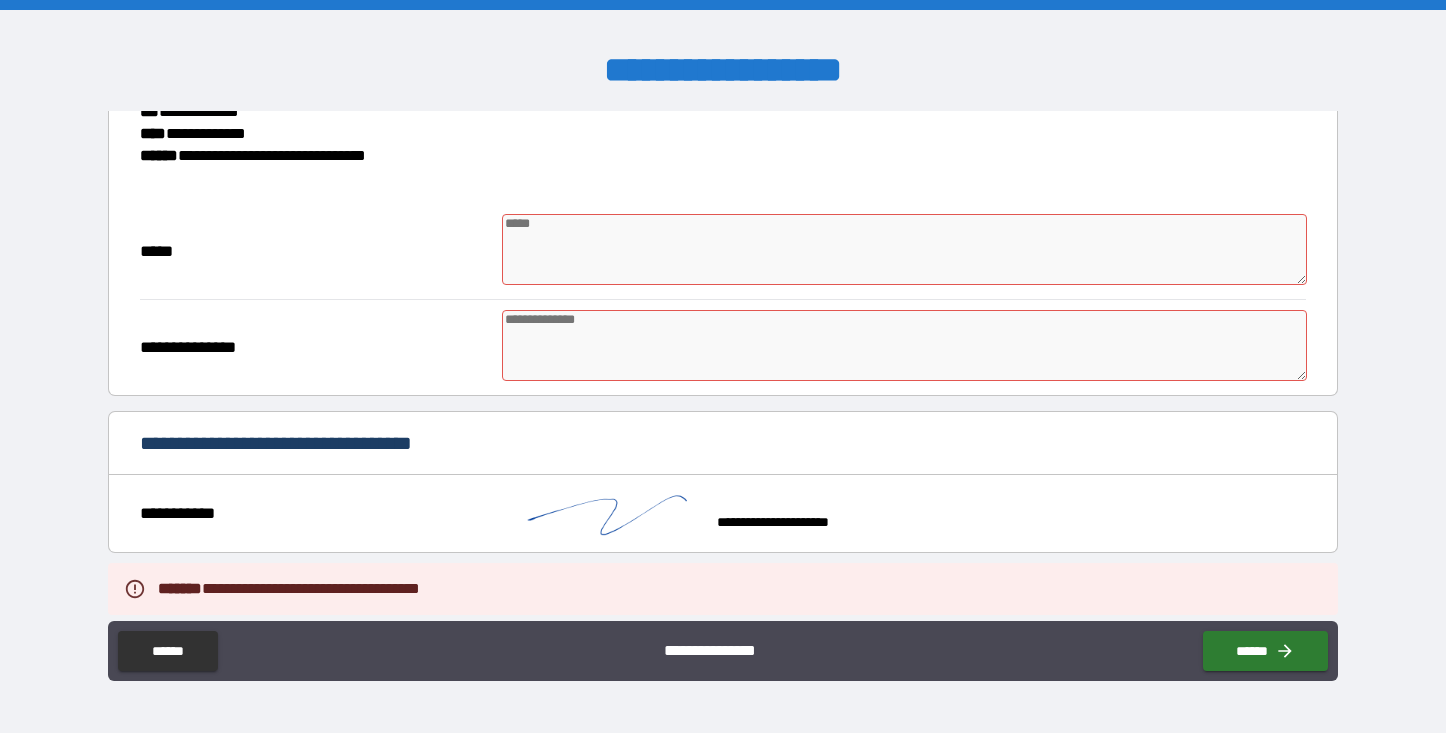 scroll, scrollTop: 893, scrollLeft: 0, axis: vertical 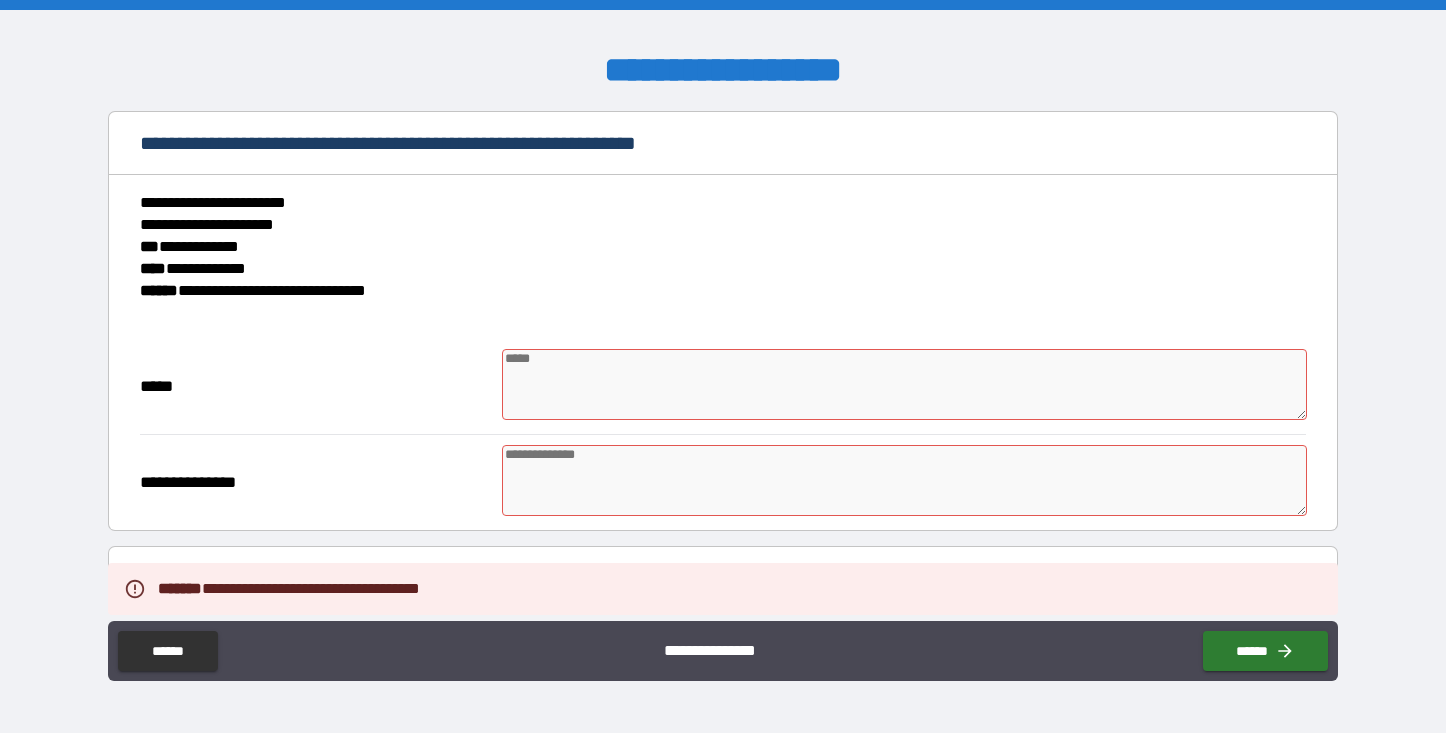 click at bounding box center [904, 384] 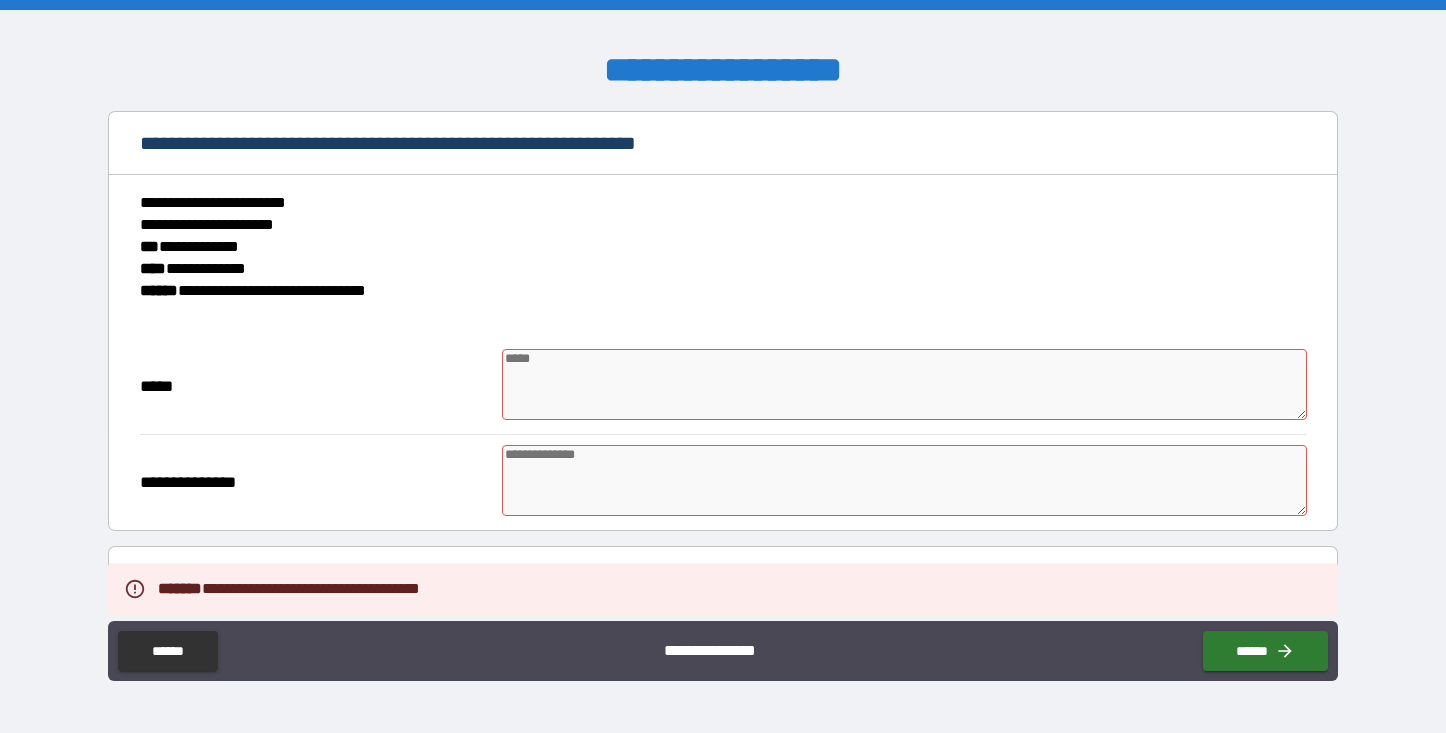 type on "*" 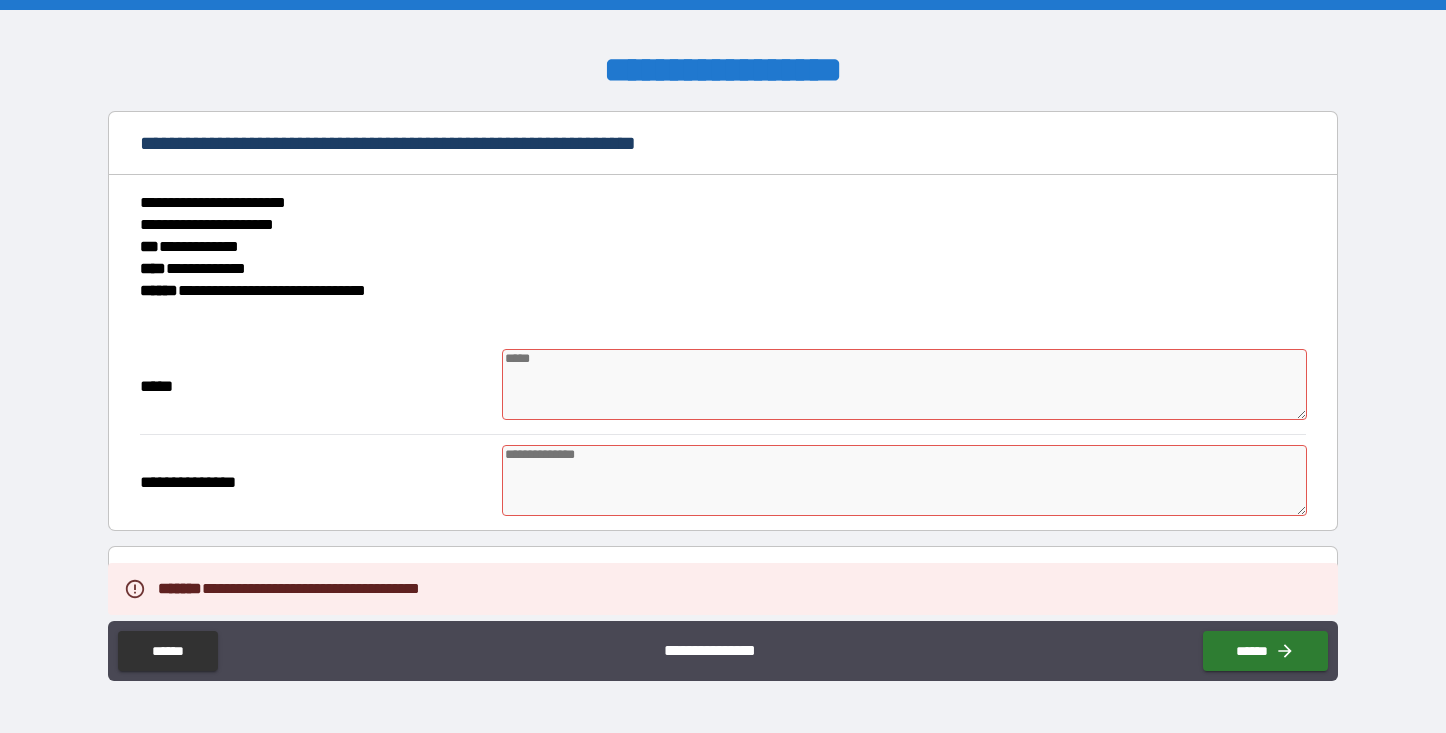type on "*" 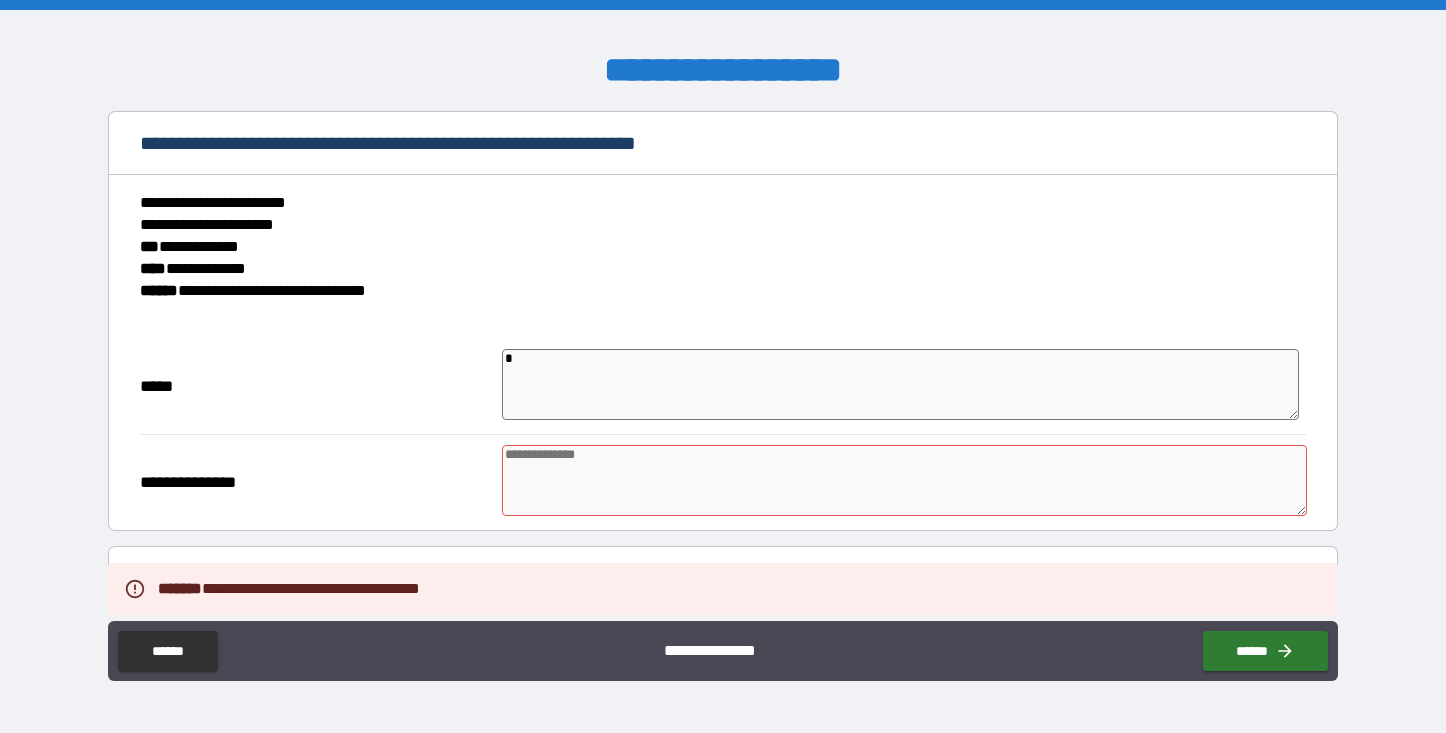 type on "*" 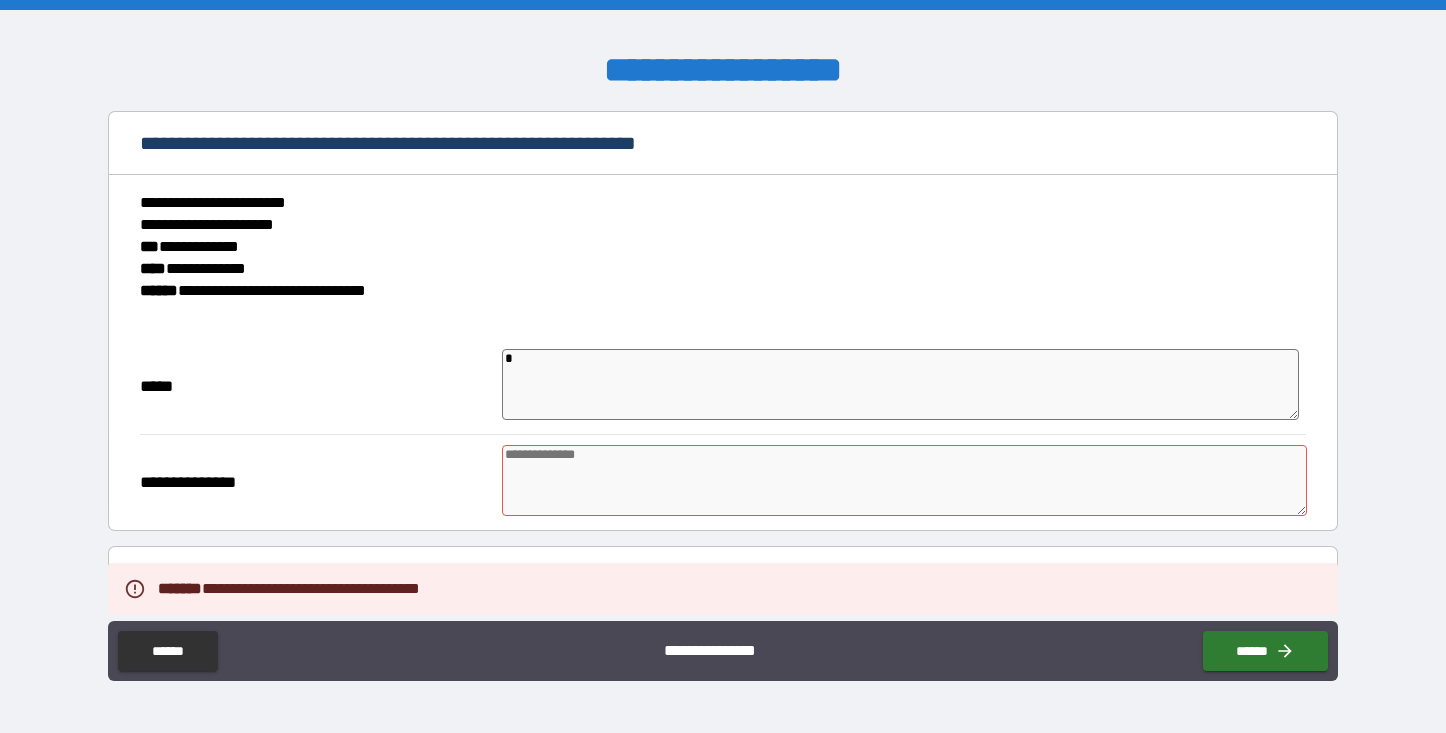 type on "*" 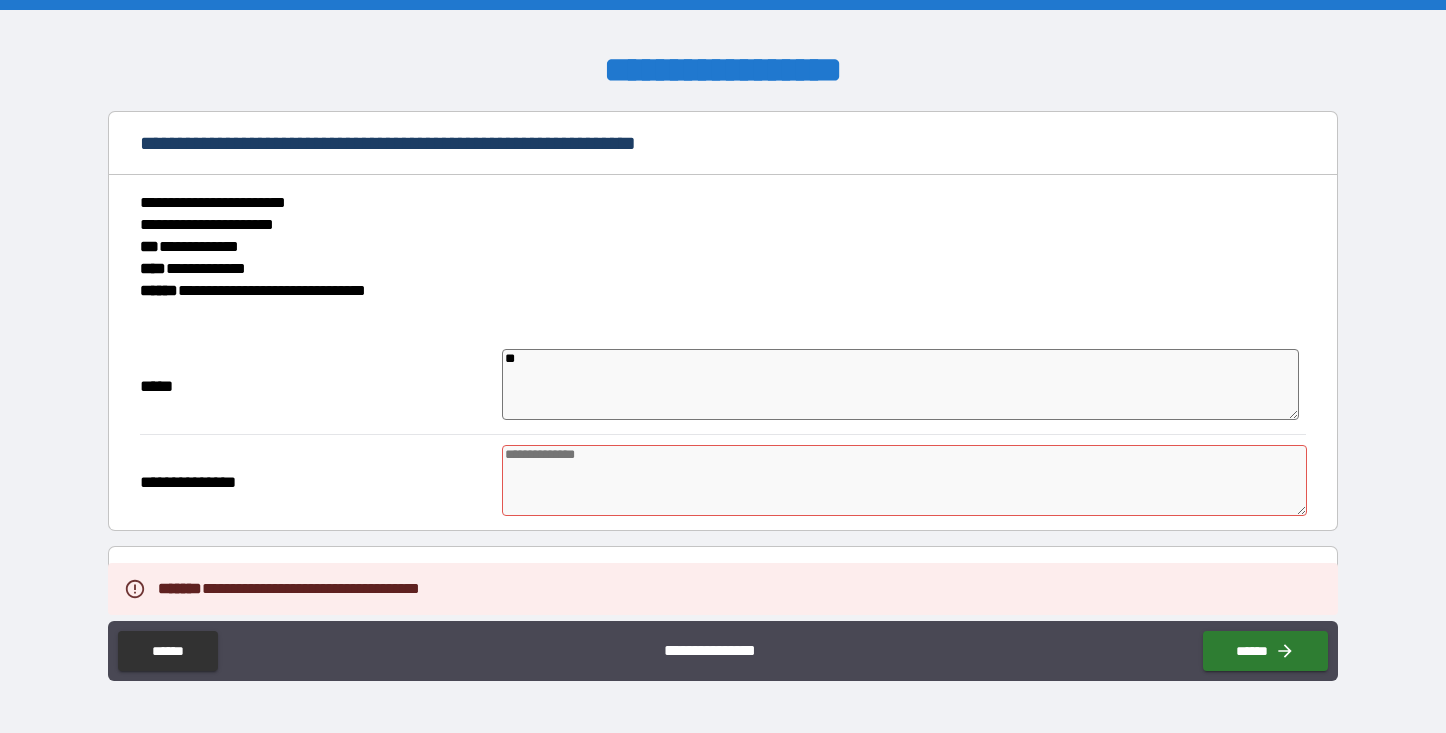 type 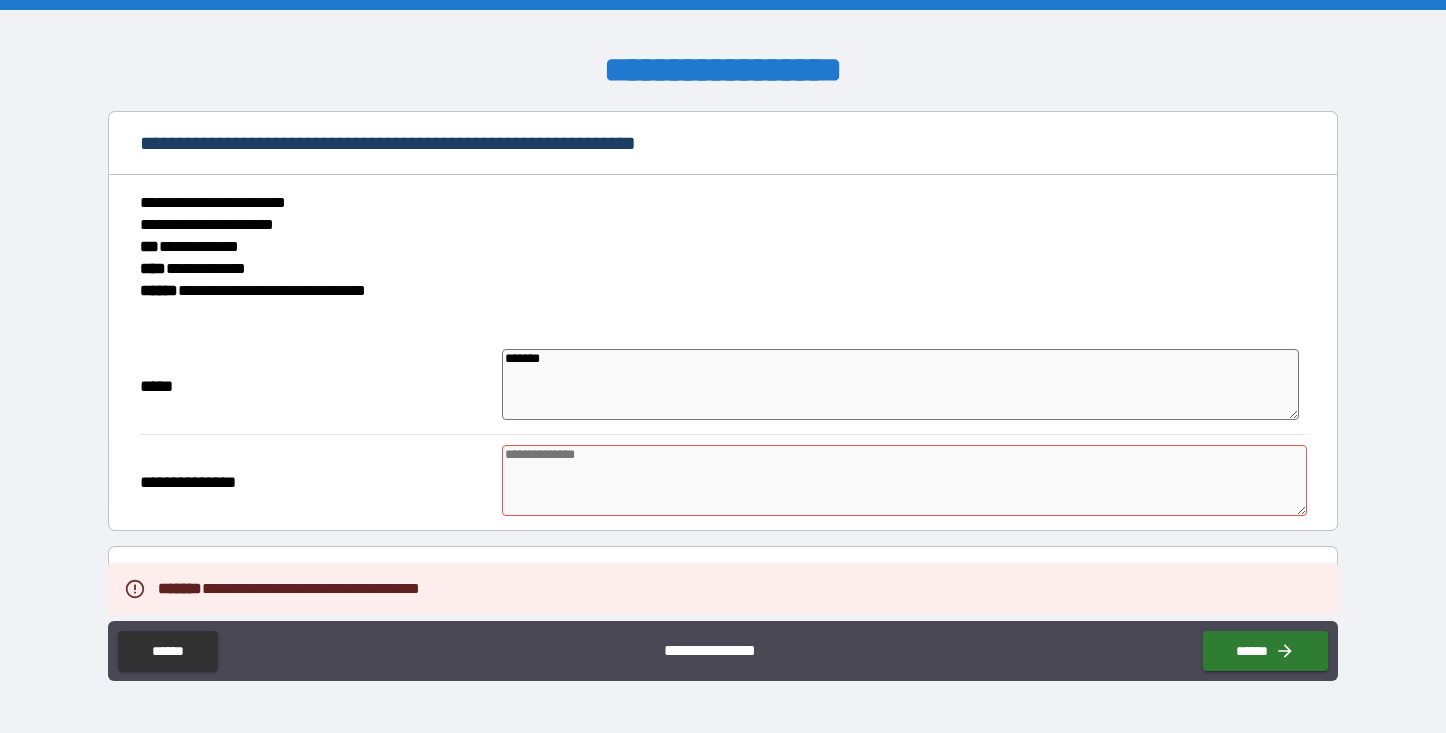 click at bounding box center (904, 480) 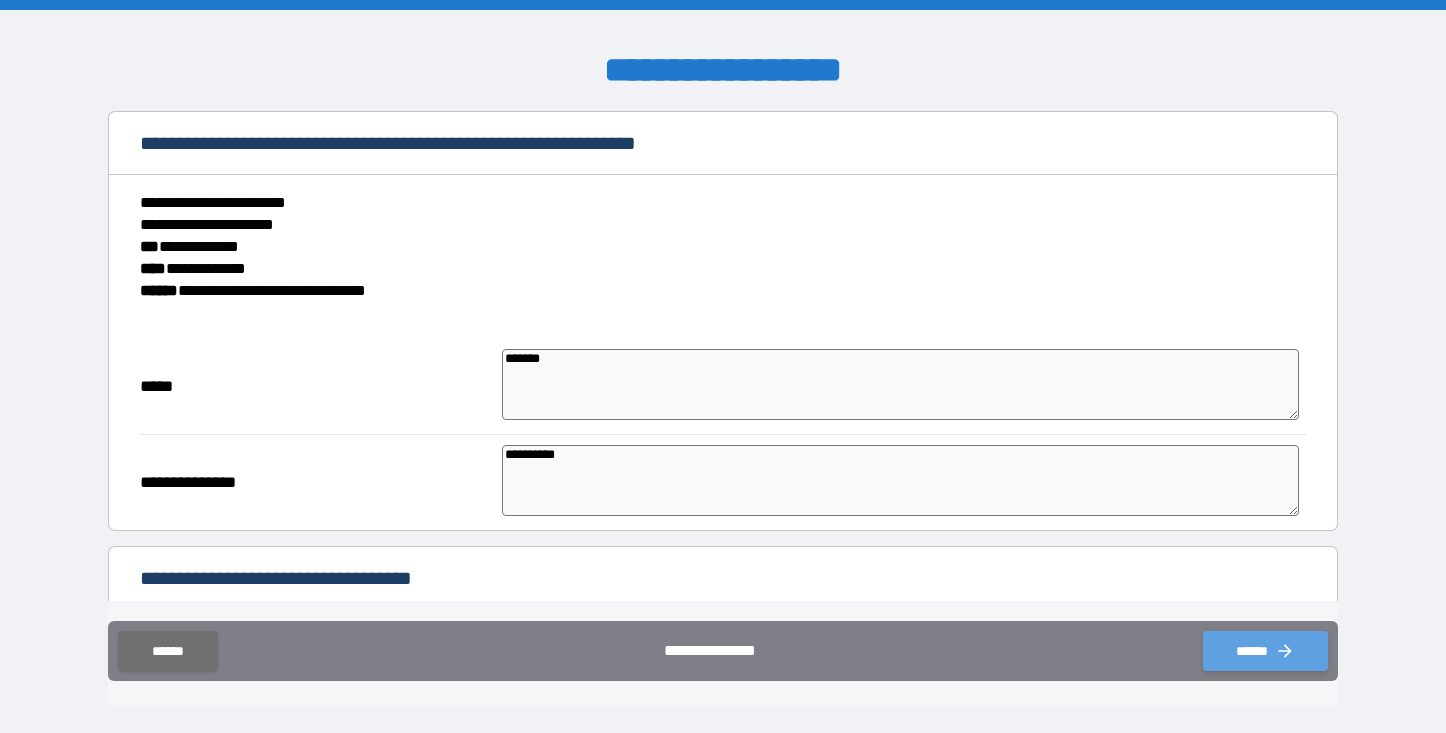 click 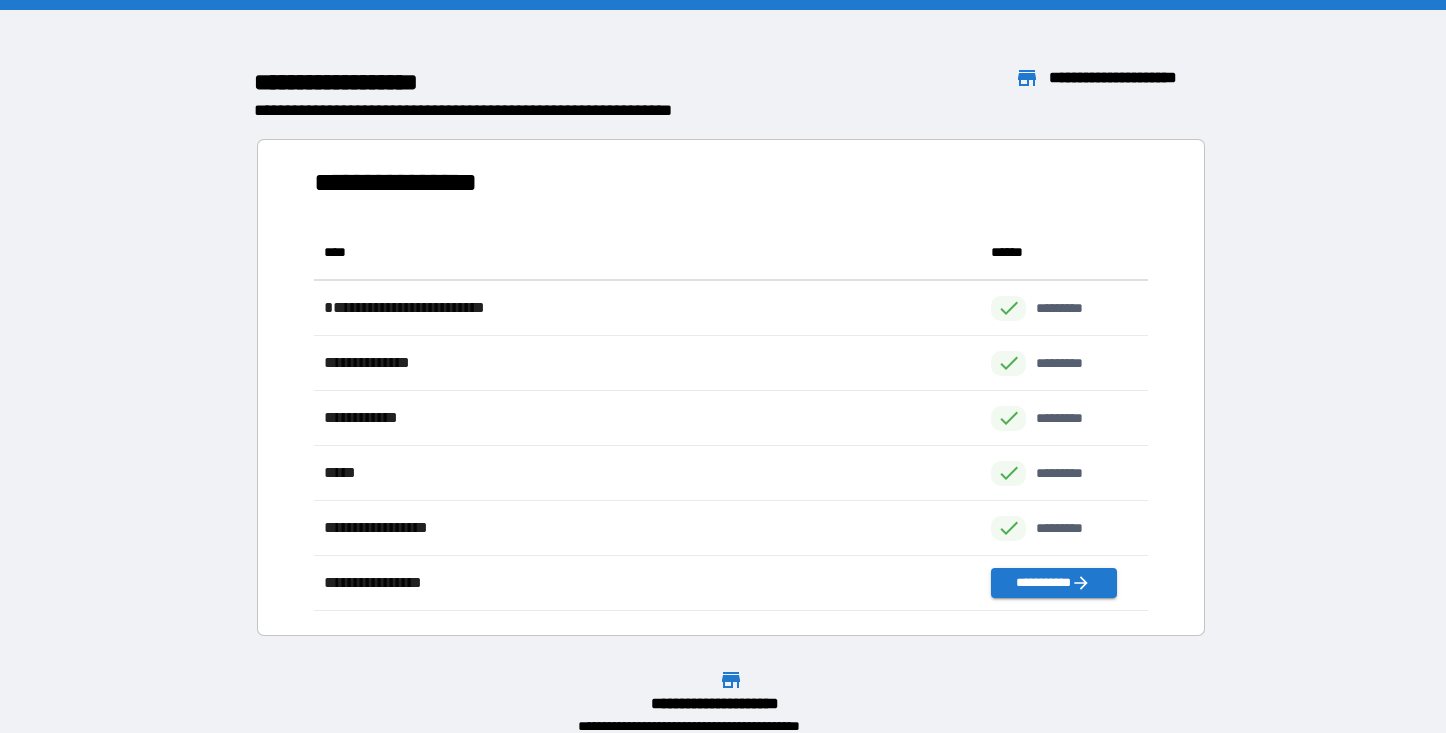 scroll, scrollTop: 1, scrollLeft: 1, axis: both 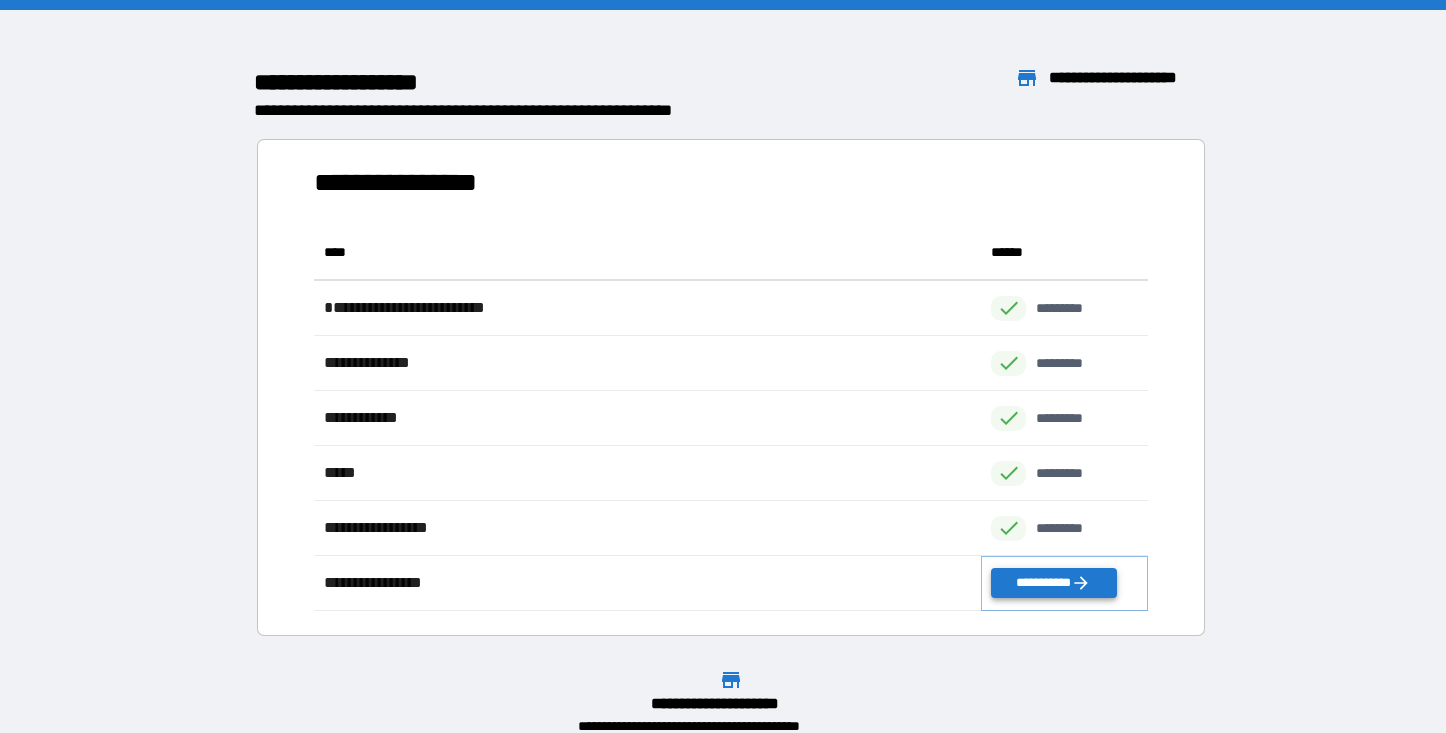 click on "**********" at bounding box center (1053, 583) 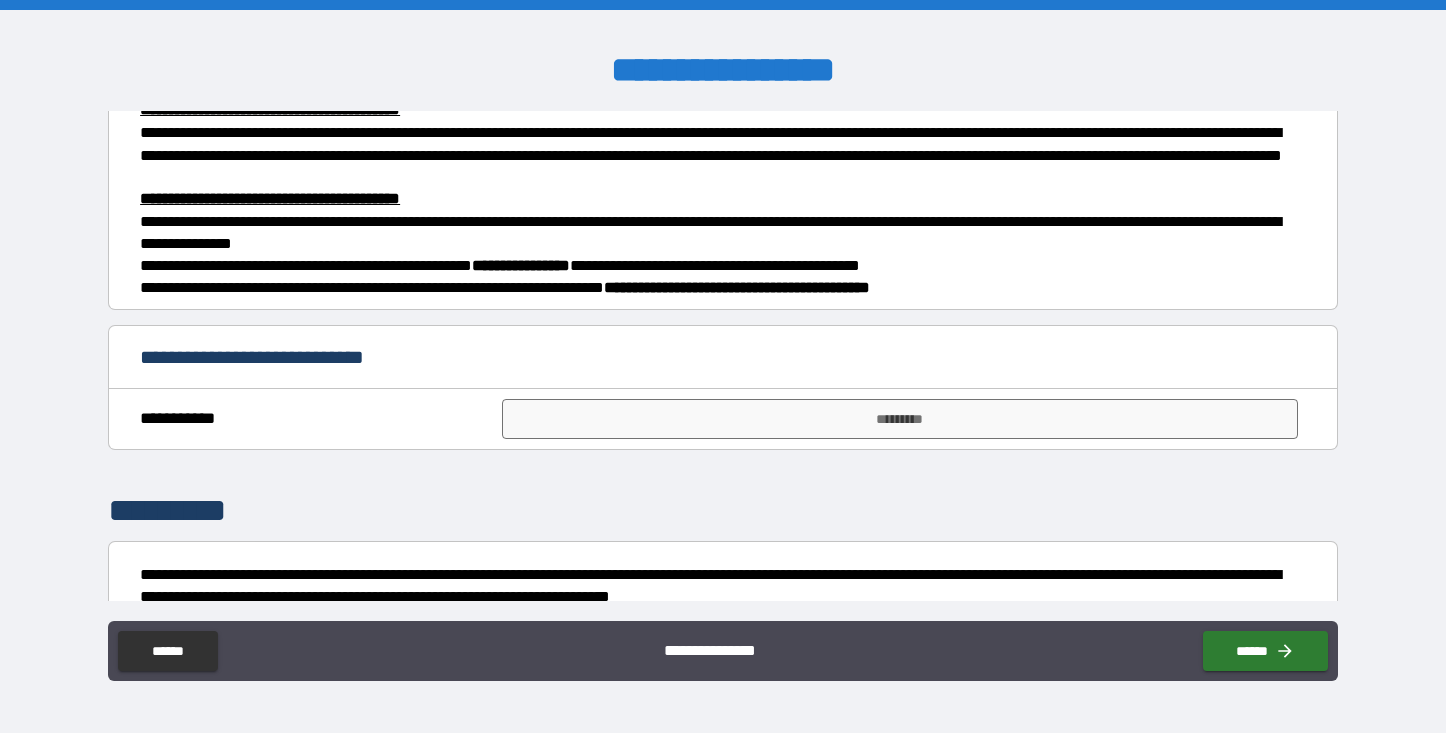scroll, scrollTop: 578, scrollLeft: 0, axis: vertical 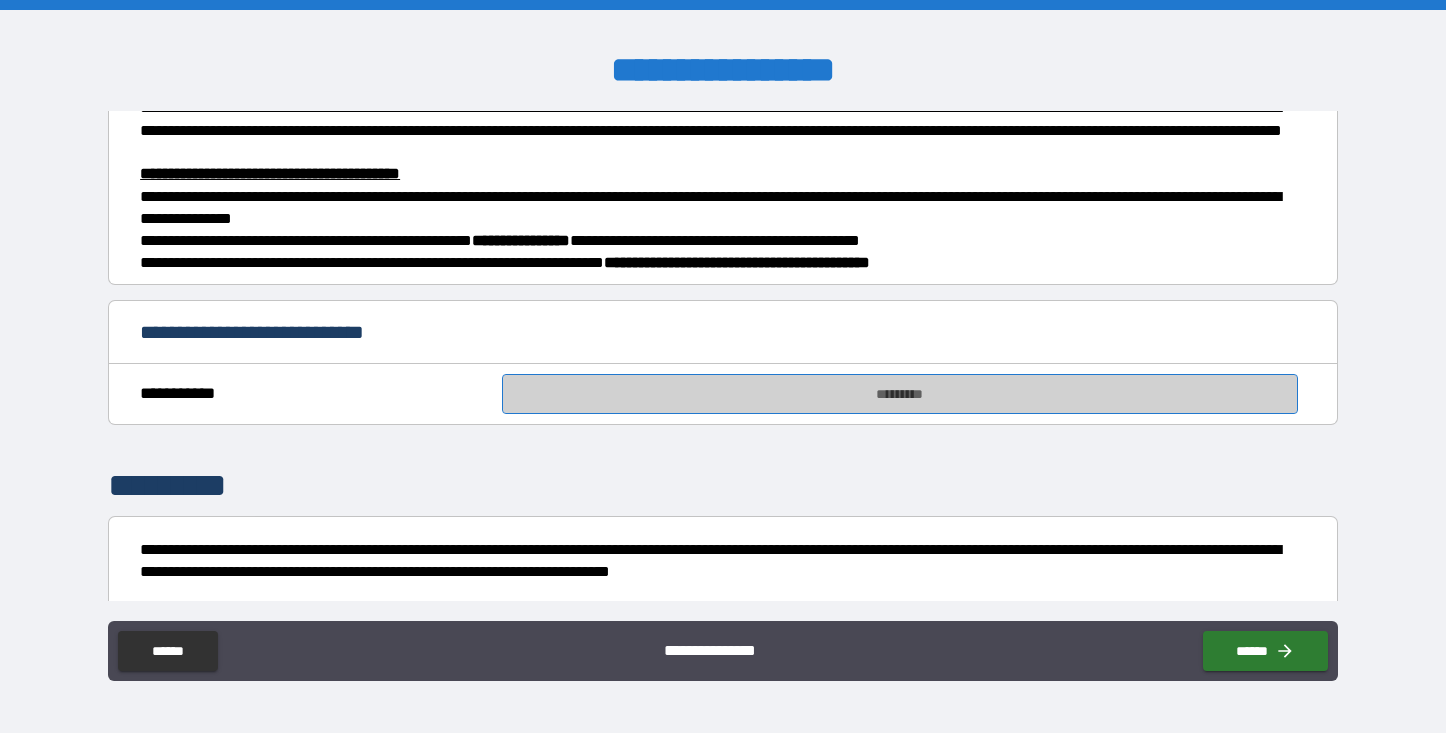 click on "*********" at bounding box center (900, 394) 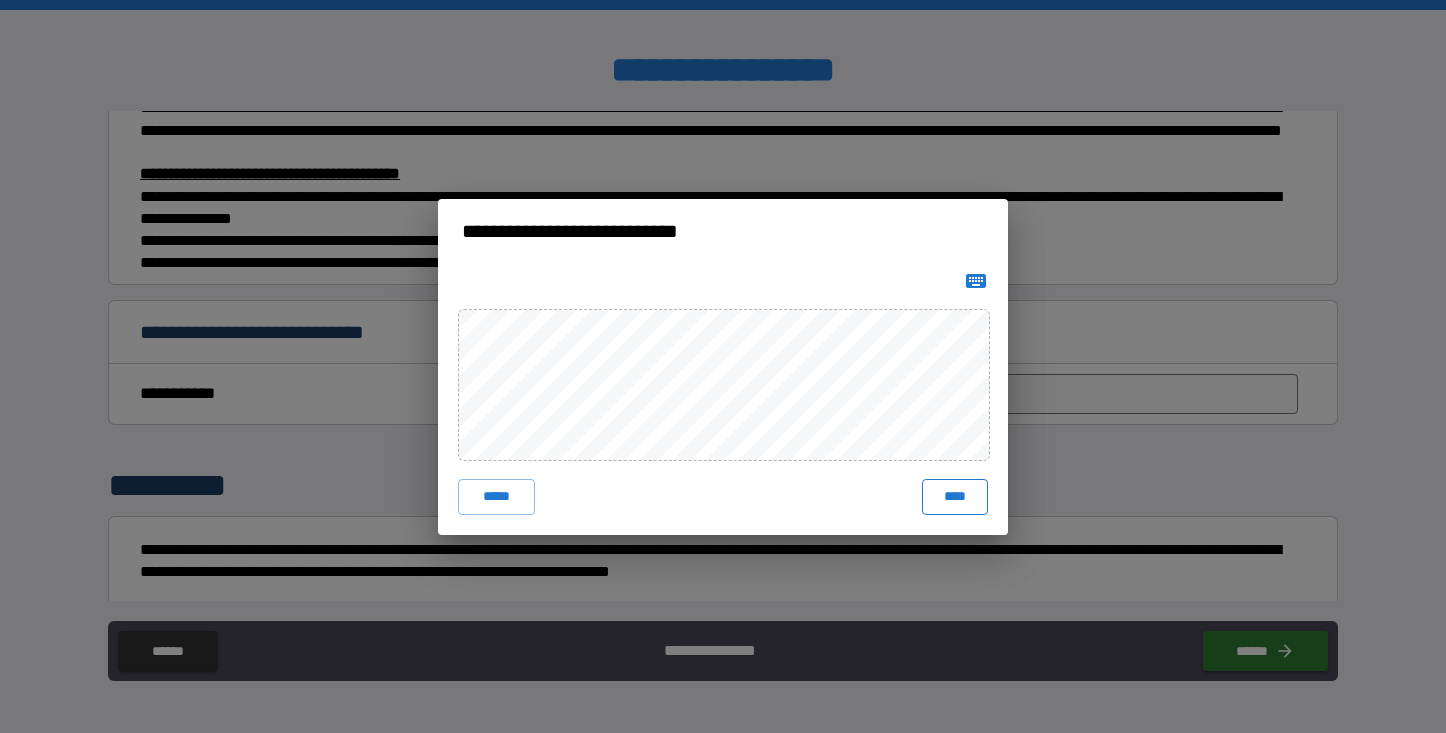 click on "****" at bounding box center (955, 497) 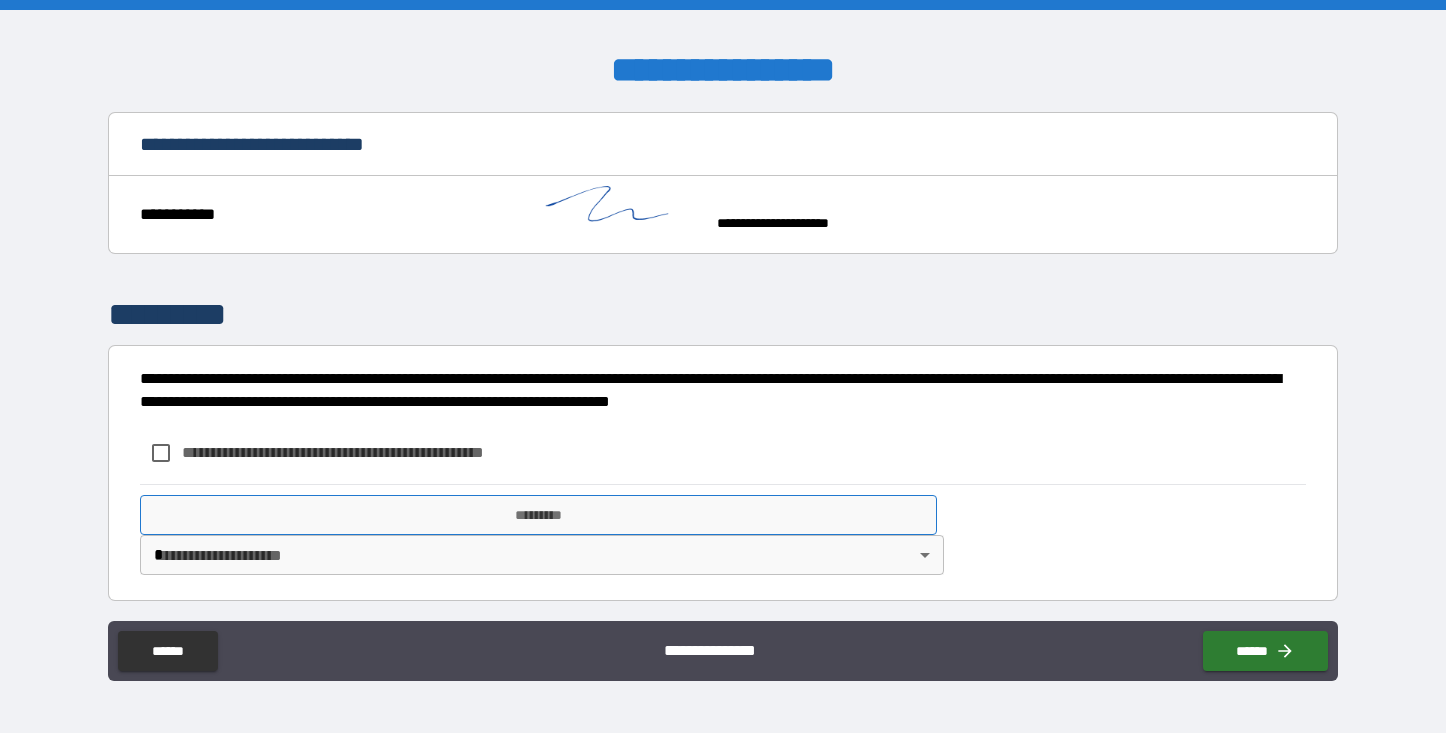 scroll, scrollTop: 765, scrollLeft: 0, axis: vertical 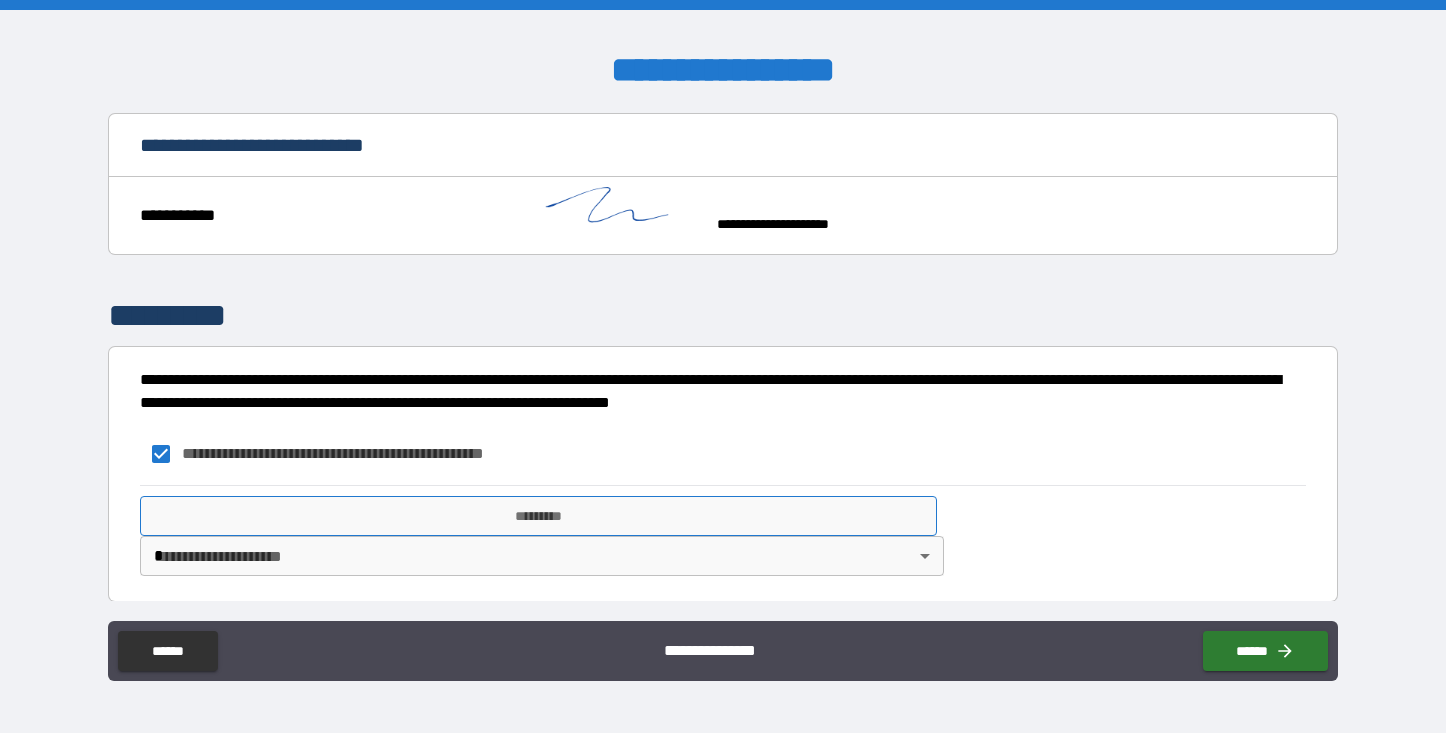 click on "*********" at bounding box center (538, 516) 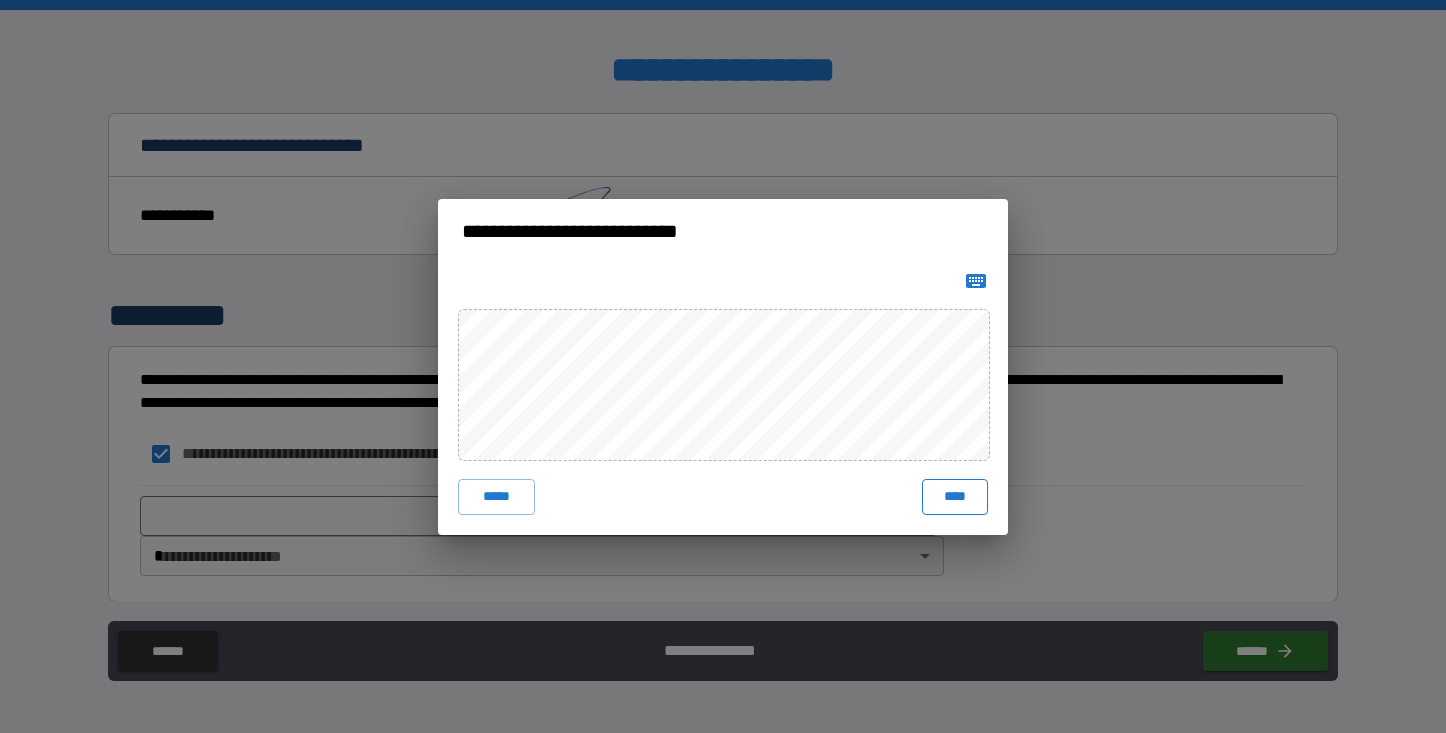 click on "****" at bounding box center (955, 497) 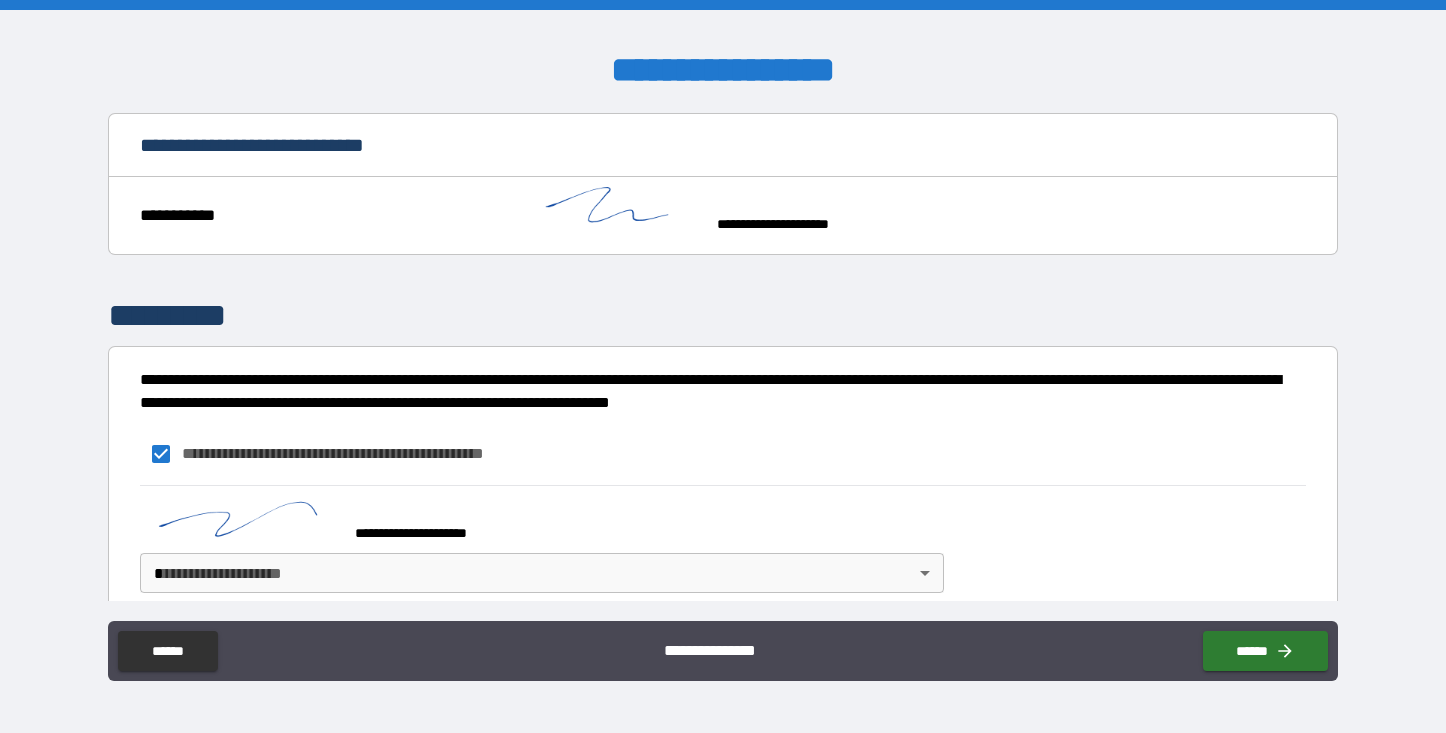 scroll, scrollTop: 755, scrollLeft: 0, axis: vertical 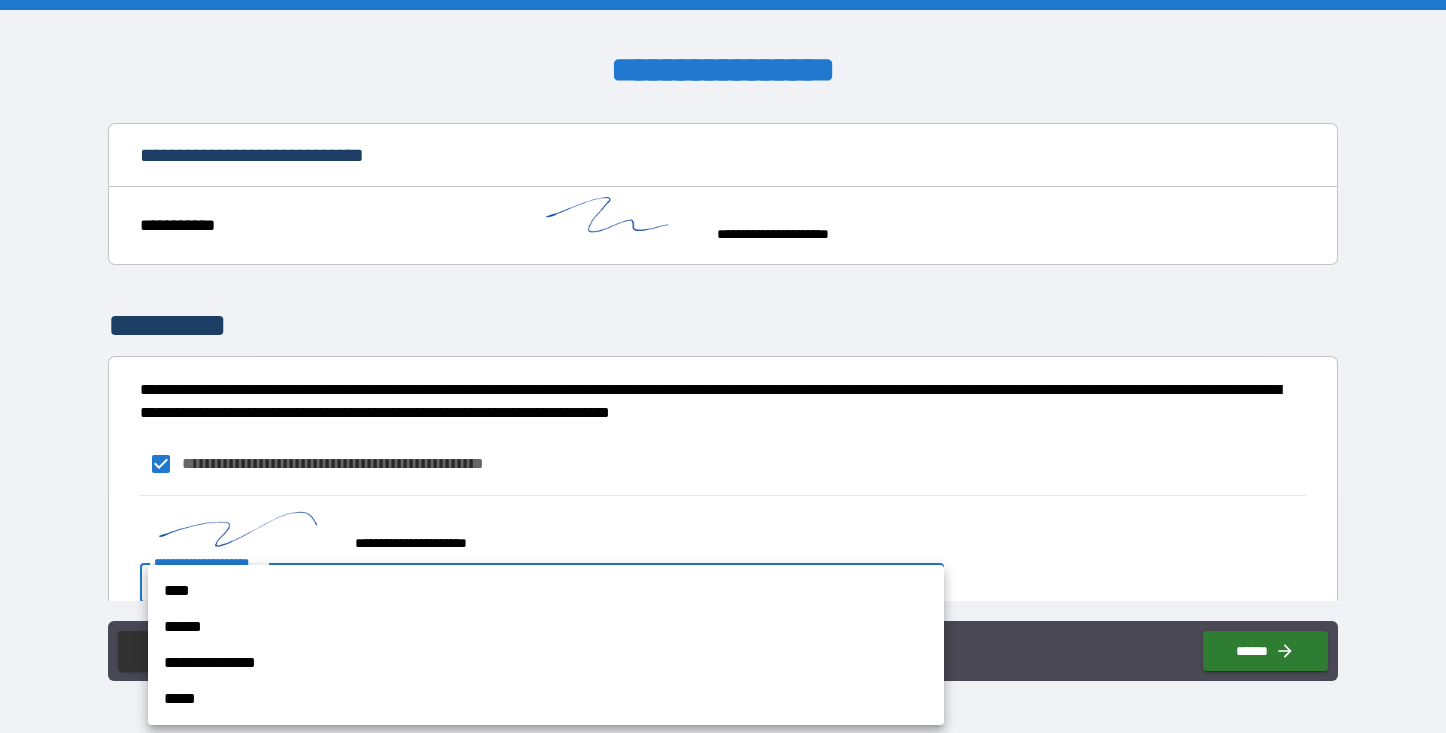 click on "**********" at bounding box center (723, 366) 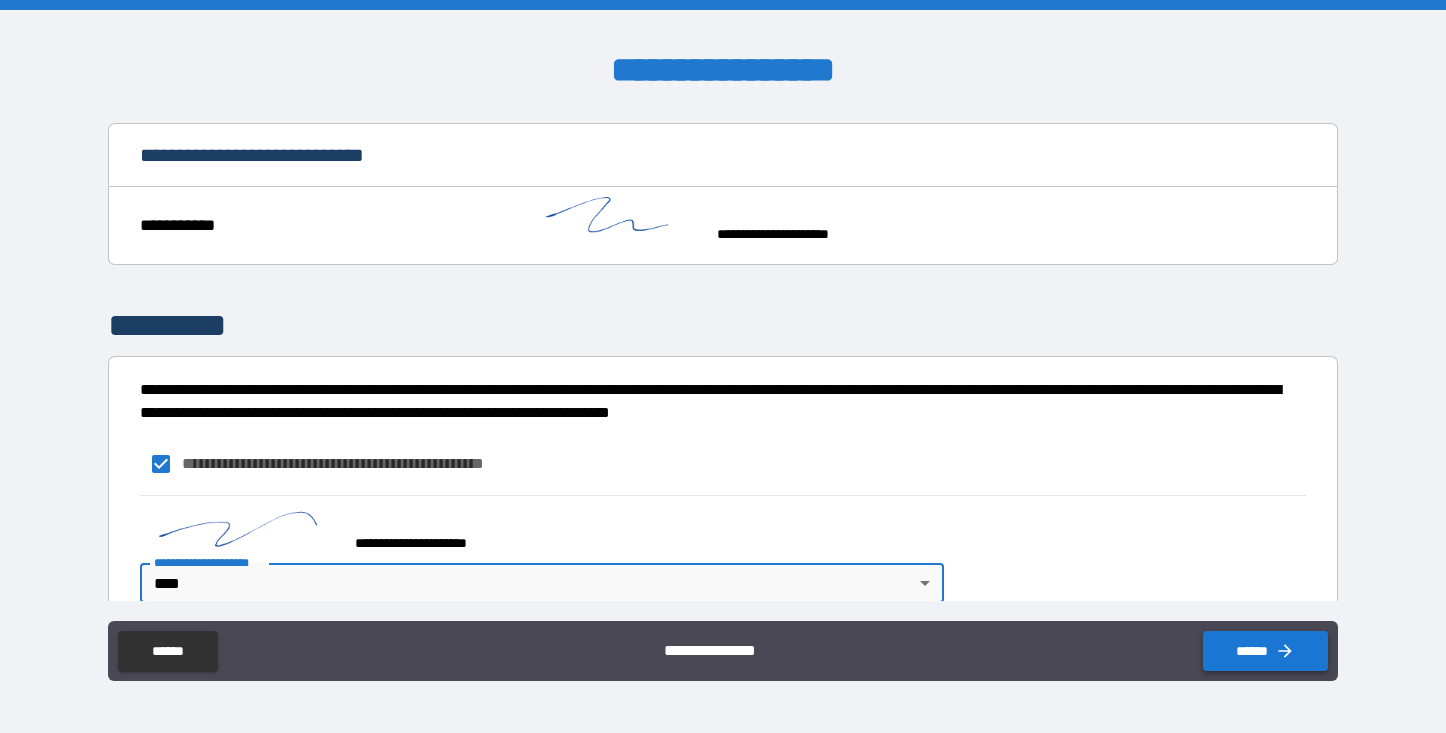 click on "******" at bounding box center [1265, 651] 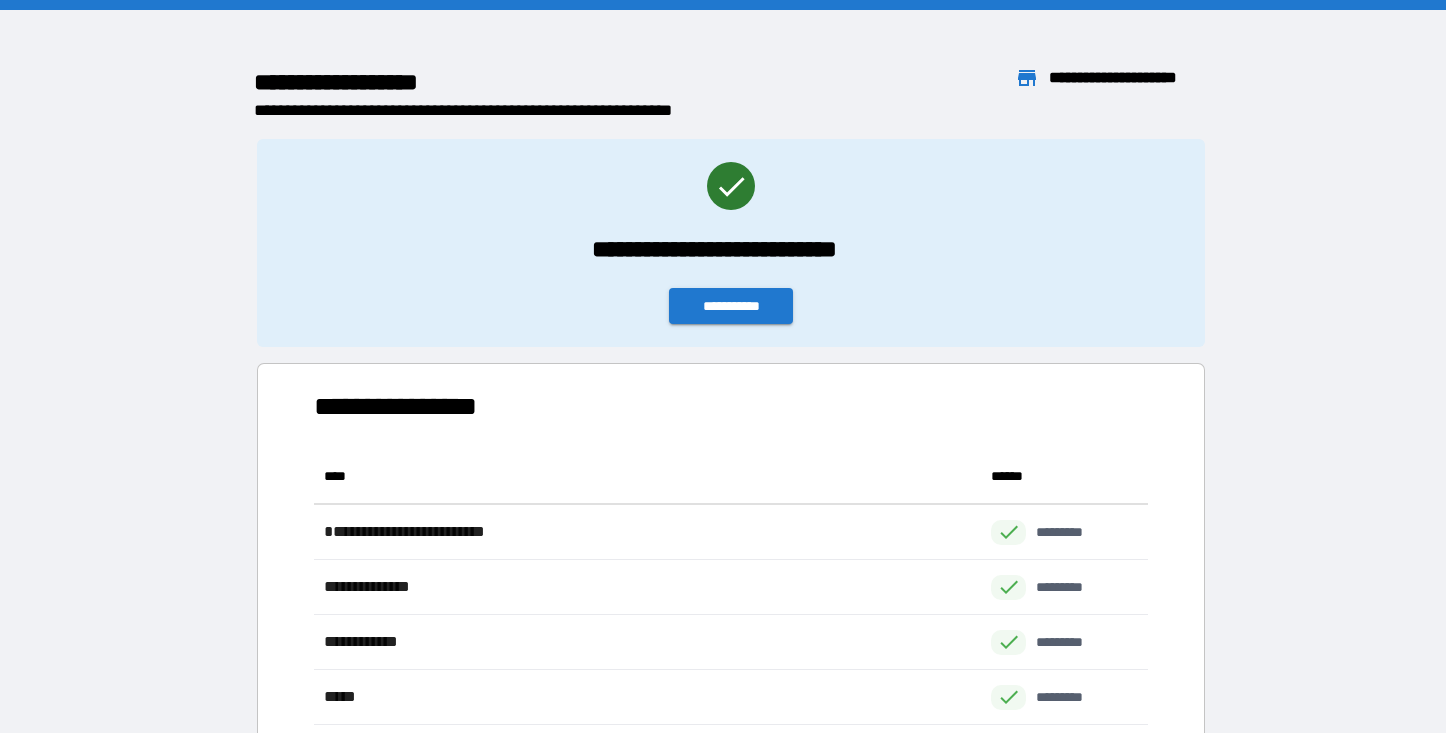 scroll, scrollTop: 1, scrollLeft: 1, axis: both 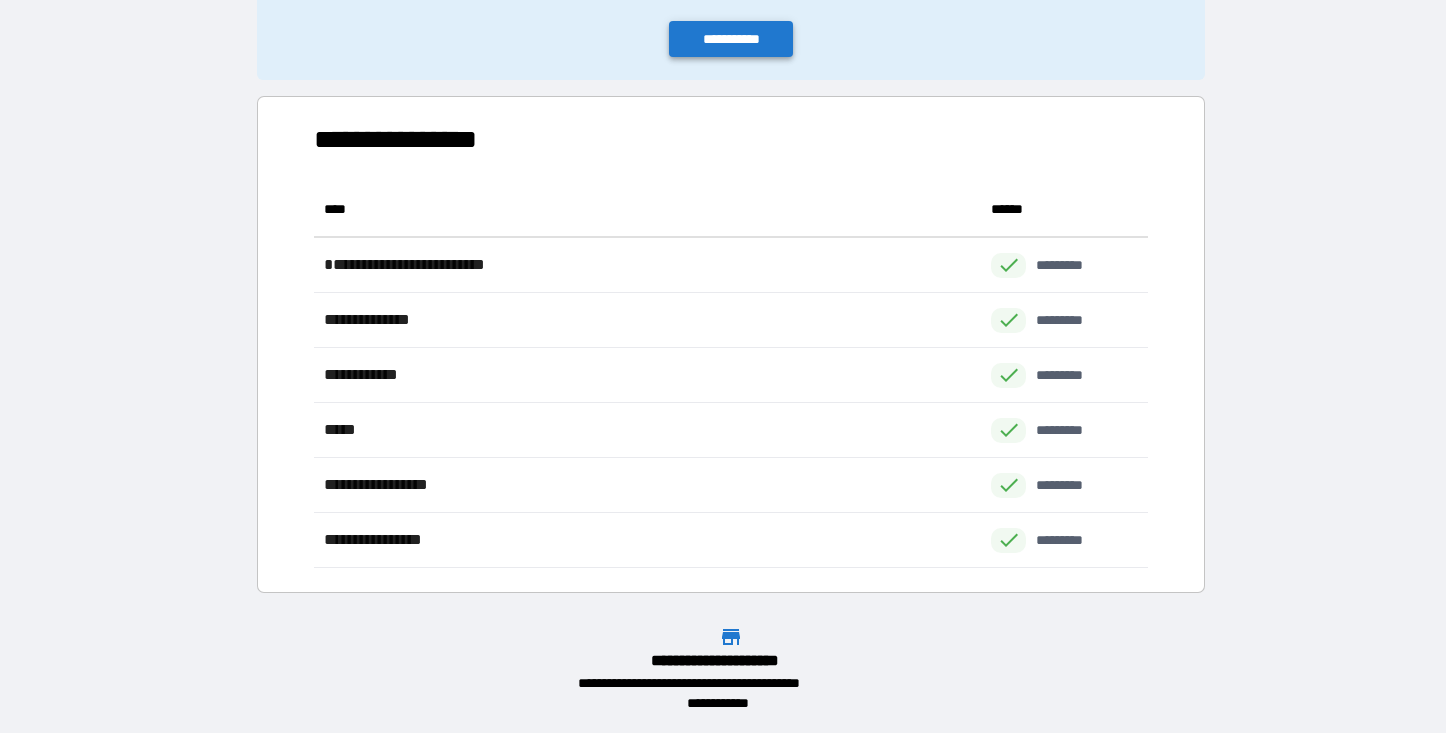 click on "**********" at bounding box center (731, 39) 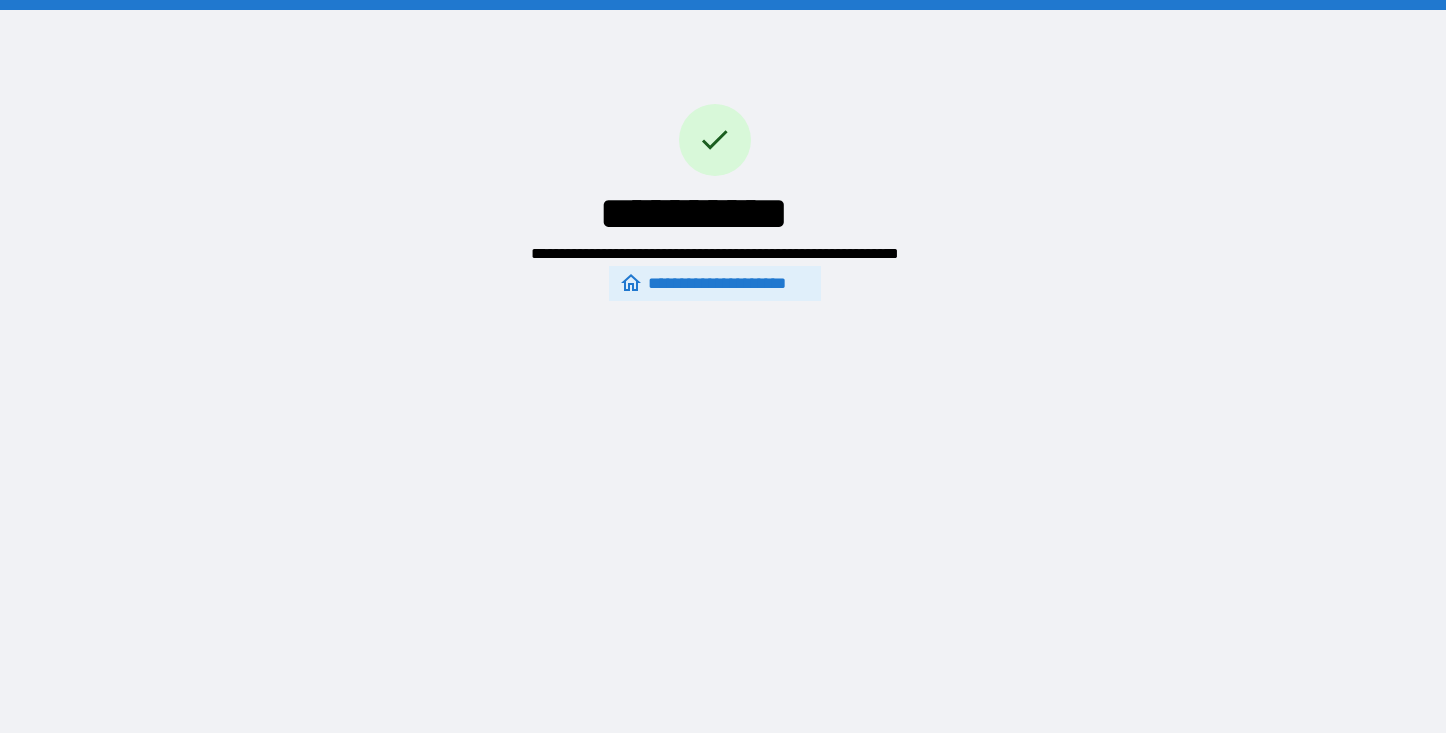 scroll, scrollTop: 0, scrollLeft: 0, axis: both 